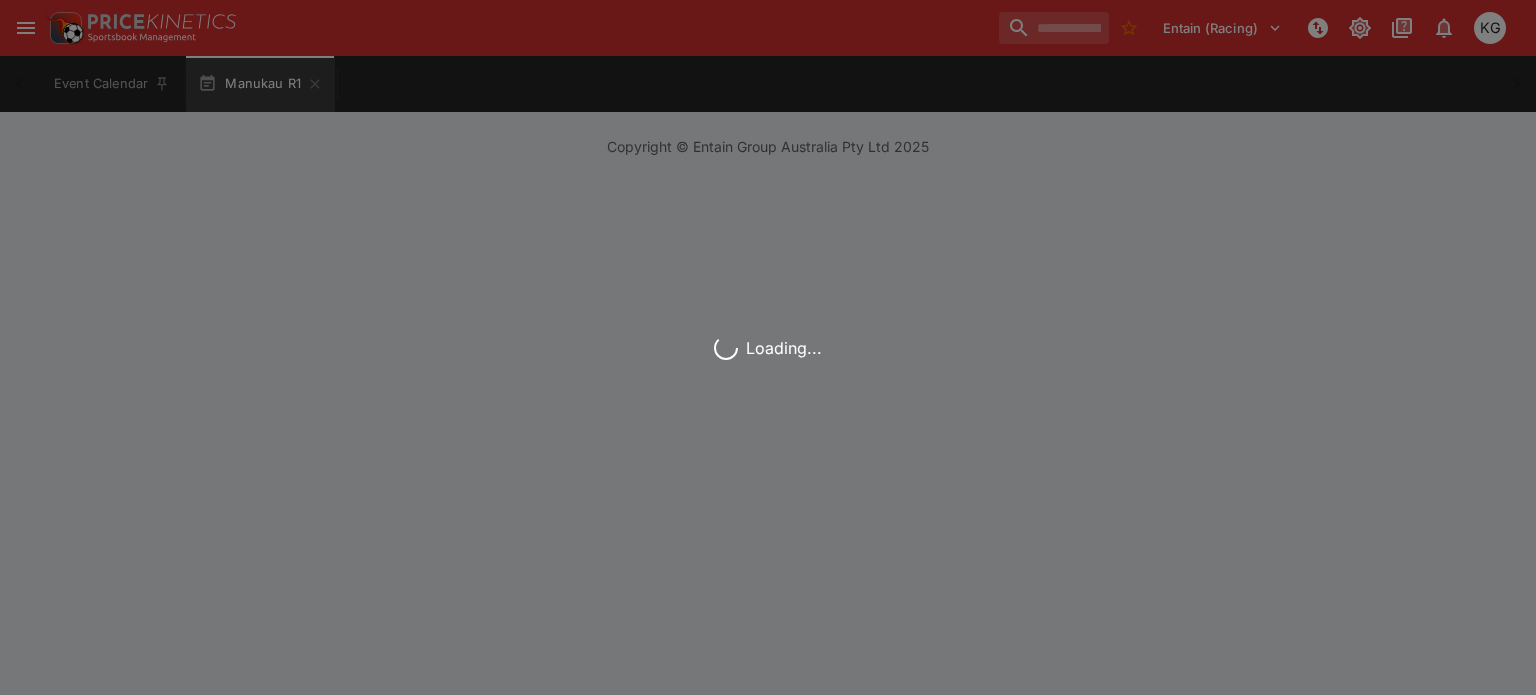 scroll, scrollTop: 0, scrollLeft: 0, axis: both 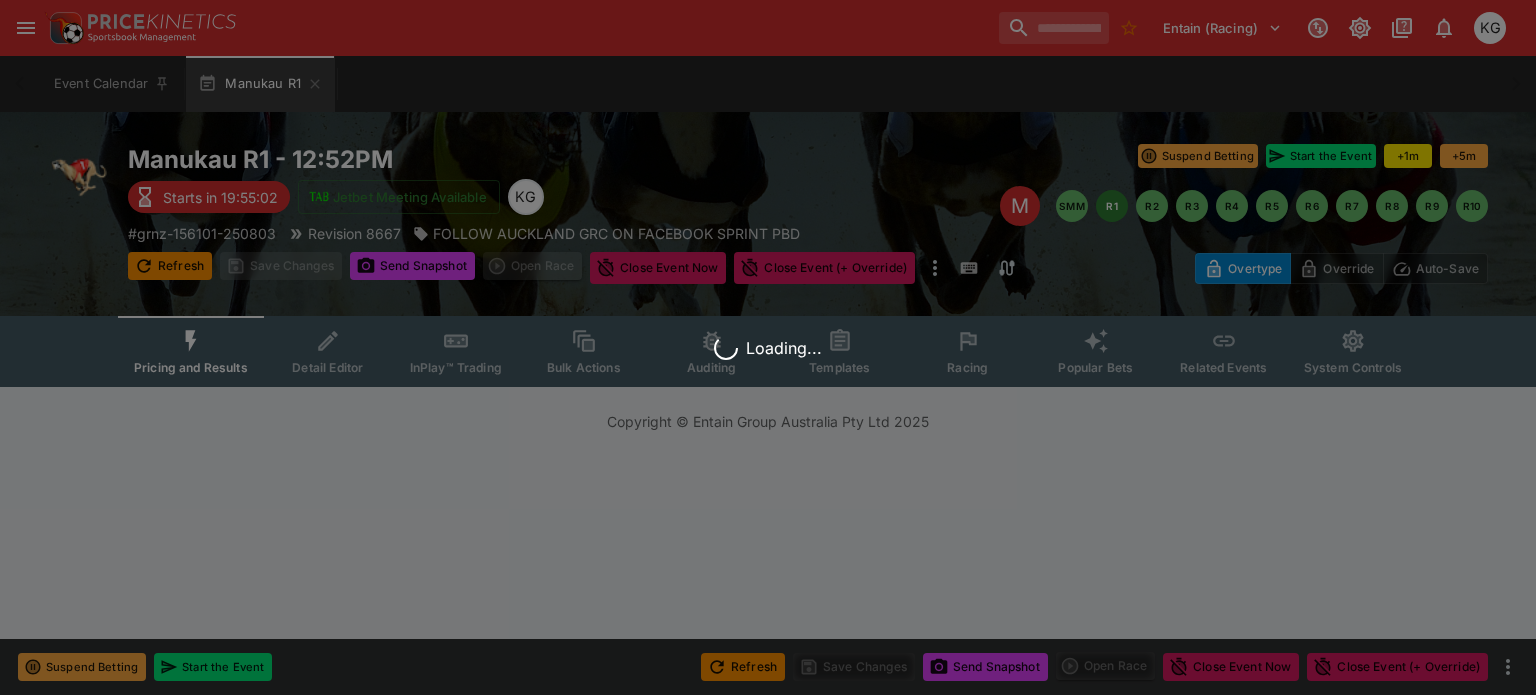 click on "Loading..." at bounding box center (768, 347) 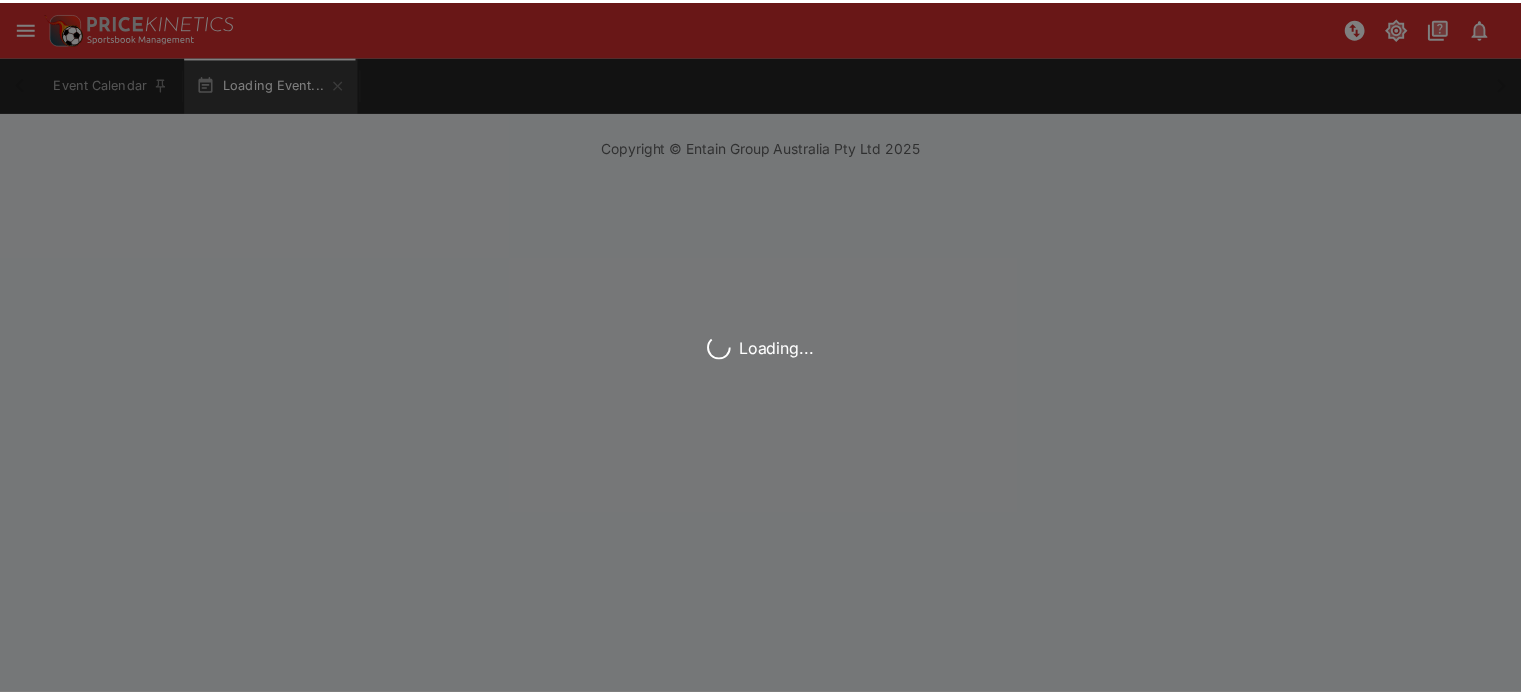 scroll, scrollTop: 0, scrollLeft: 0, axis: both 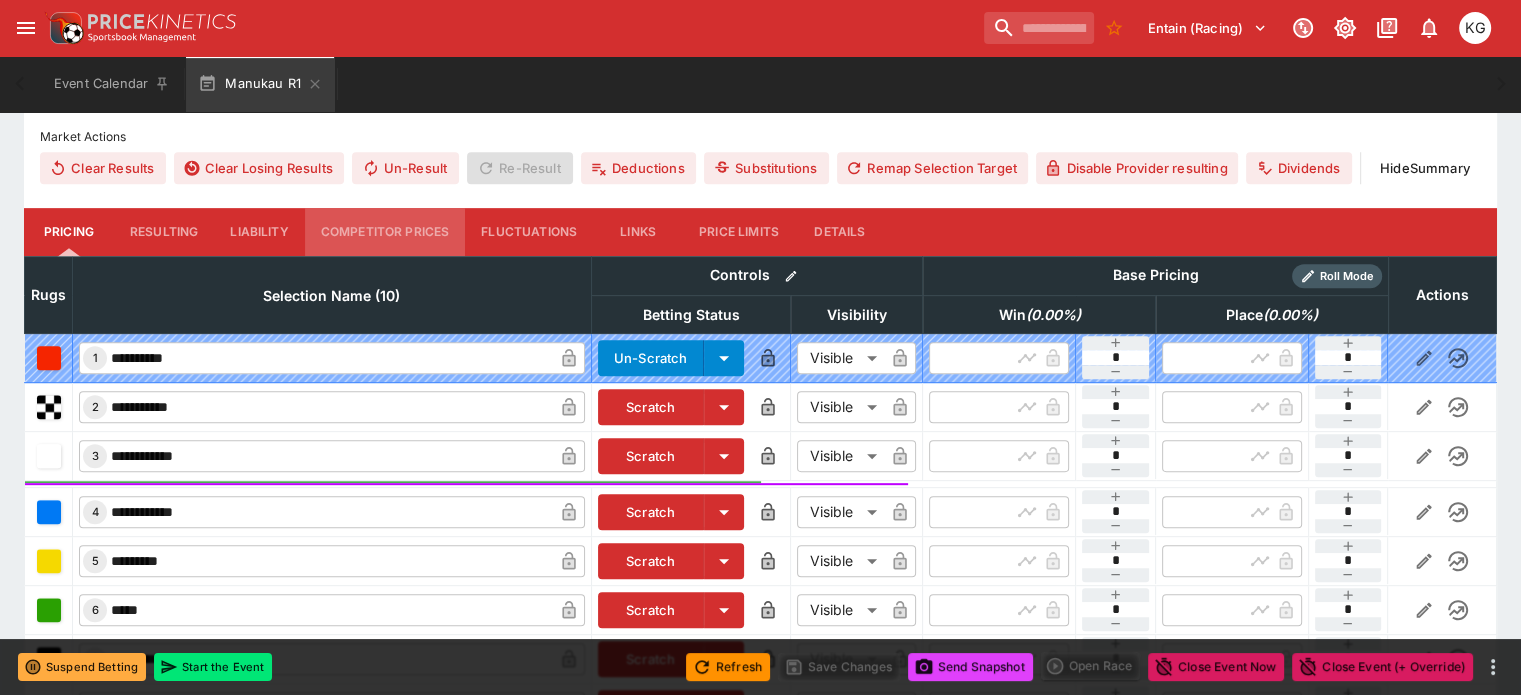 click on "Competitor Prices" at bounding box center (385, 232) 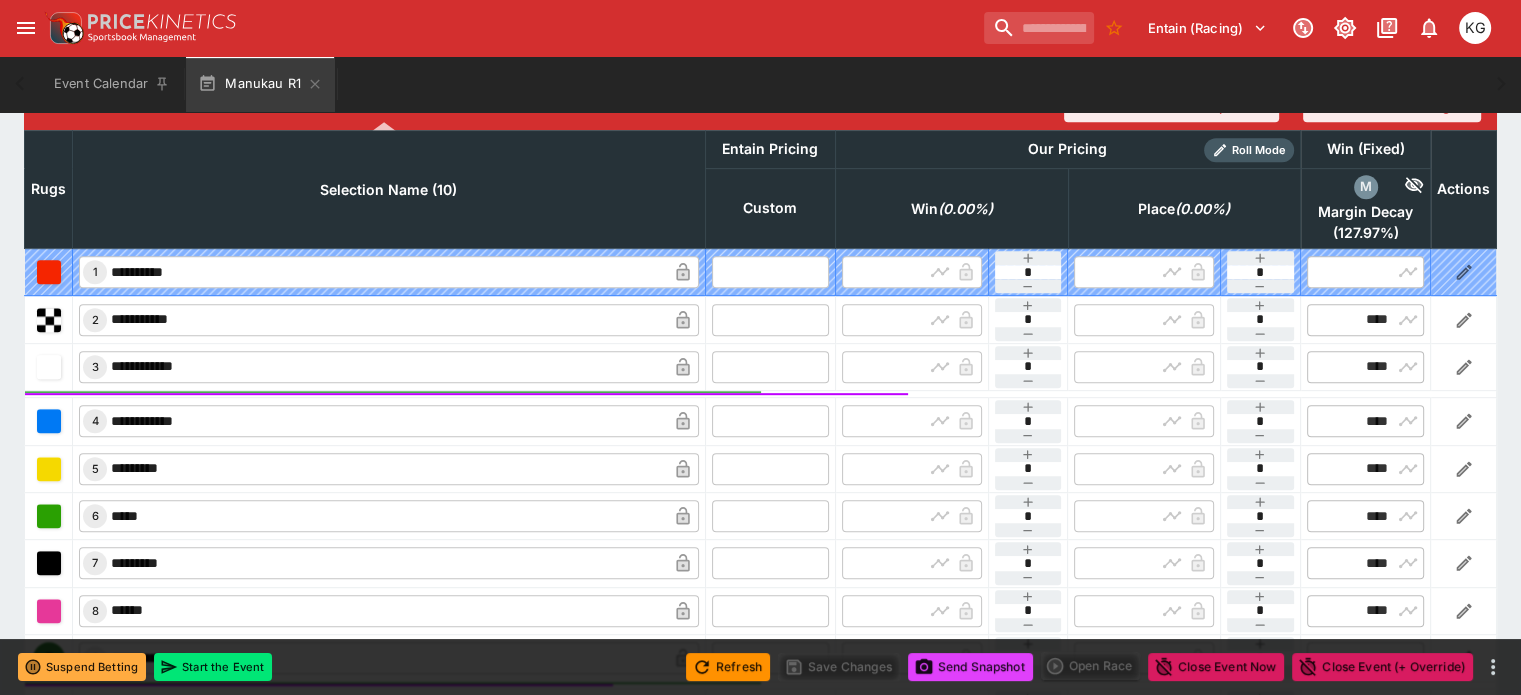 scroll, scrollTop: 1000, scrollLeft: 0, axis: vertical 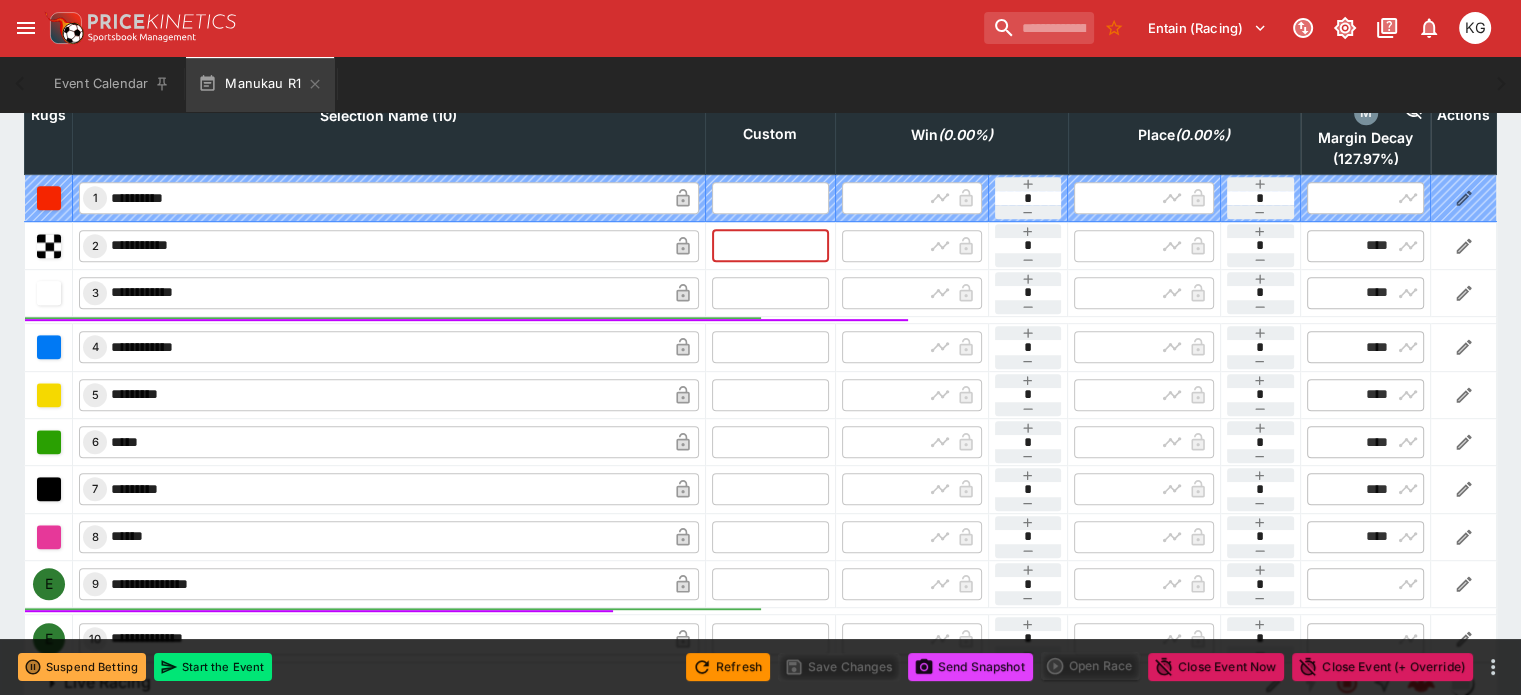 click at bounding box center [770, 245] 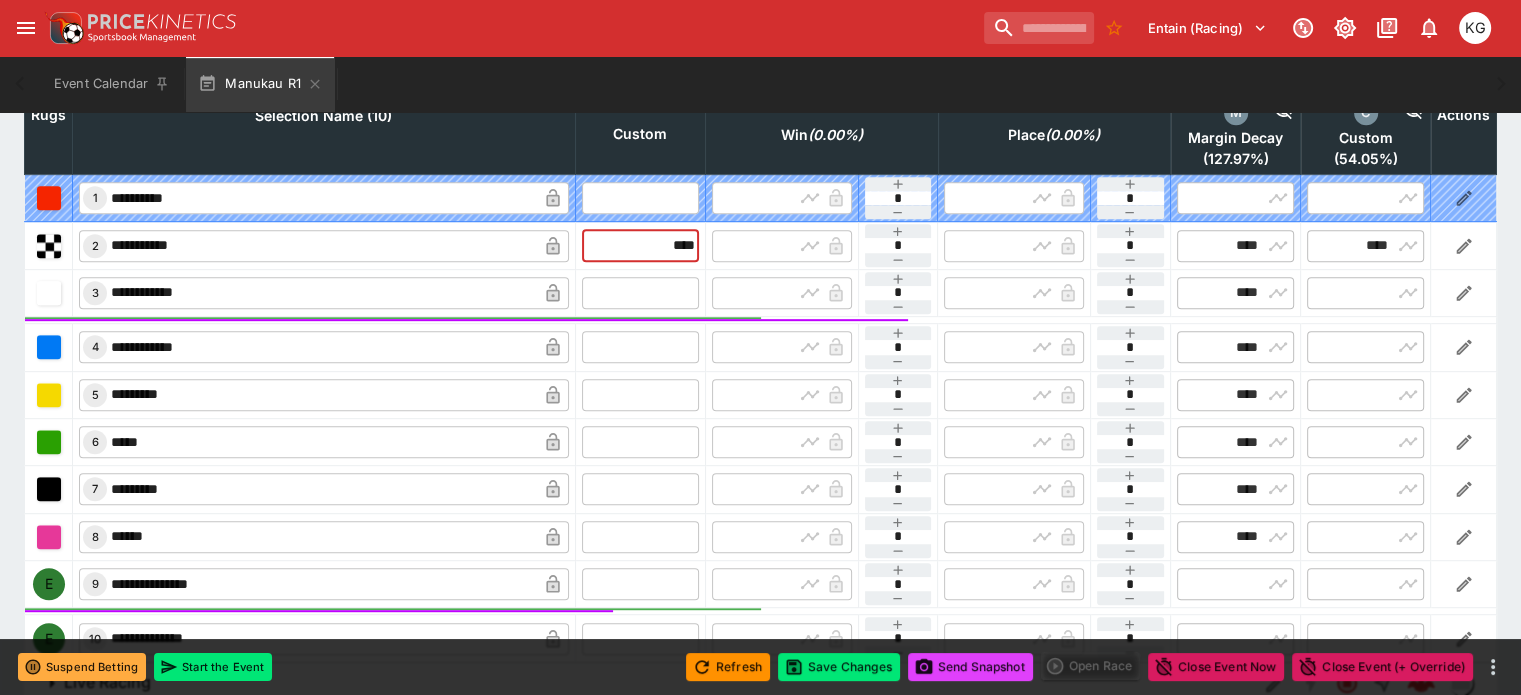 type on "****" 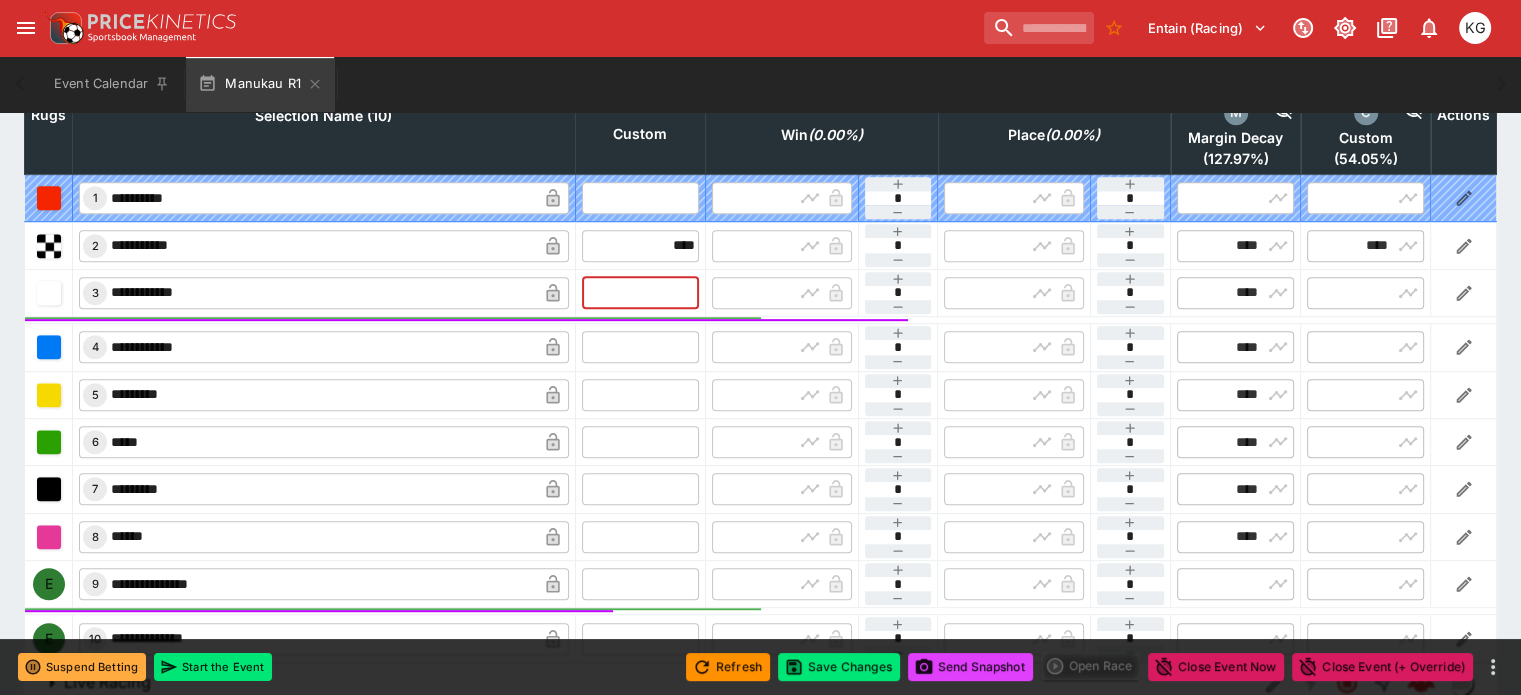 click at bounding box center [640, 293] 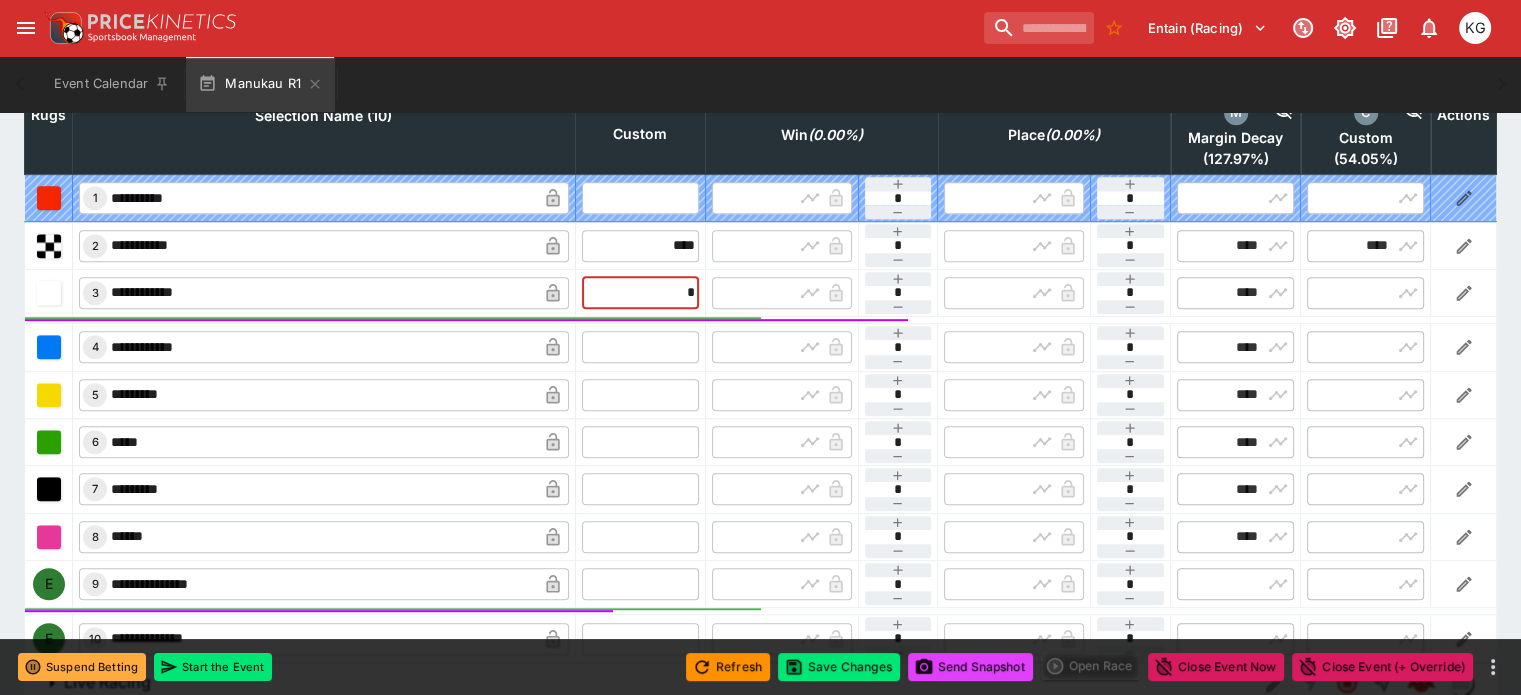 type on "**" 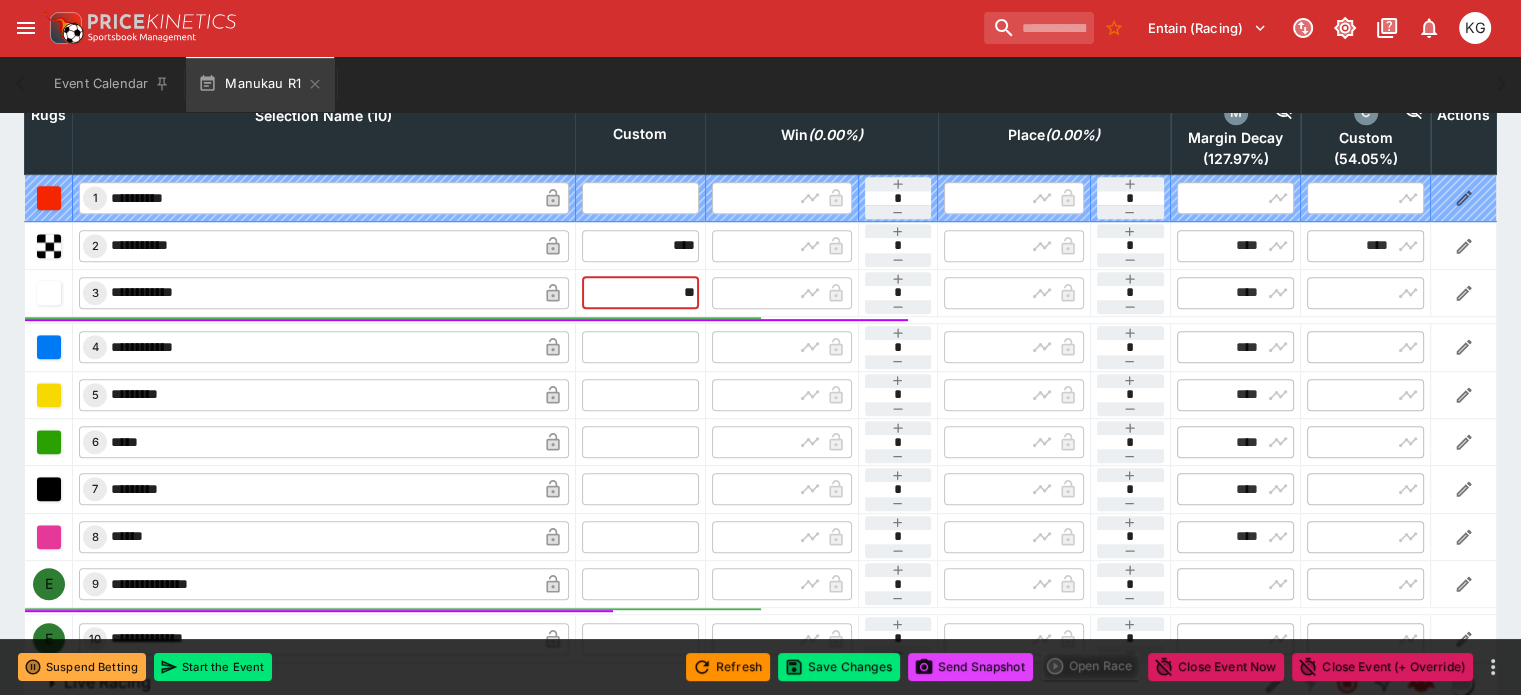 type on "*****" 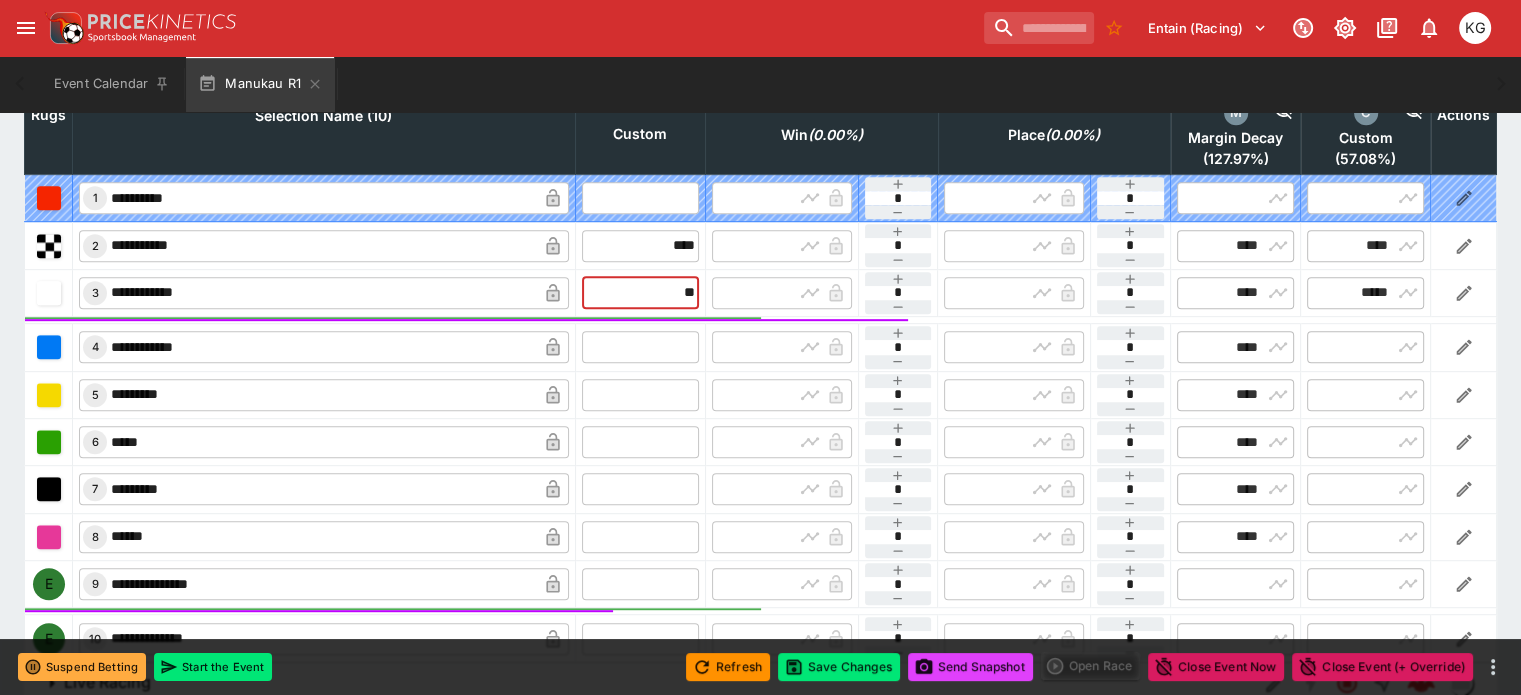 type on "*****" 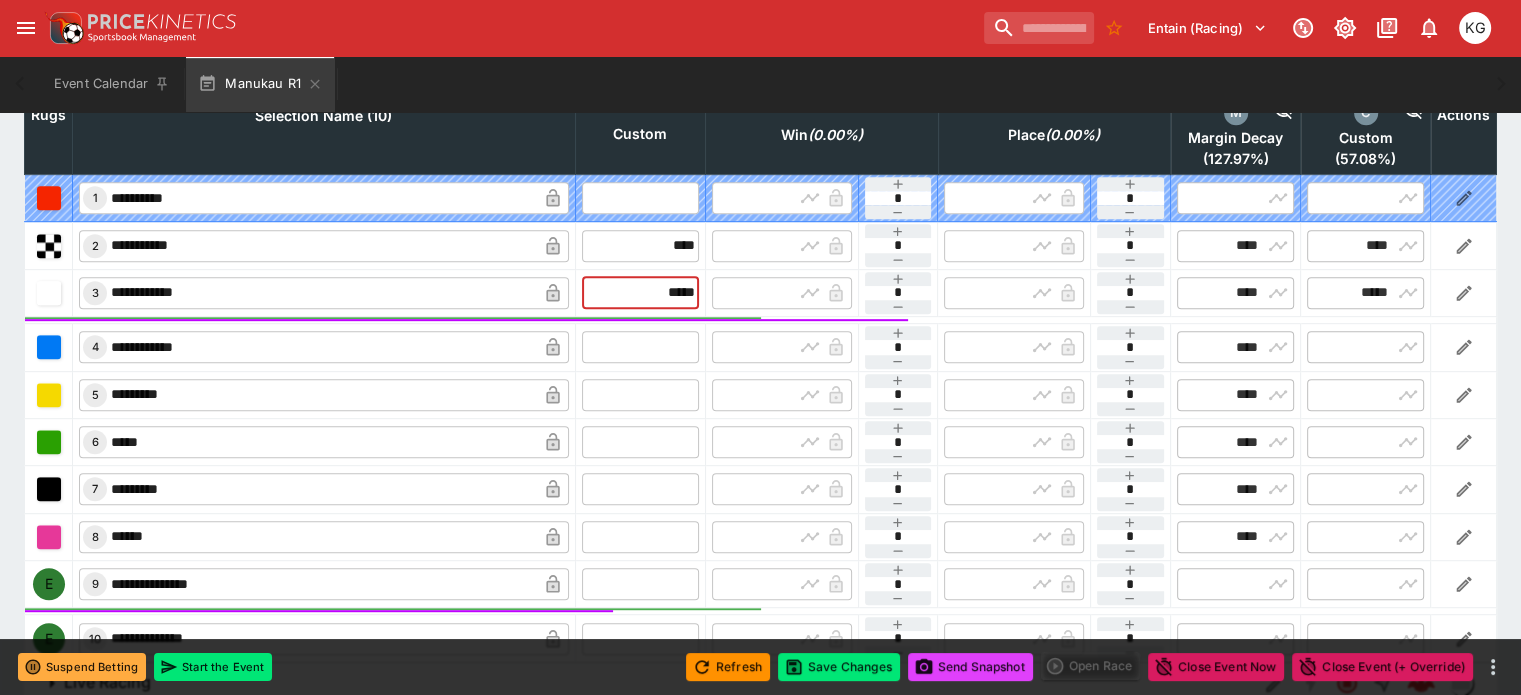 click at bounding box center [640, 347] 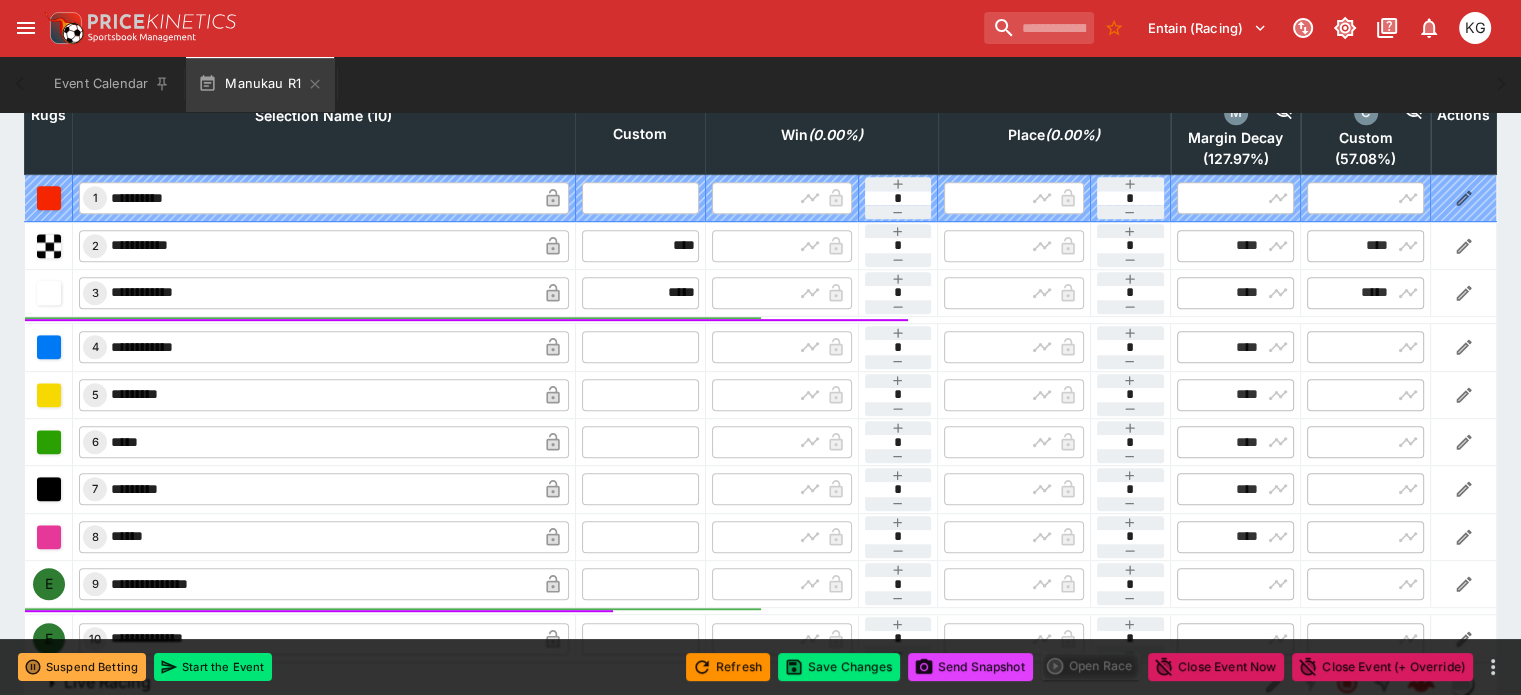 click at bounding box center [640, 347] 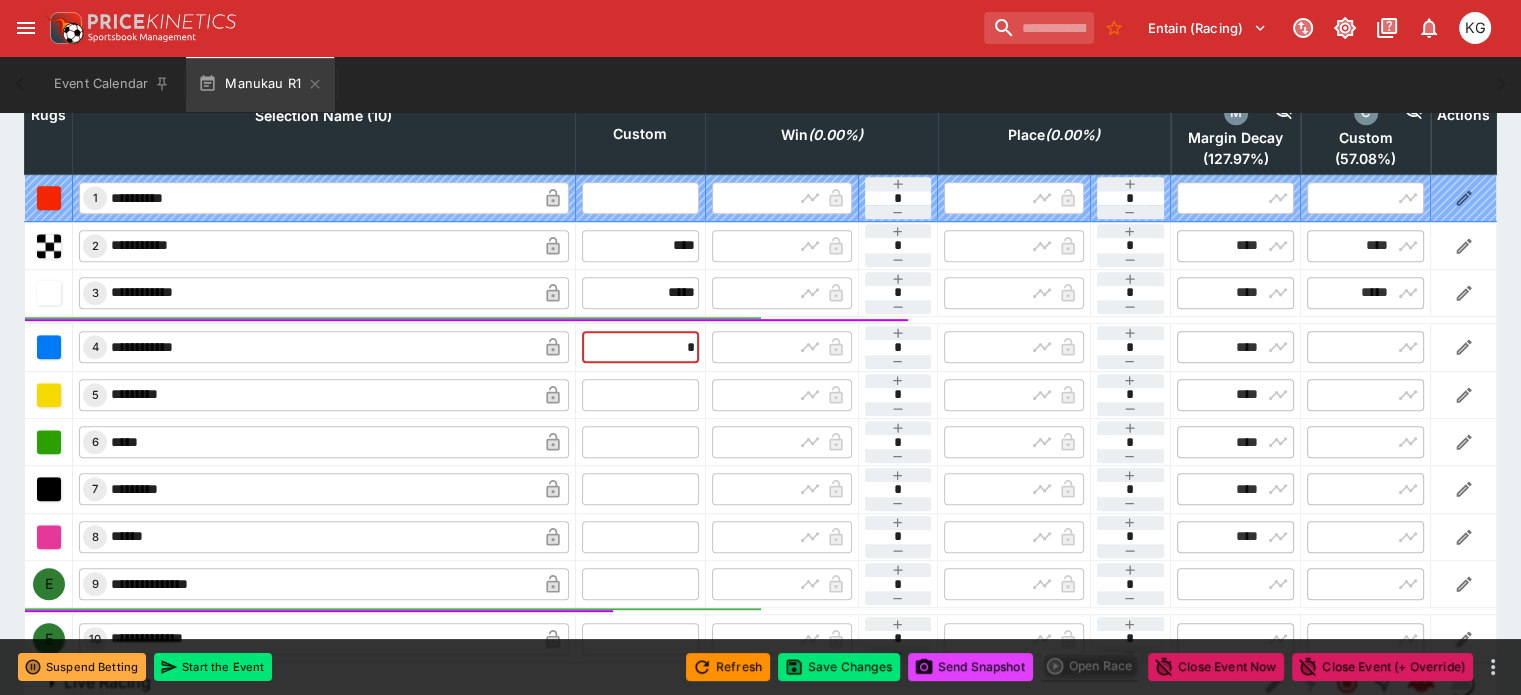 type on "**" 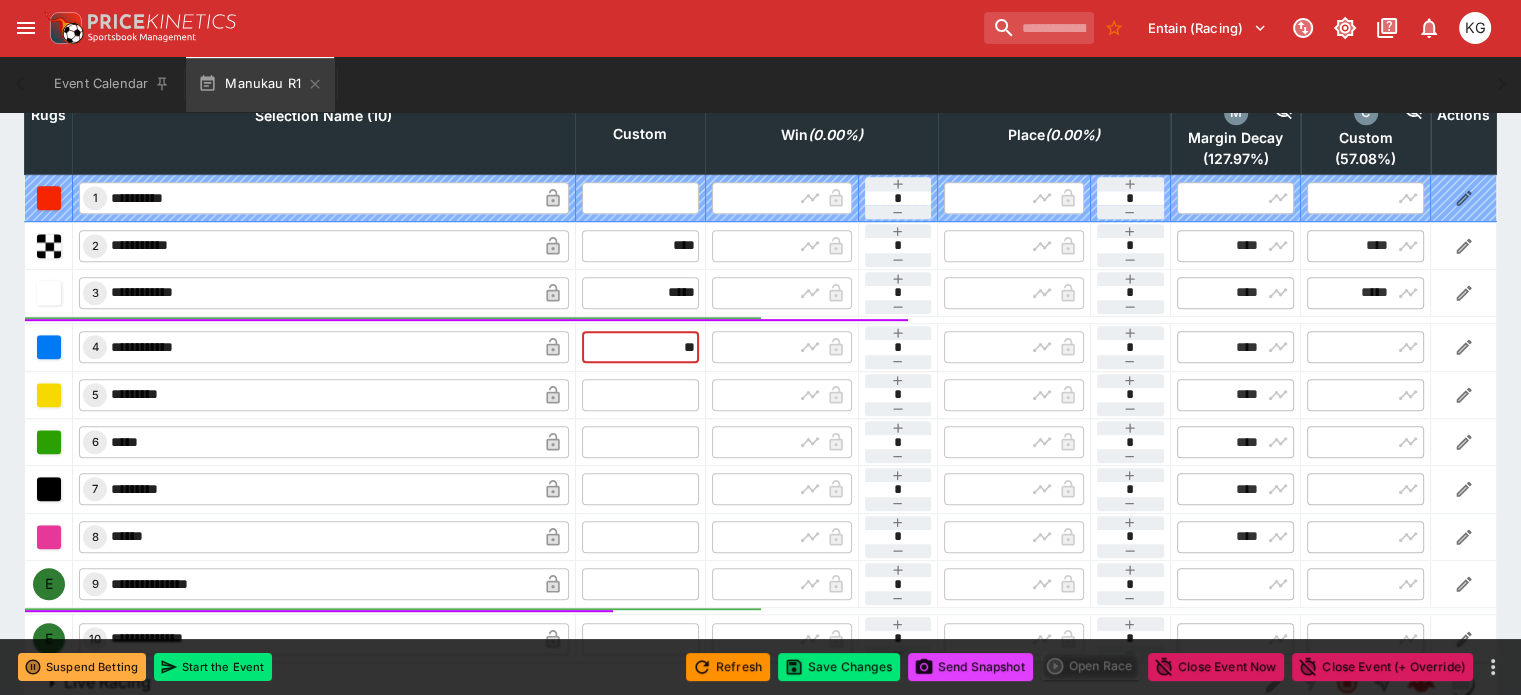 type on "*****" 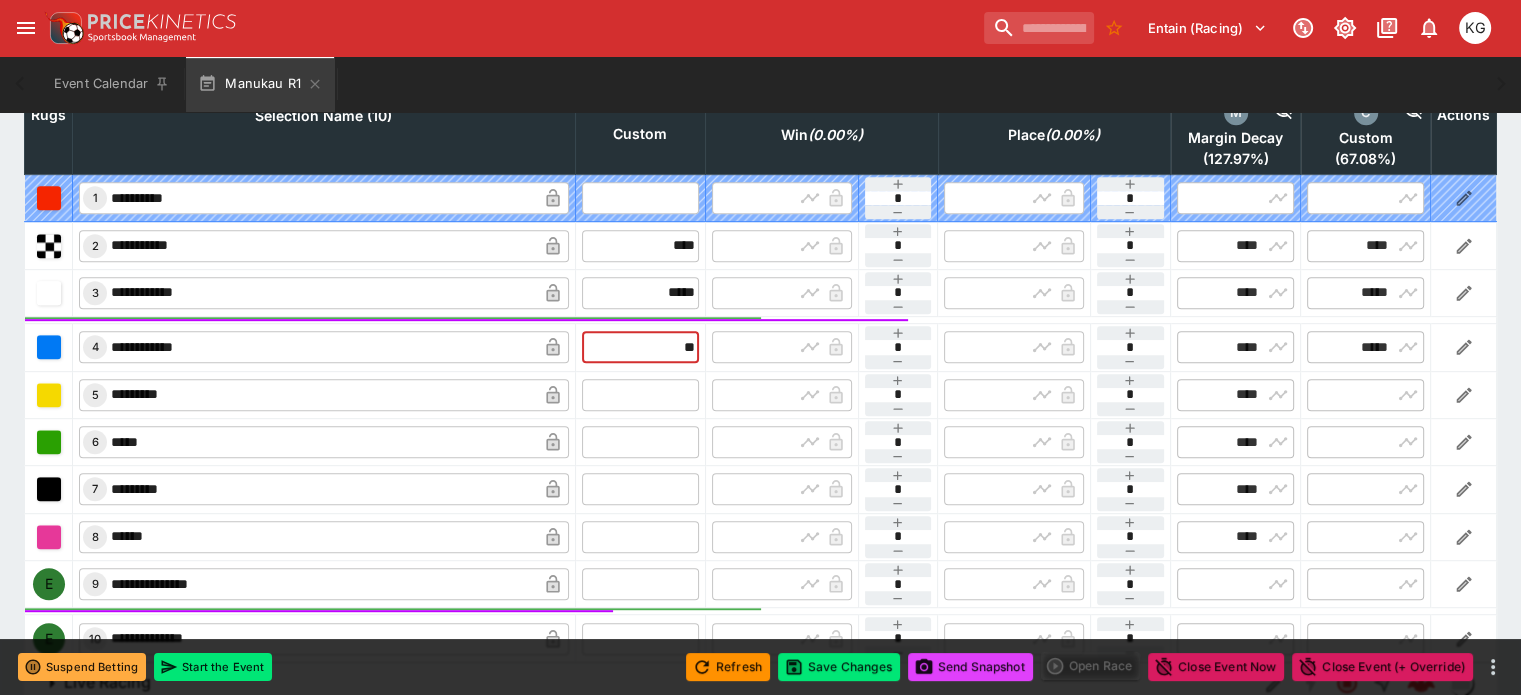 type on "*****" 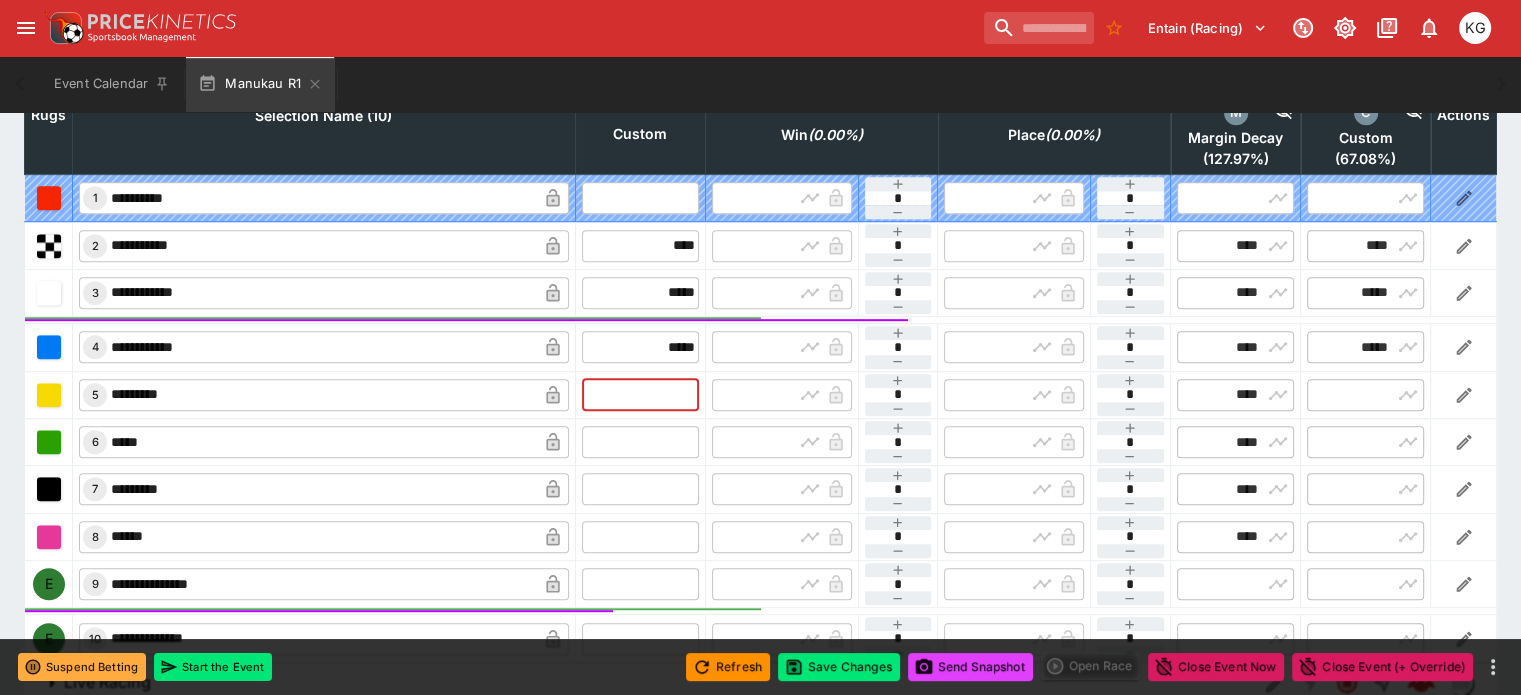 click at bounding box center [640, 395] 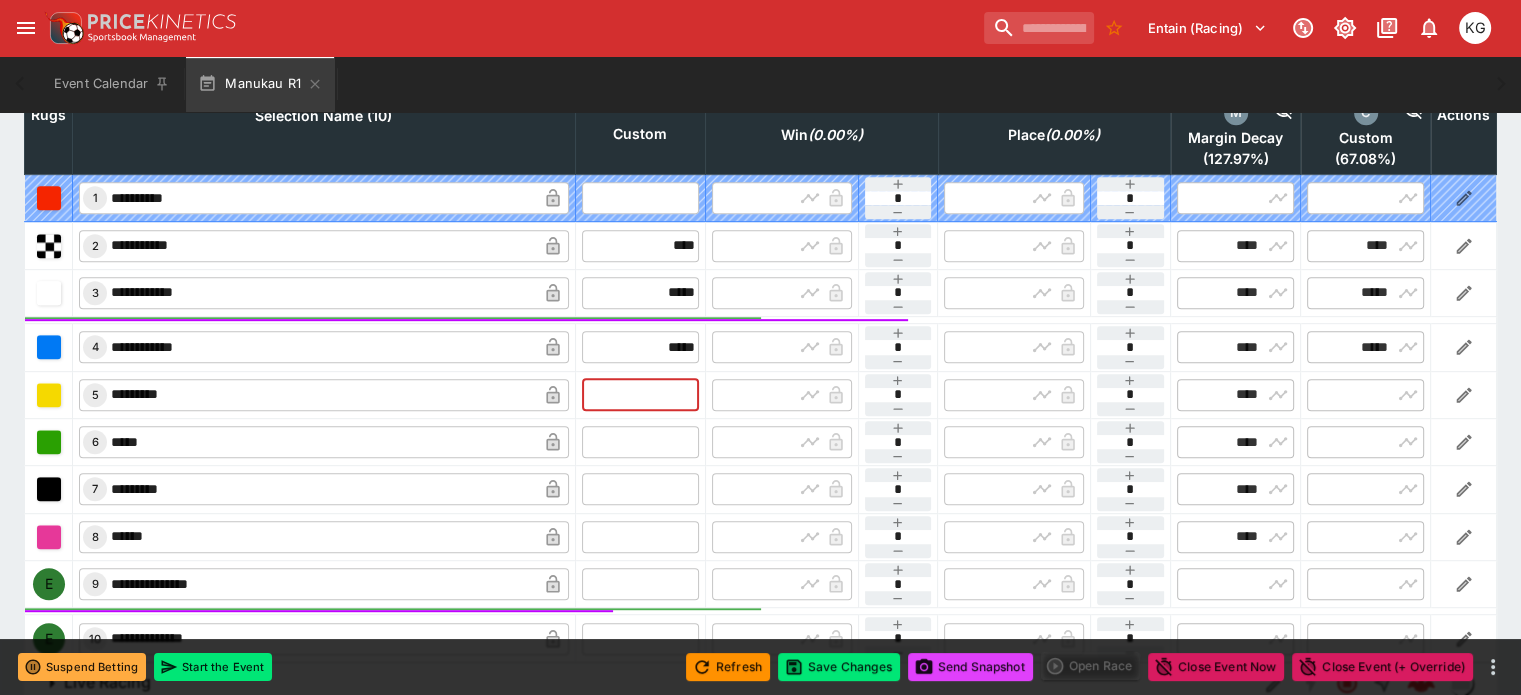 type on "*" 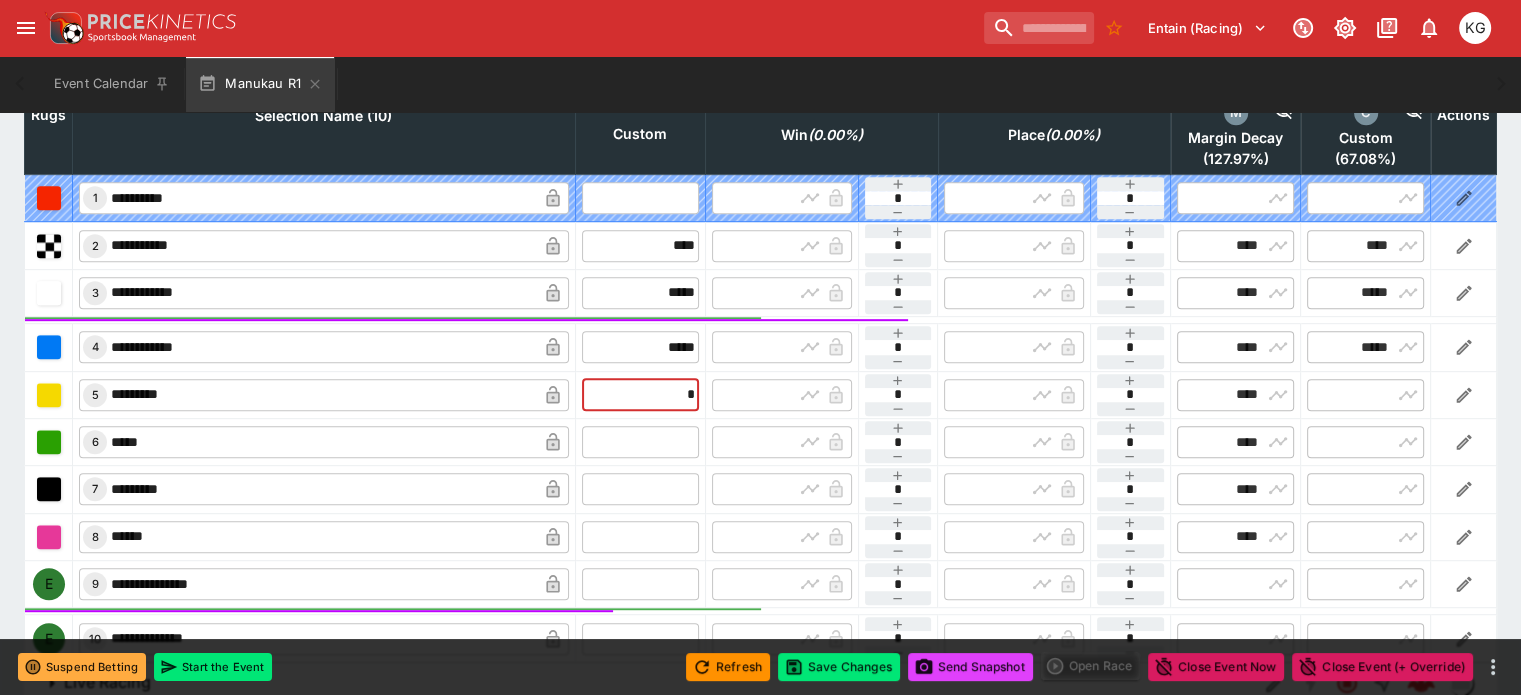 type on "****" 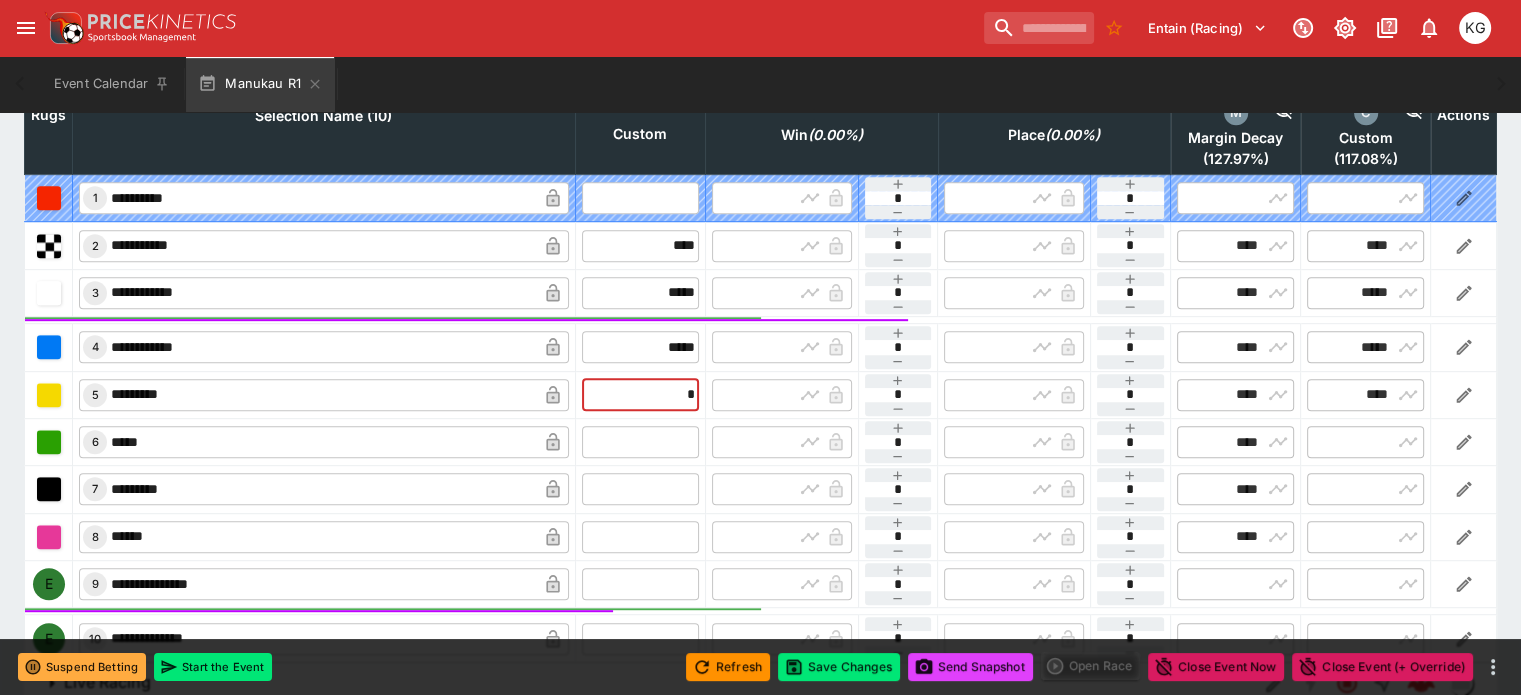 type on "**" 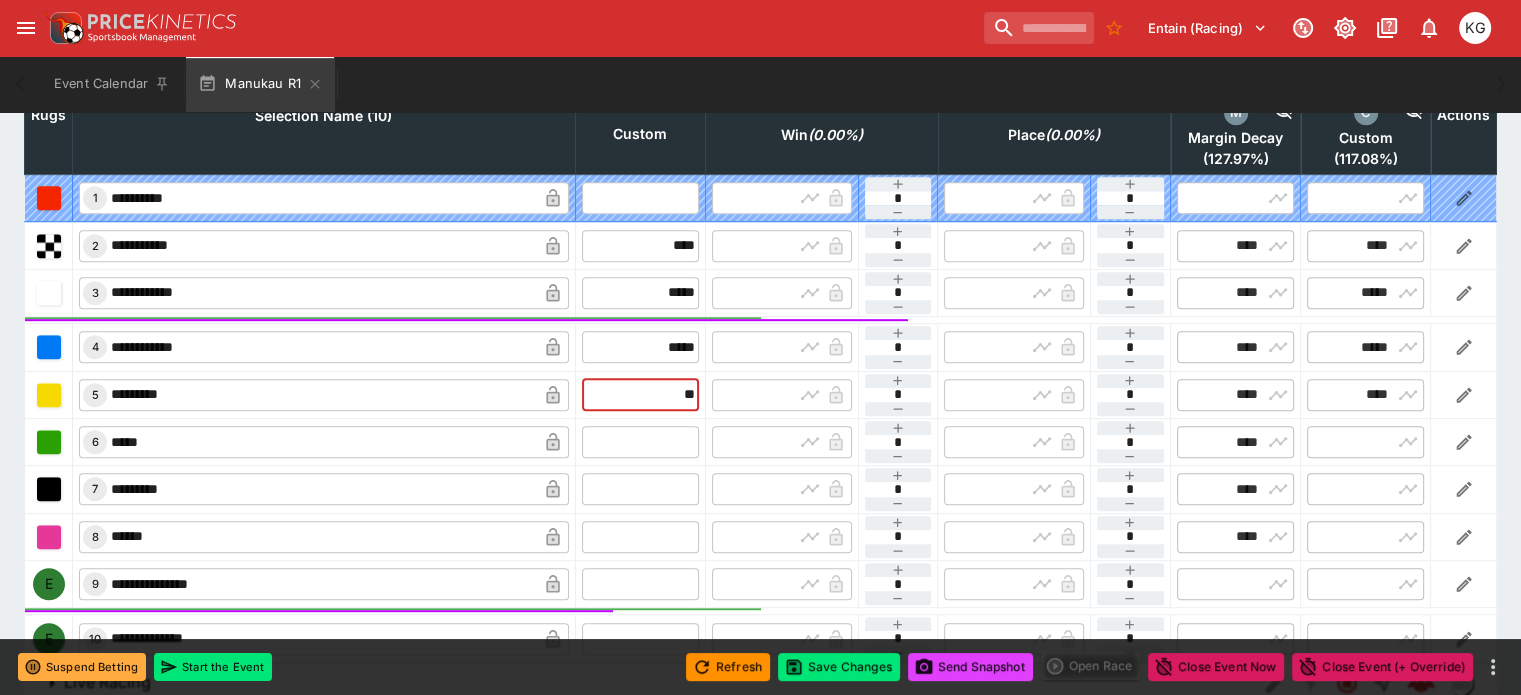 type on "*****" 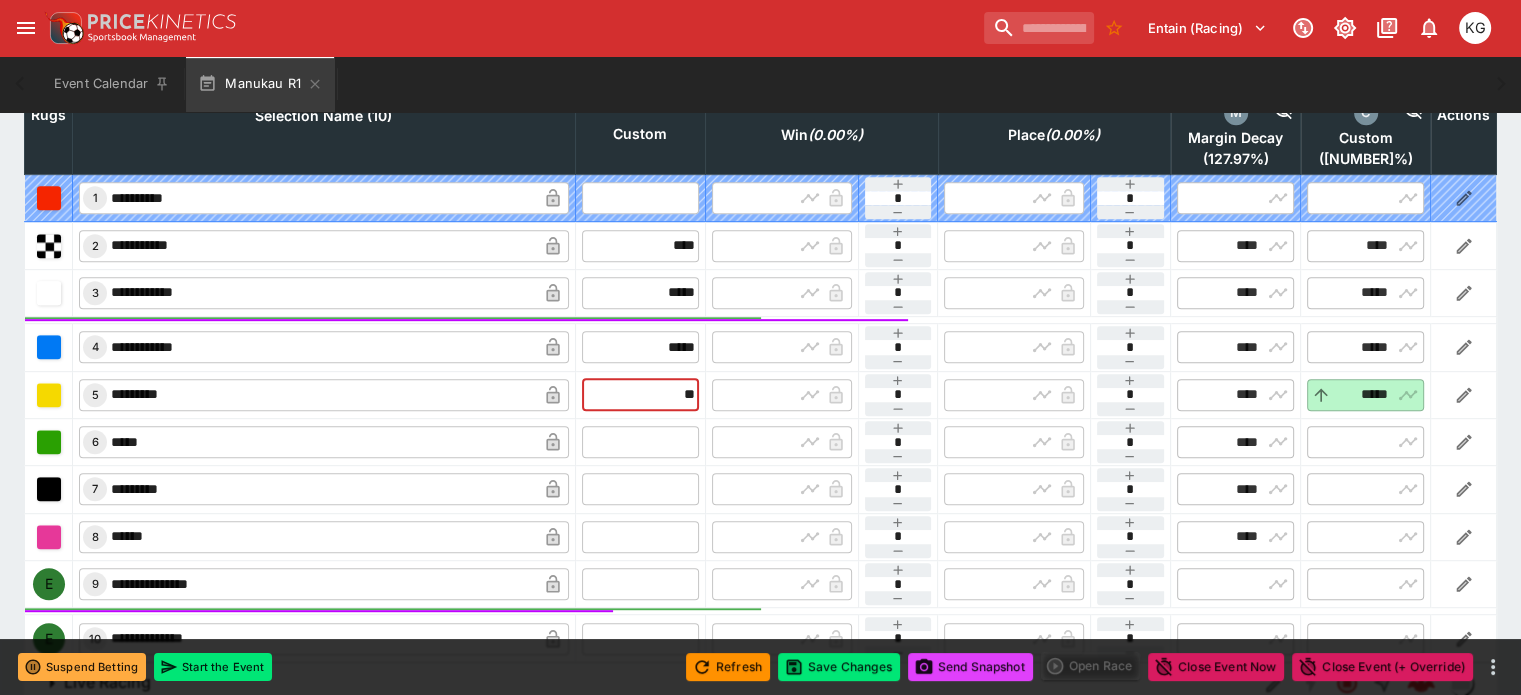 type on "*****" 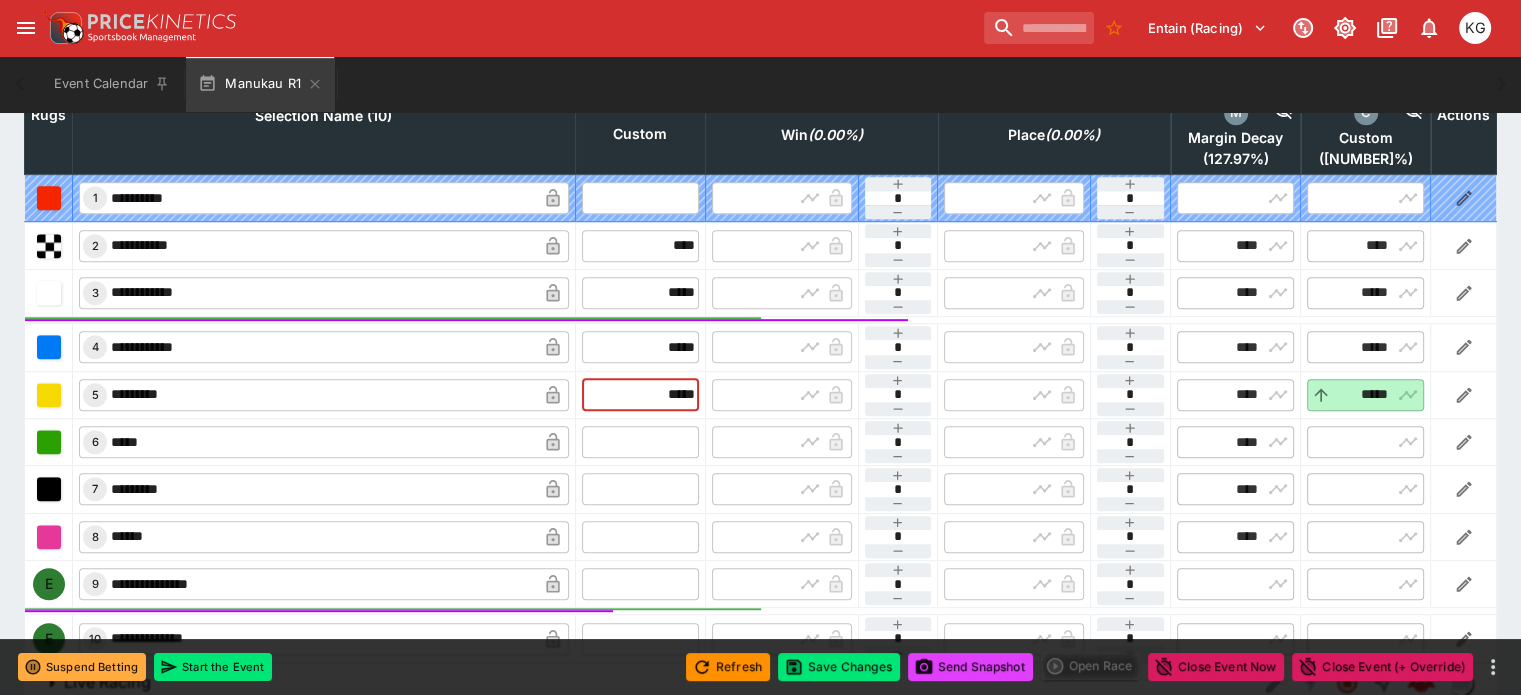click at bounding box center (640, 442) 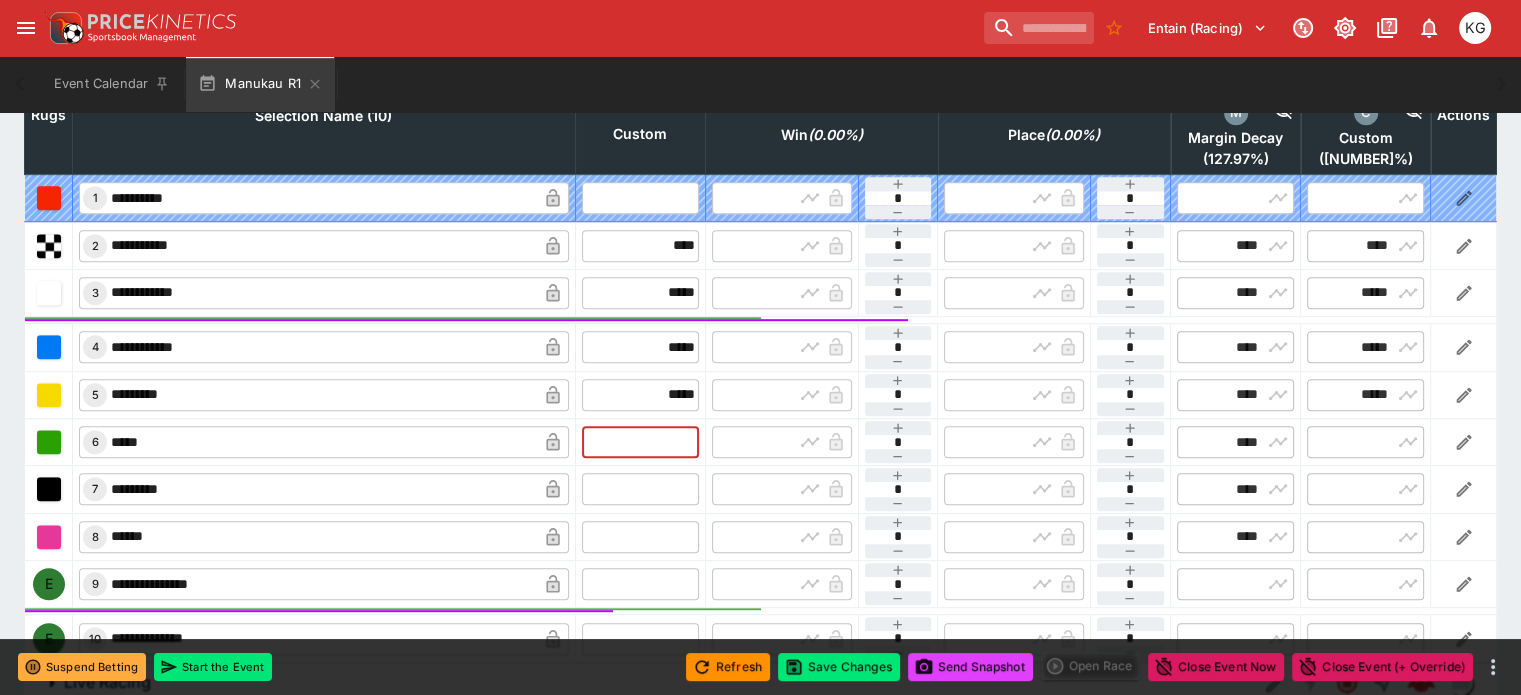 type on "*" 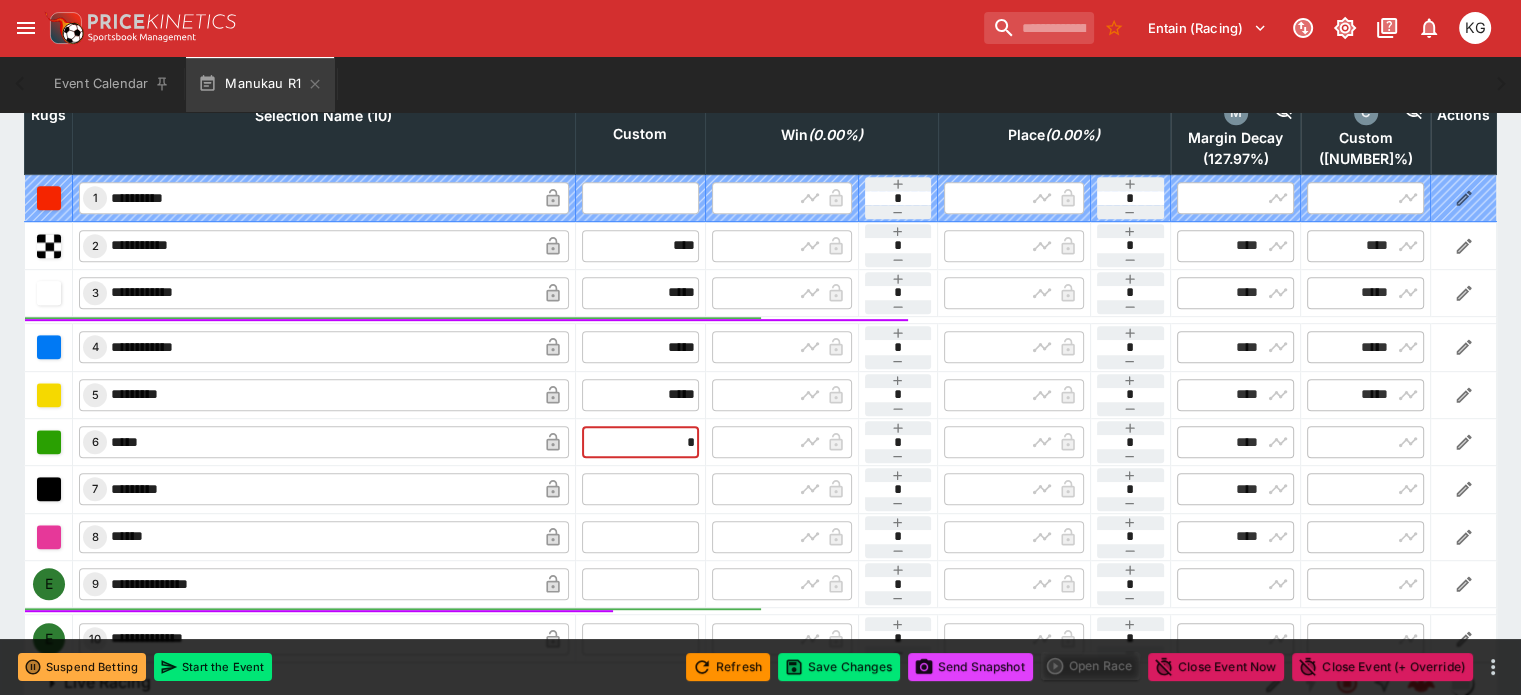 type on "****" 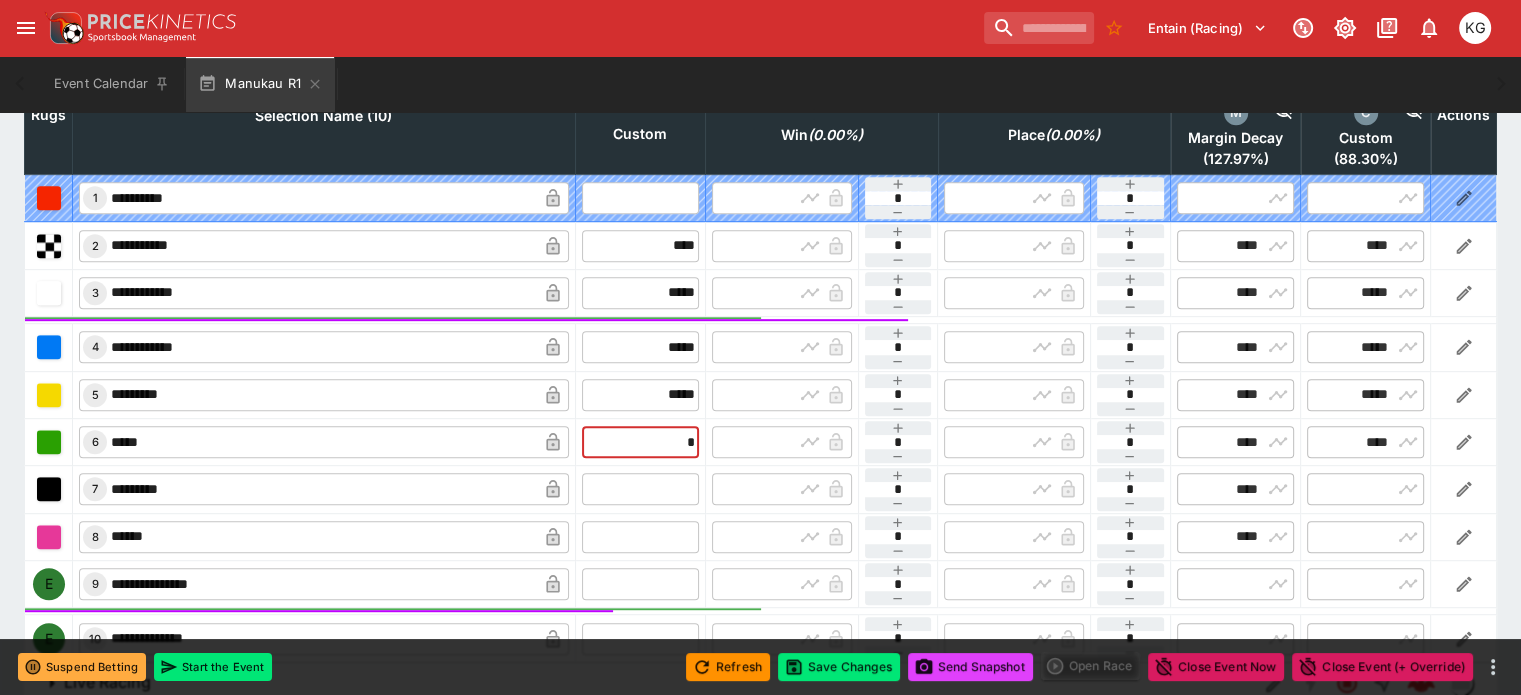 type on "****" 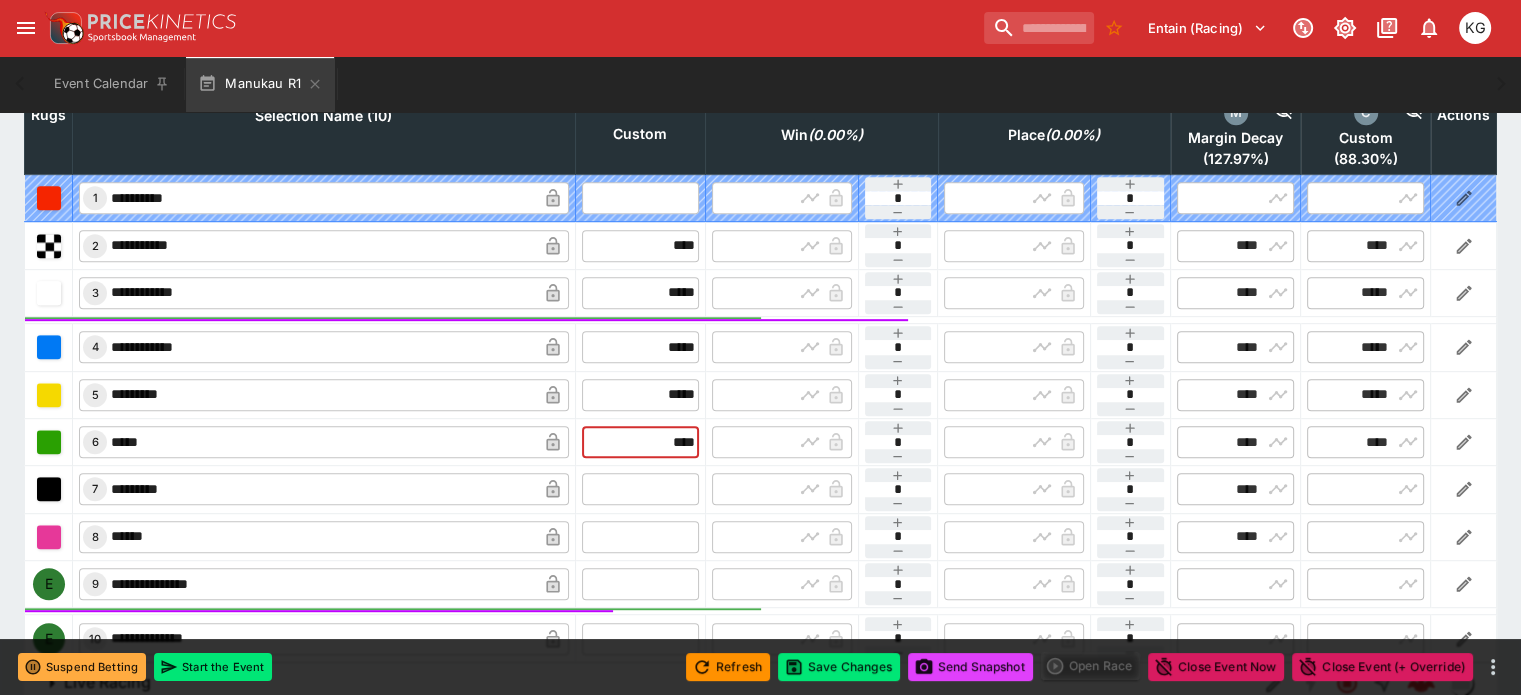 click at bounding box center (640, 489) 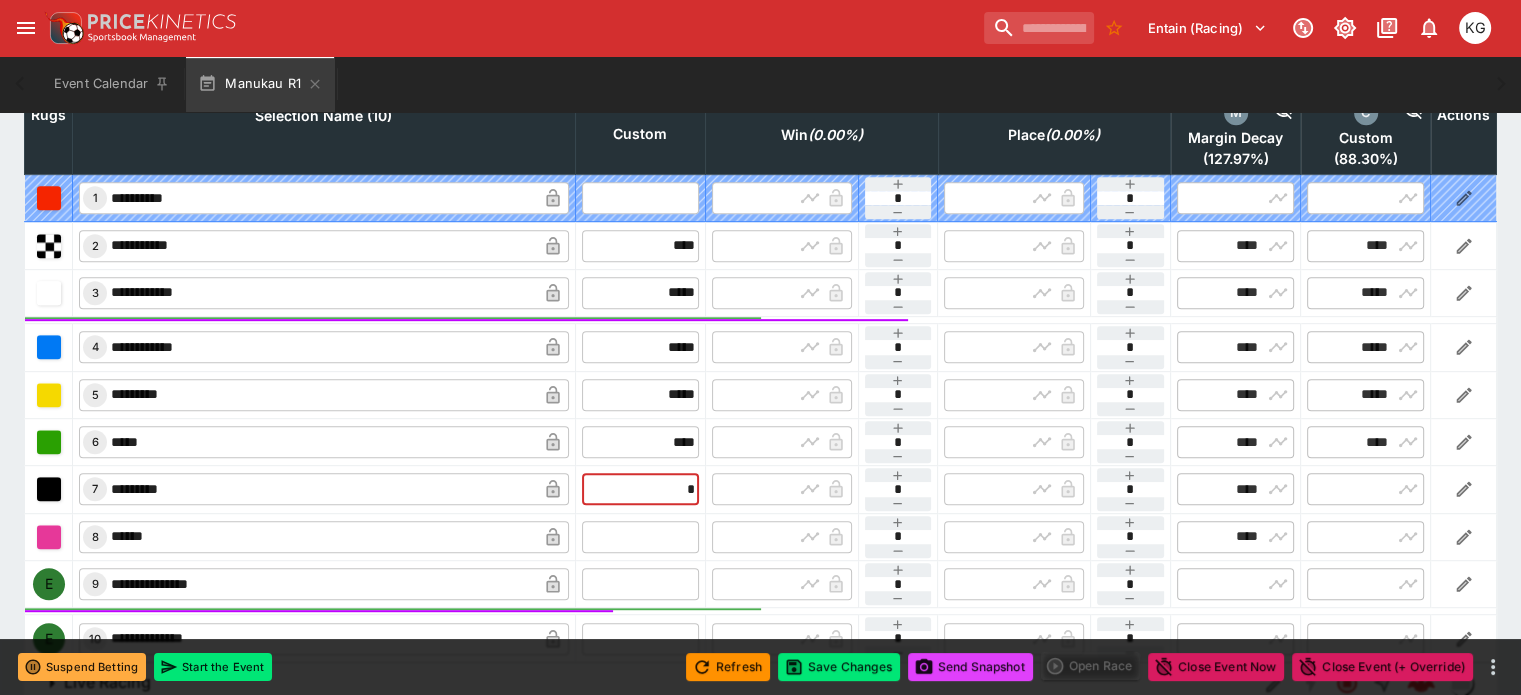 type on "**" 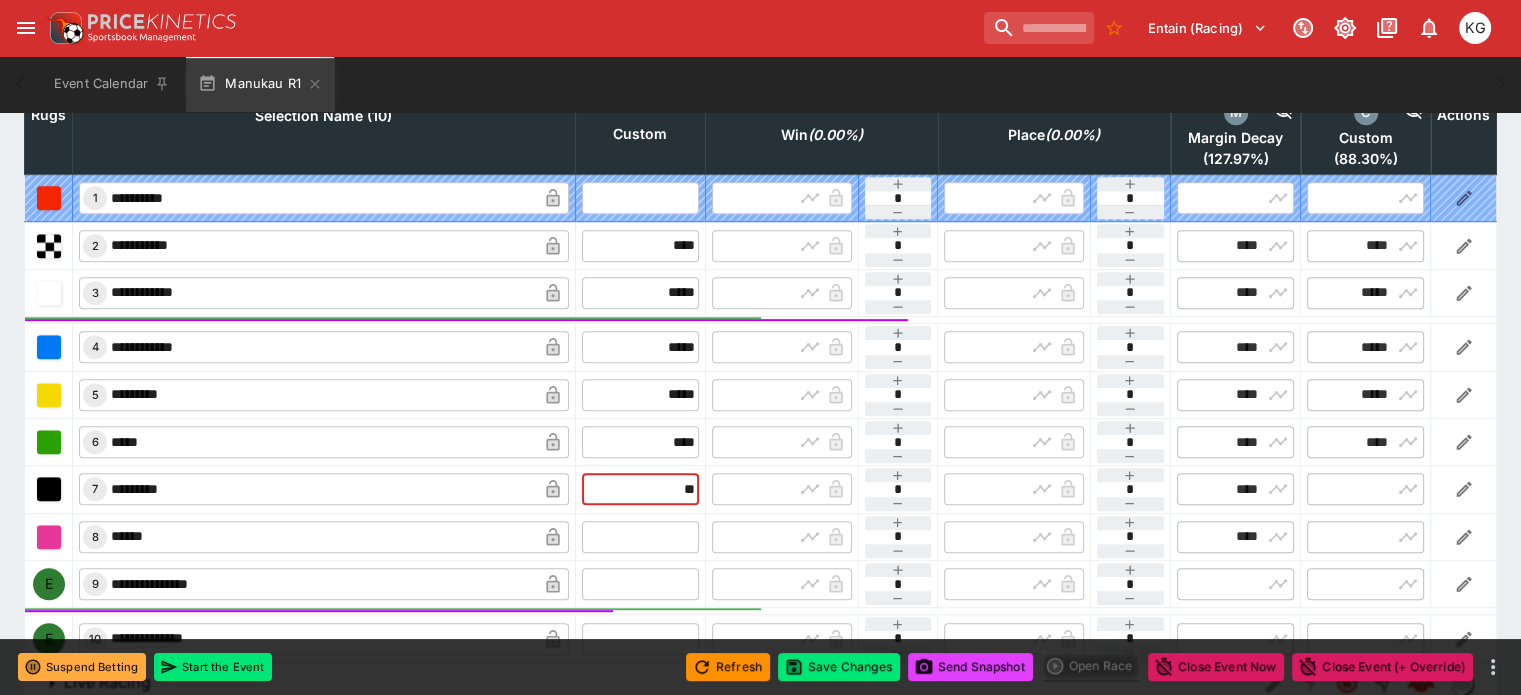 type on "*****" 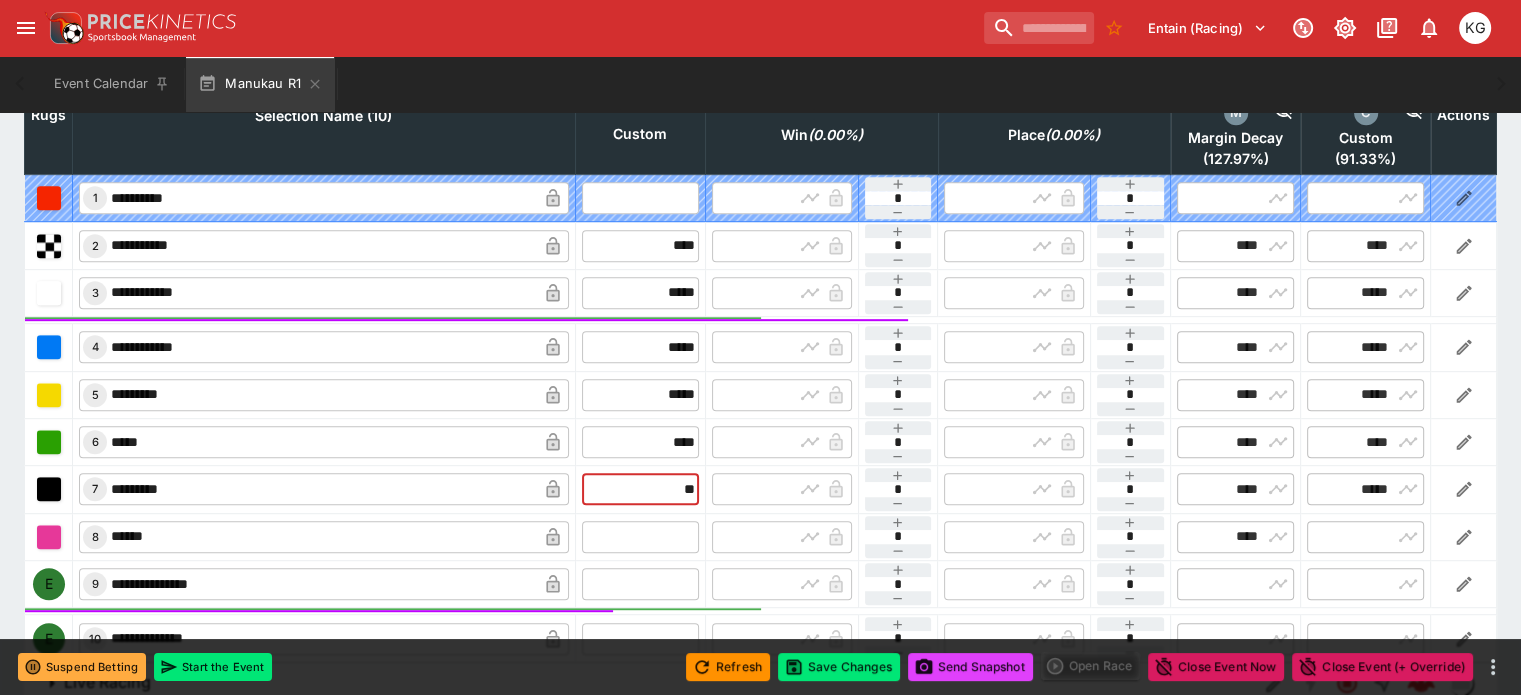 type on "*****" 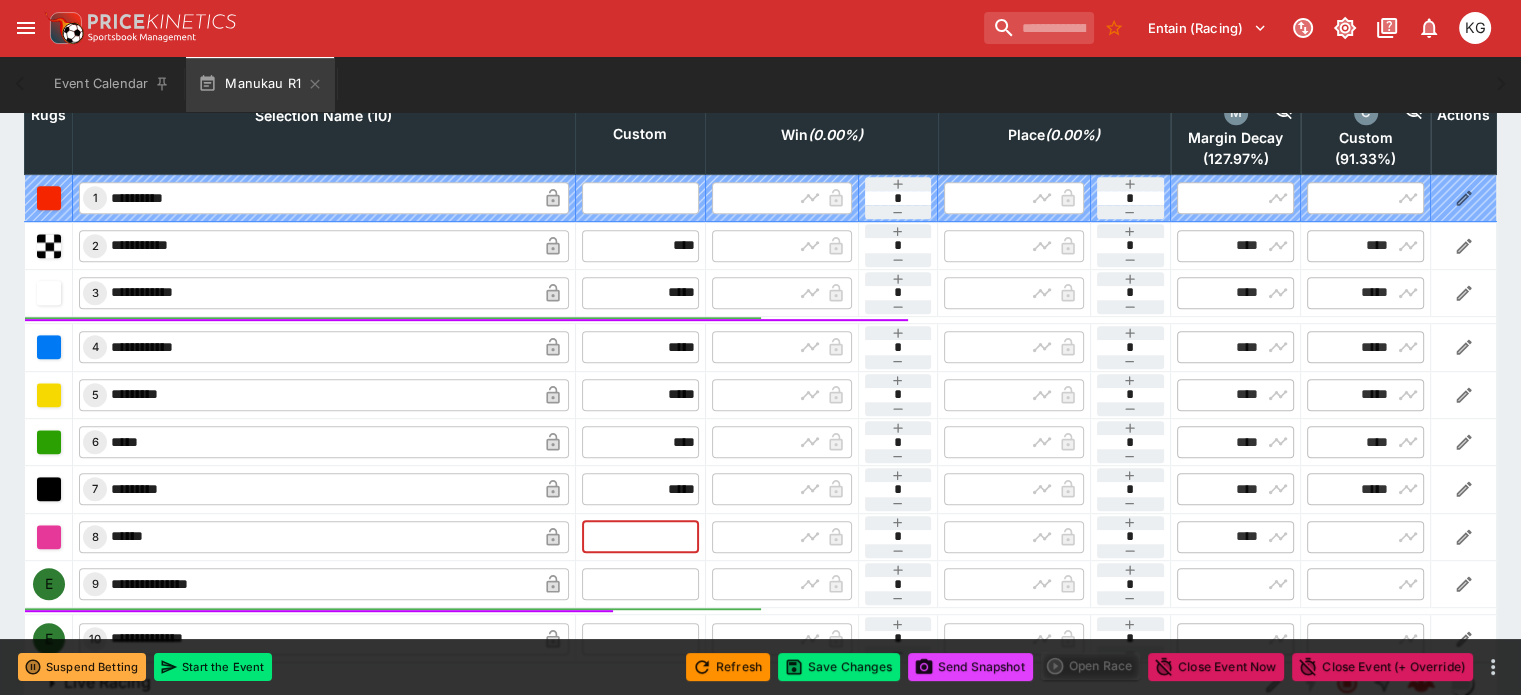 click at bounding box center (640, 537) 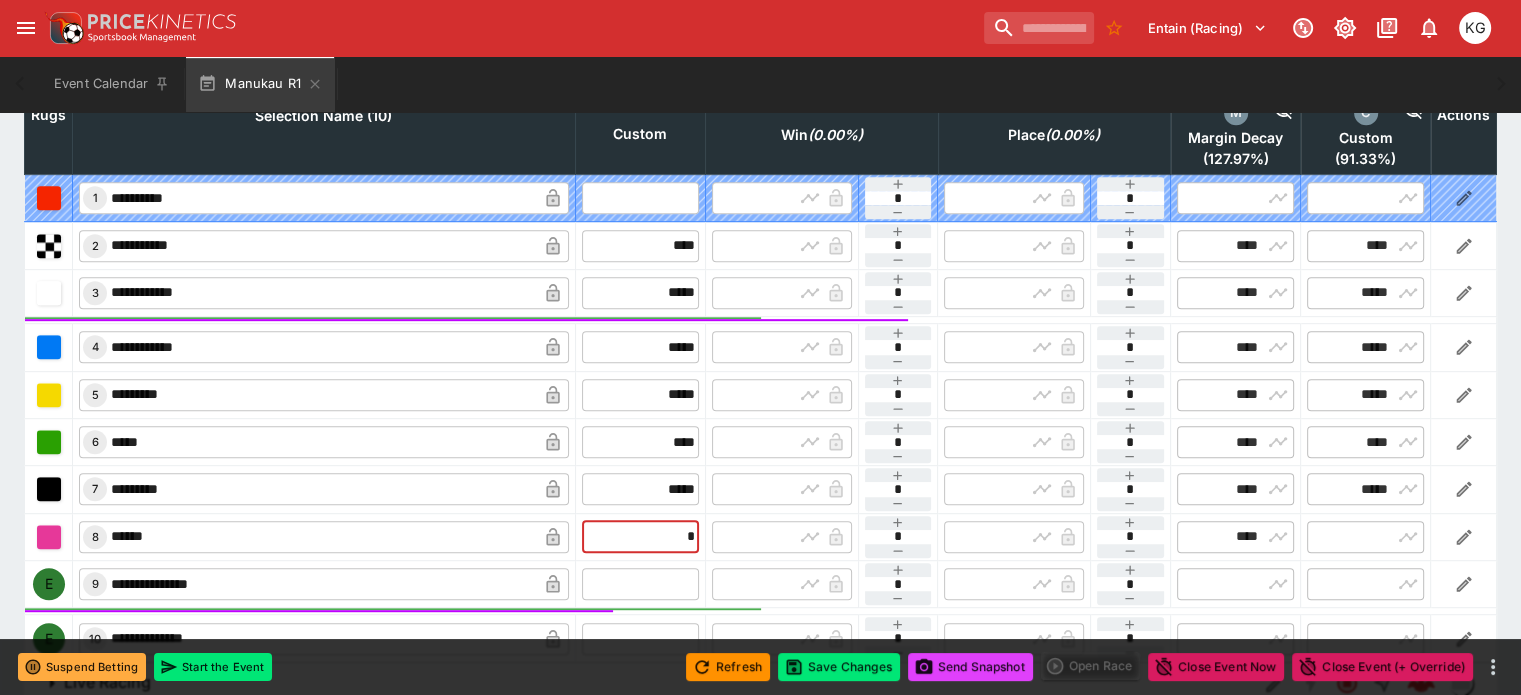 type on "**" 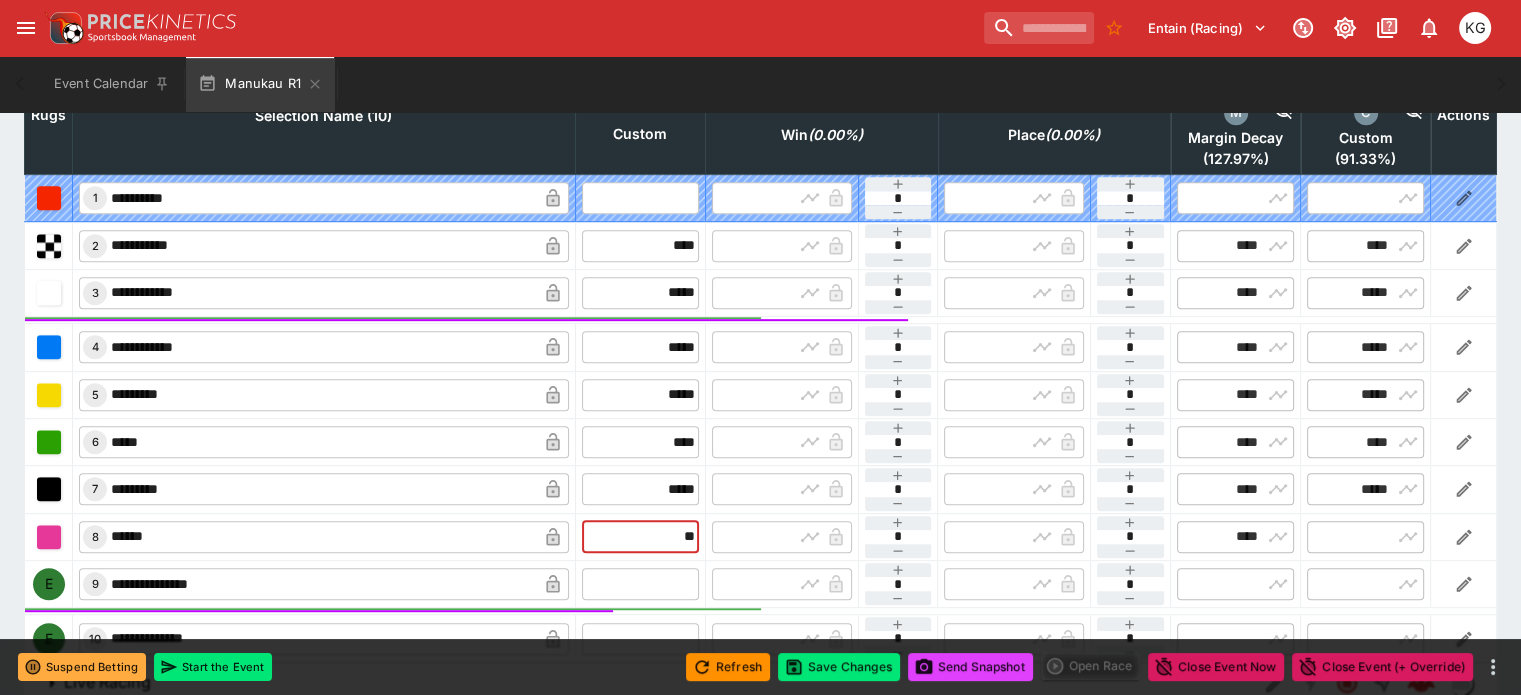 type on "*****" 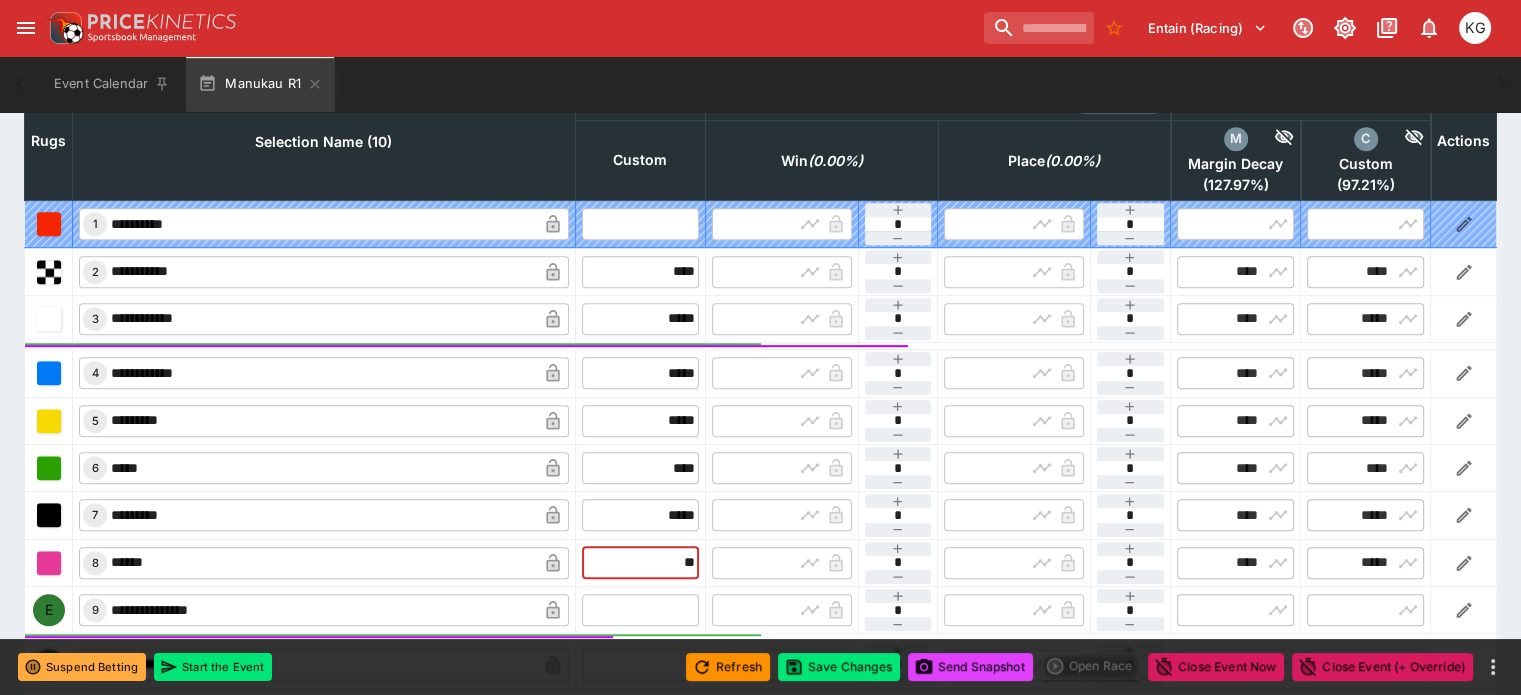 scroll, scrollTop: 1000, scrollLeft: 0, axis: vertical 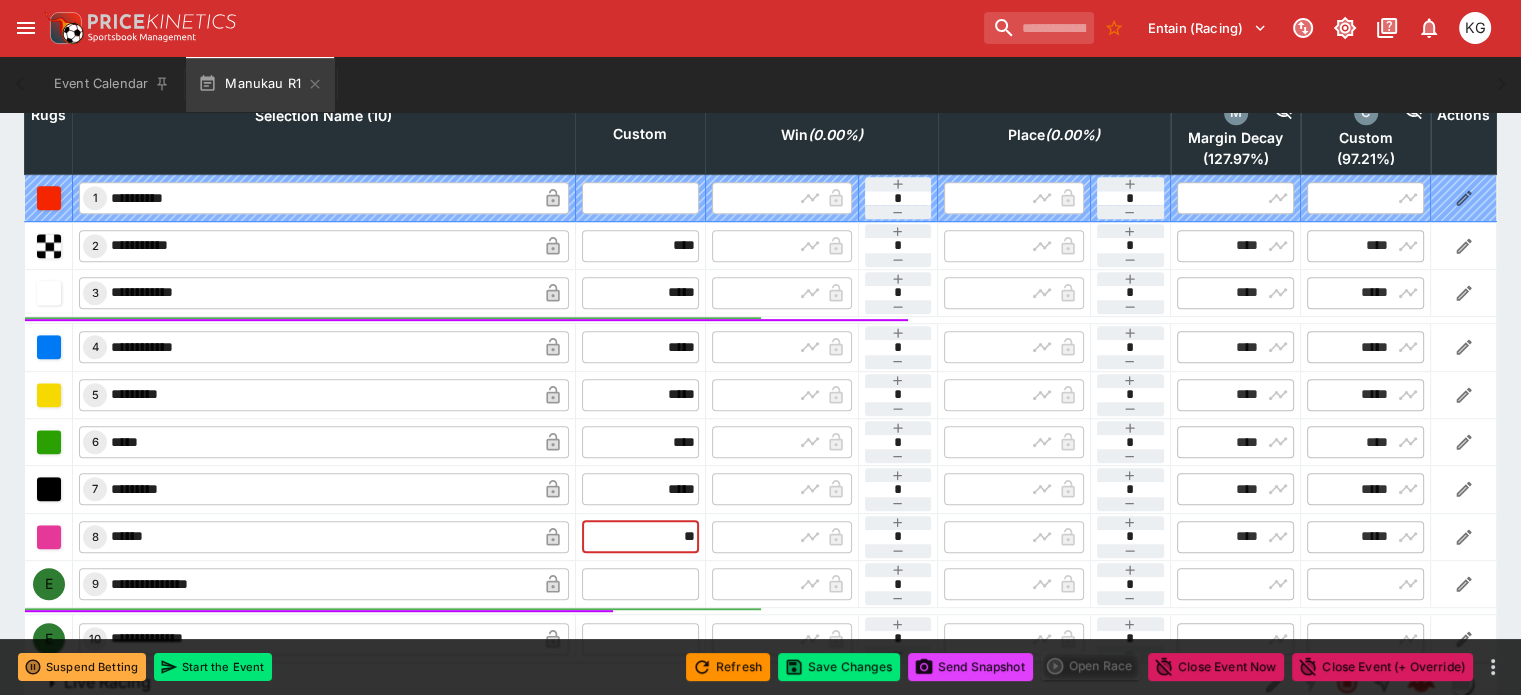 type on "*****" 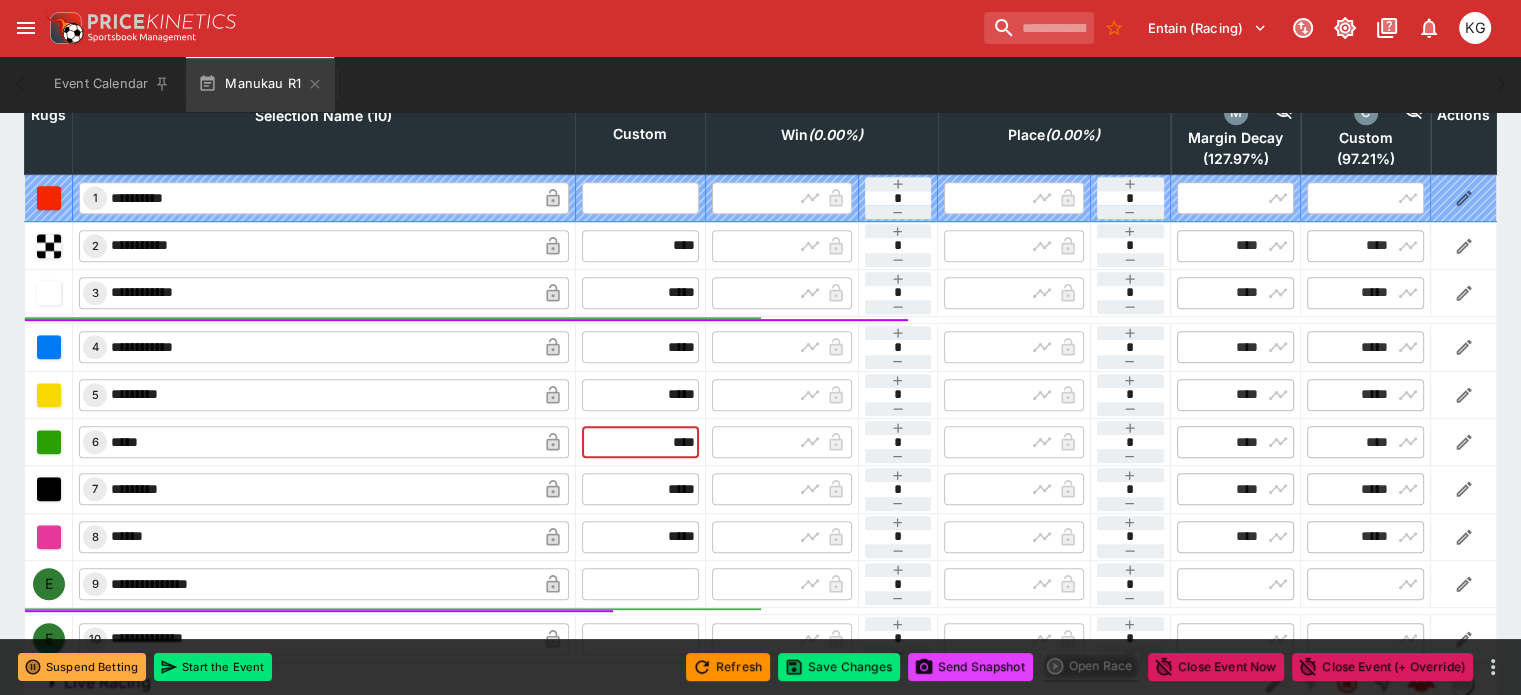 drag, startPoint x: 634, startPoint y: 395, endPoint x: 682, endPoint y: 395, distance: 48 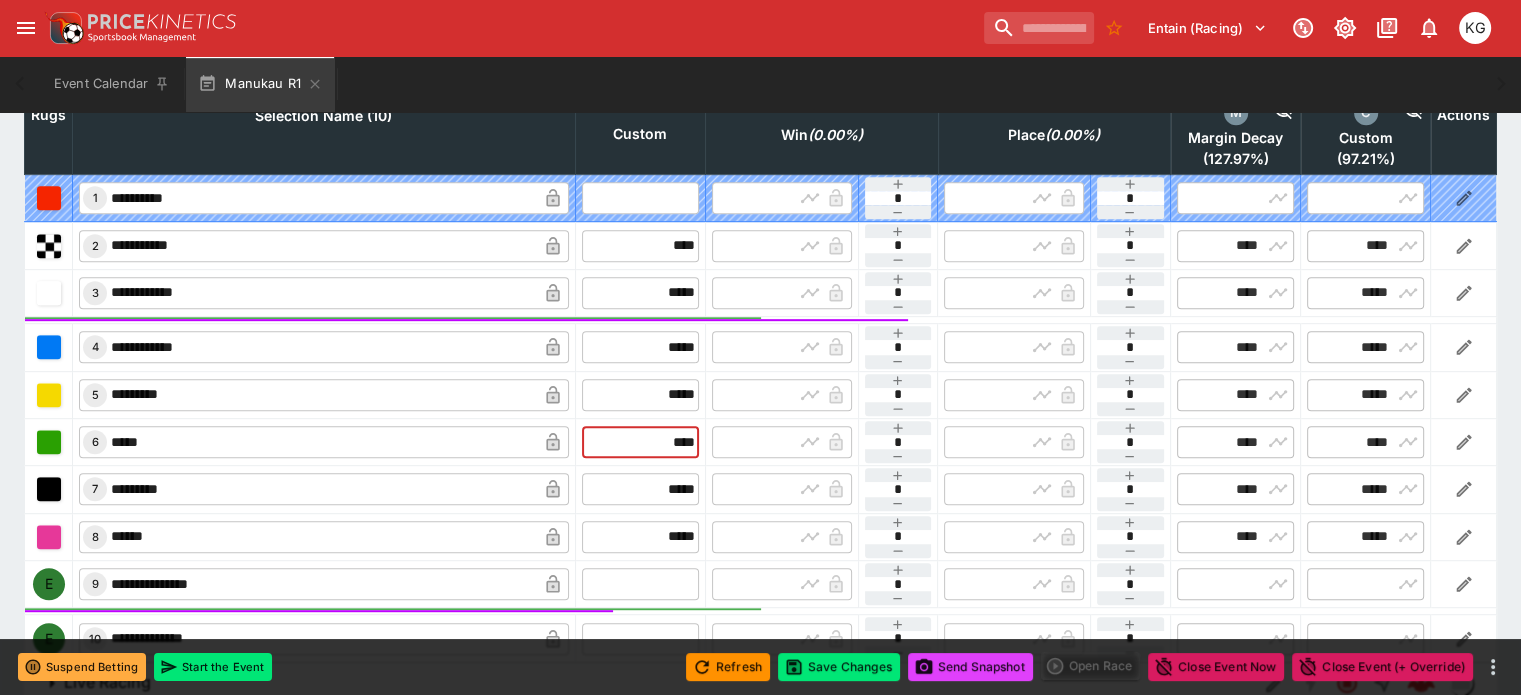 click on "​ 6 ***** ​ **** ​ ​ ​ * ​ ​ ​ * ​ ​ **** ​ ​ **** ​" at bounding box center [761, 441] 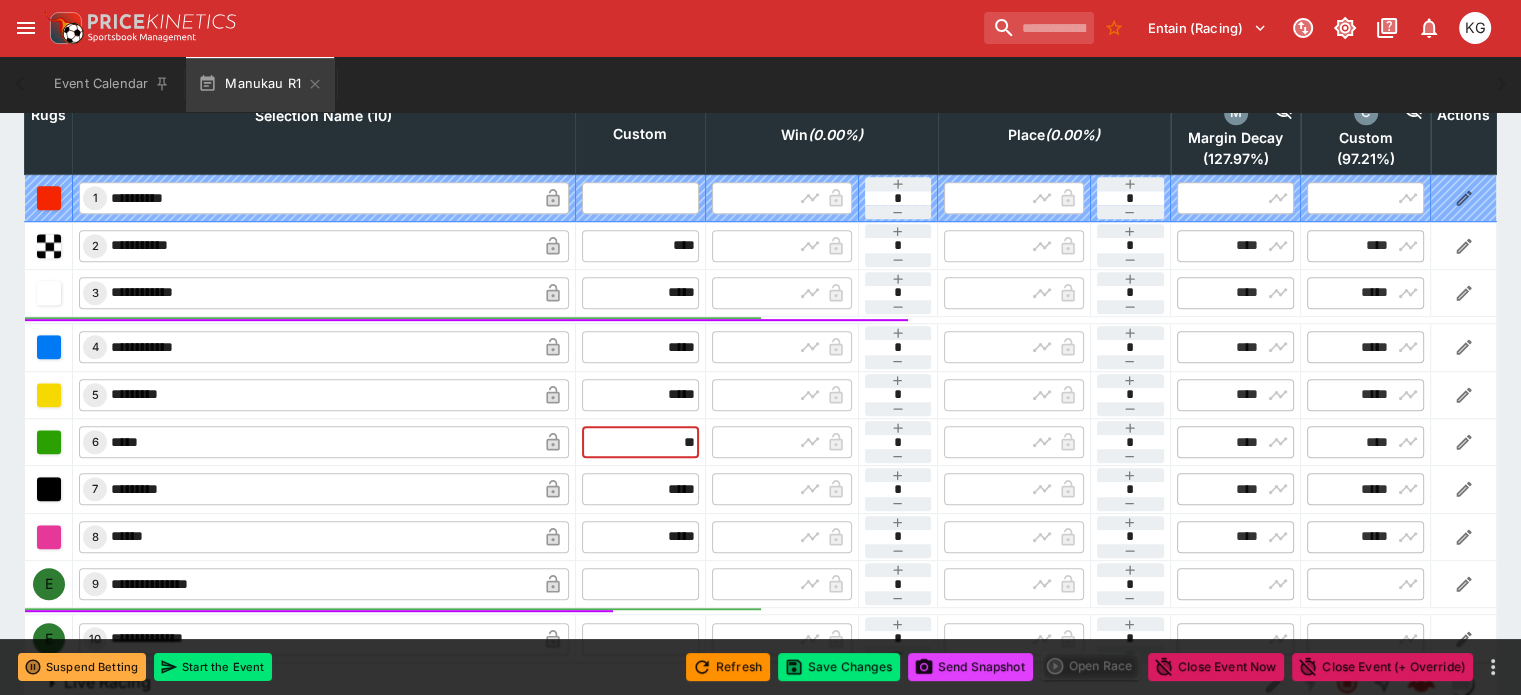 type on "***" 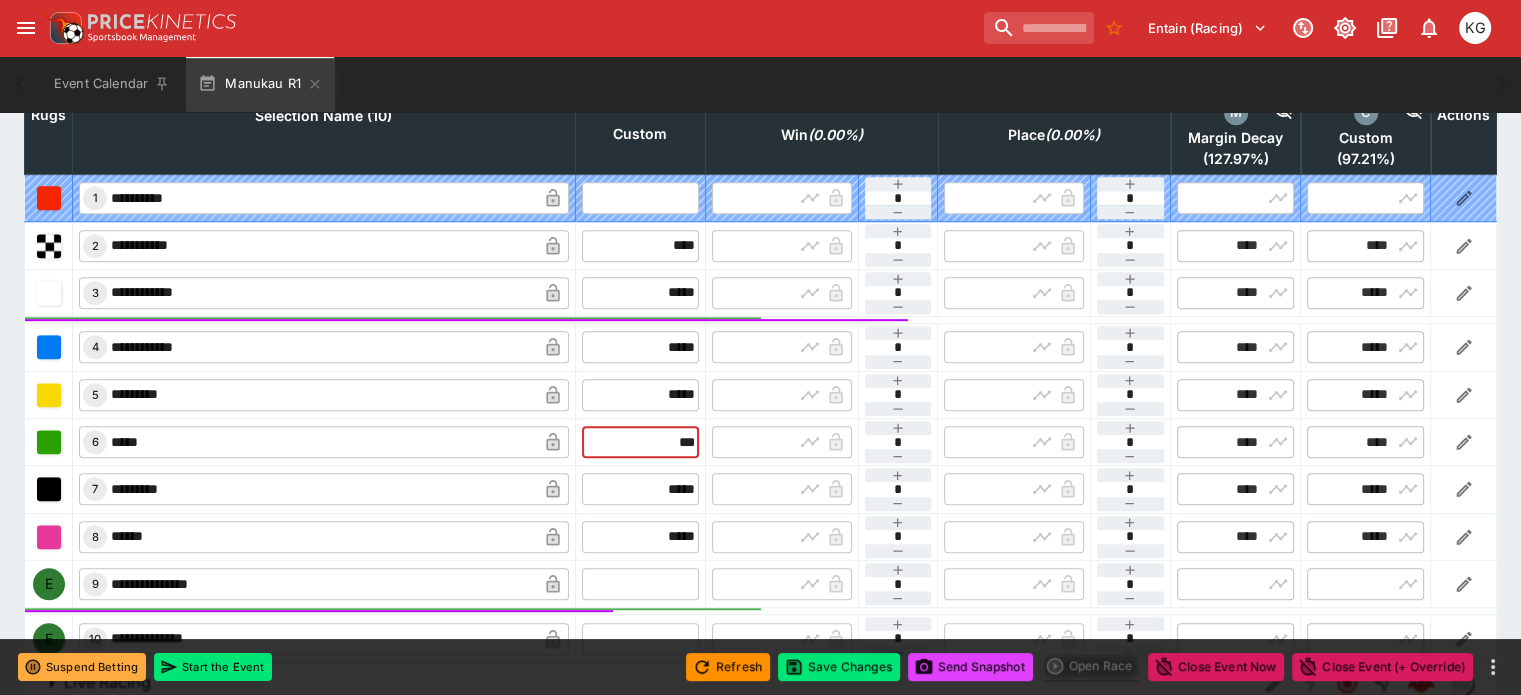 type on "****" 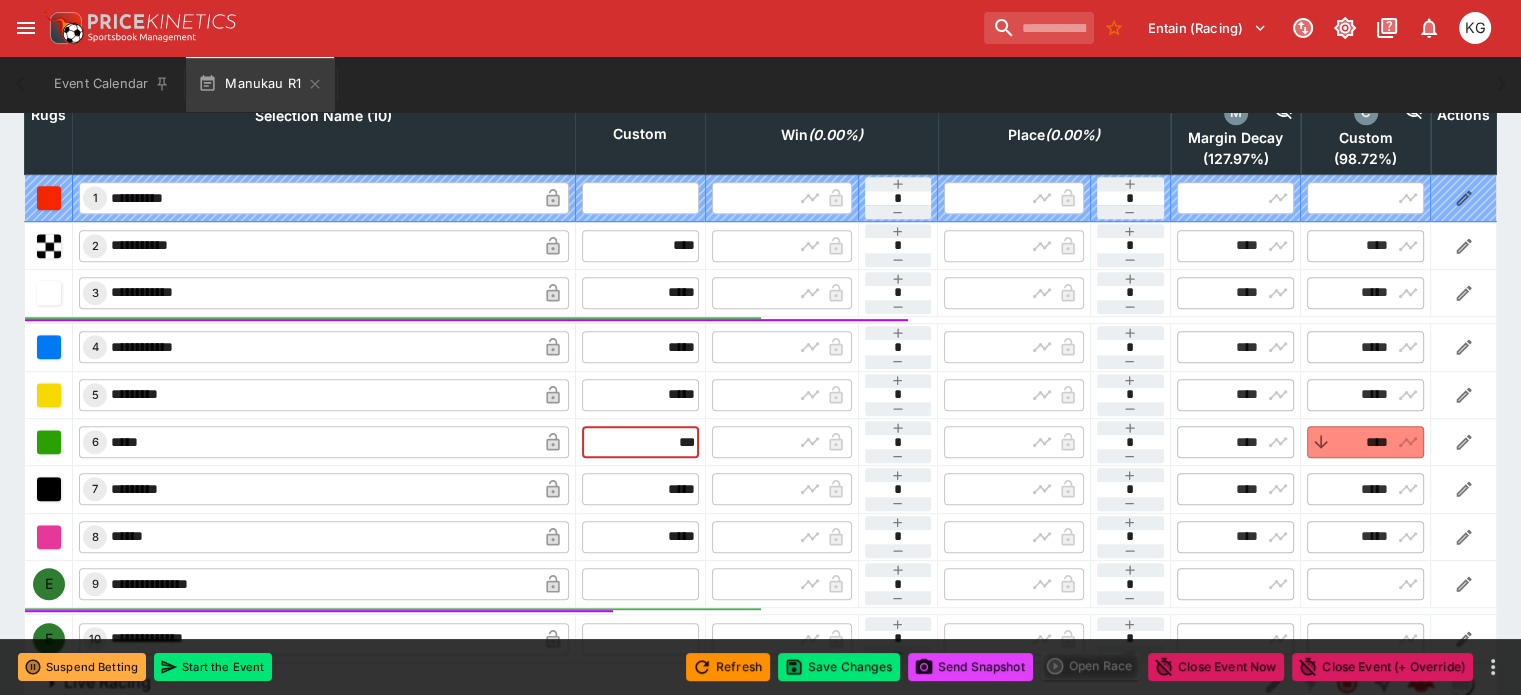 type on "****" 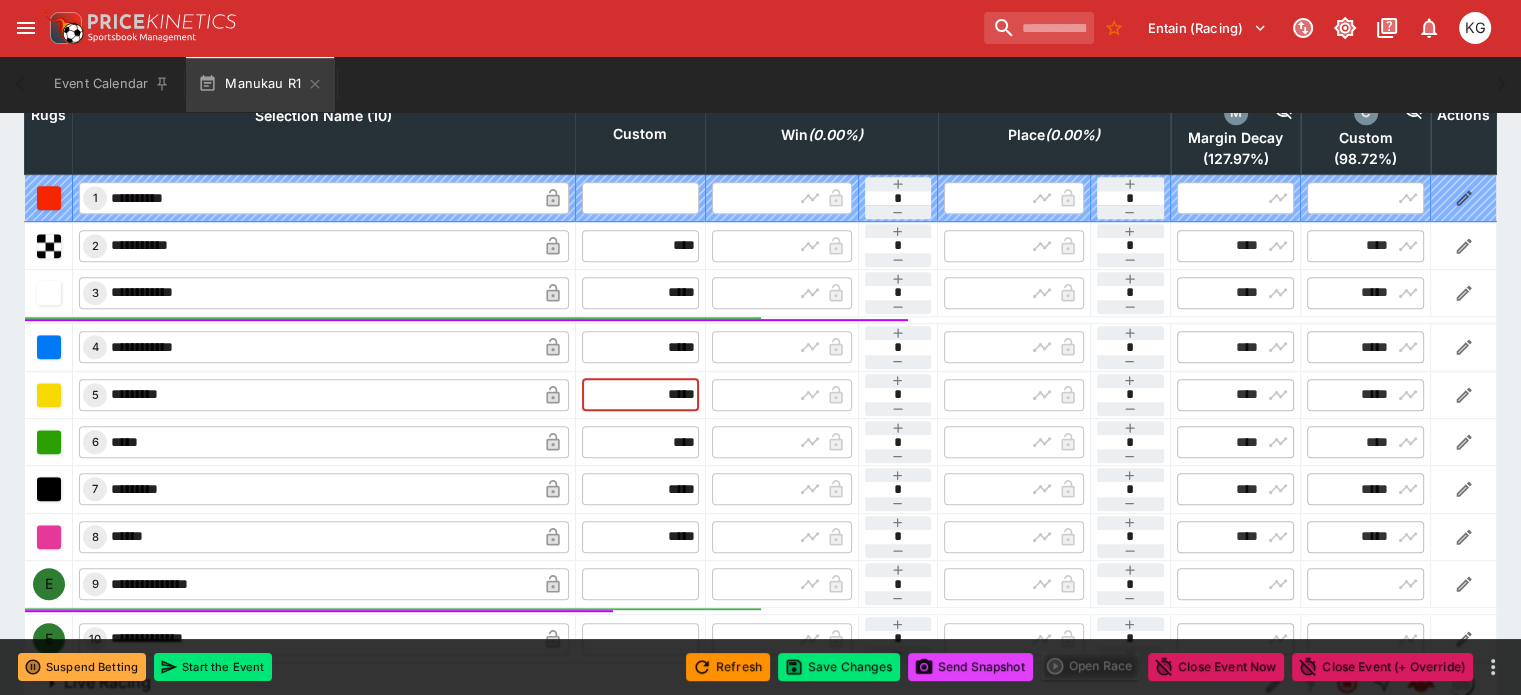 drag, startPoint x: 627, startPoint y: 341, endPoint x: 705, endPoint y: 341, distance: 78 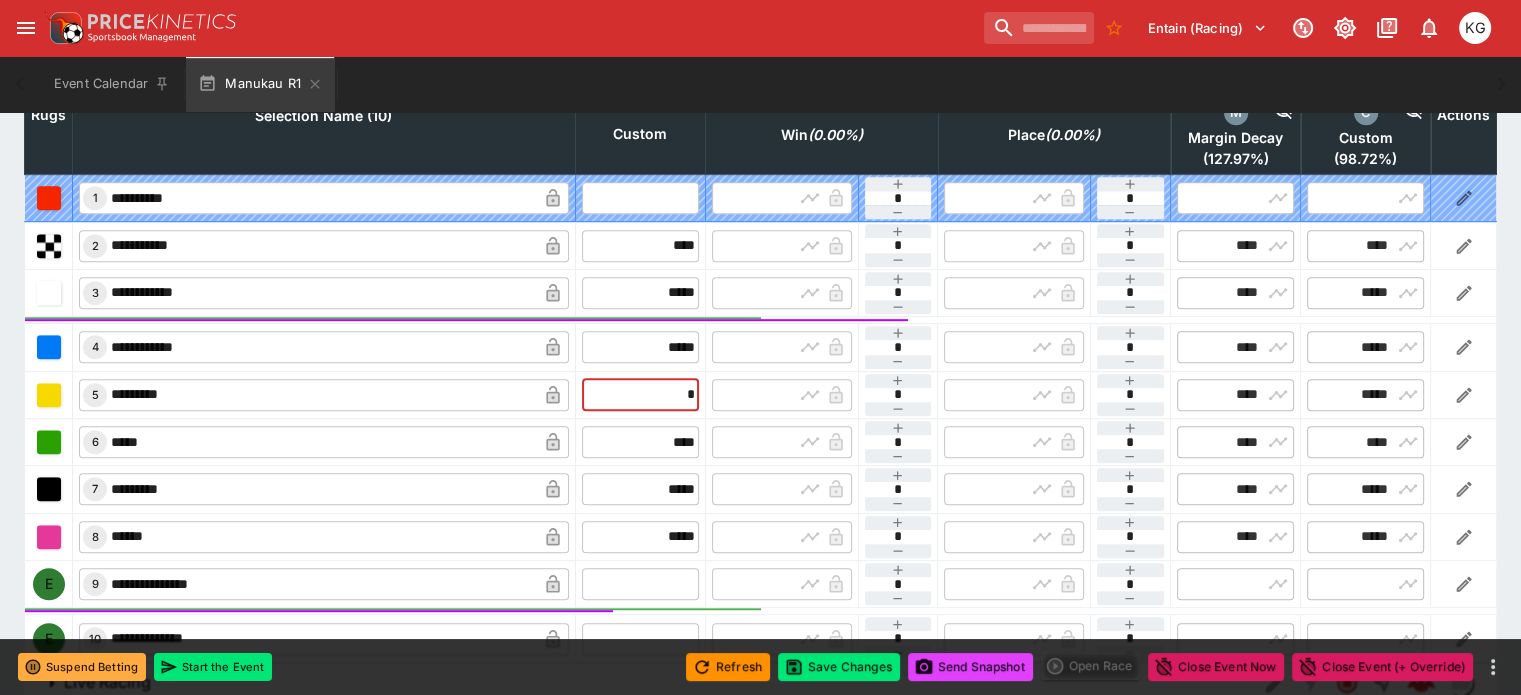 type on "**" 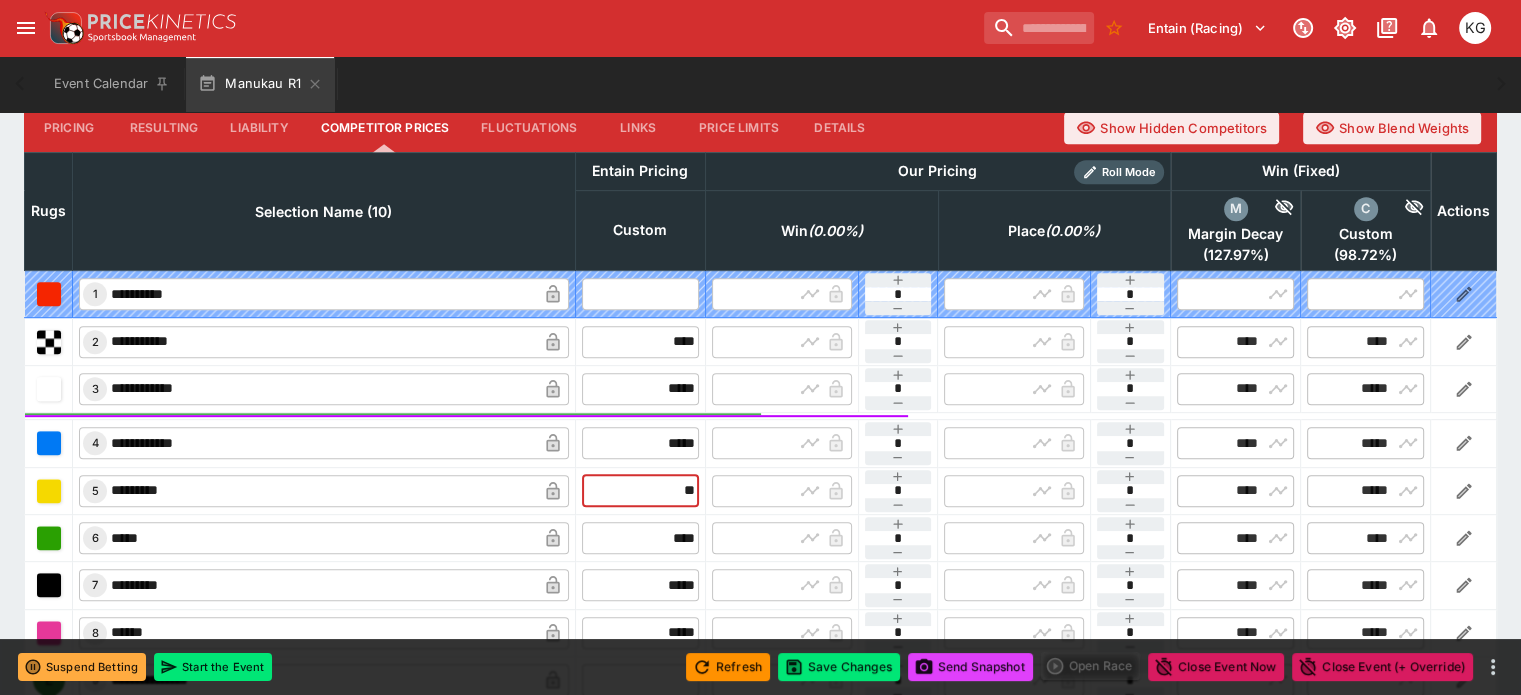 type on "*****" 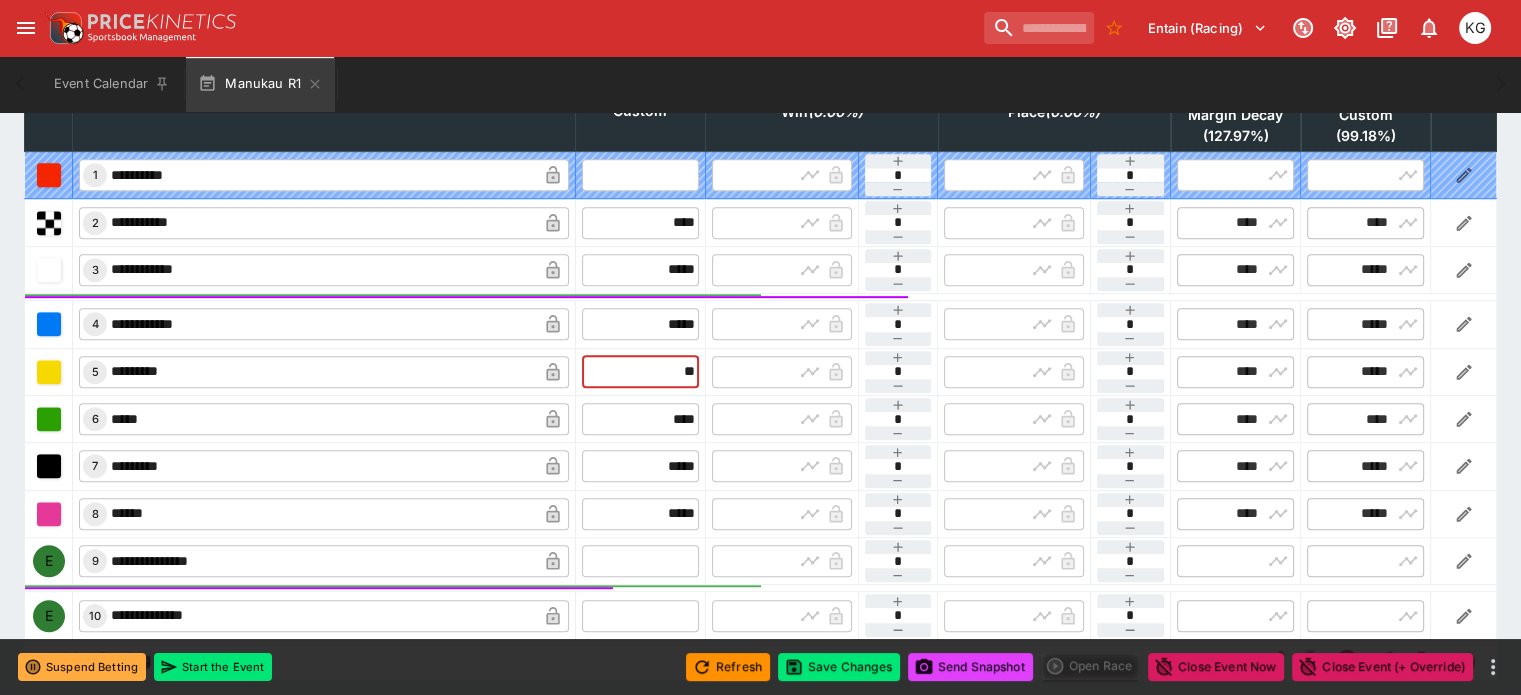 scroll, scrollTop: 1025, scrollLeft: 0, axis: vertical 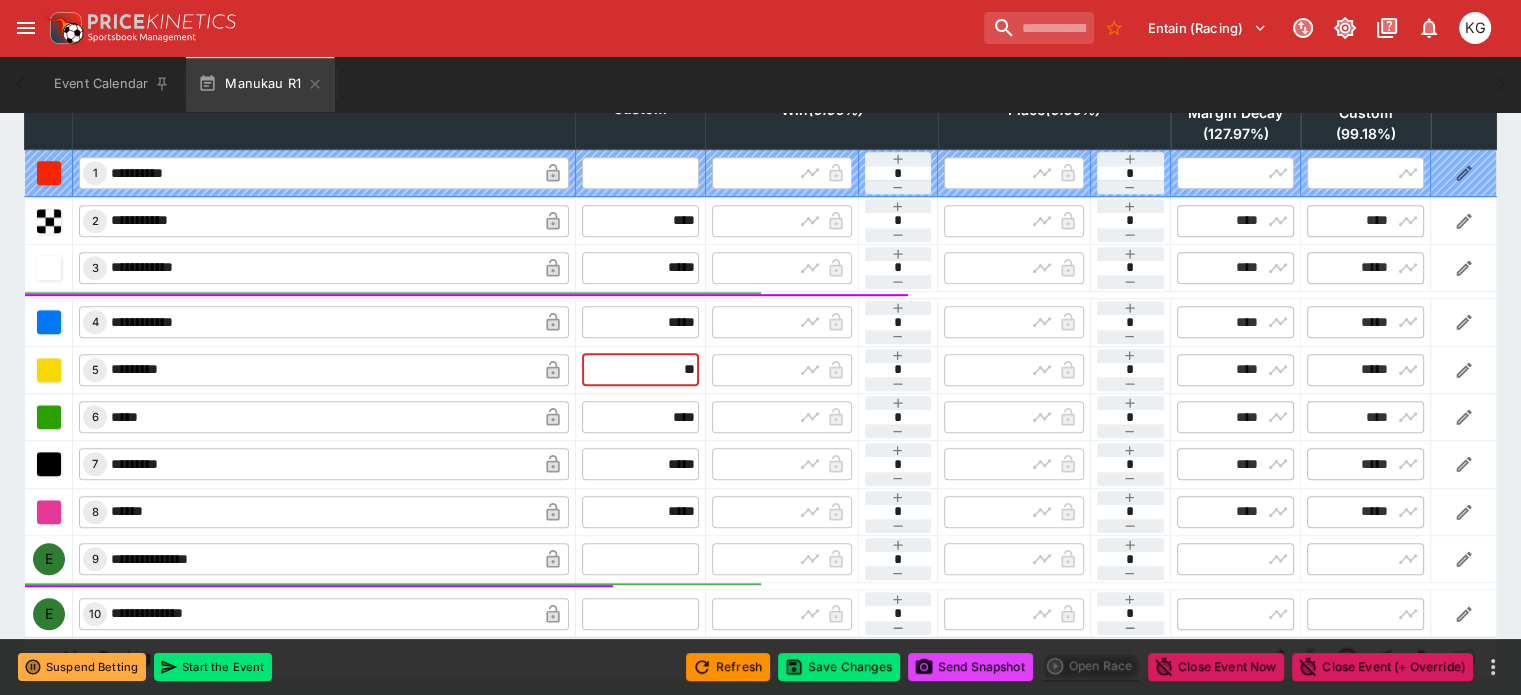type on "*****" 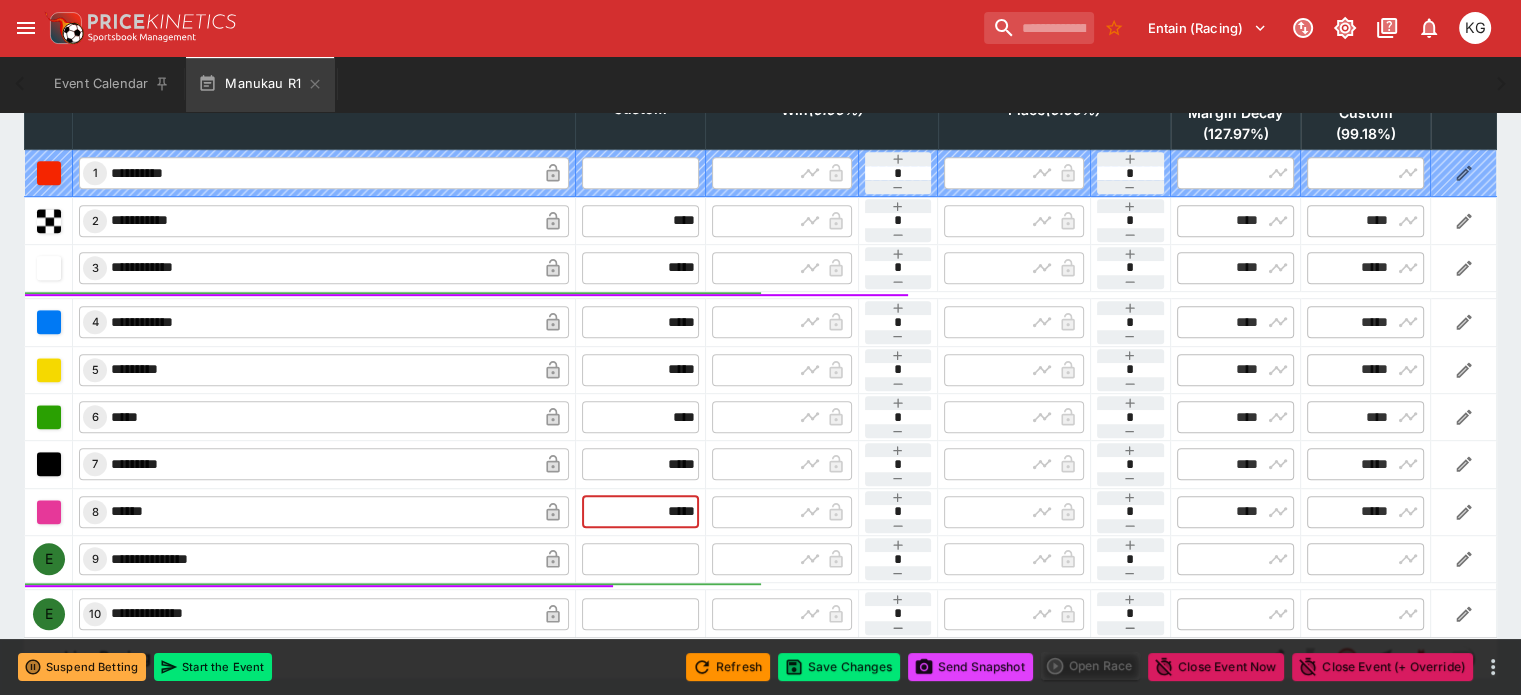 drag, startPoint x: 613, startPoint y: 453, endPoint x: 699, endPoint y: 444, distance: 86.46965 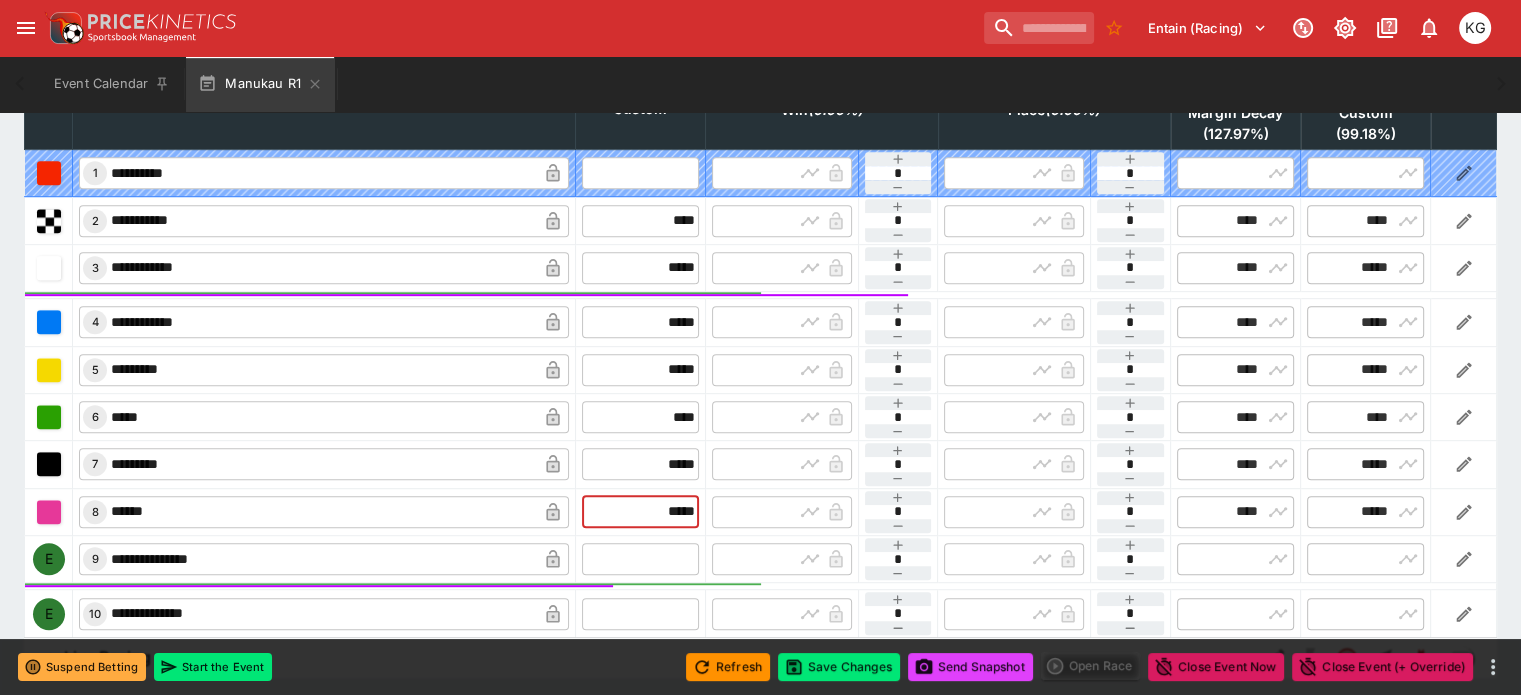 click on "[MASKED_DATA]" at bounding box center (761, 511) 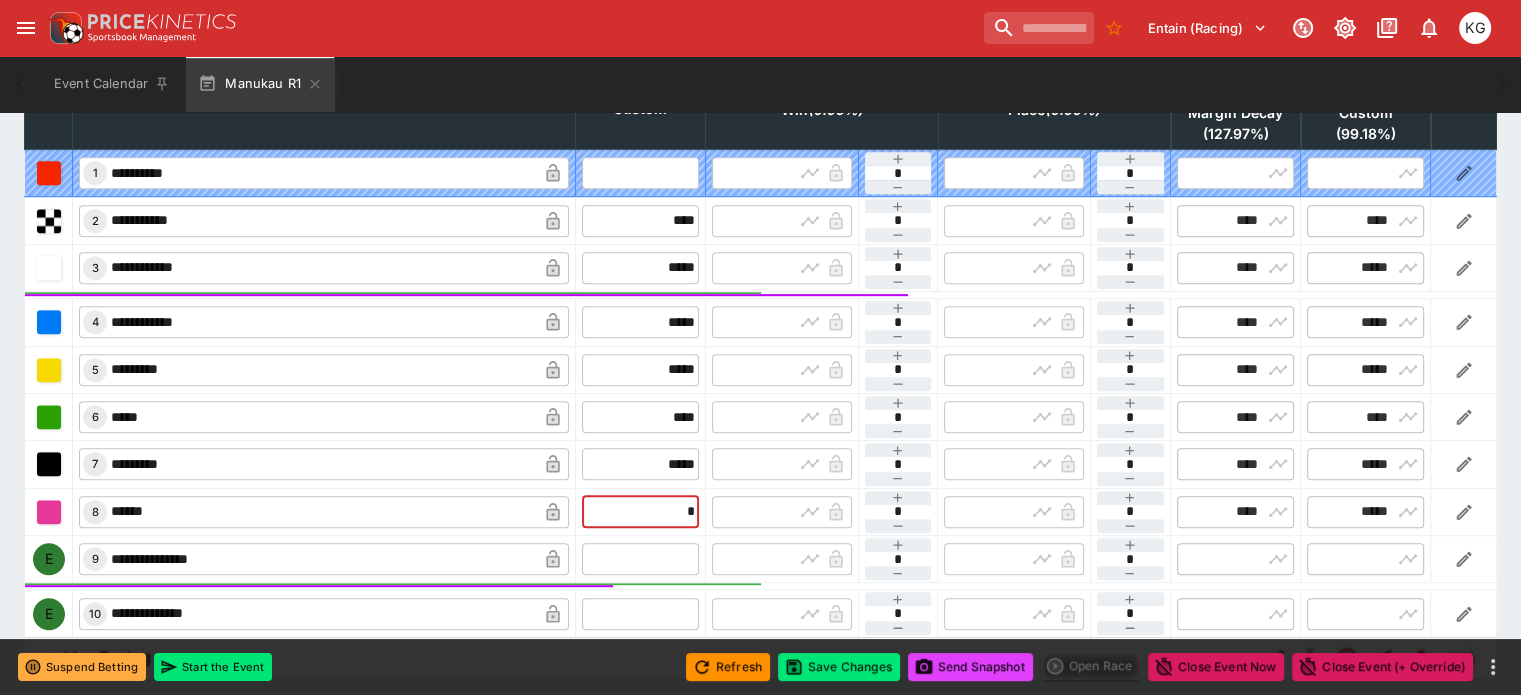 type on "**" 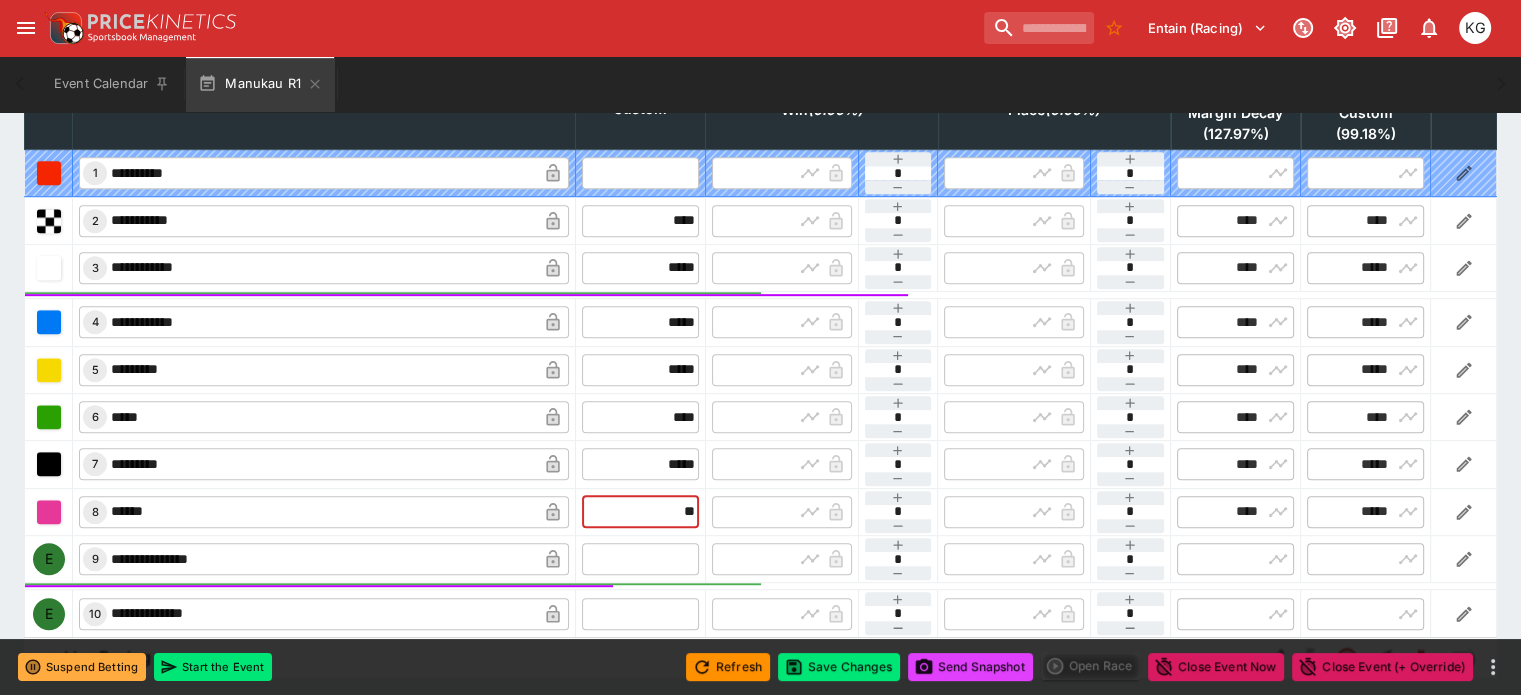 type on "*****" 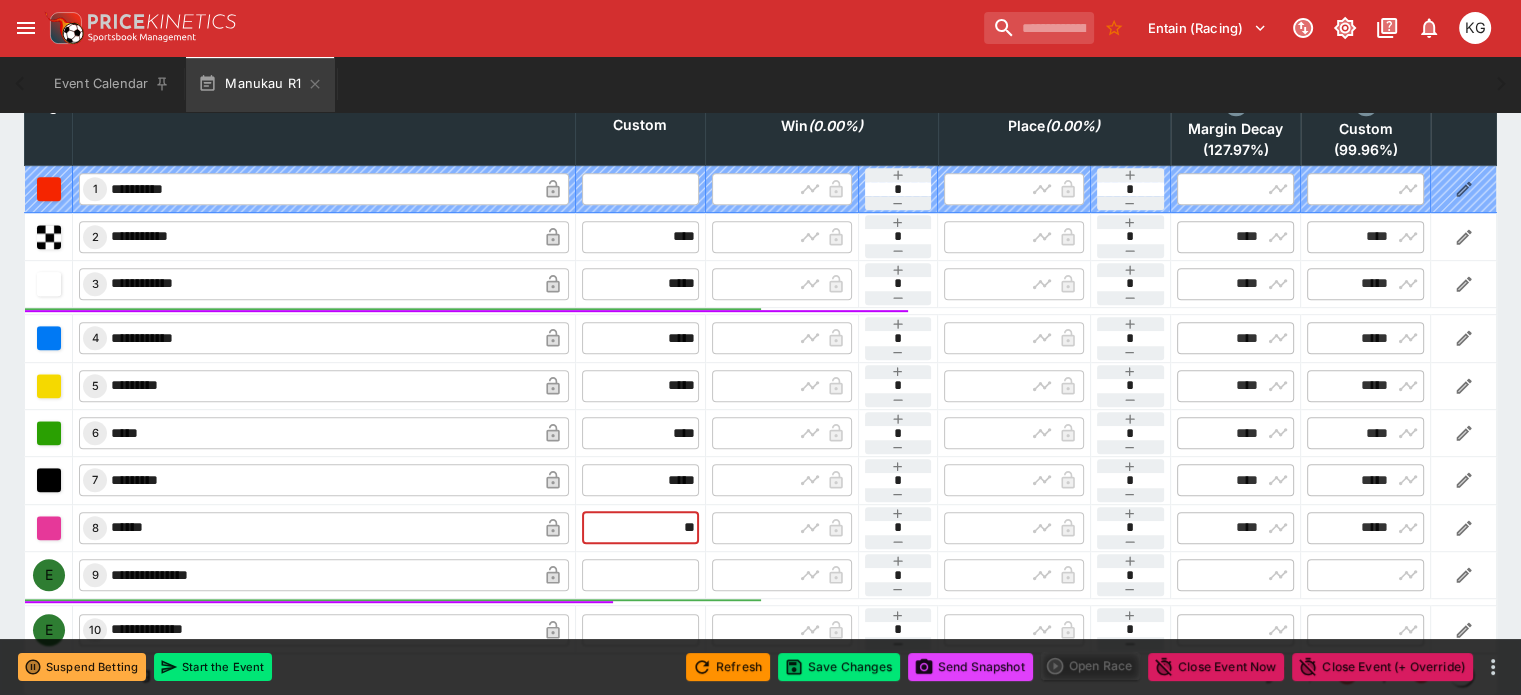 scroll, scrollTop: 1025, scrollLeft: 0, axis: vertical 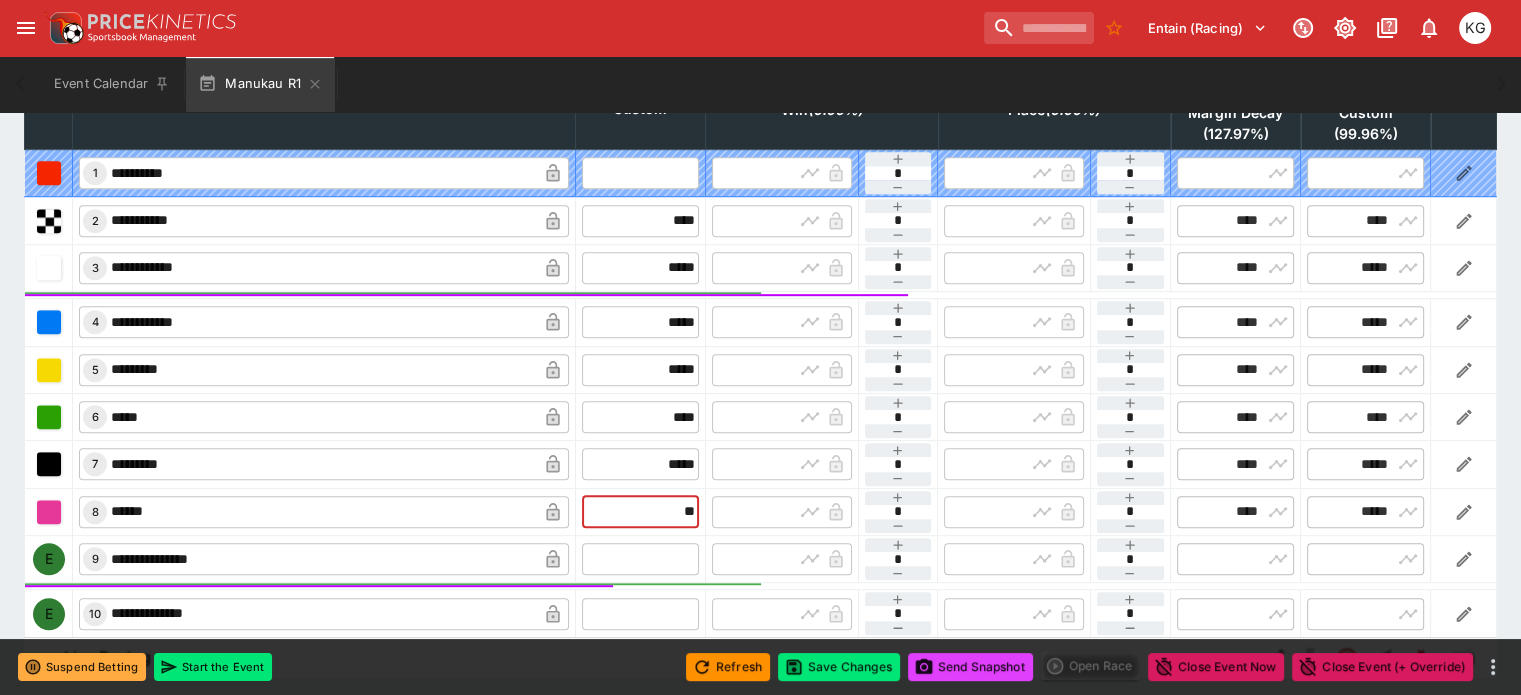 type on "*****" 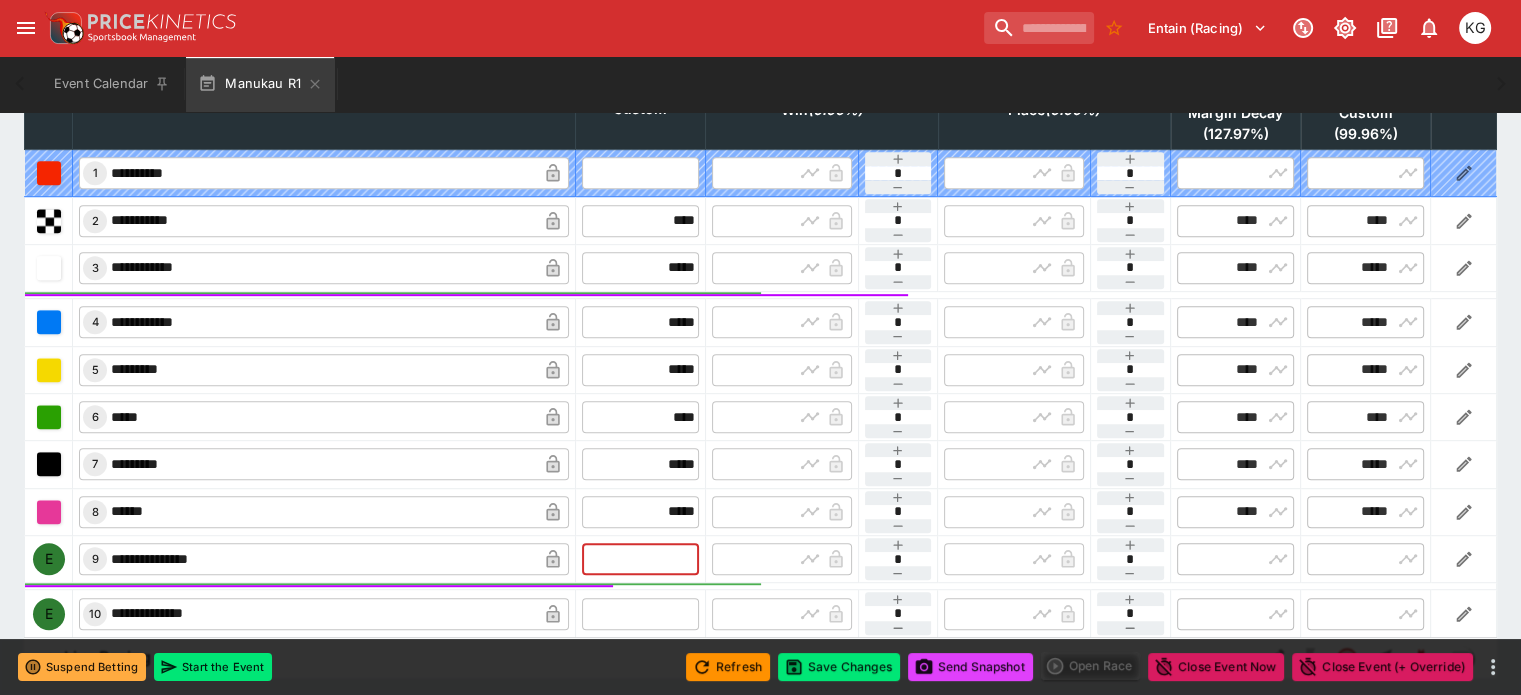 click at bounding box center (640, 559) 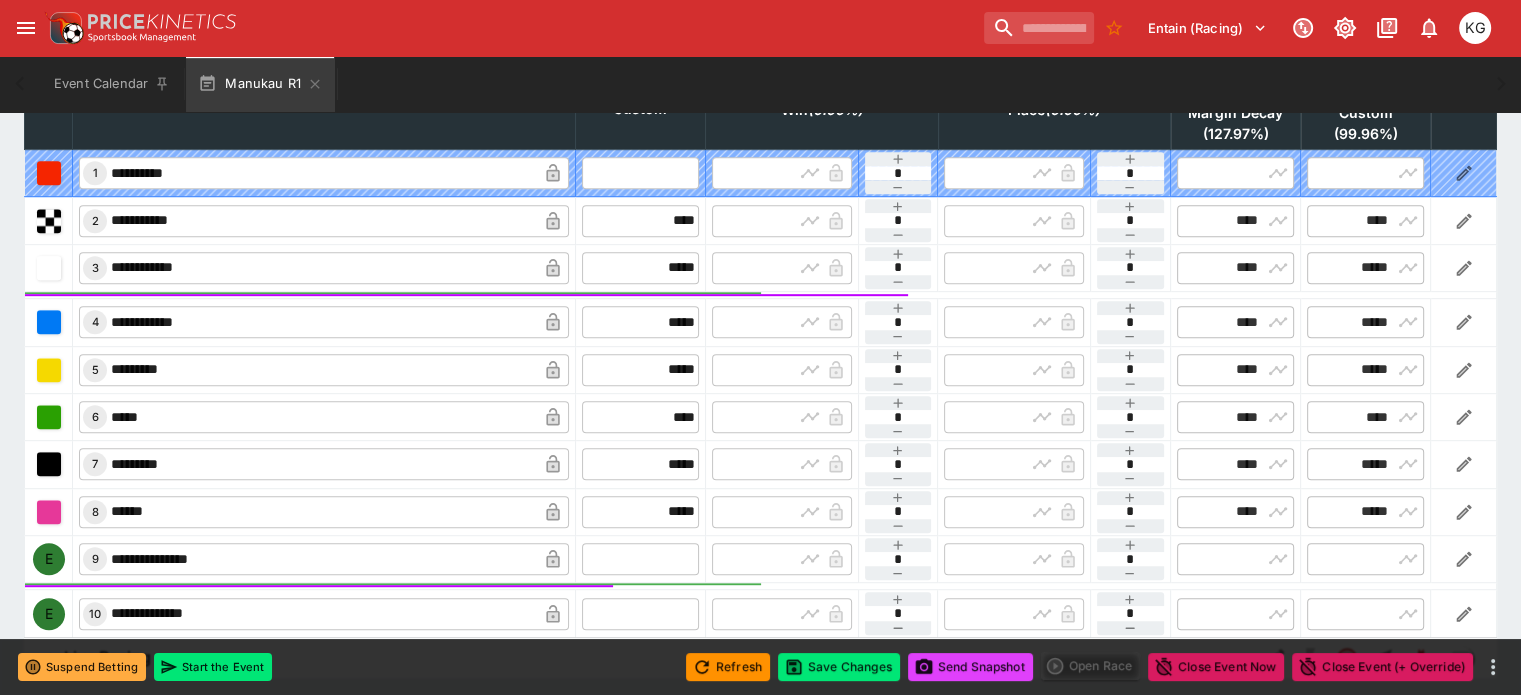 click at bounding box center [640, 559] 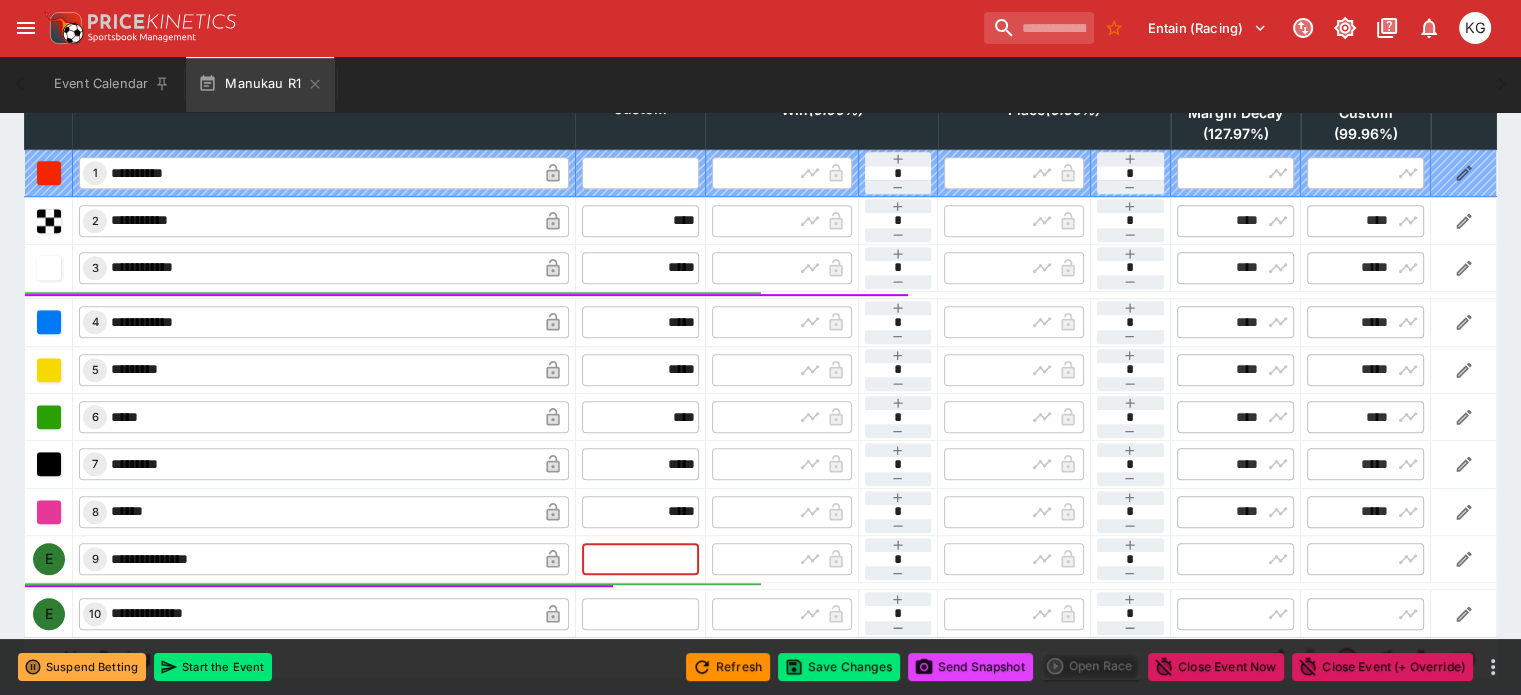 type on "*" 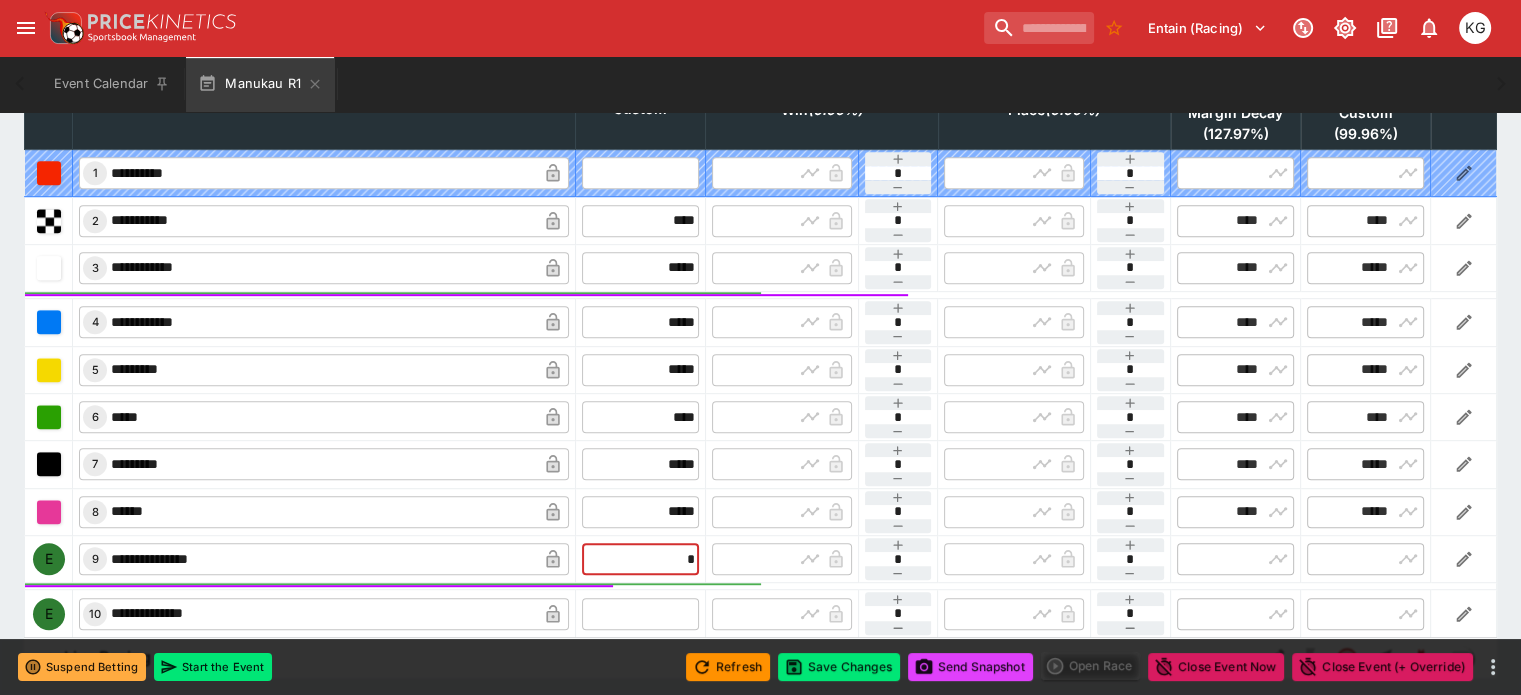 type on "****" 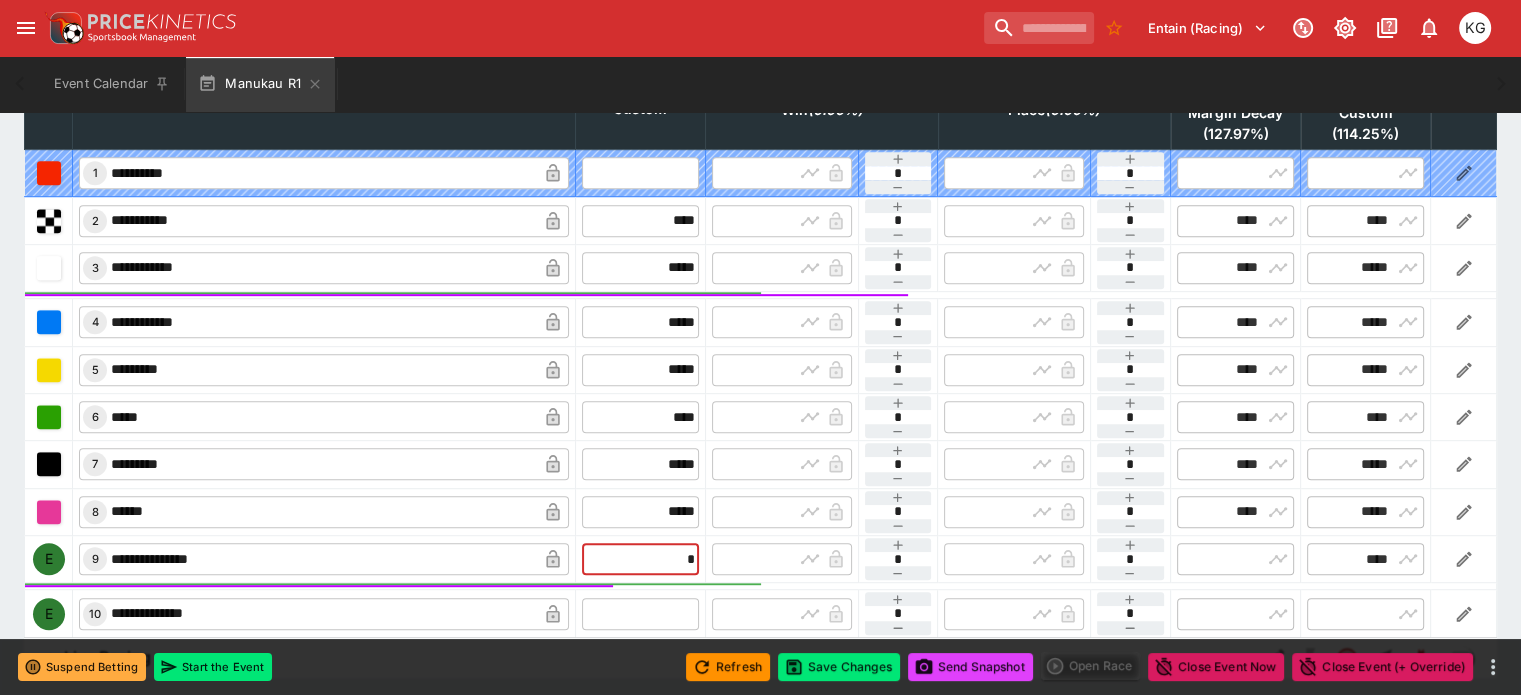 type on "****" 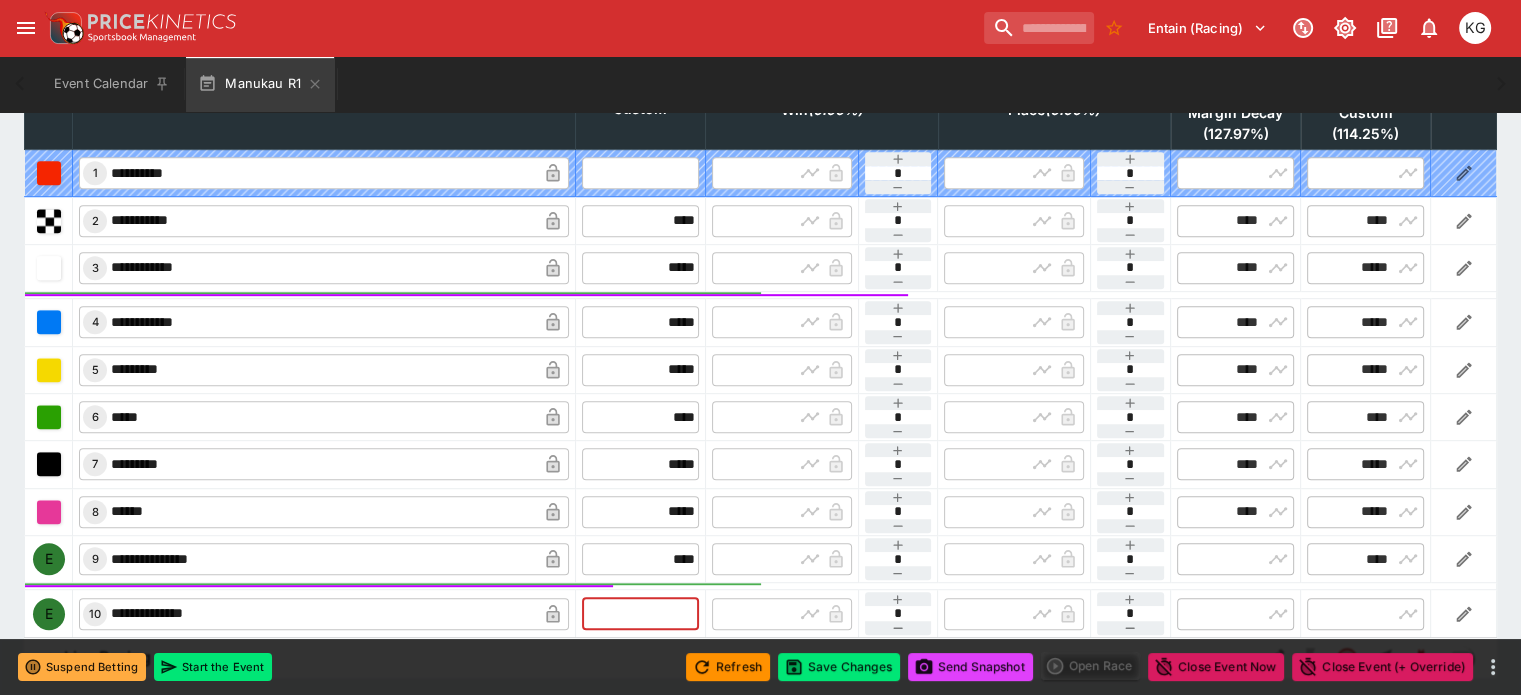 click at bounding box center [640, 614] 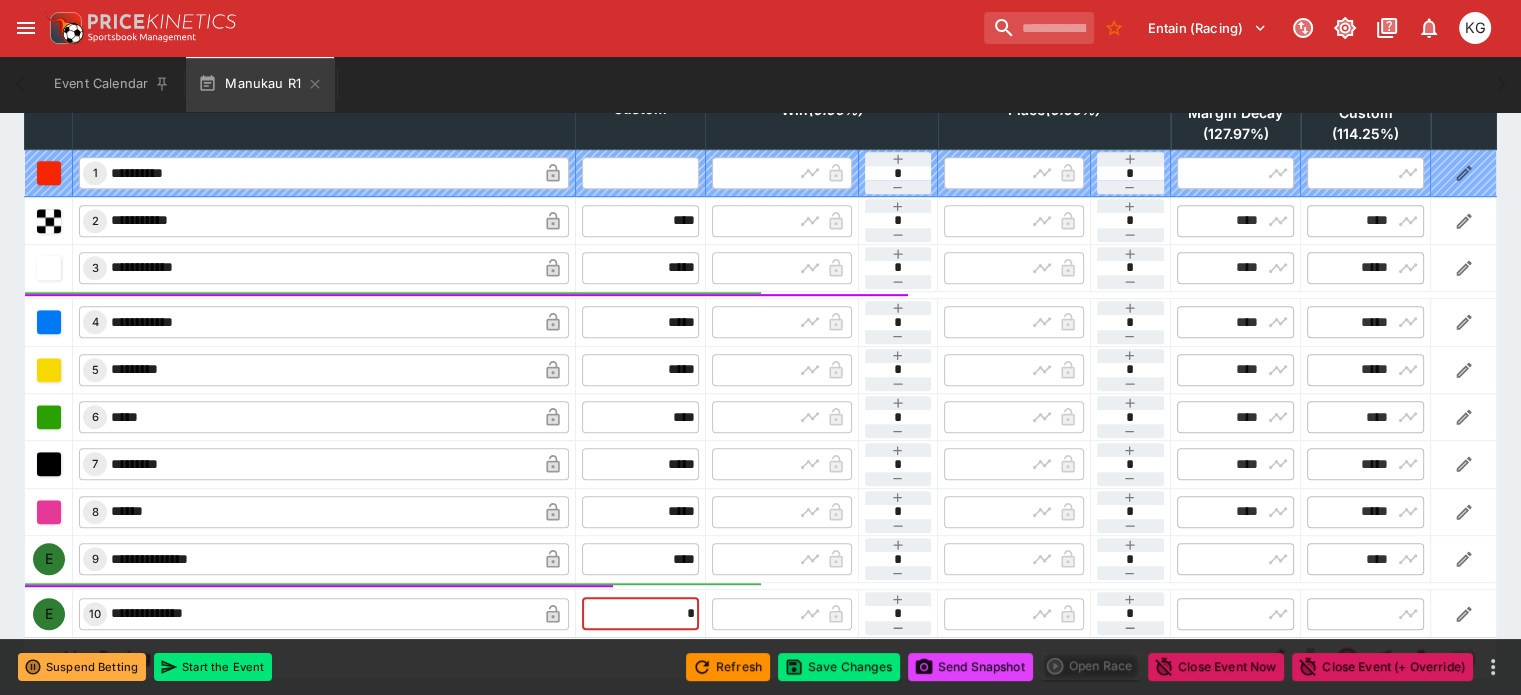 type on "**" 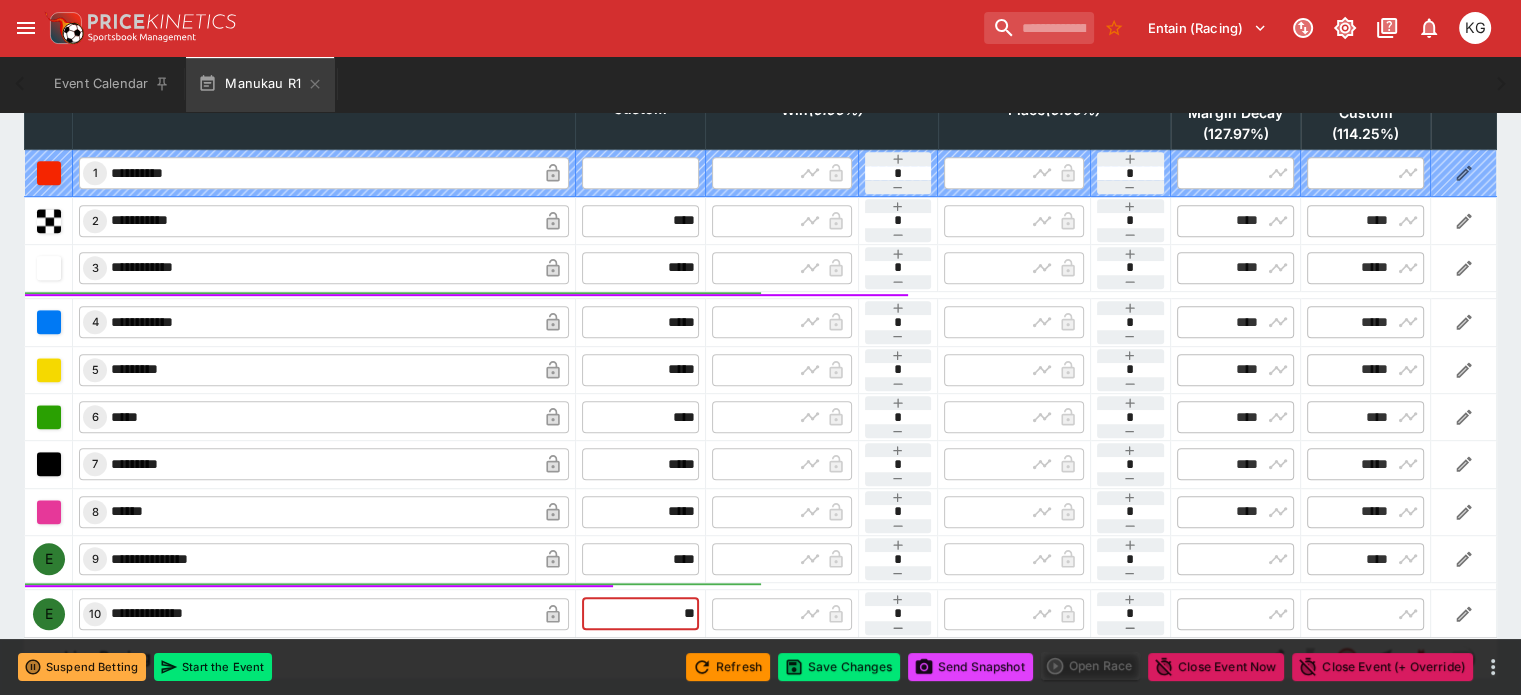 type on "*****" 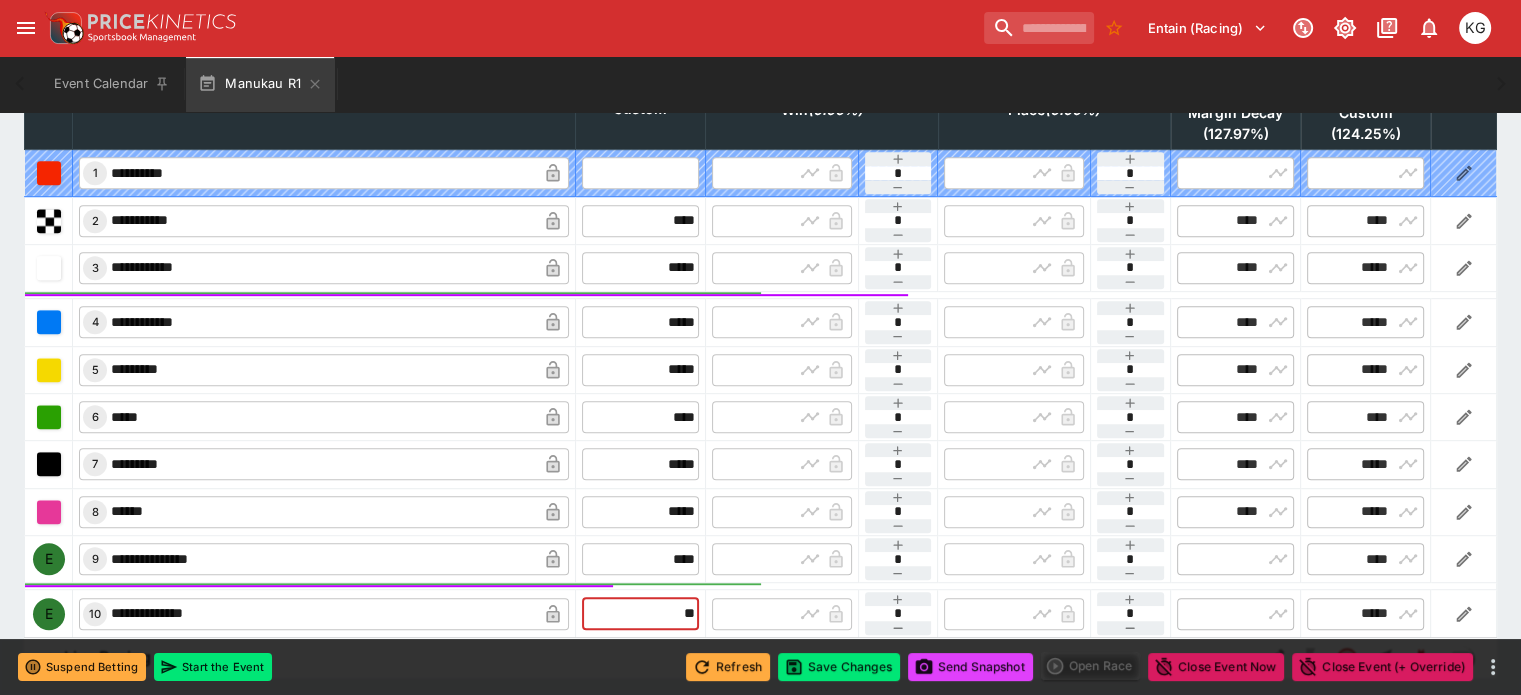 type on "*****" 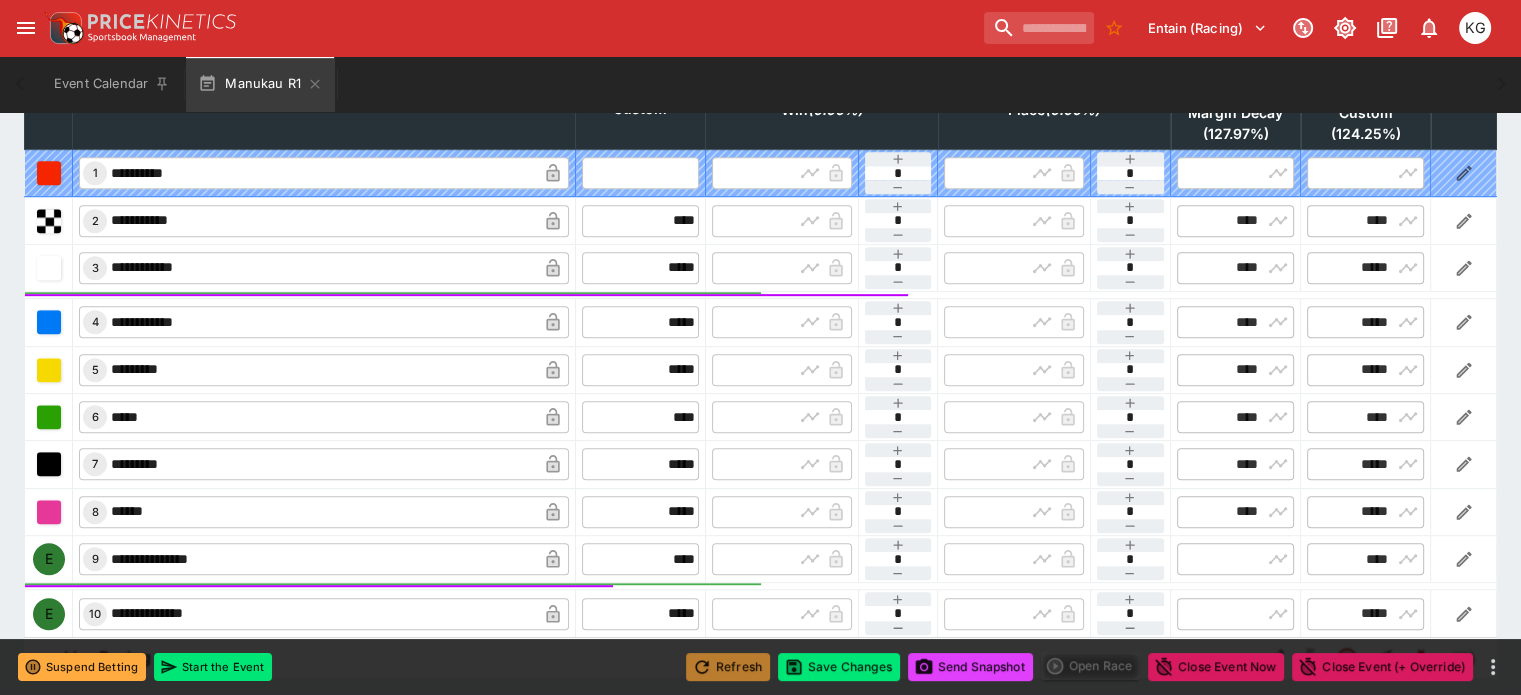 click on "Refresh" at bounding box center (728, 667) 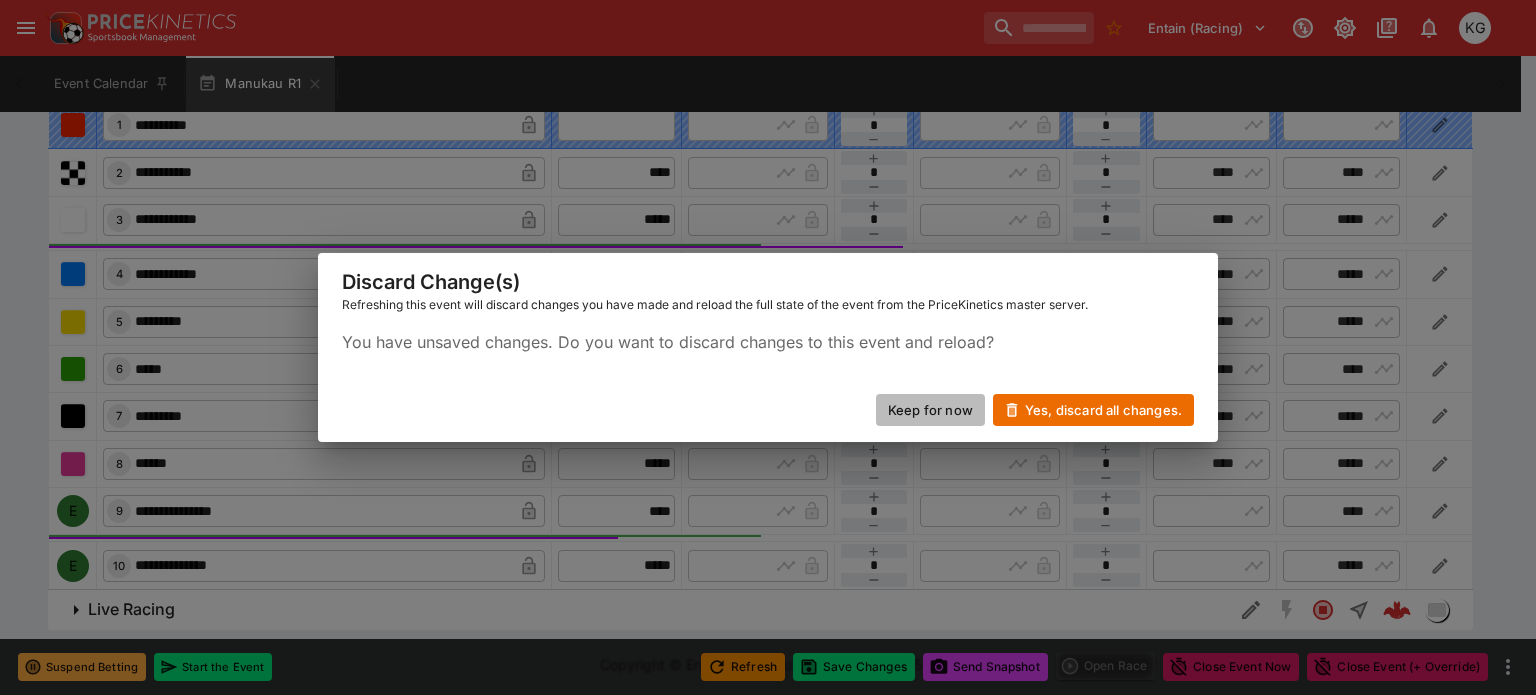click on "Keep for now" at bounding box center (930, 410) 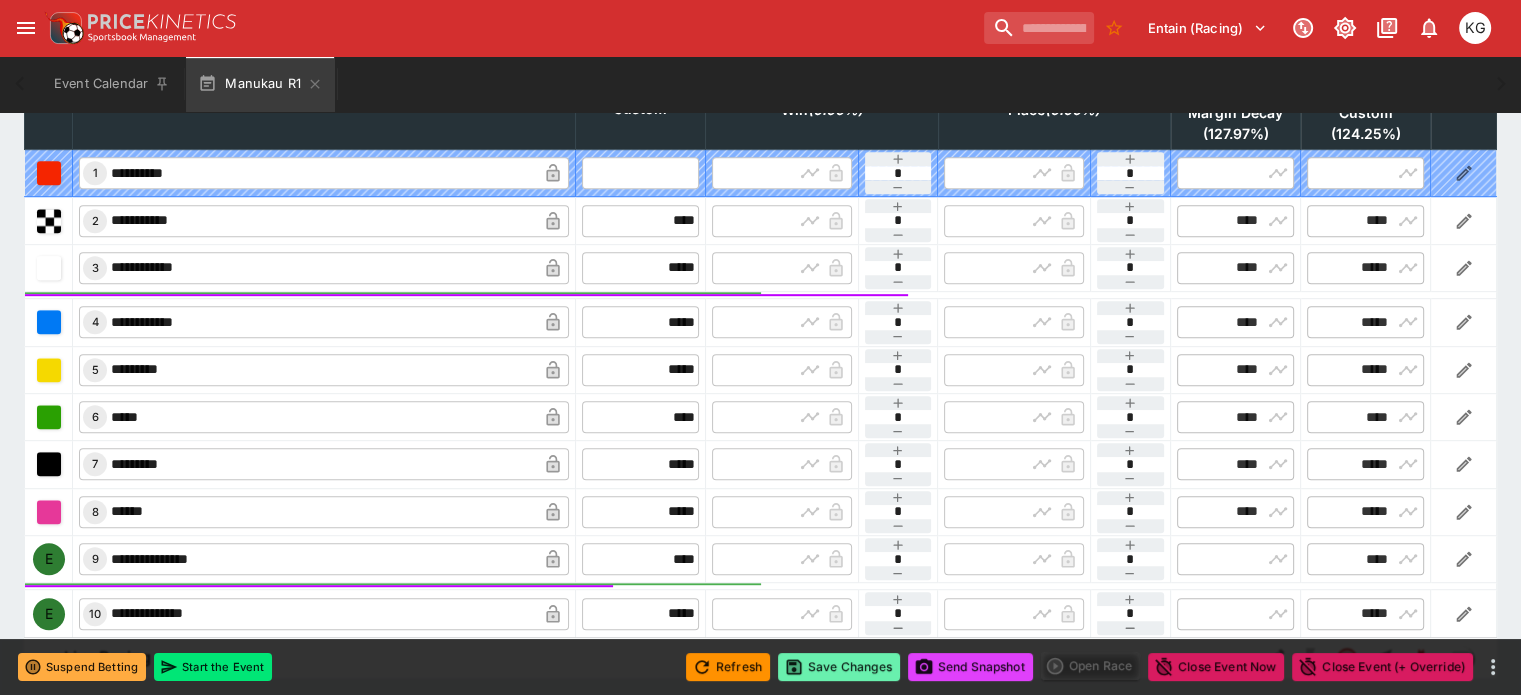 click on "Save Changes" at bounding box center [839, 667] 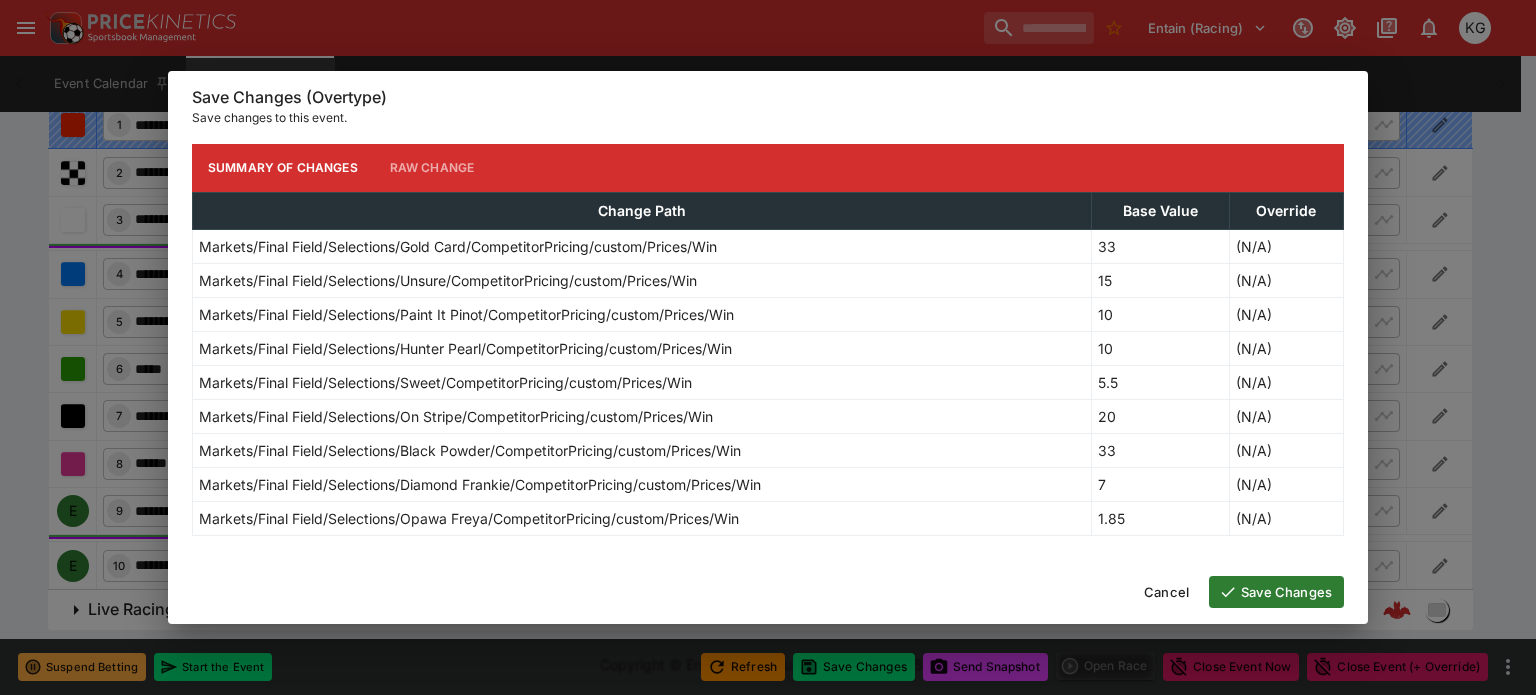 click on "Save Changes" at bounding box center [1276, 592] 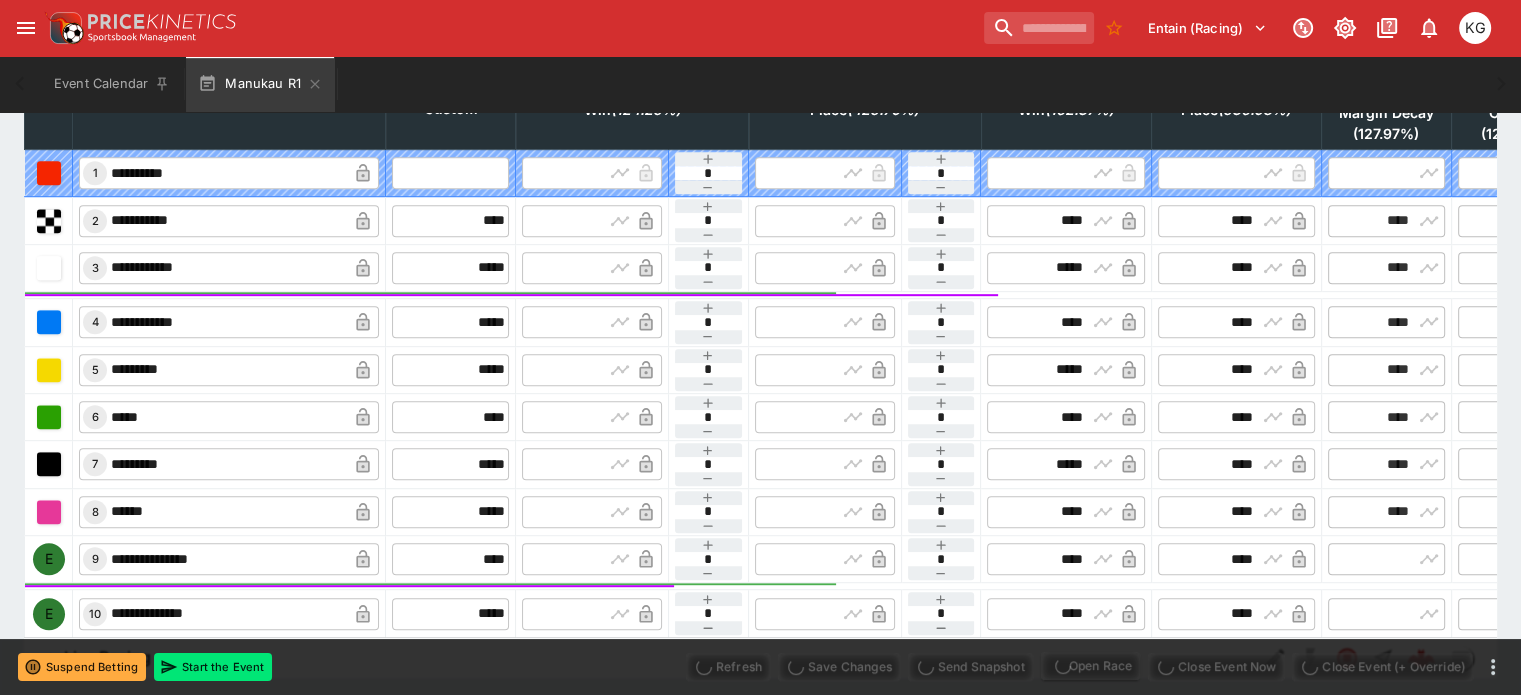 type on "**********" 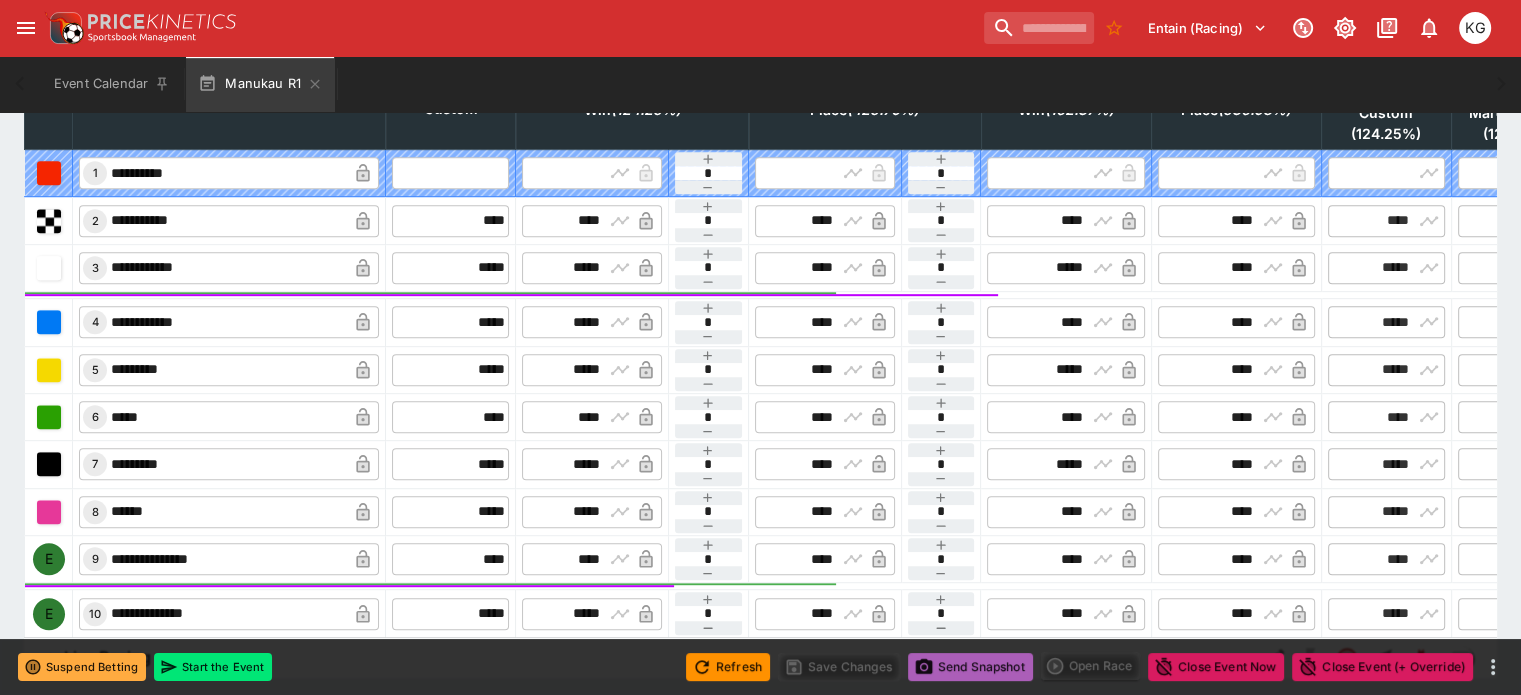 click on "Send Snapshot" at bounding box center [970, 667] 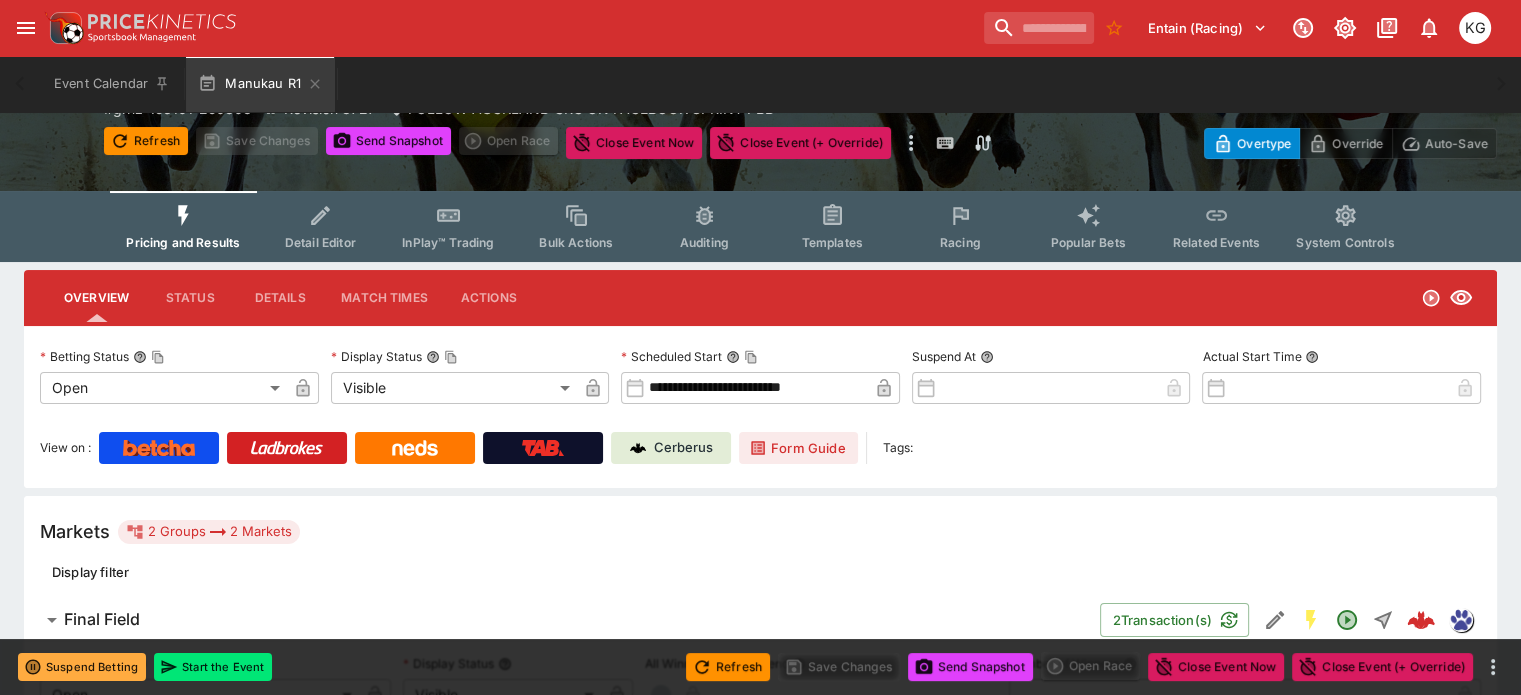 scroll, scrollTop: 0, scrollLeft: 0, axis: both 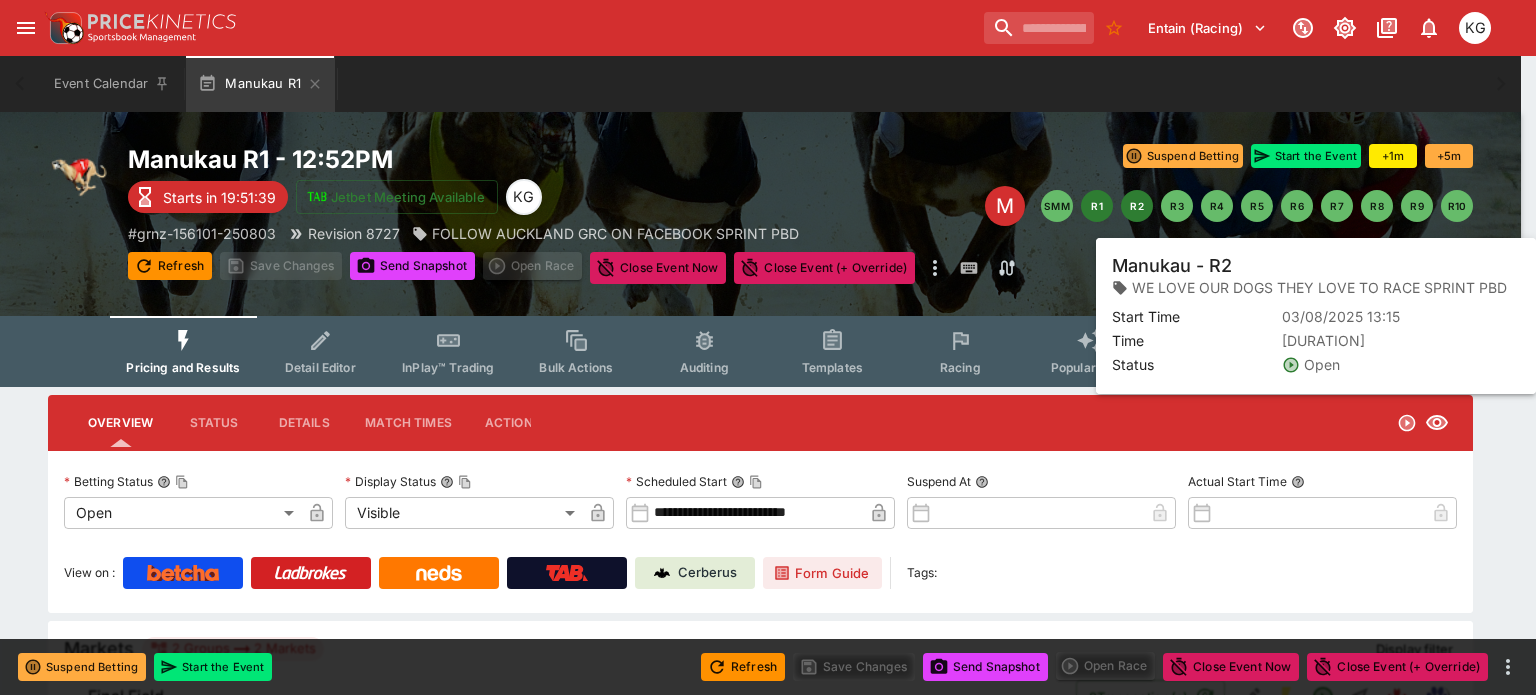 click on "R2" at bounding box center (1137, 206) 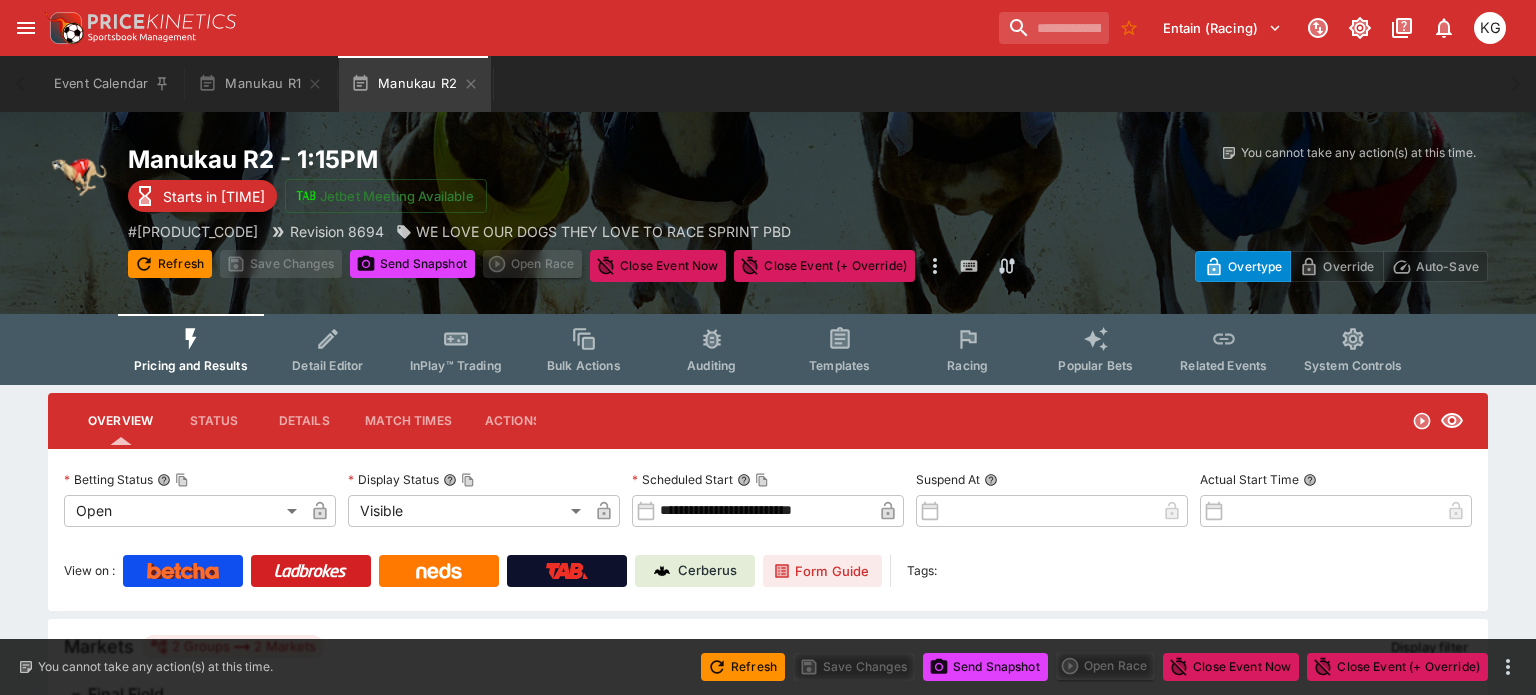 type on "**********" 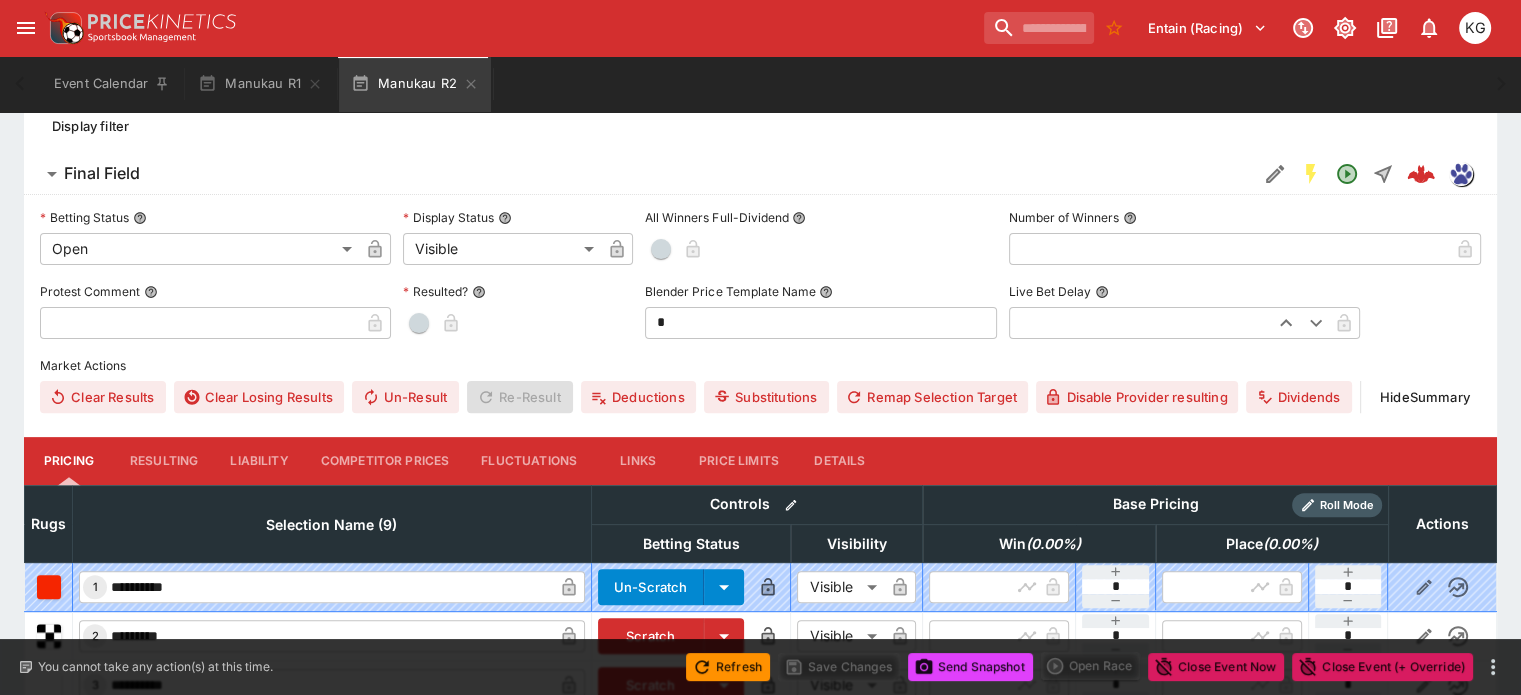 scroll, scrollTop: 800, scrollLeft: 0, axis: vertical 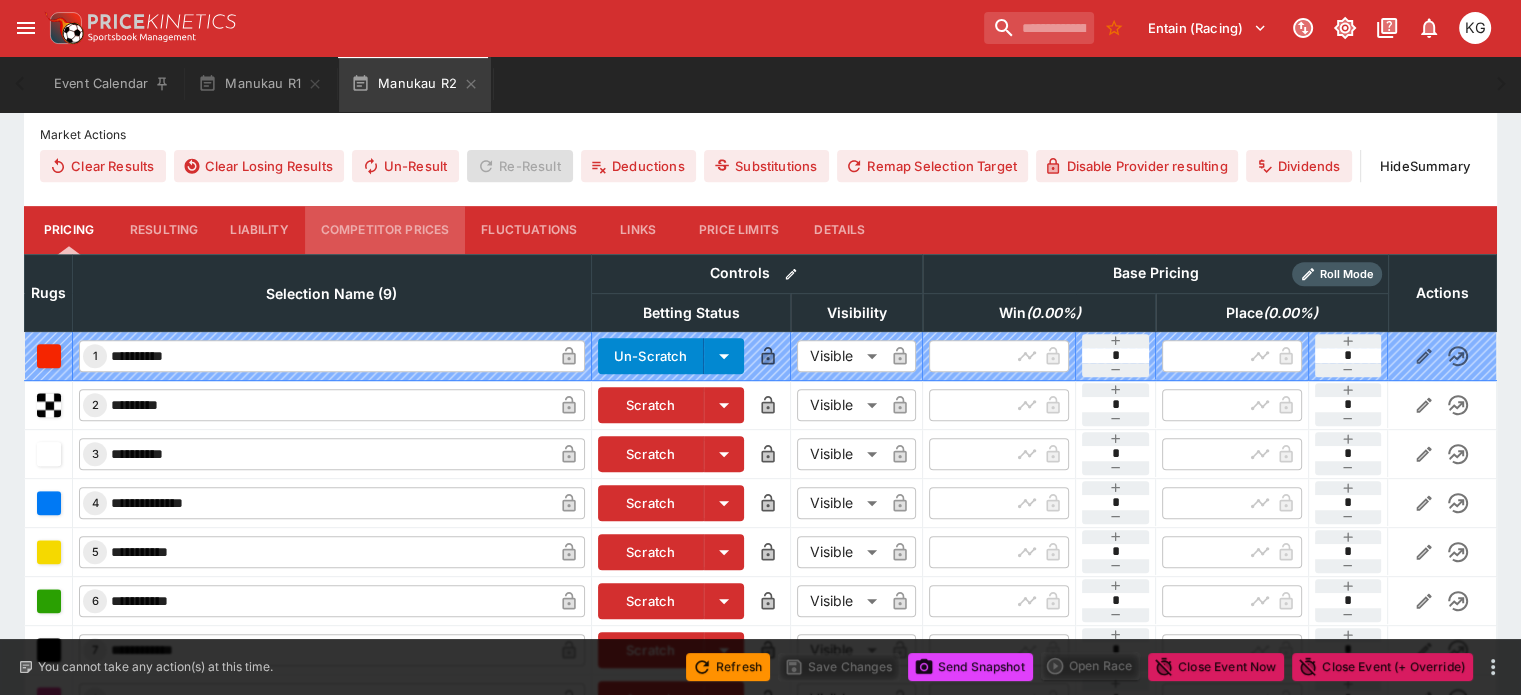 click on "Competitor Prices" at bounding box center [385, 230] 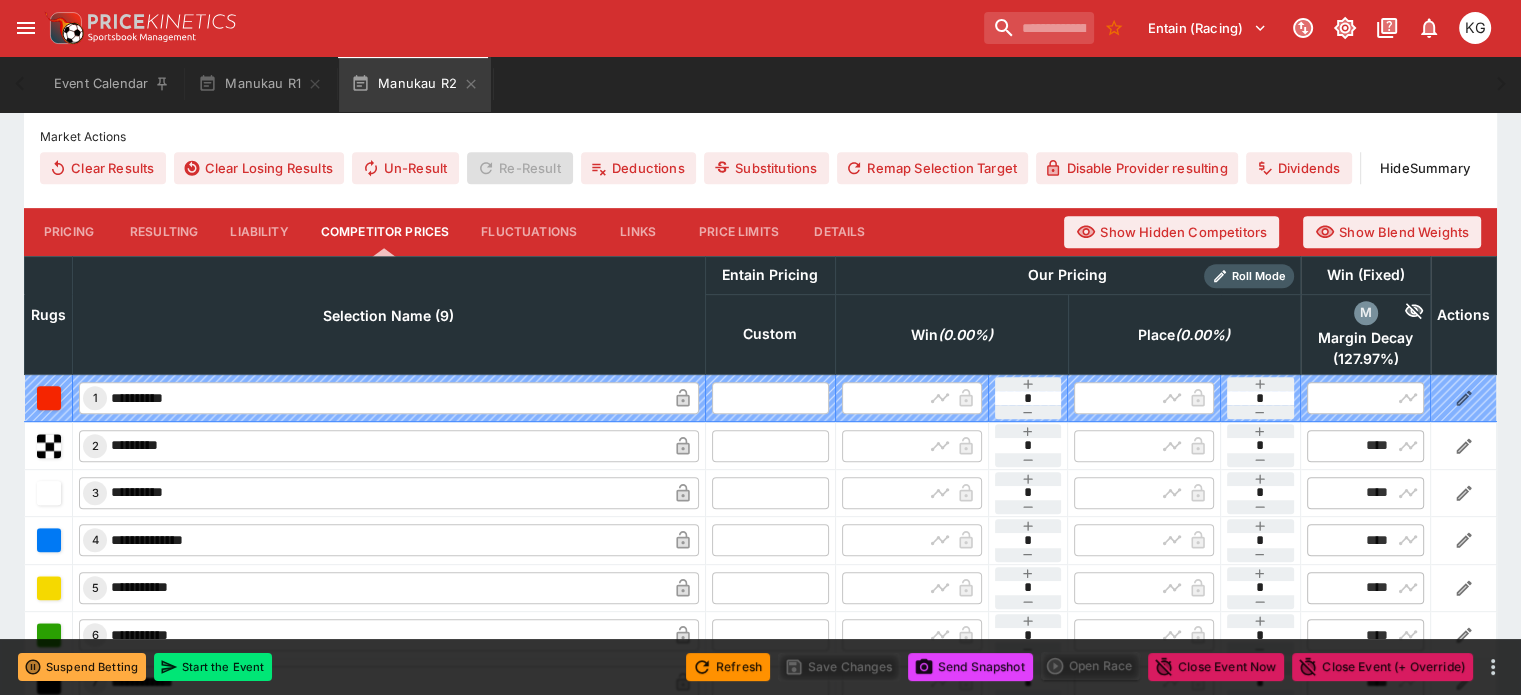 scroll, scrollTop: 802, scrollLeft: 0, axis: vertical 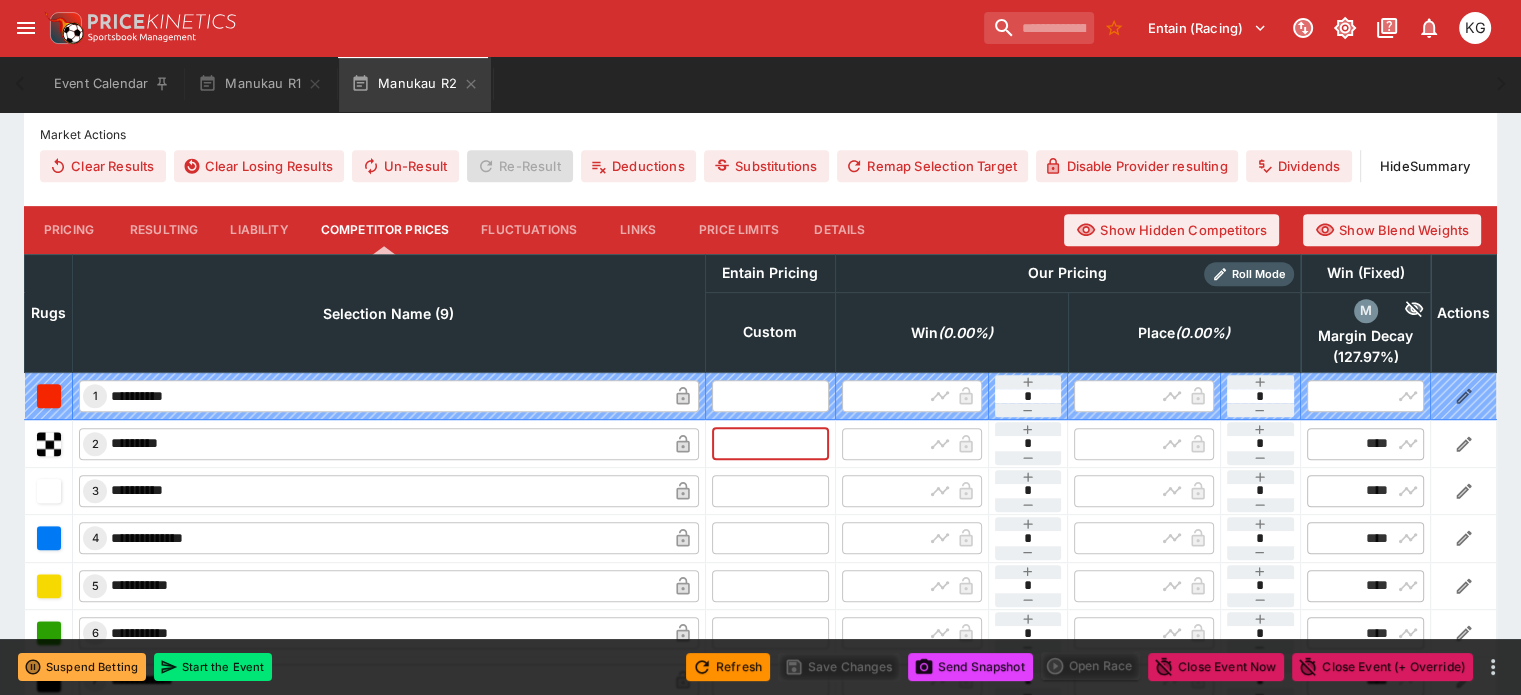 click at bounding box center (770, 443) 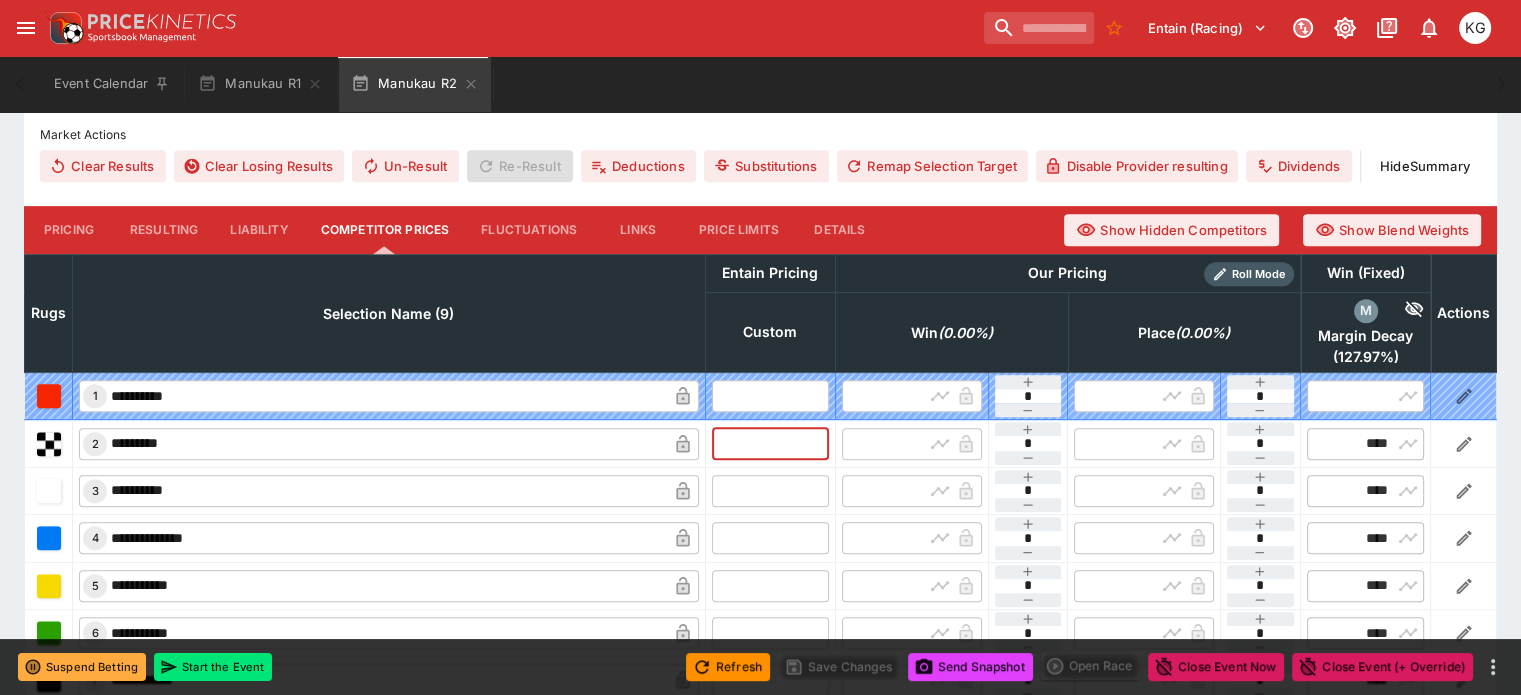 click at bounding box center [770, 443] 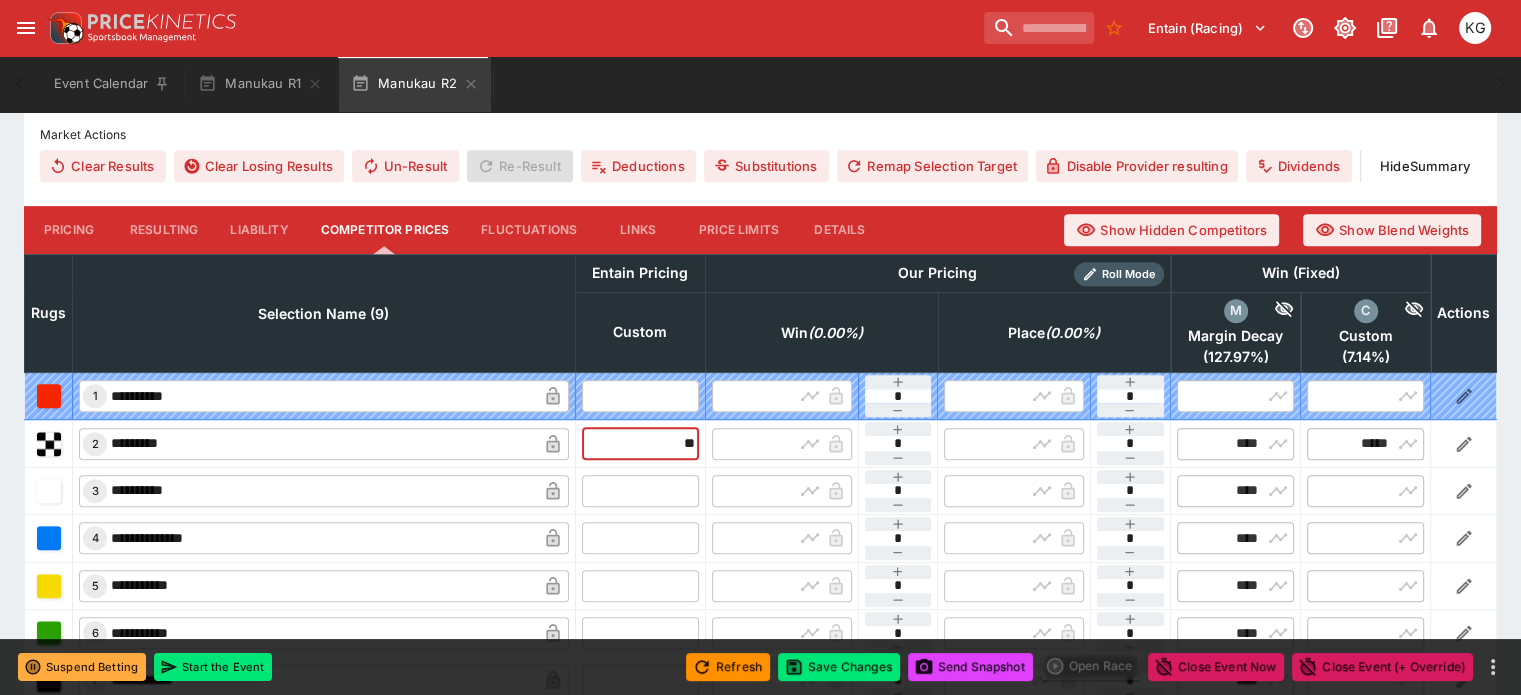 type on "*****" 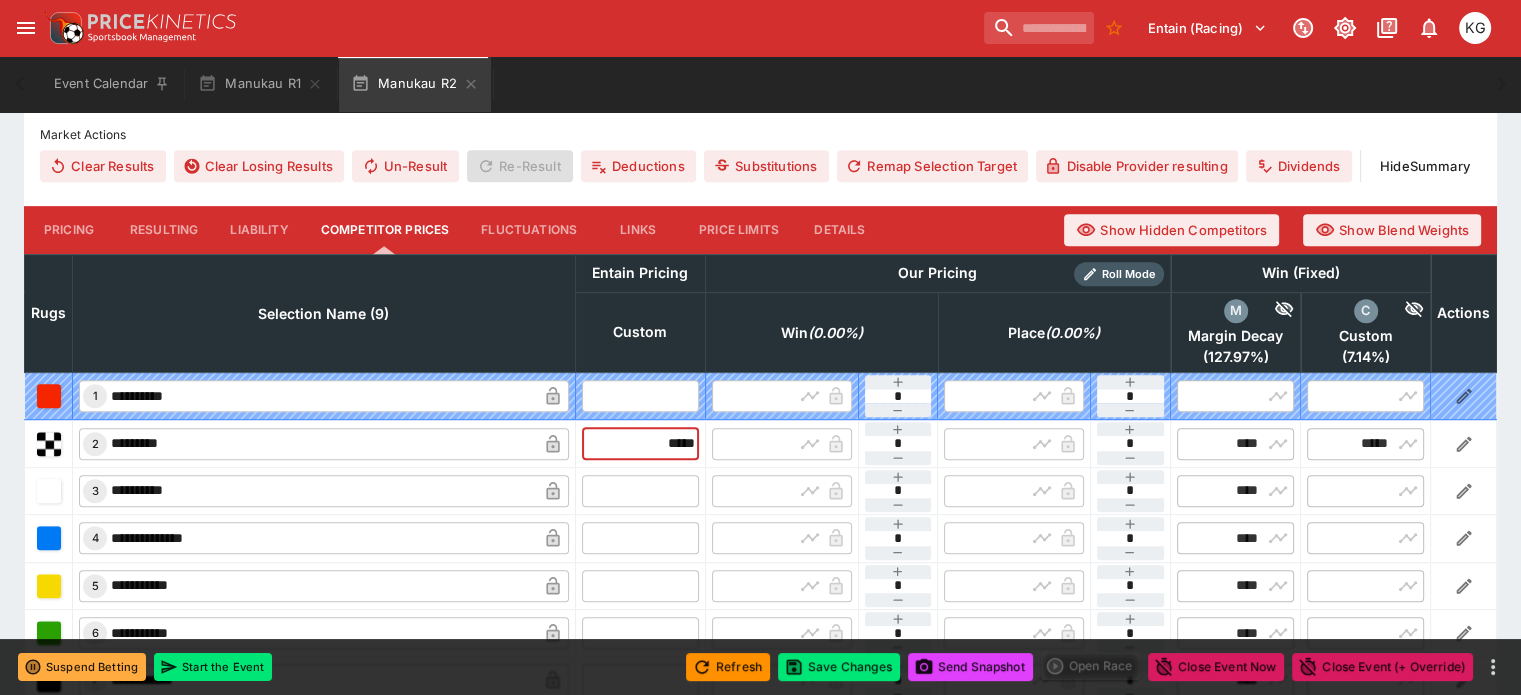 click at bounding box center [640, 491] 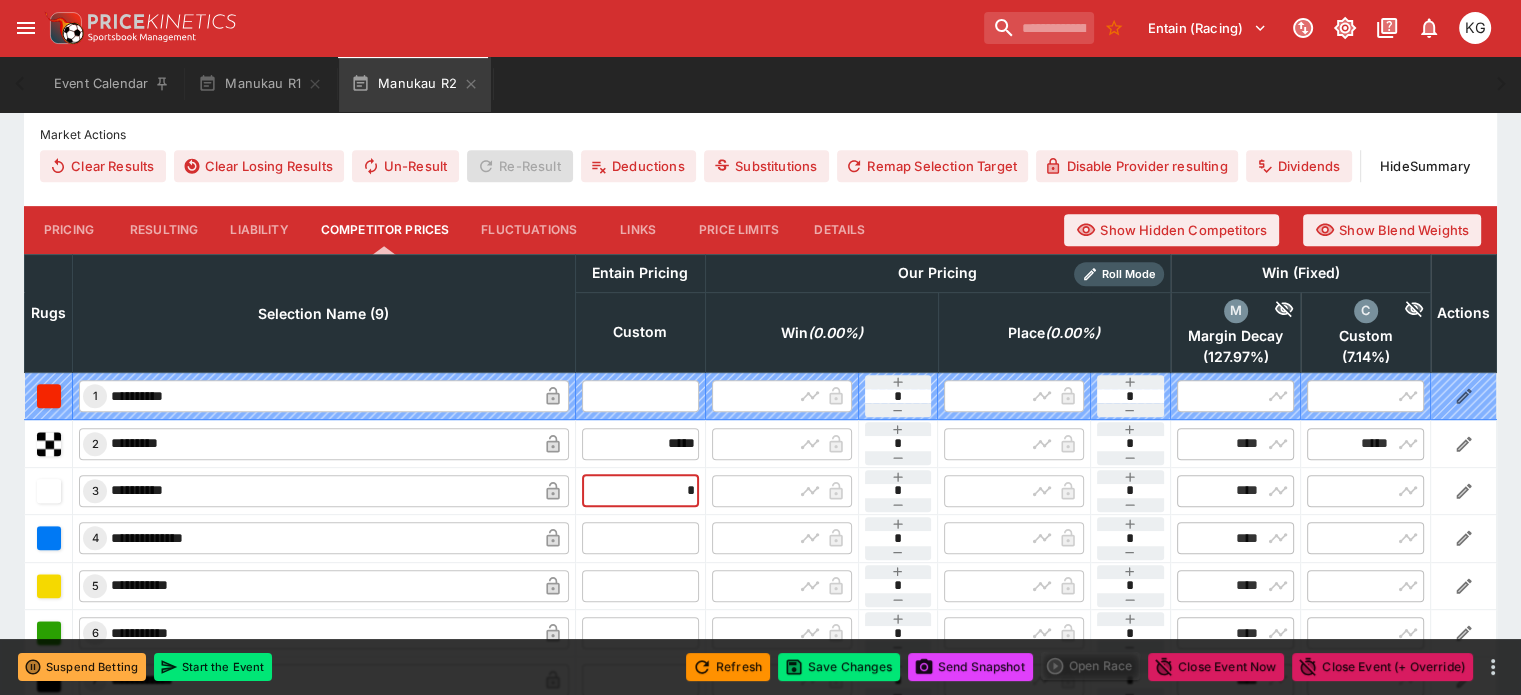 type on "**" 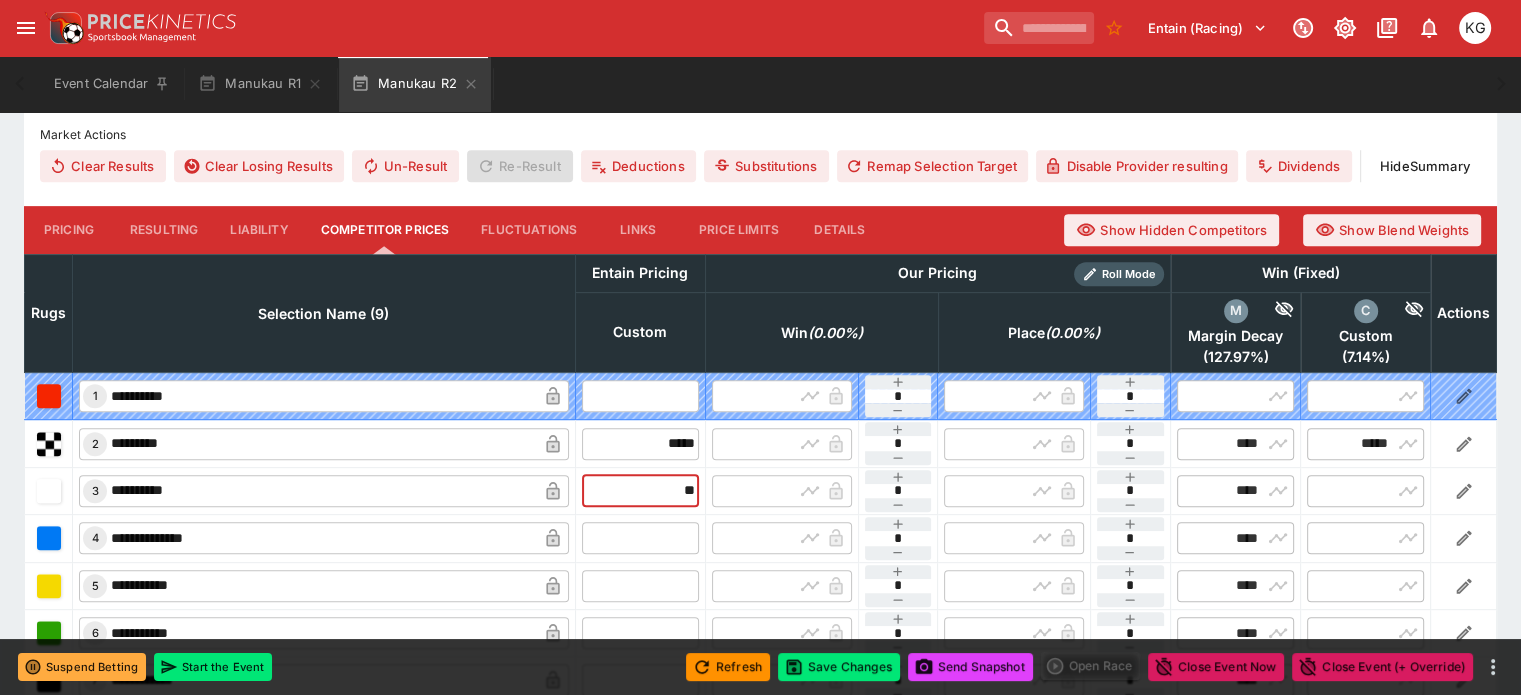 type on "*****" 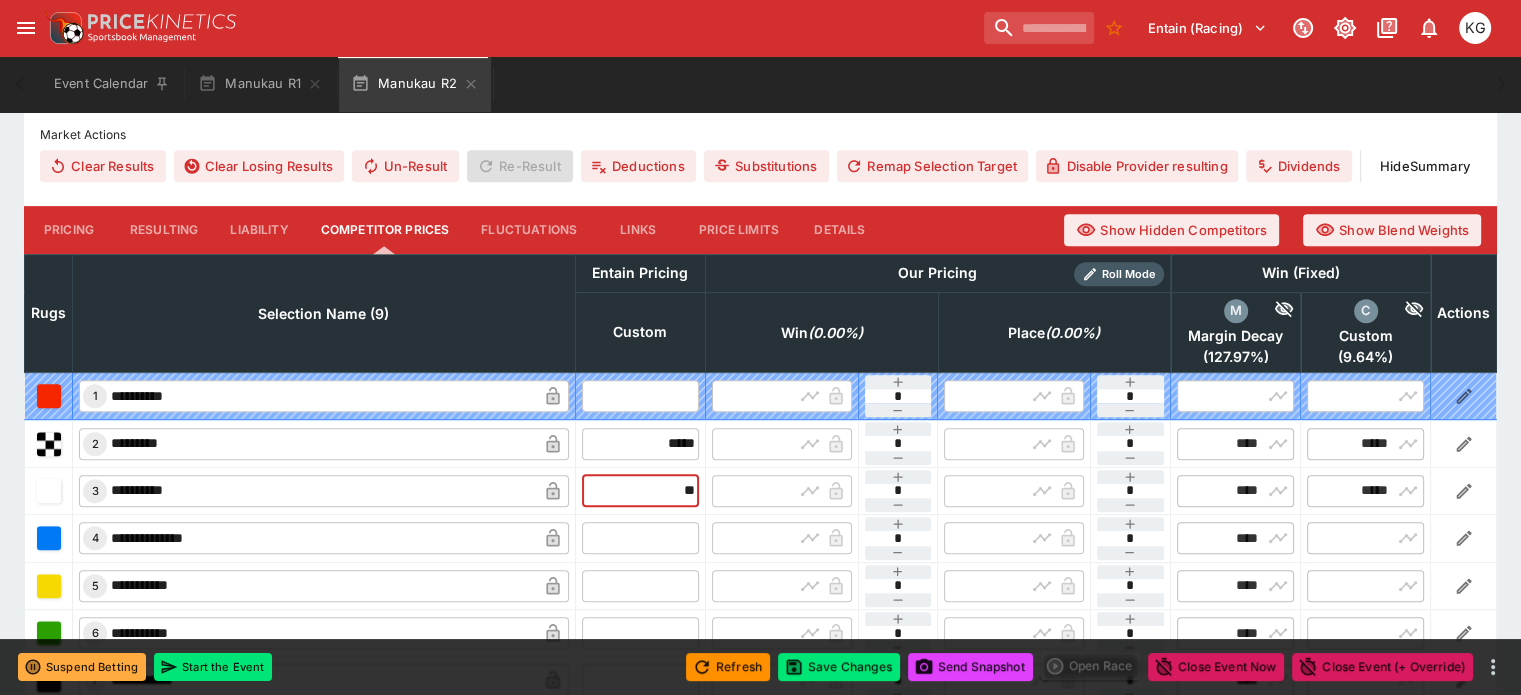 type on "*****" 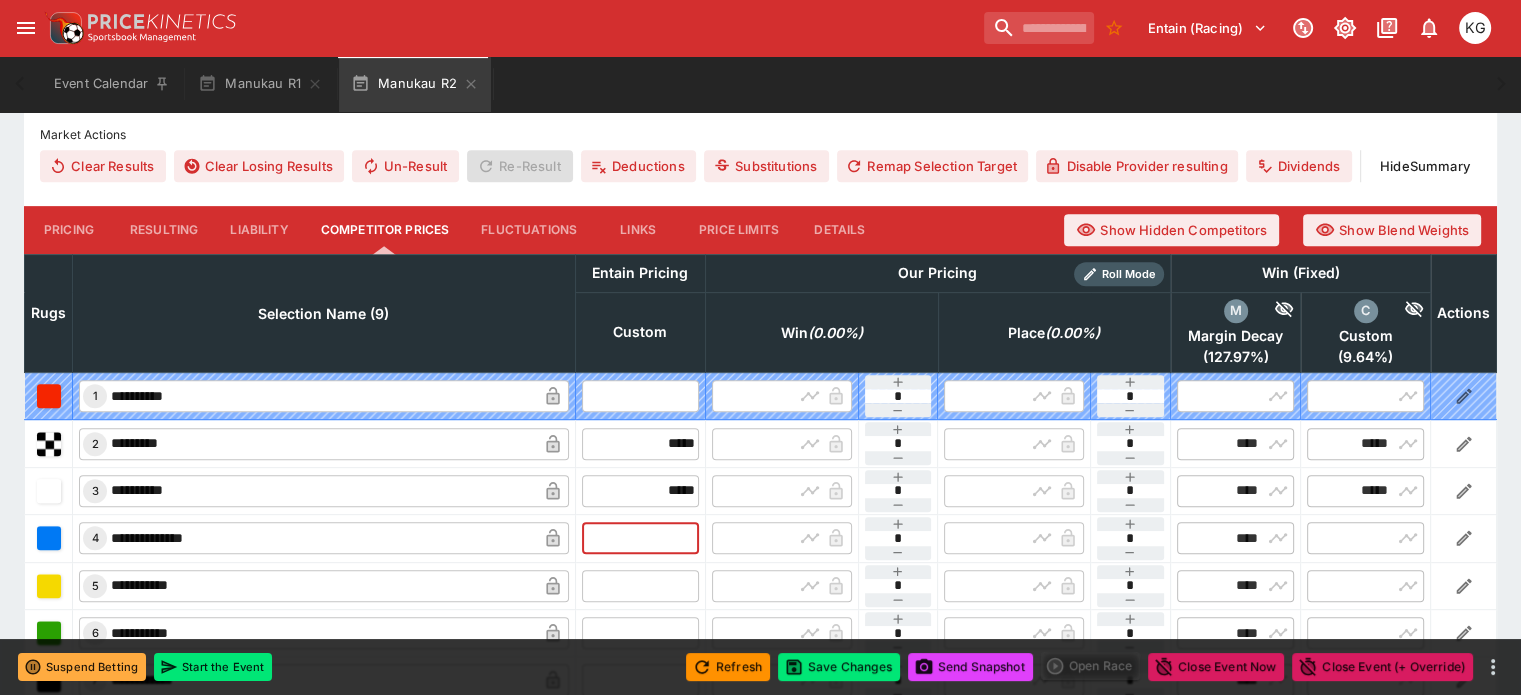 click at bounding box center [640, 538] 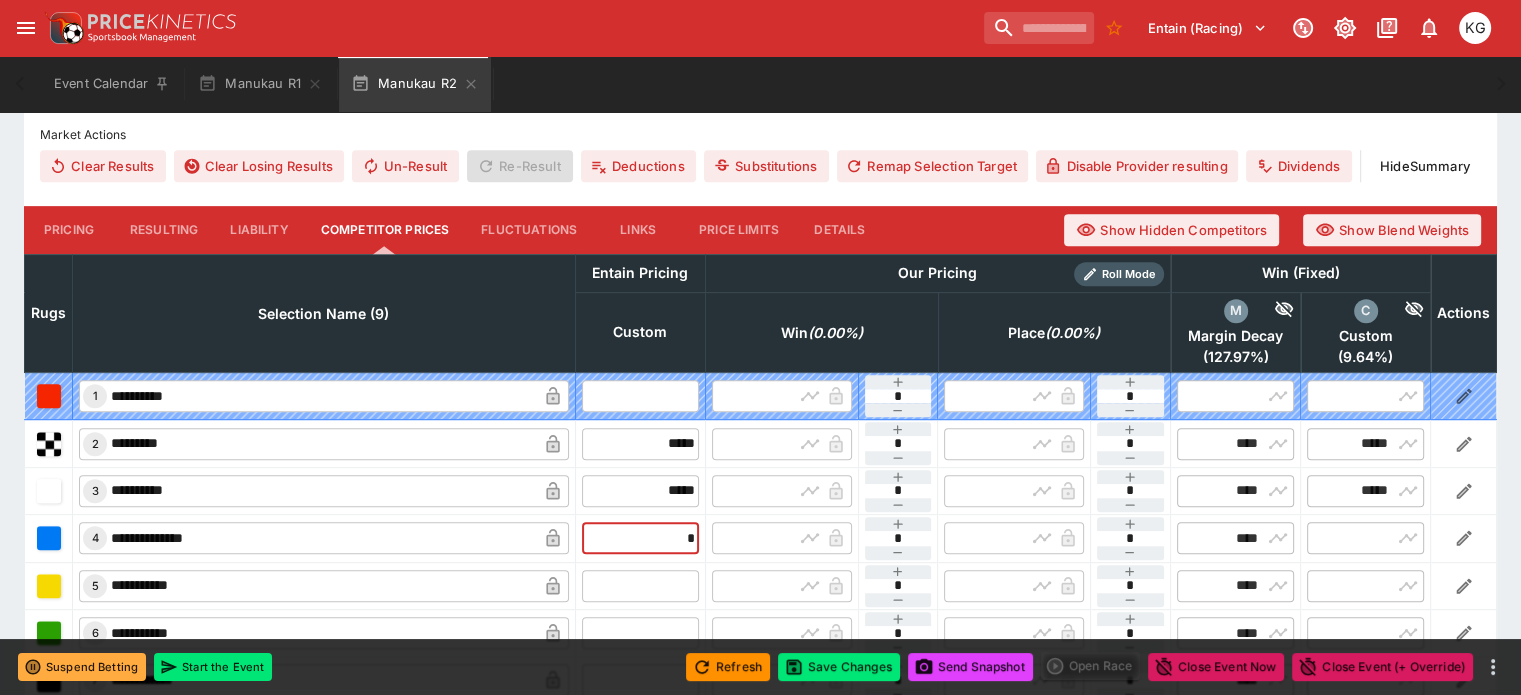 type on "**" 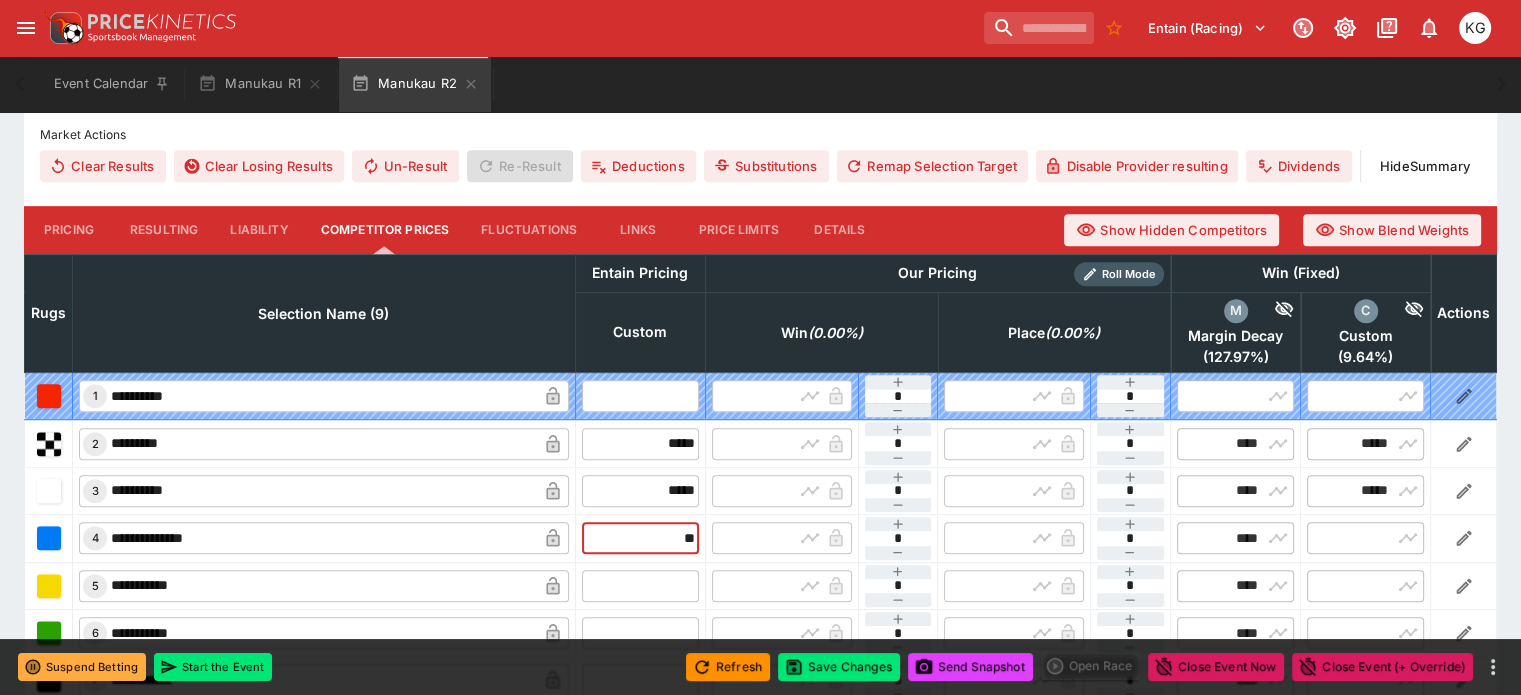 type on "*****" 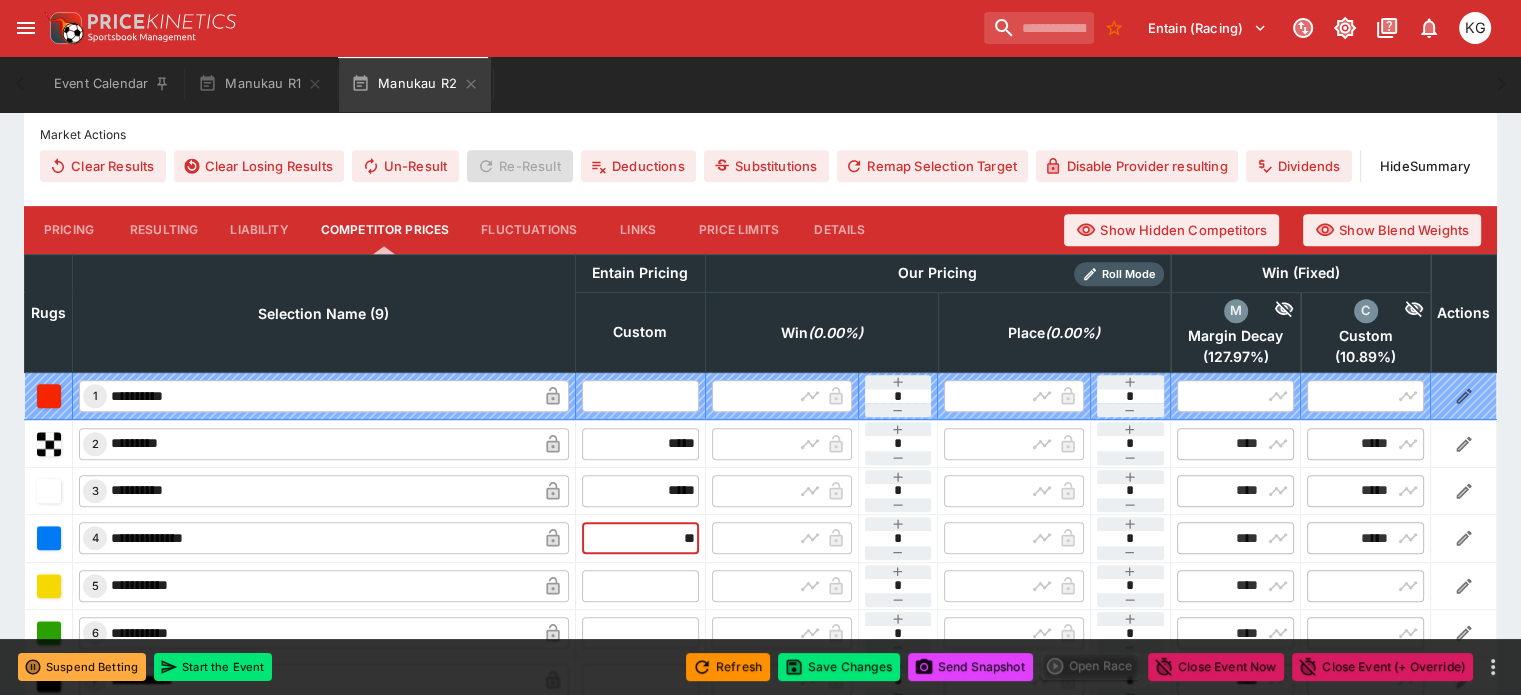 type on "*****" 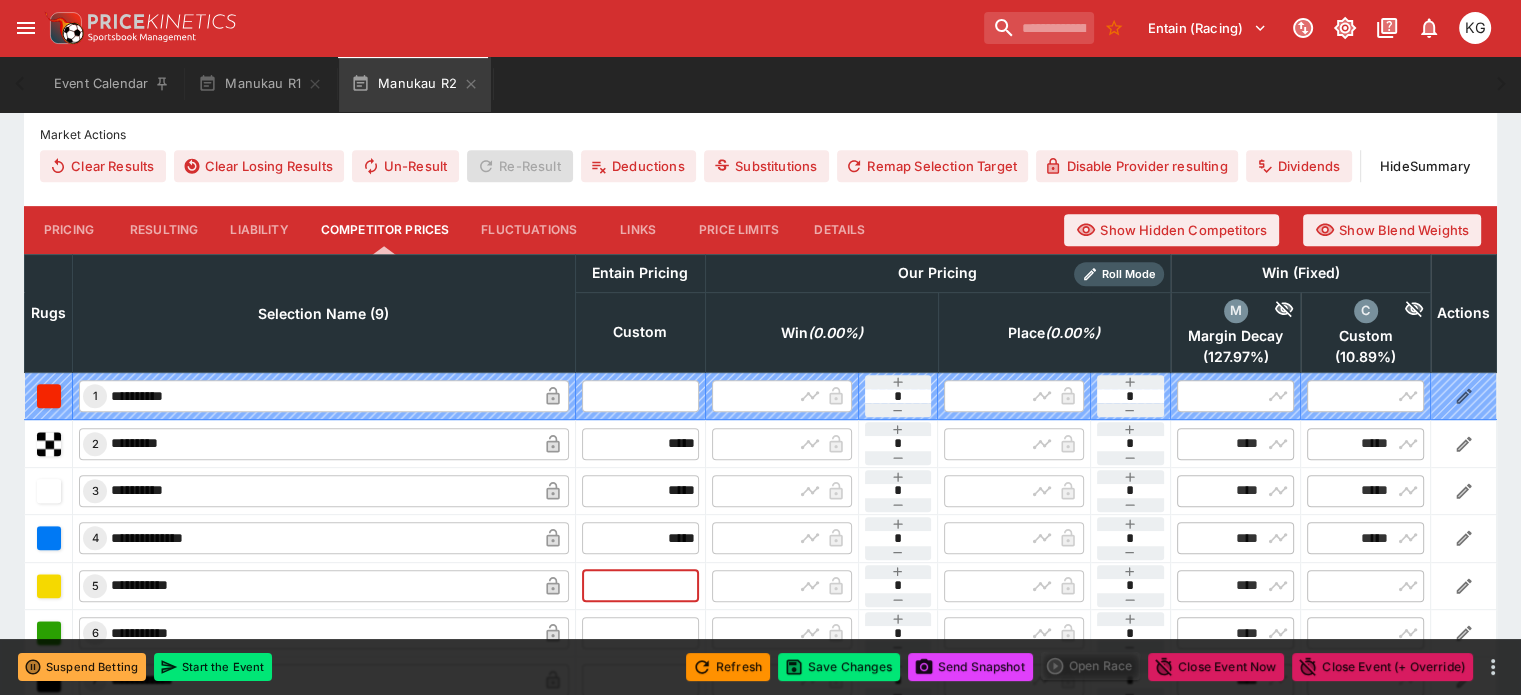 click at bounding box center [640, 586] 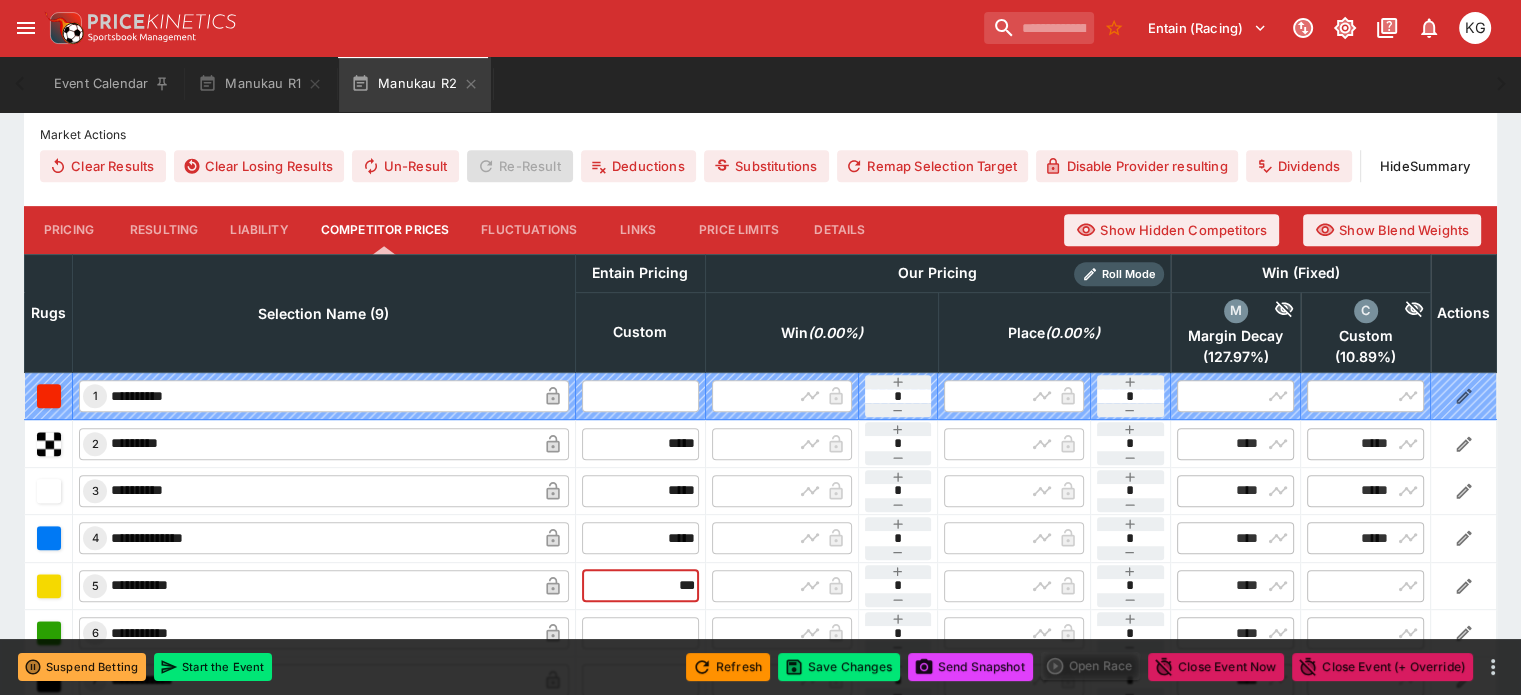 type on "****" 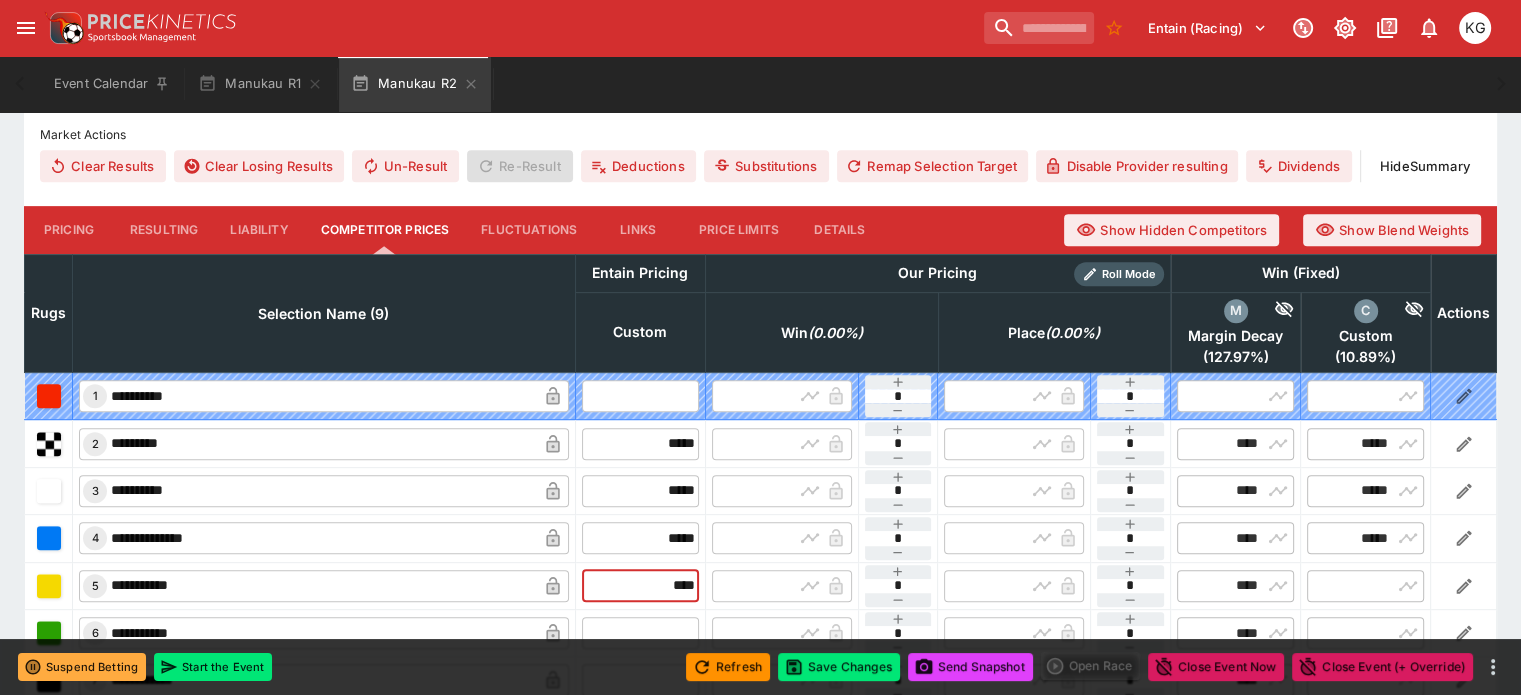 type on "****" 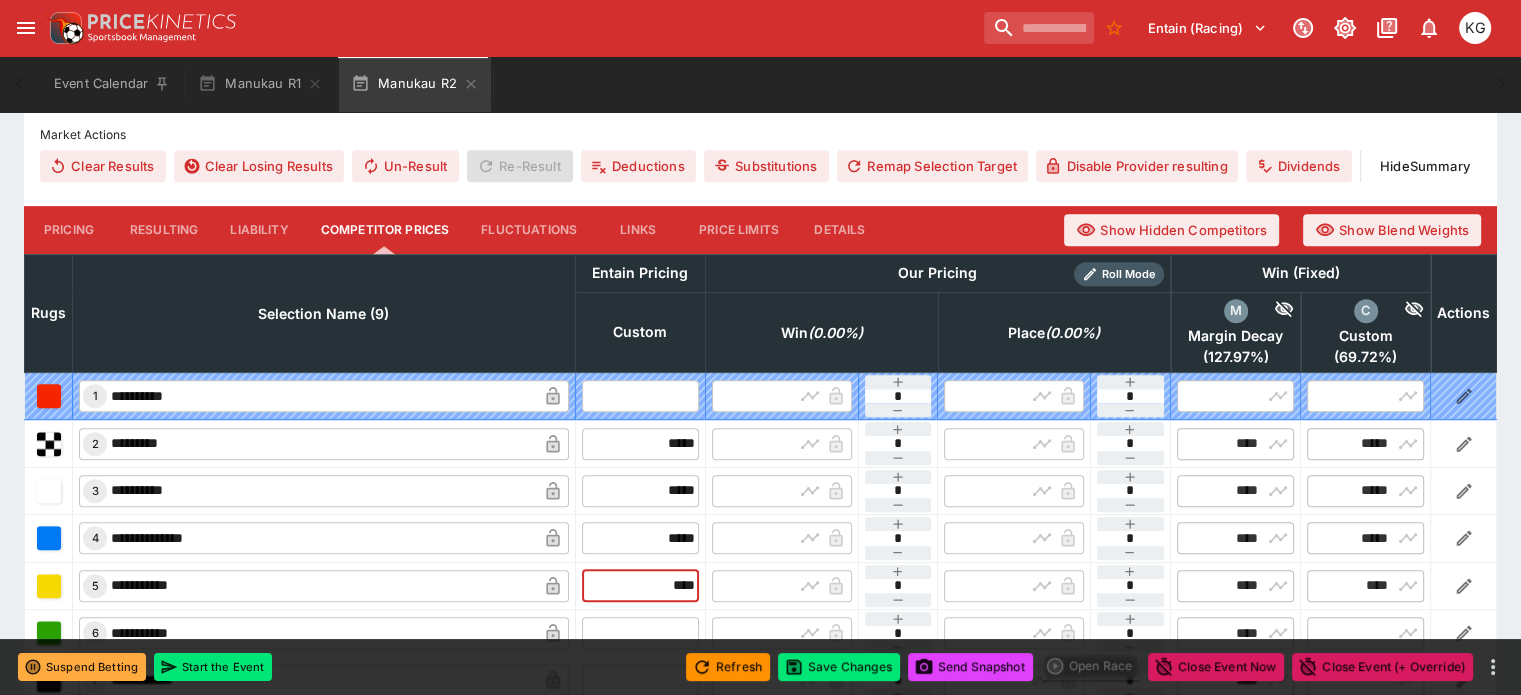 type on "****" 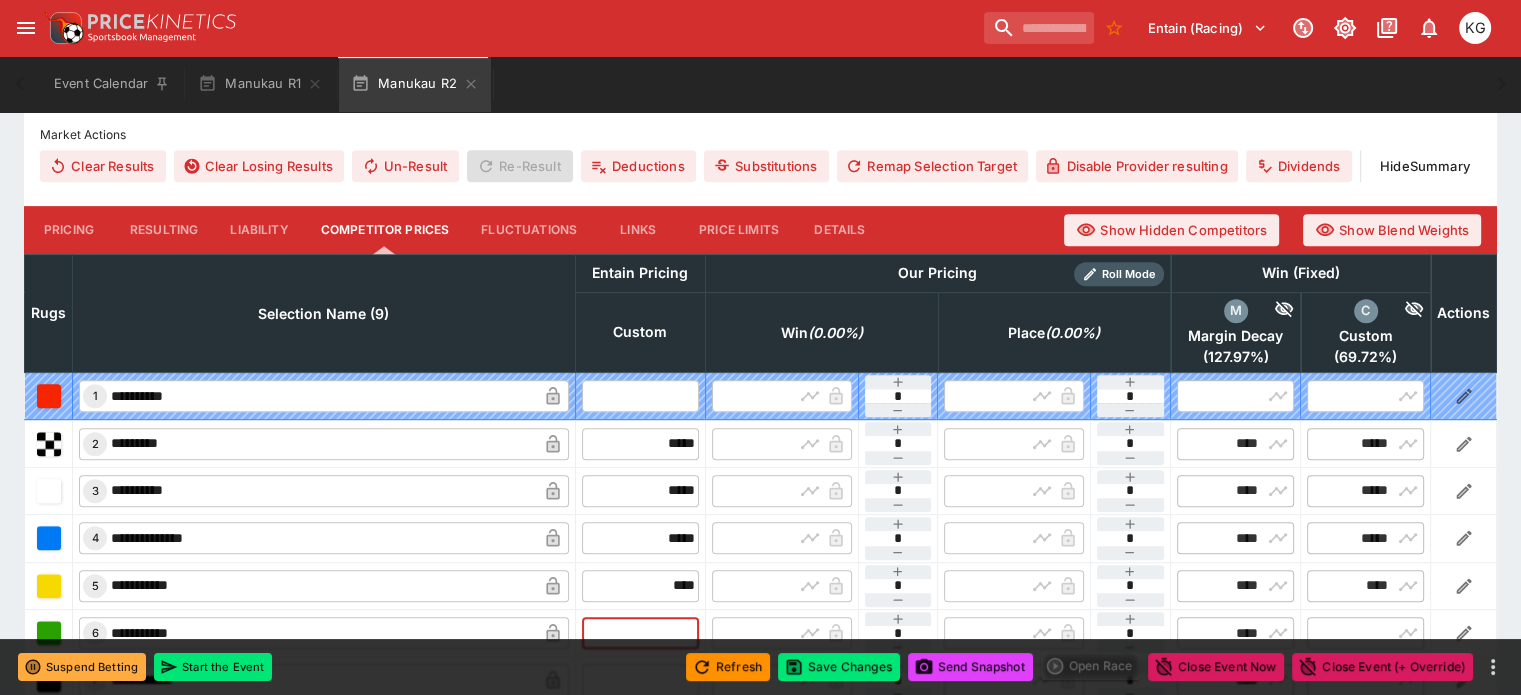 click at bounding box center [640, 633] 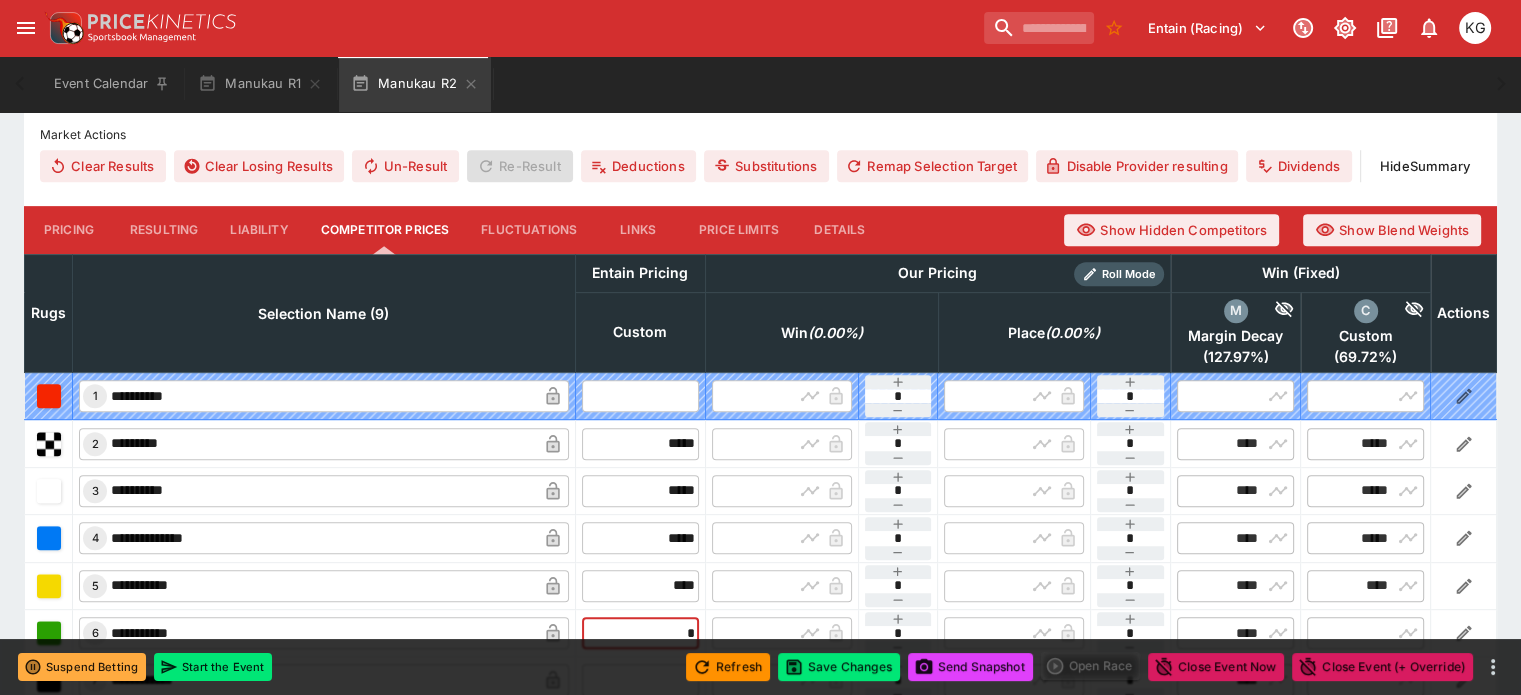 type on "****" 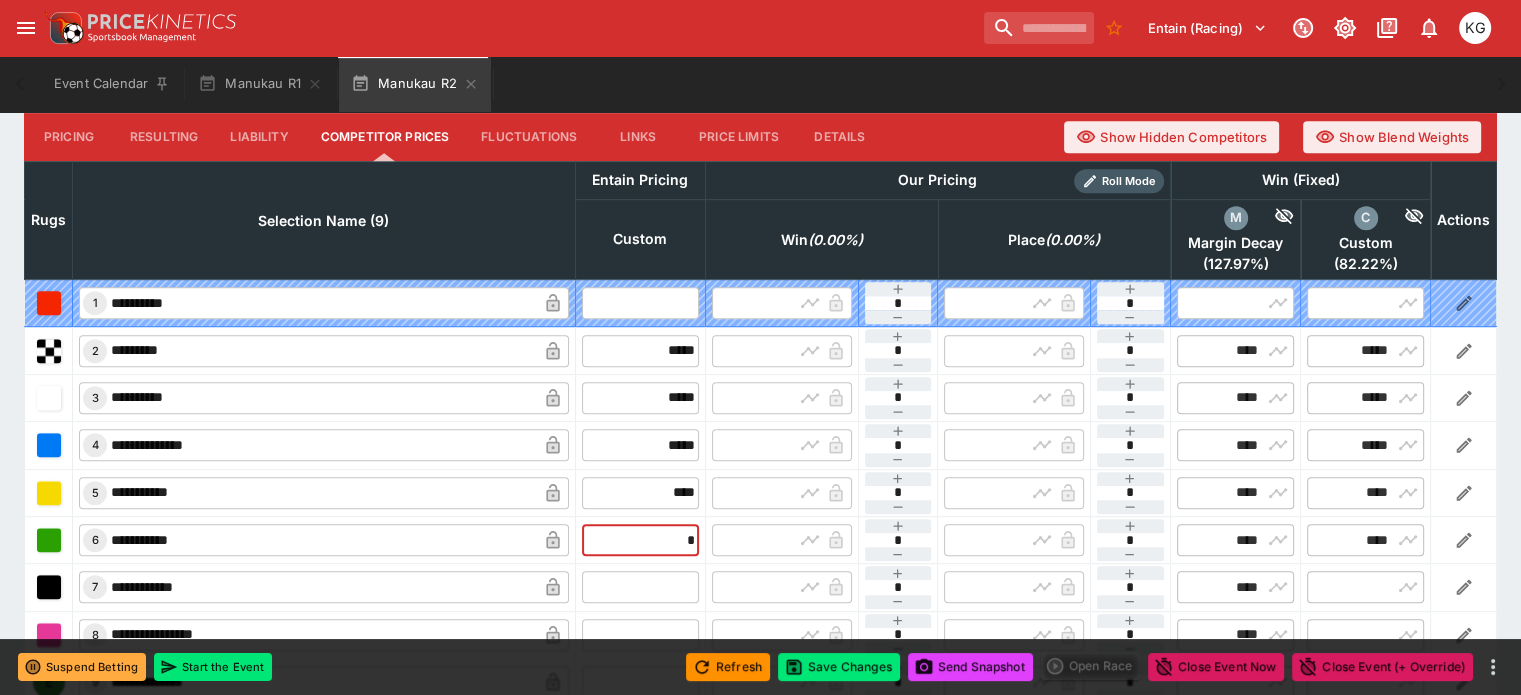 scroll, scrollTop: 902, scrollLeft: 0, axis: vertical 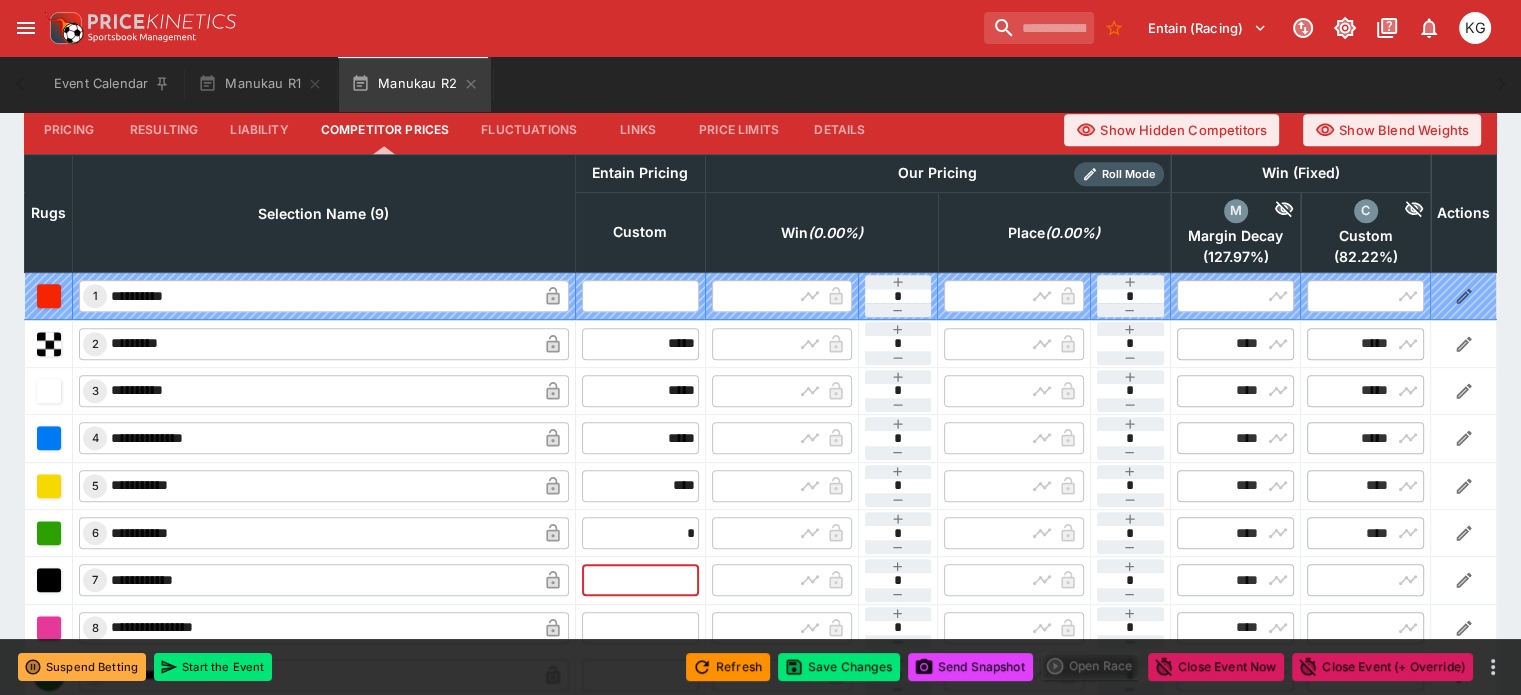 type on "****" 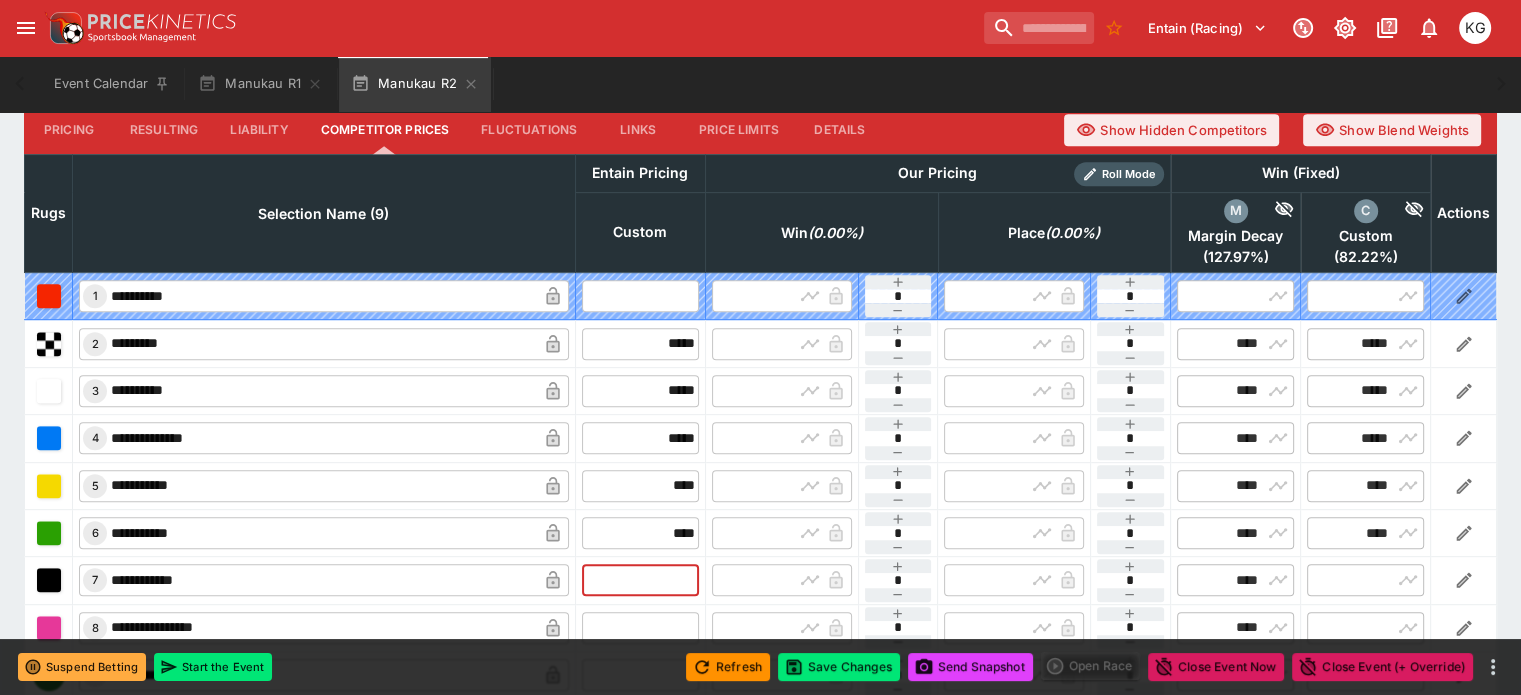 click at bounding box center [640, 580] 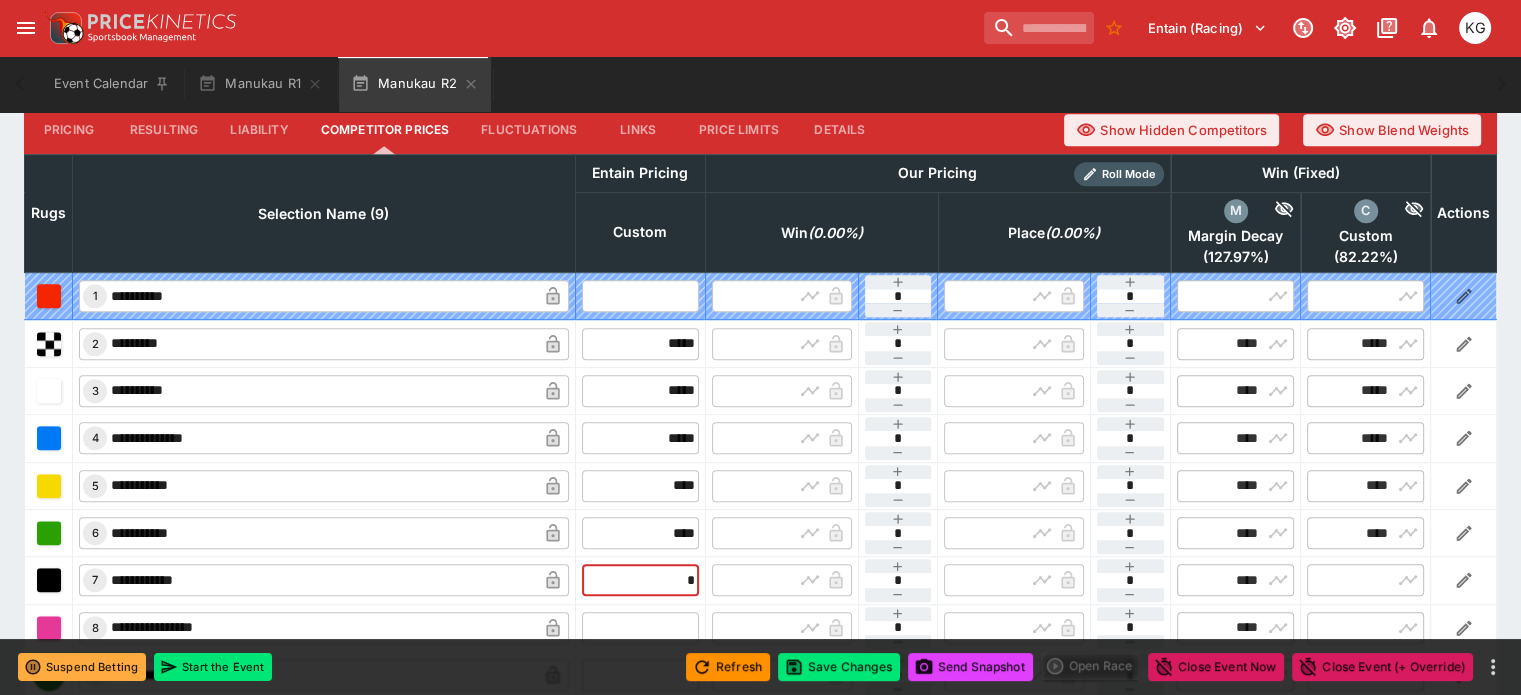 type on "**" 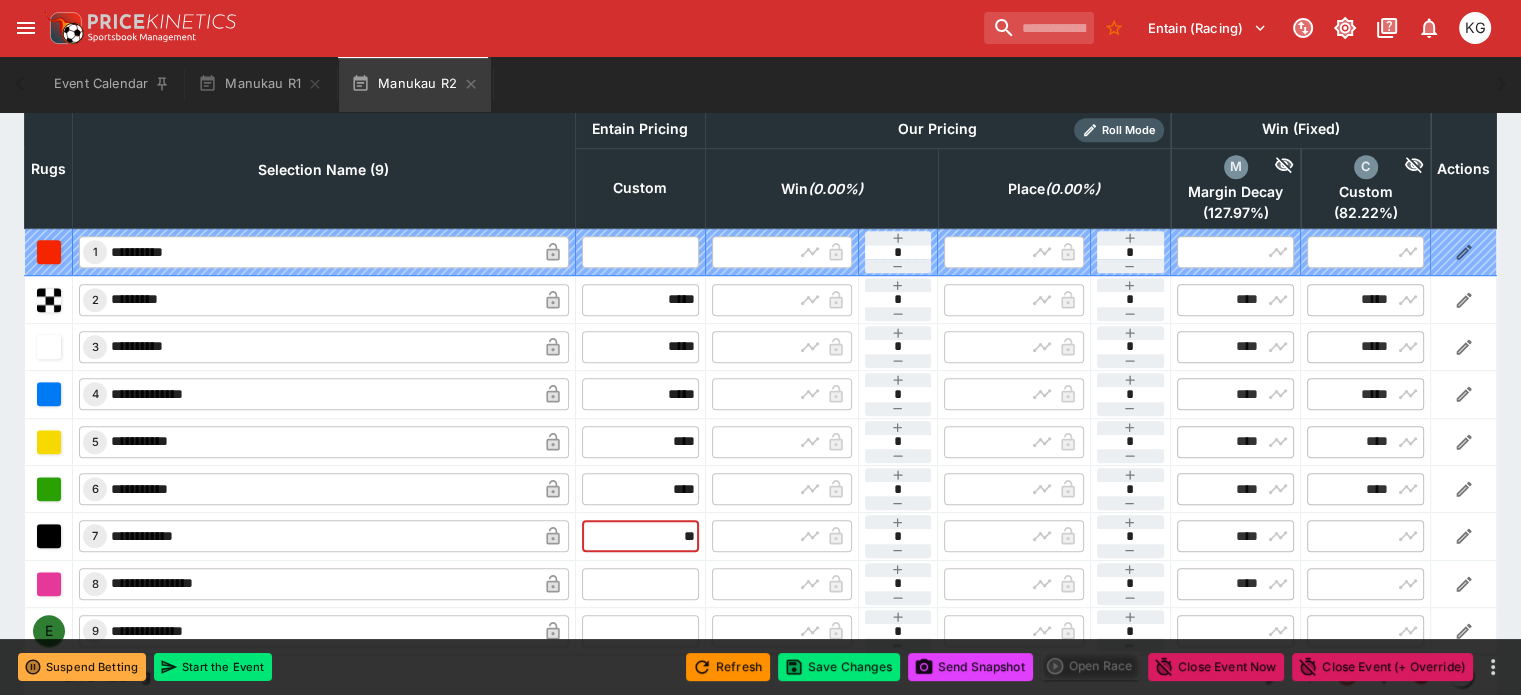scroll, scrollTop: 964, scrollLeft: 0, axis: vertical 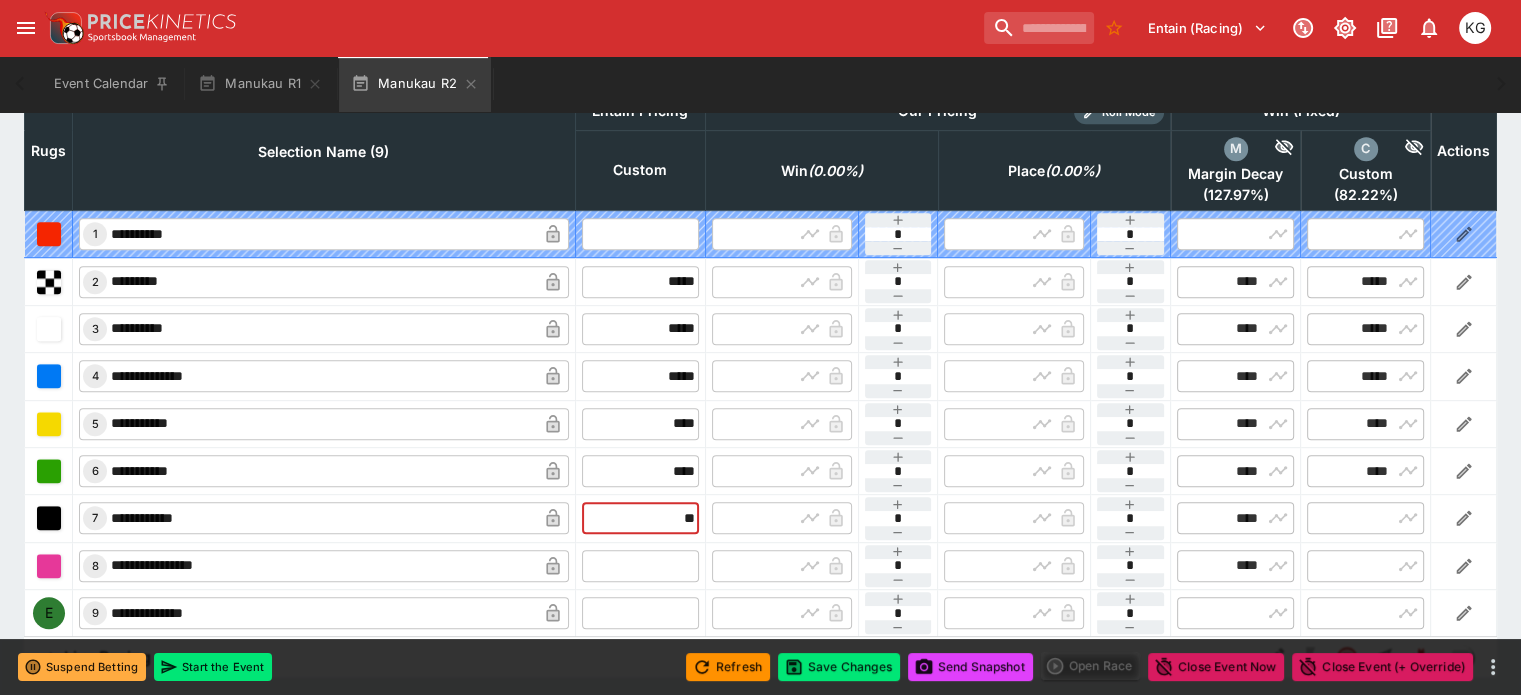 type on "*****" 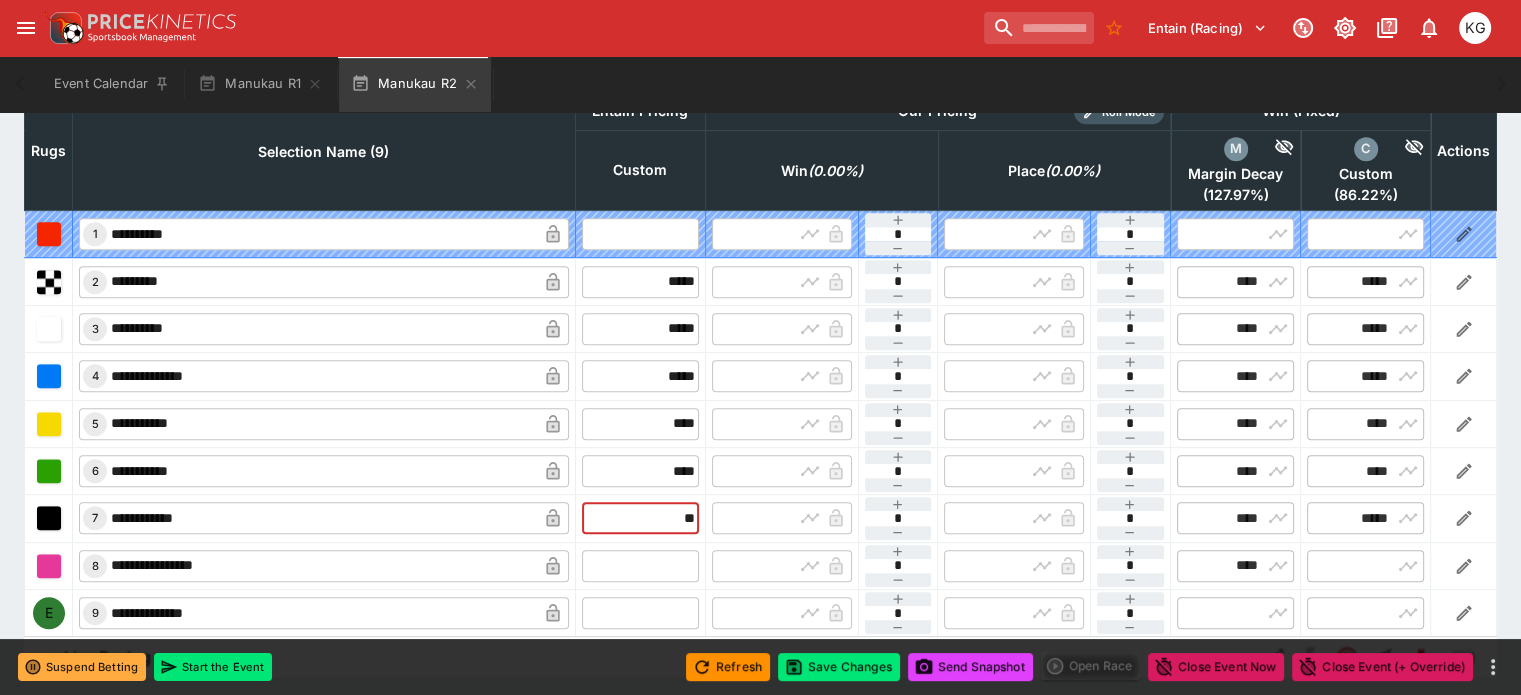 type on "*****" 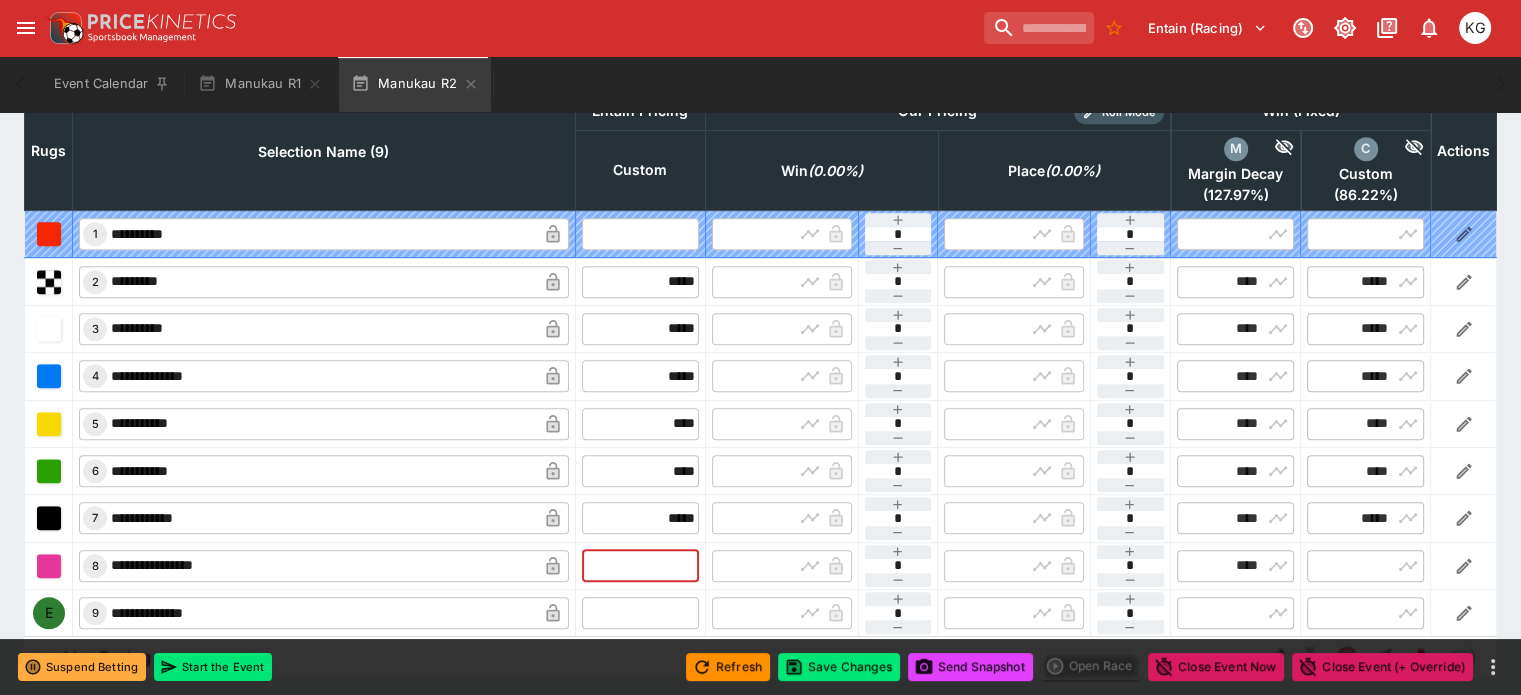 click at bounding box center (640, 566) 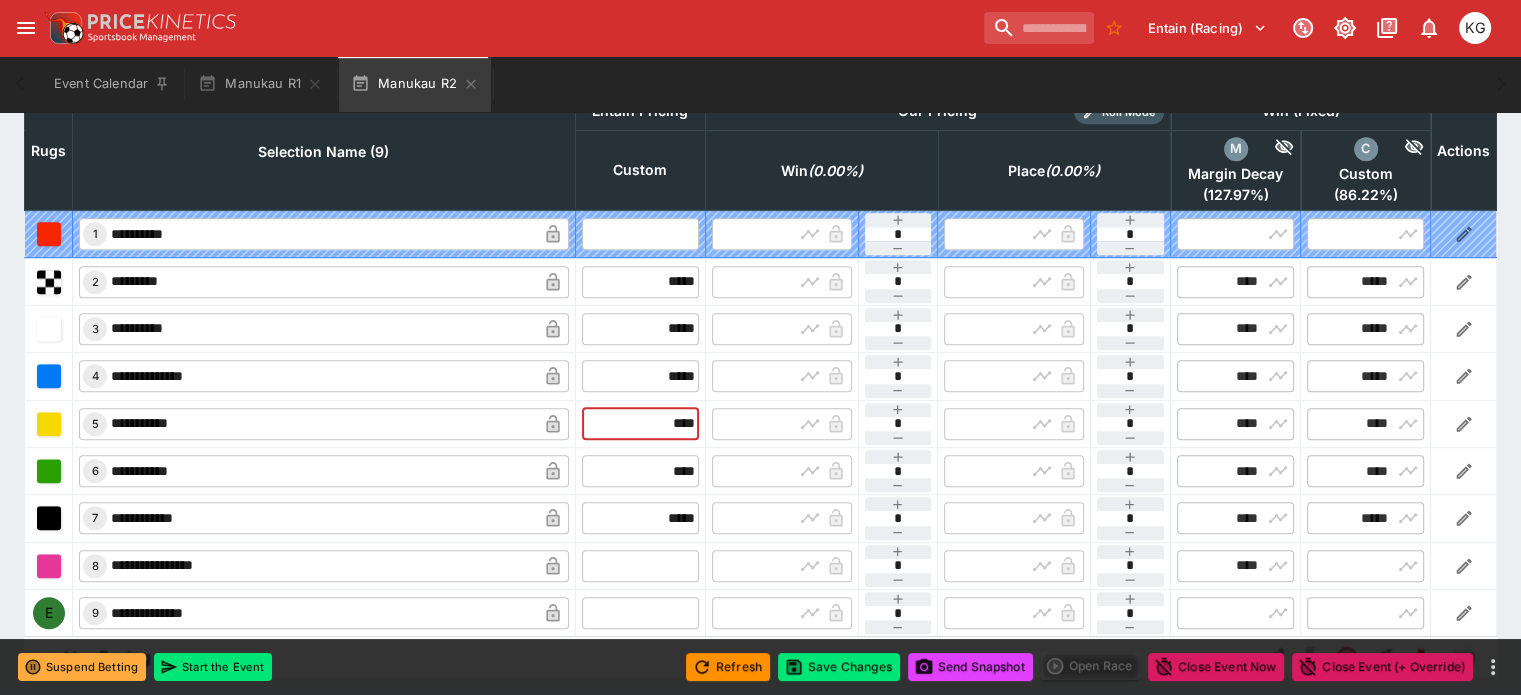 drag, startPoint x: 615, startPoint y: 371, endPoint x: 695, endPoint y: 385, distance: 81.21576 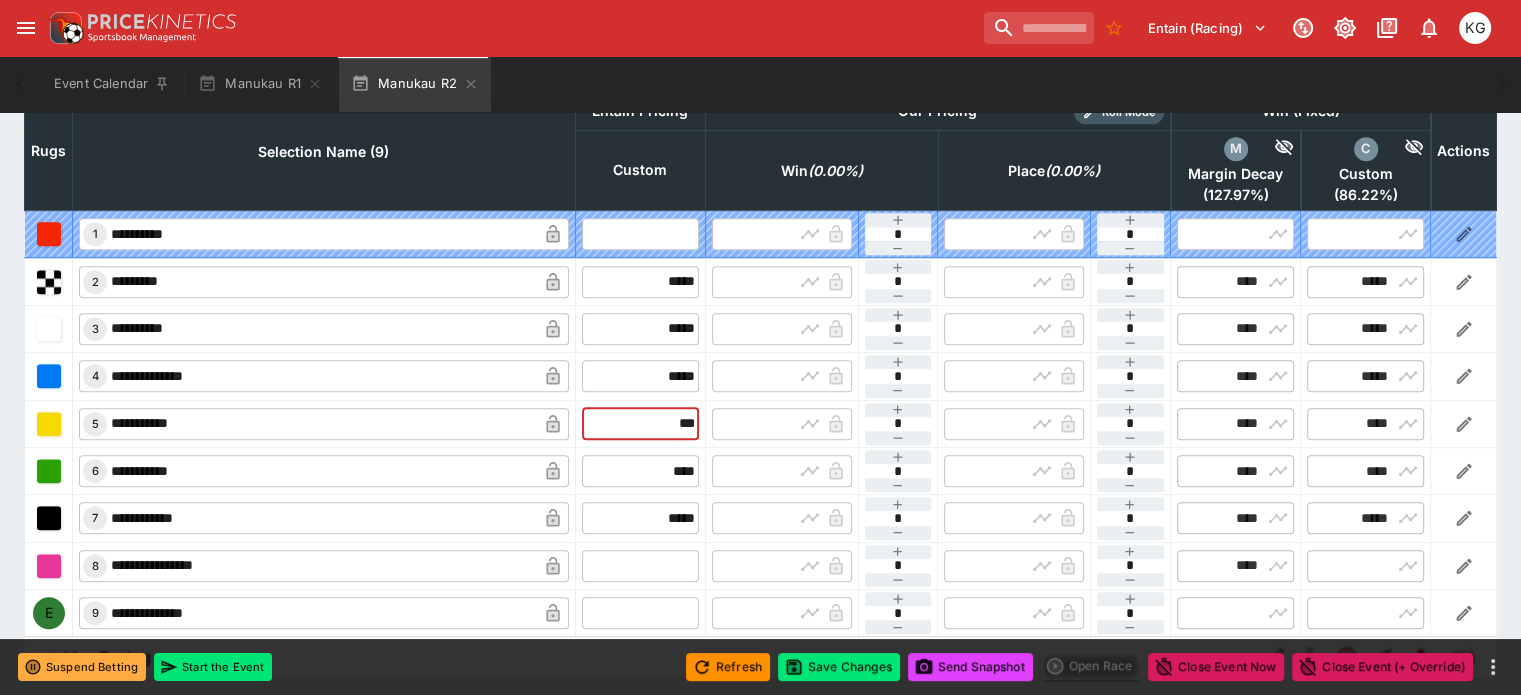 type on "****" 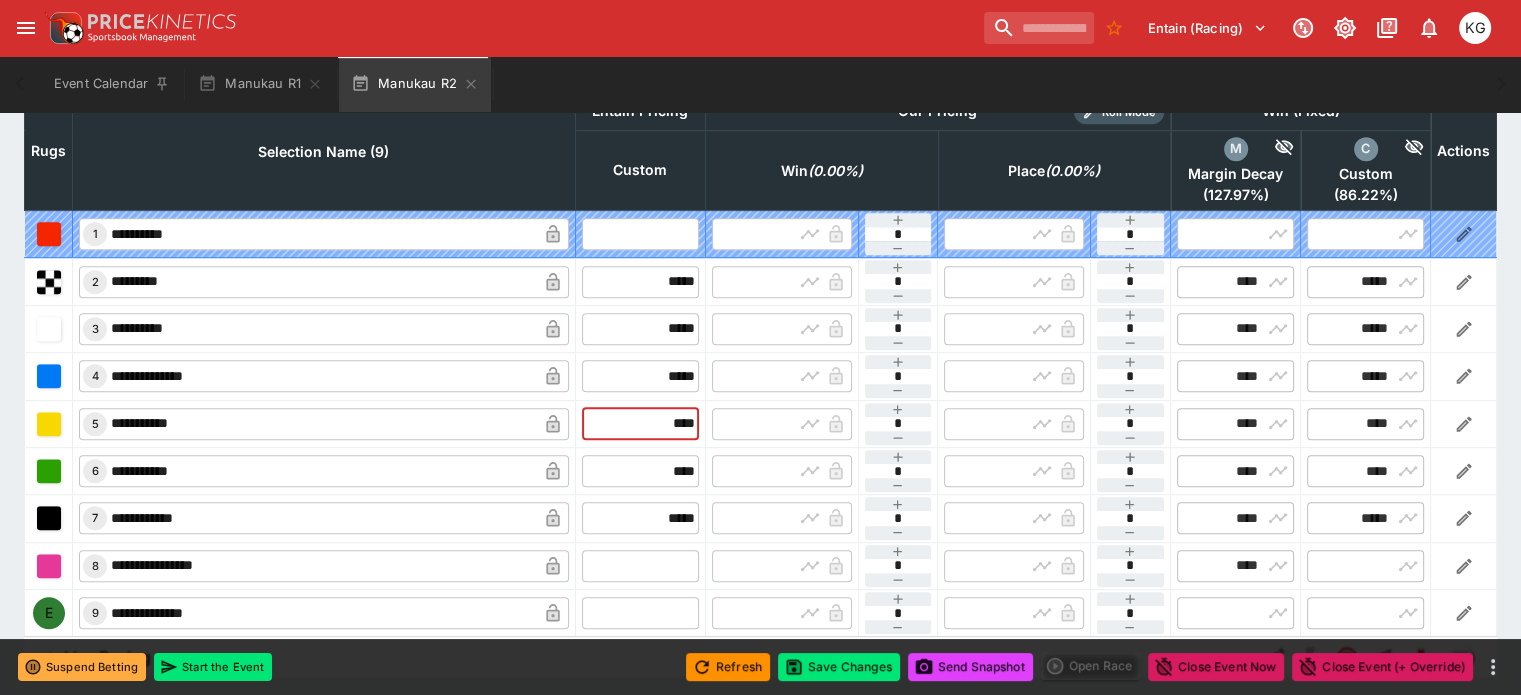 type on "****" 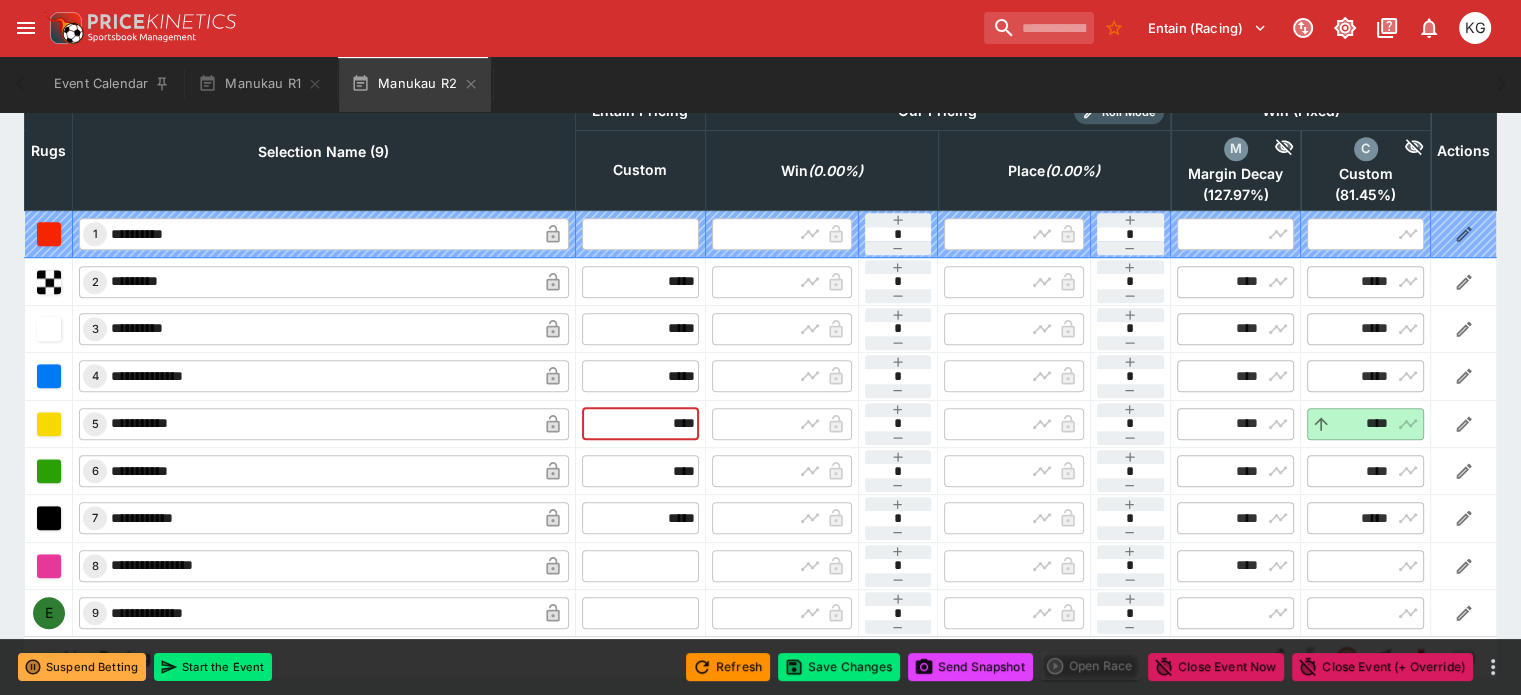 type on "****" 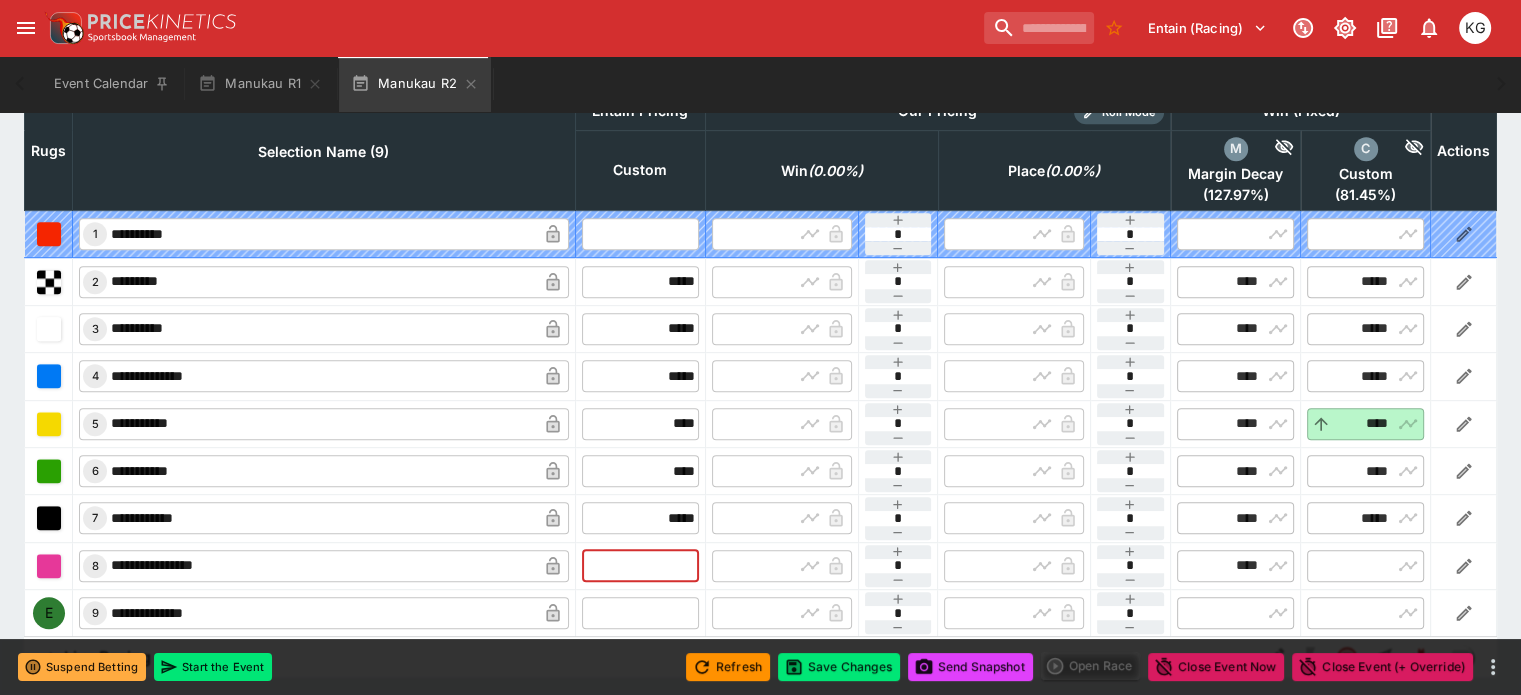 click at bounding box center [640, 566] 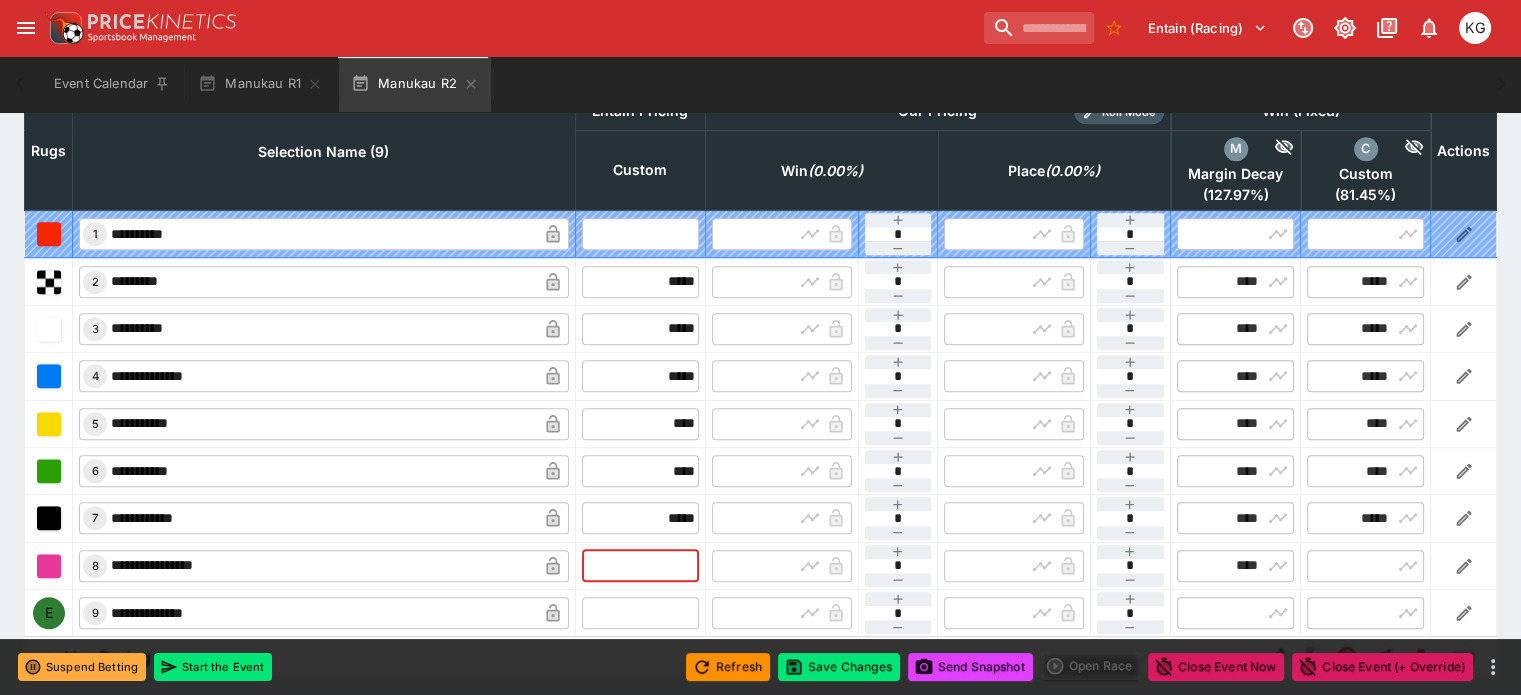 type on "*" 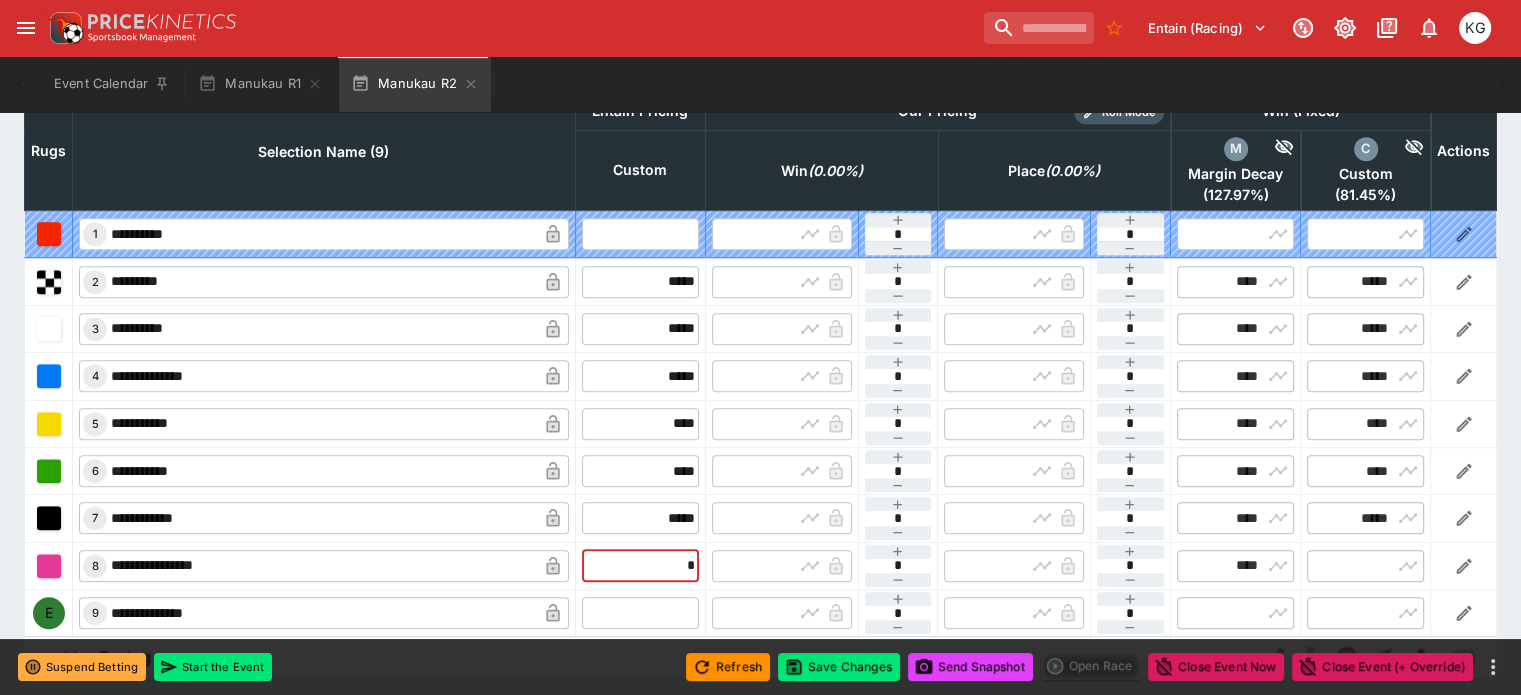 type on "****" 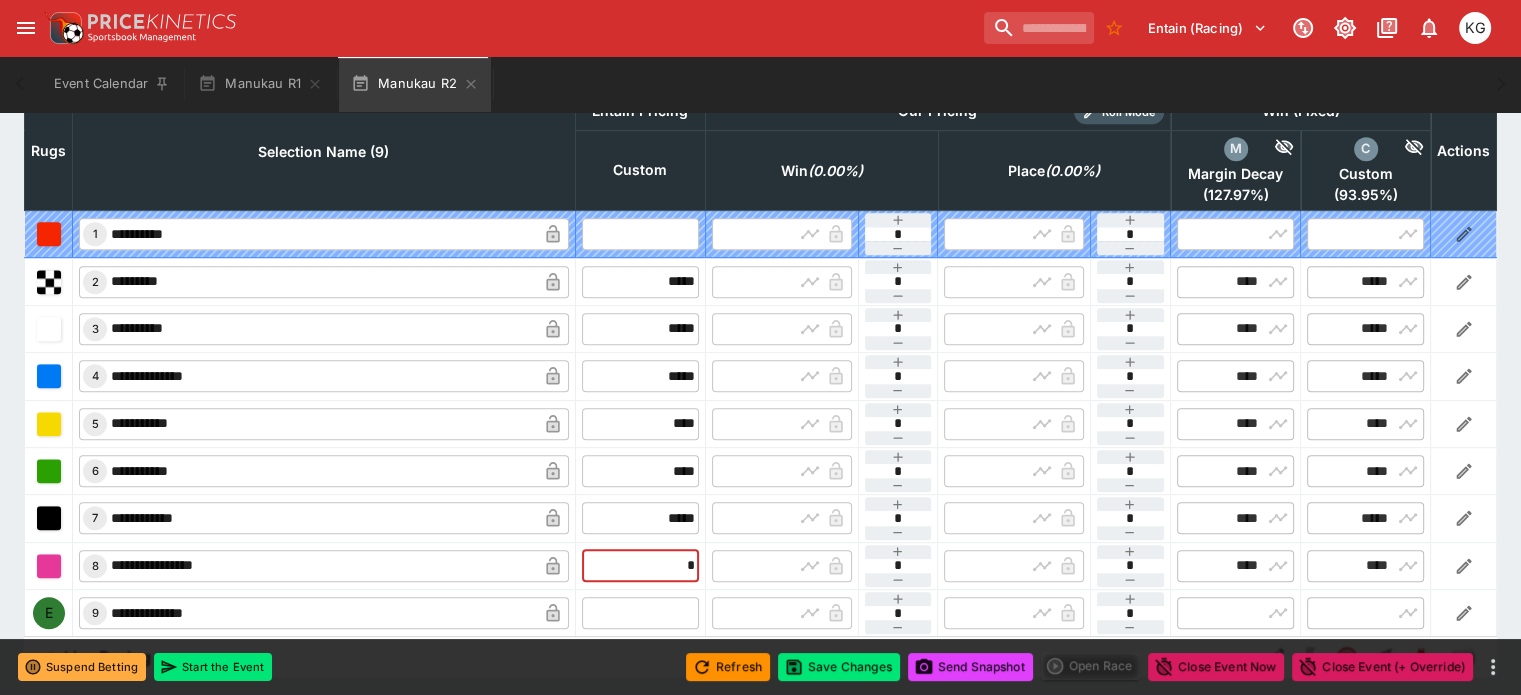 drag, startPoint x: 600, startPoint y: 504, endPoint x: 688, endPoint y: 507, distance: 88.051125 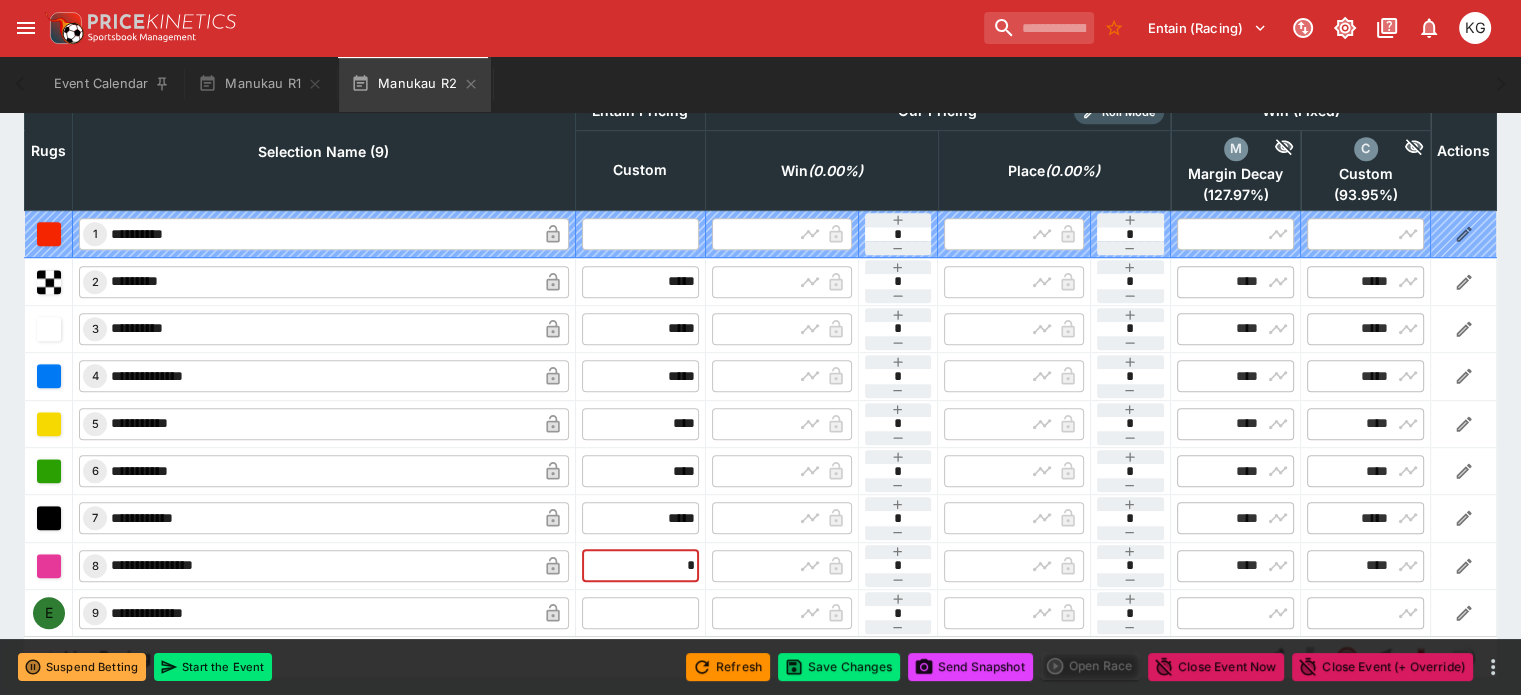 click on "**********" at bounding box center (761, 565) 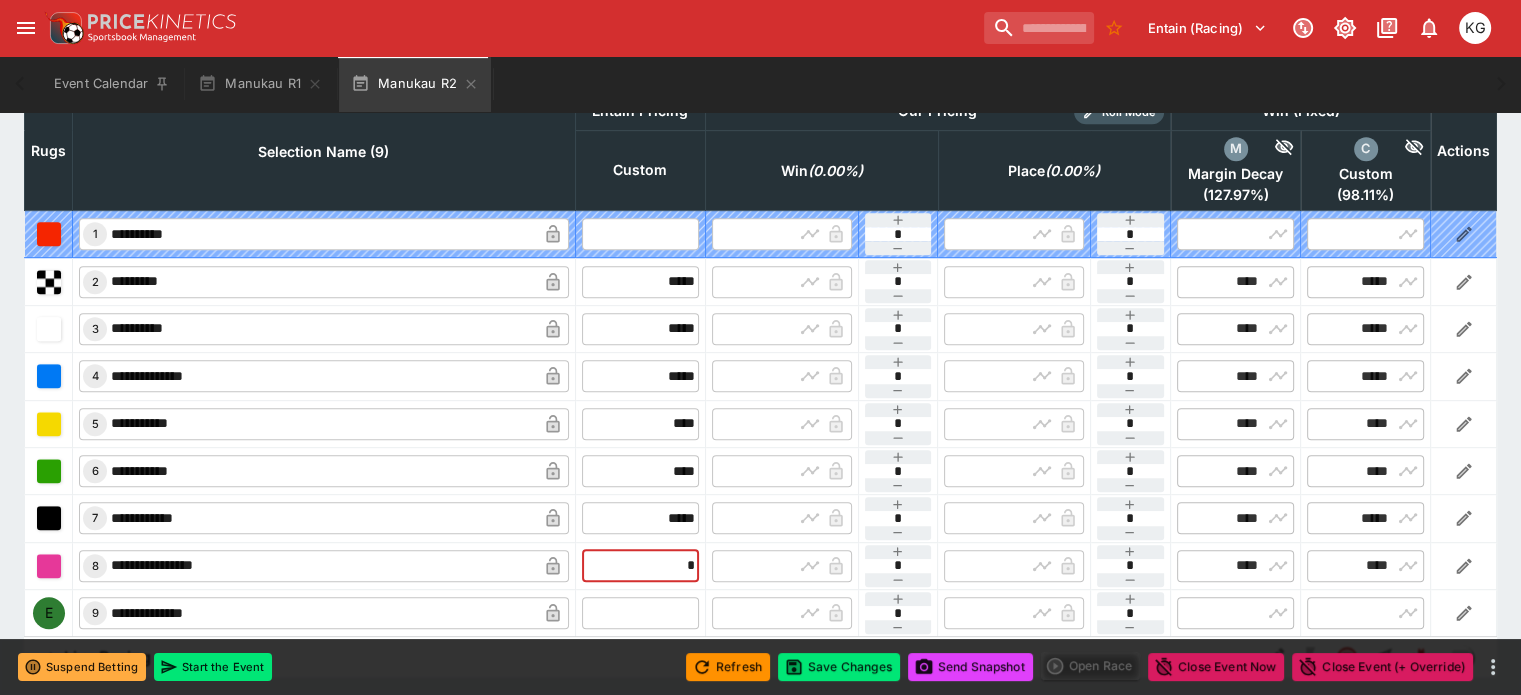 type on "****" 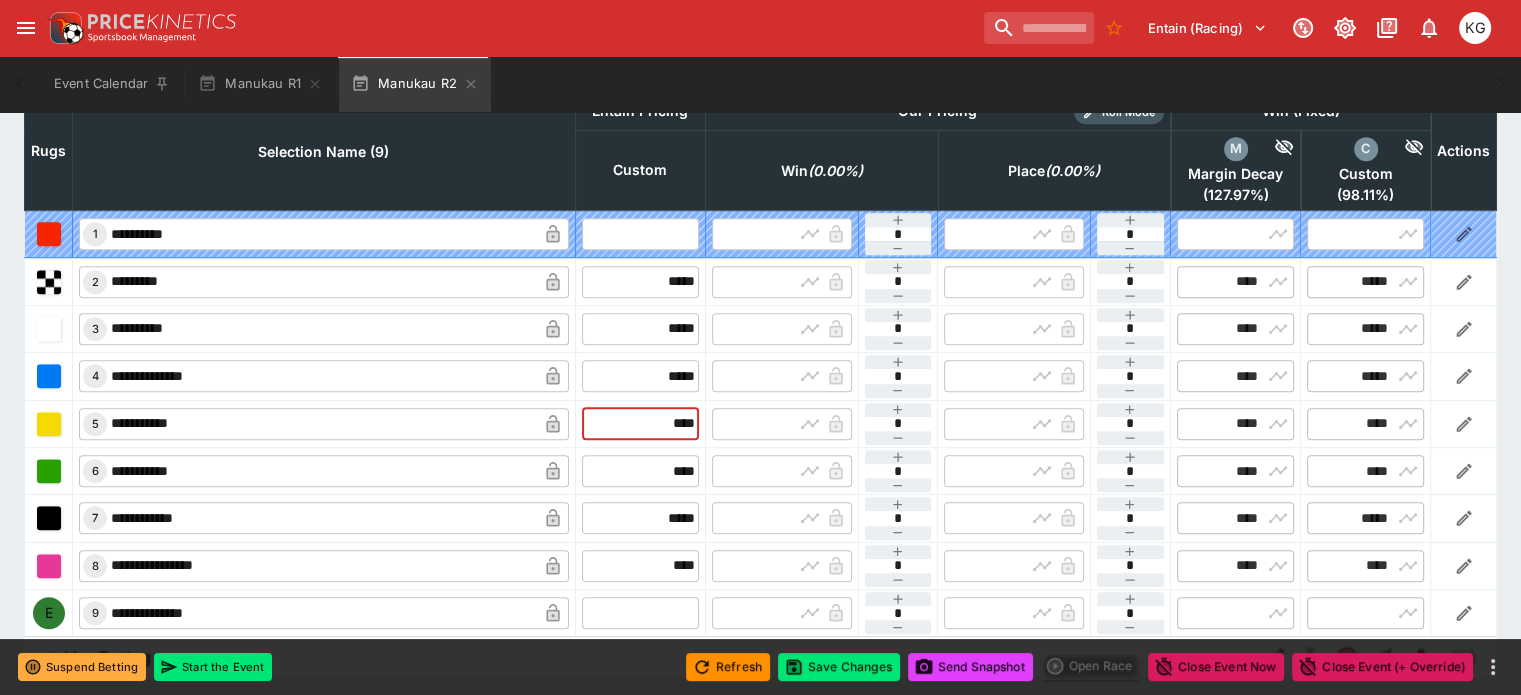 drag, startPoint x: 638, startPoint y: 376, endPoint x: 699, endPoint y: 365, distance: 61.983868 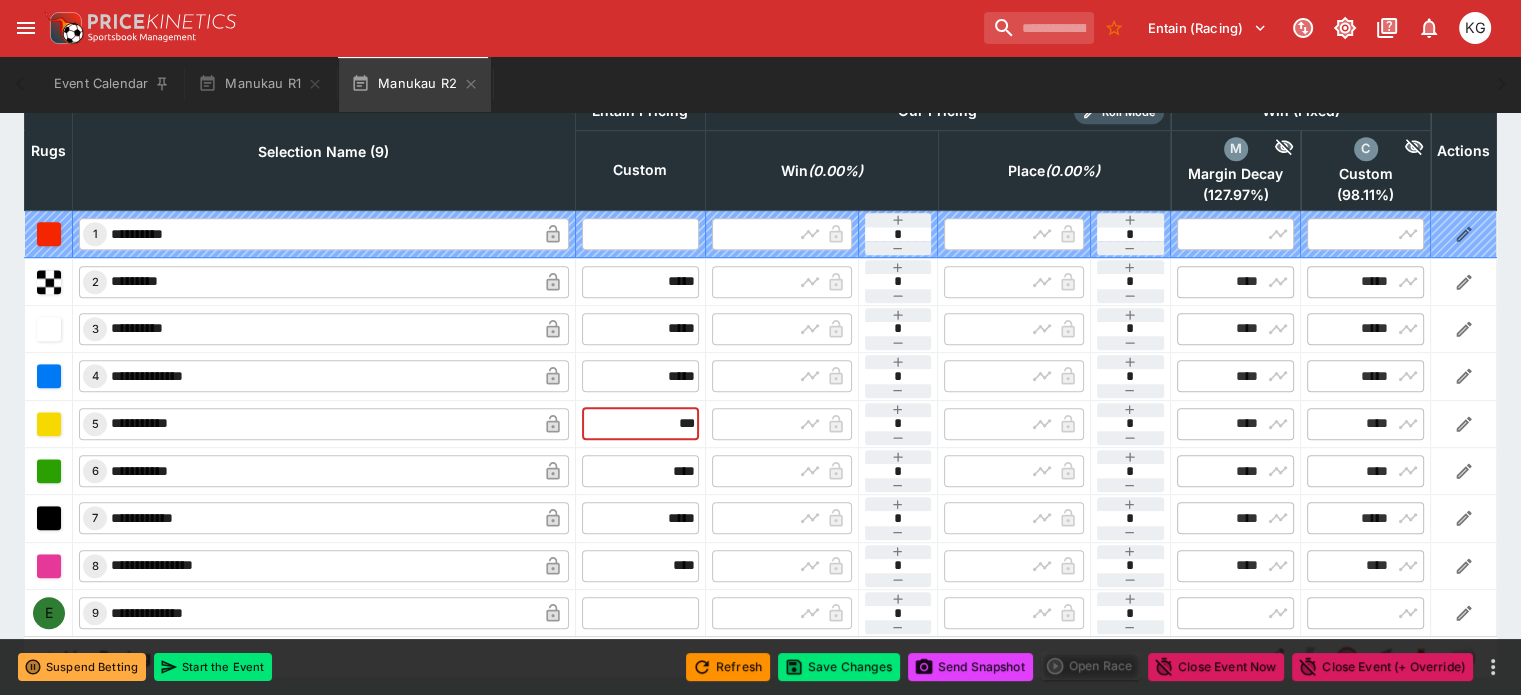 type on "****" 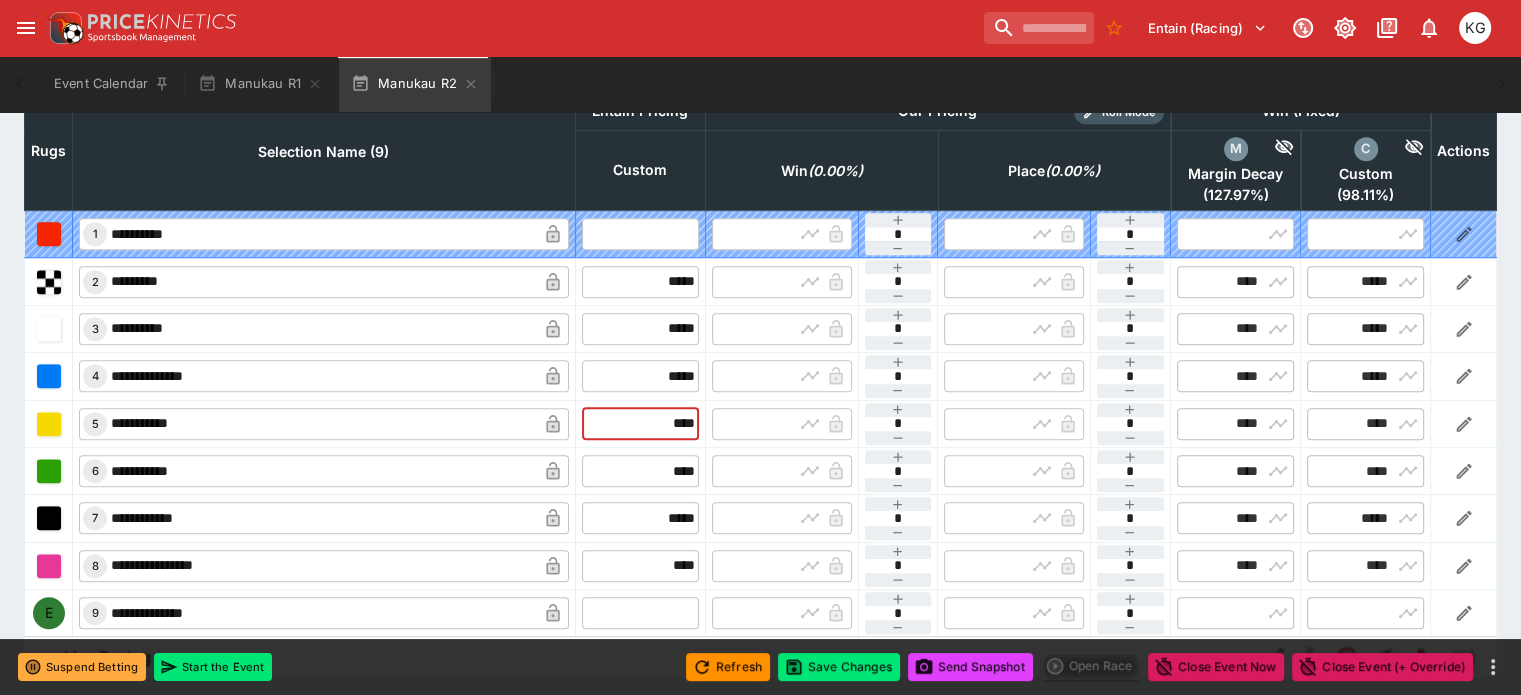 type on "****" 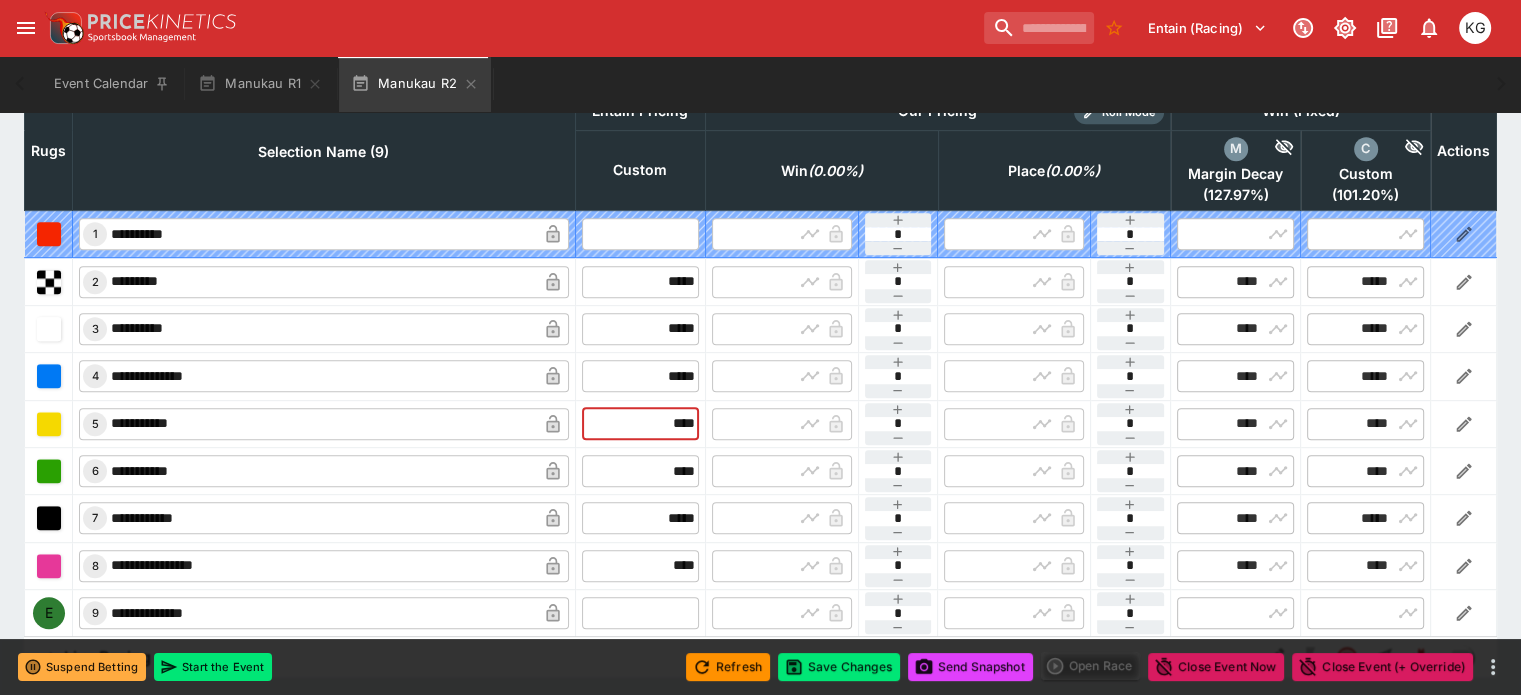 drag, startPoint x: 624, startPoint y: 377, endPoint x: 693, endPoint y: 371, distance: 69.260376 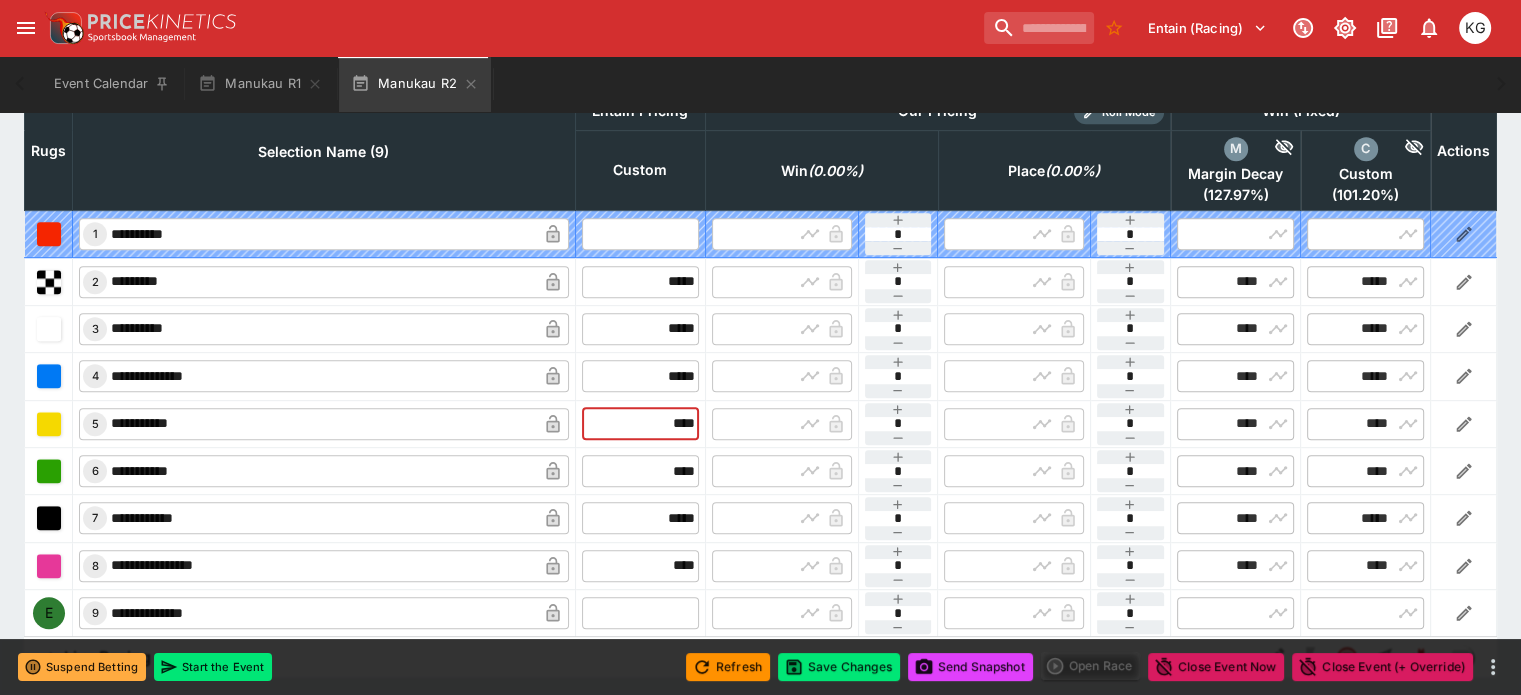 click on "**********" at bounding box center [761, 423] 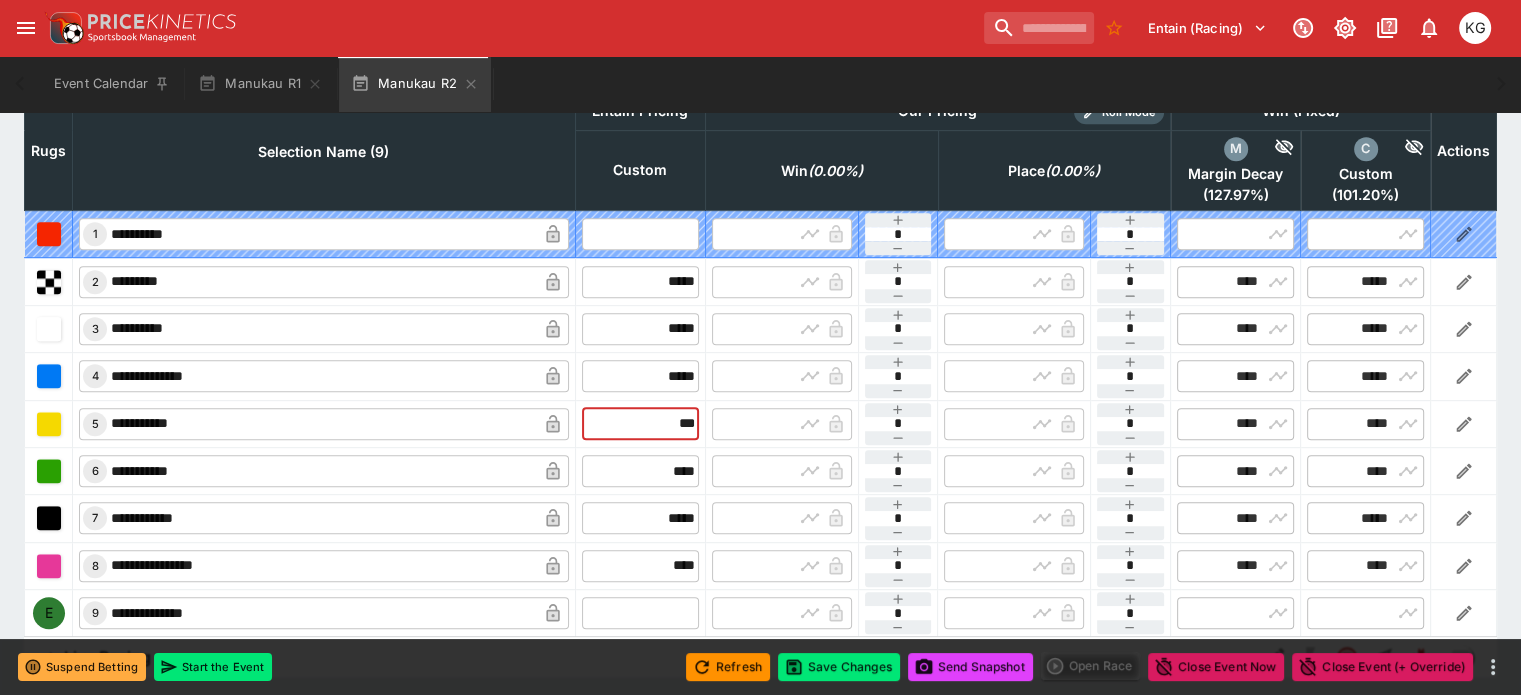 type on "****" 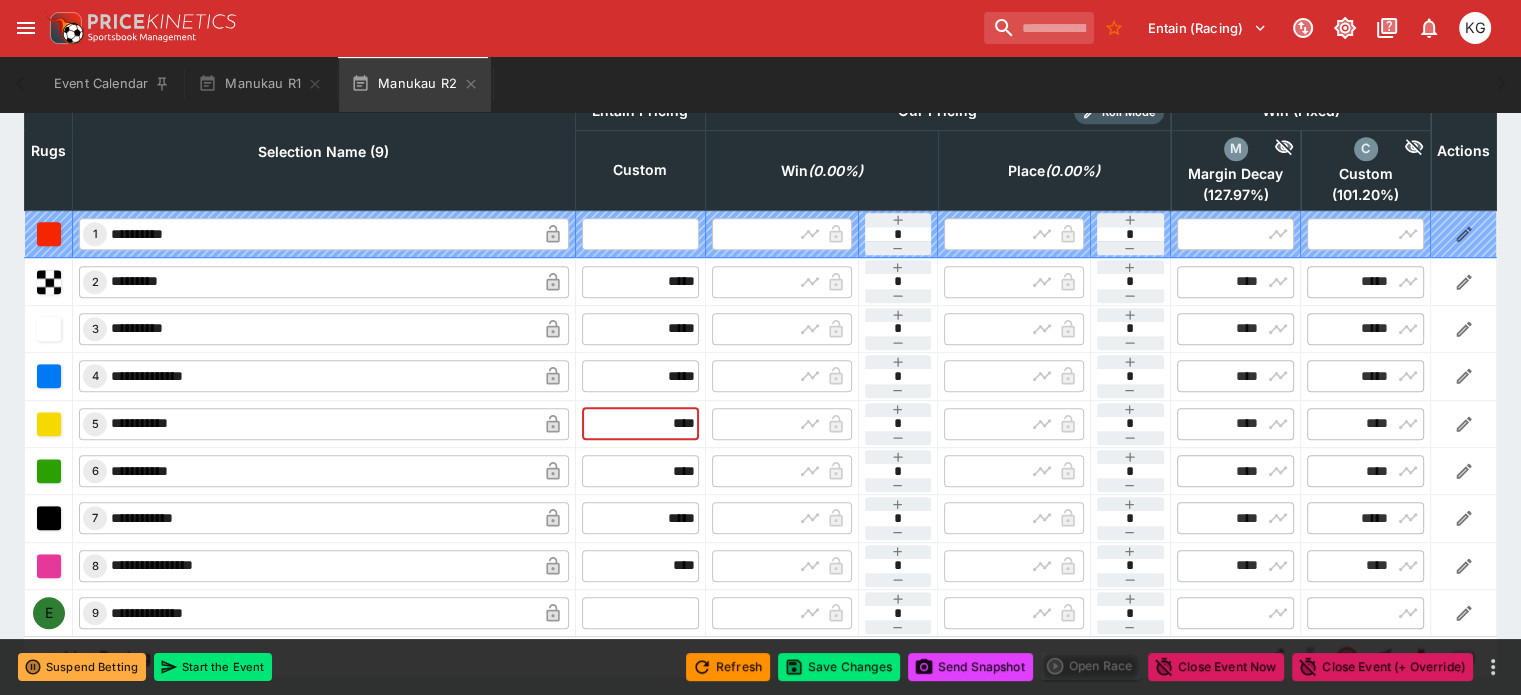 type on "****" 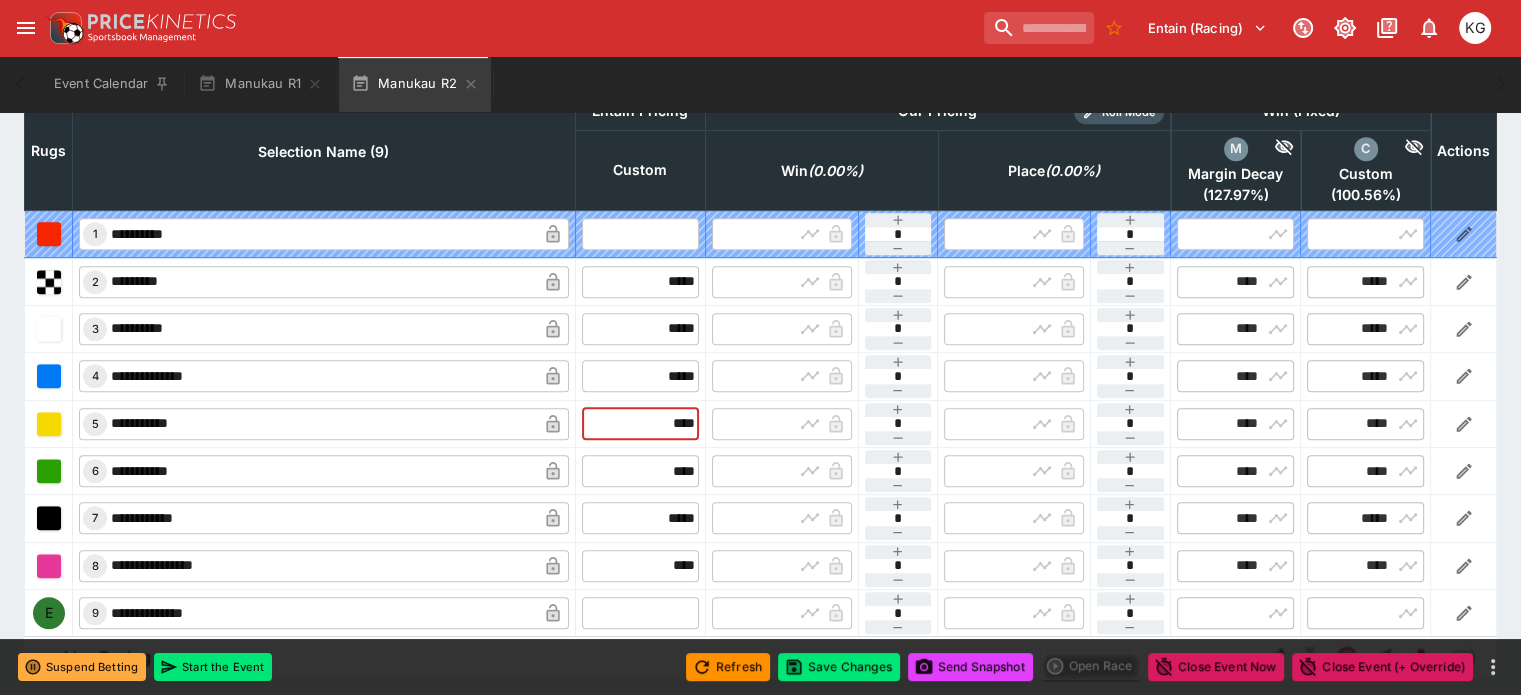 type on "****" 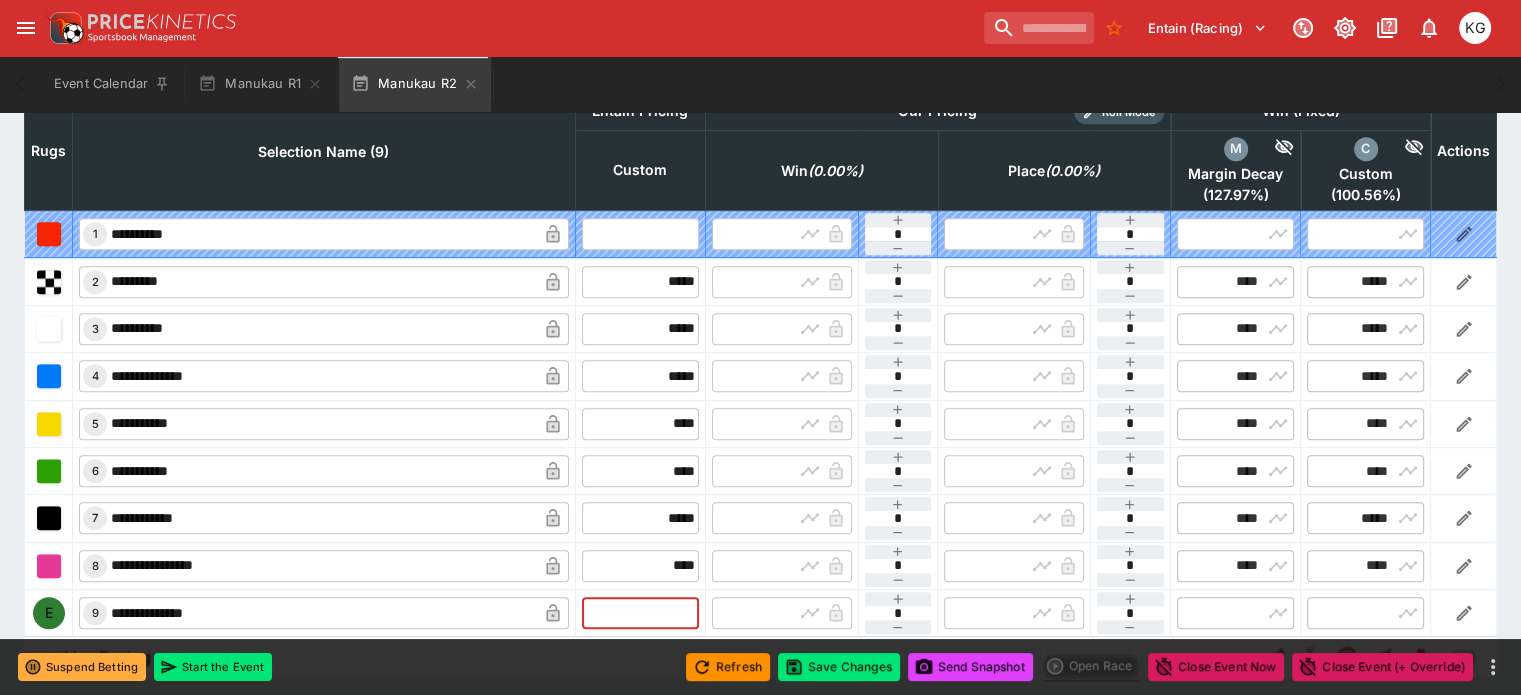 type on "*" 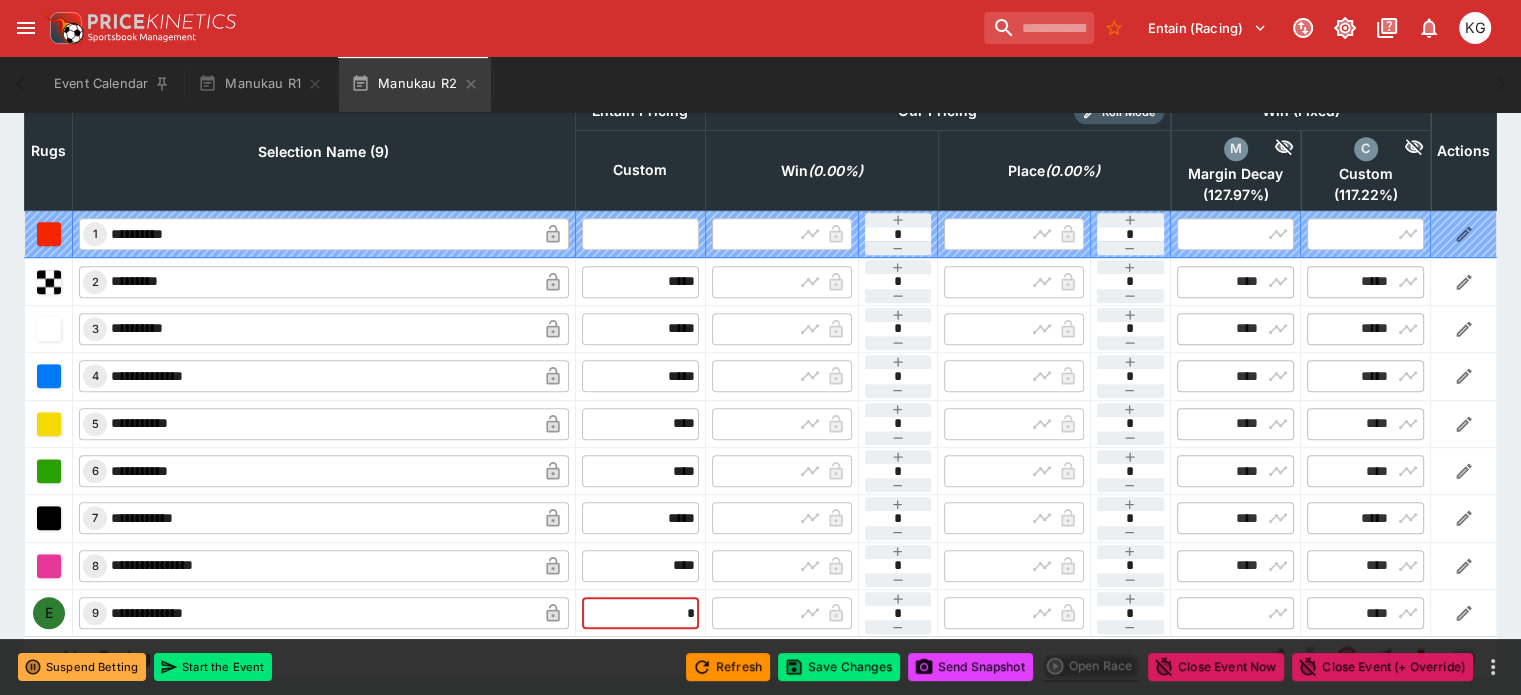 type on "****" 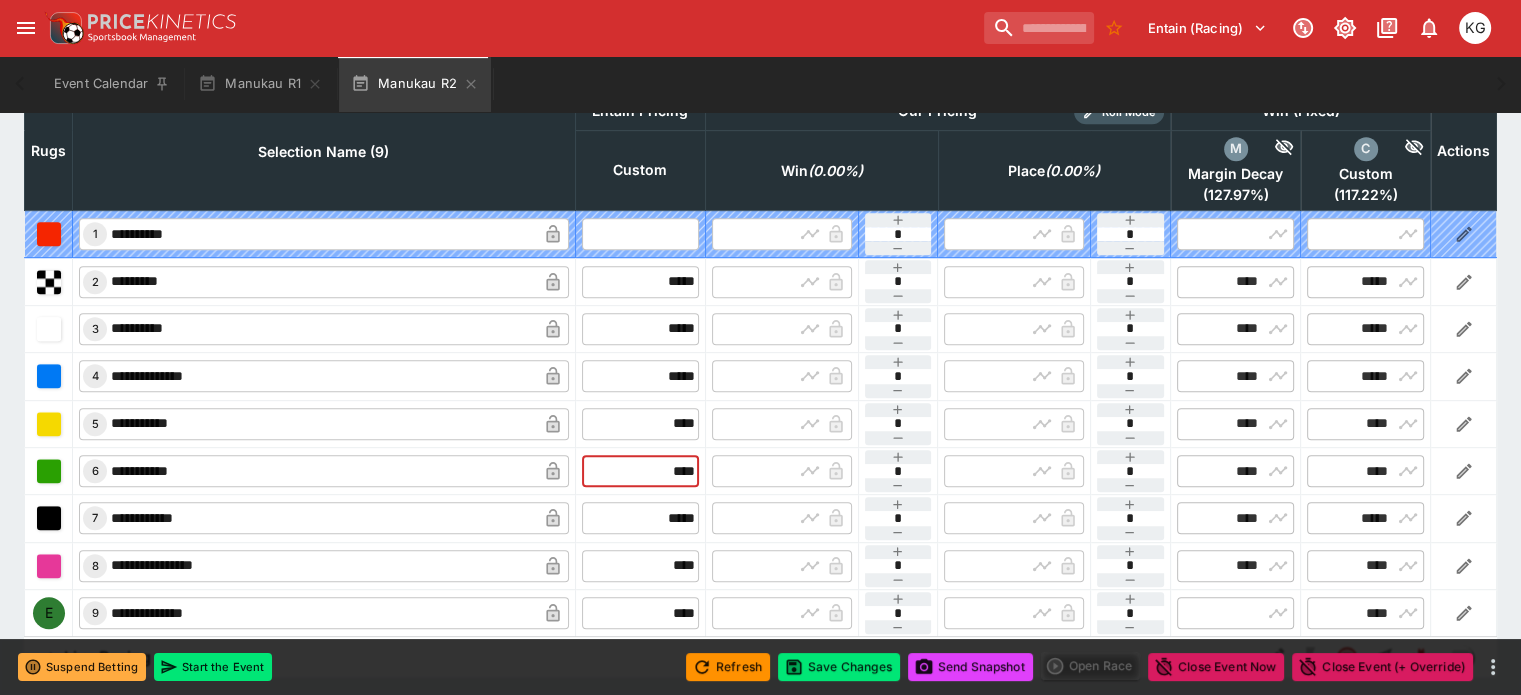 drag, startPoint x: 645, startPoint y: 421, endPoint x: 702, endPoint y: 419, distance: 57.035076 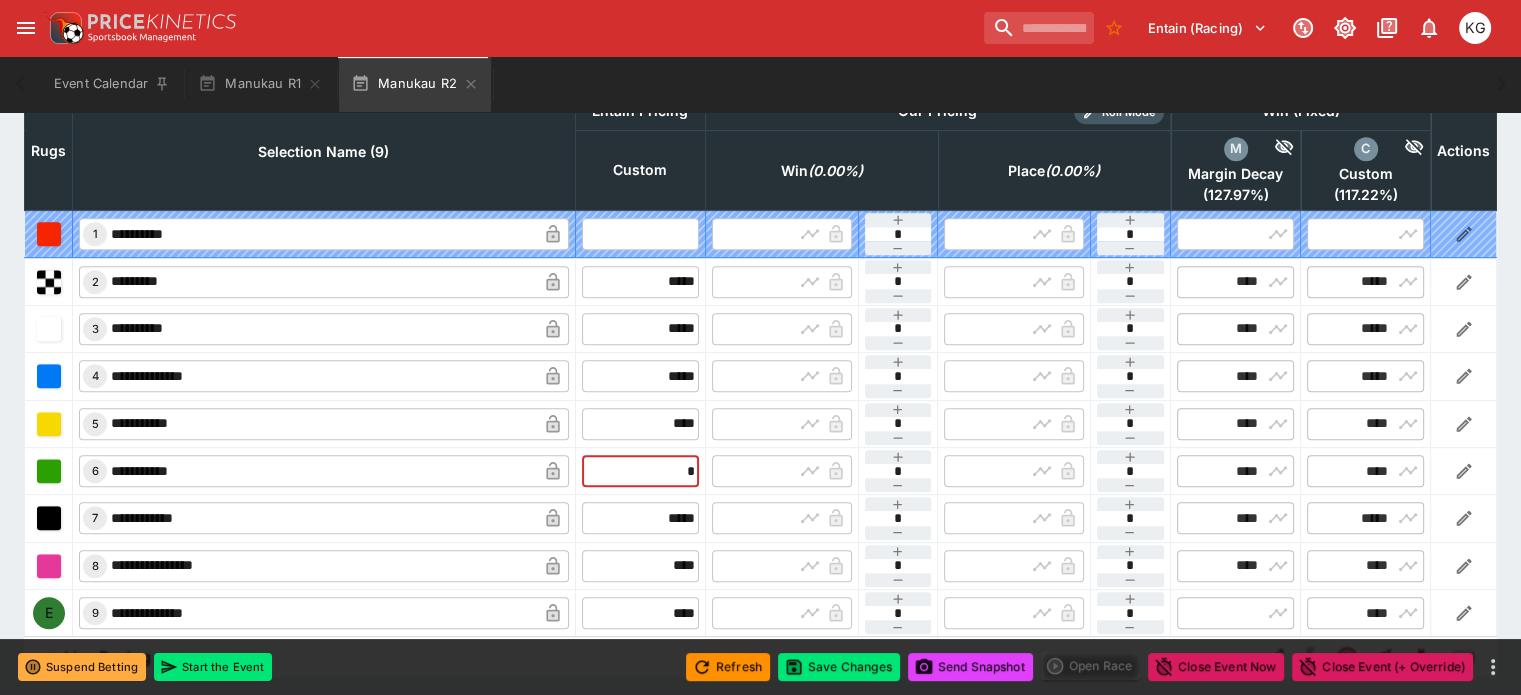 type on "****" 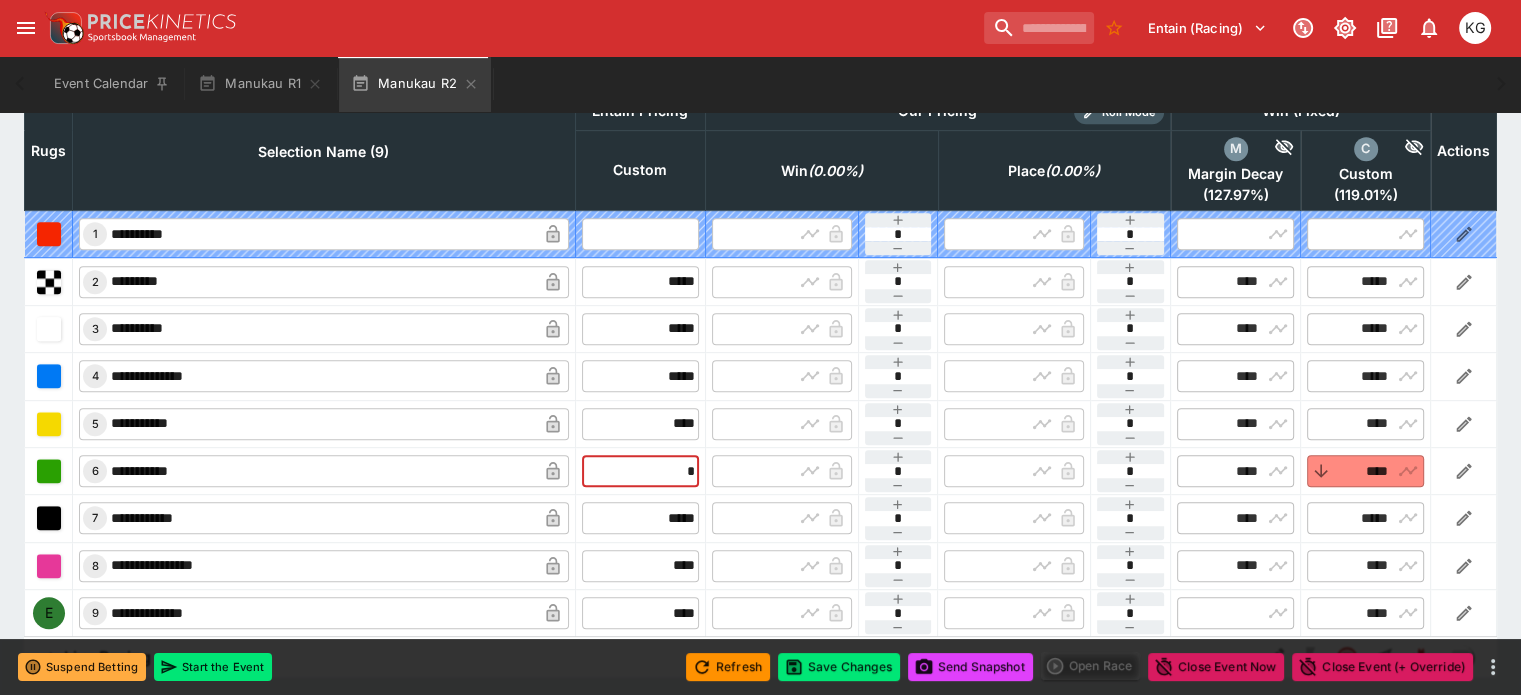 type on "****" 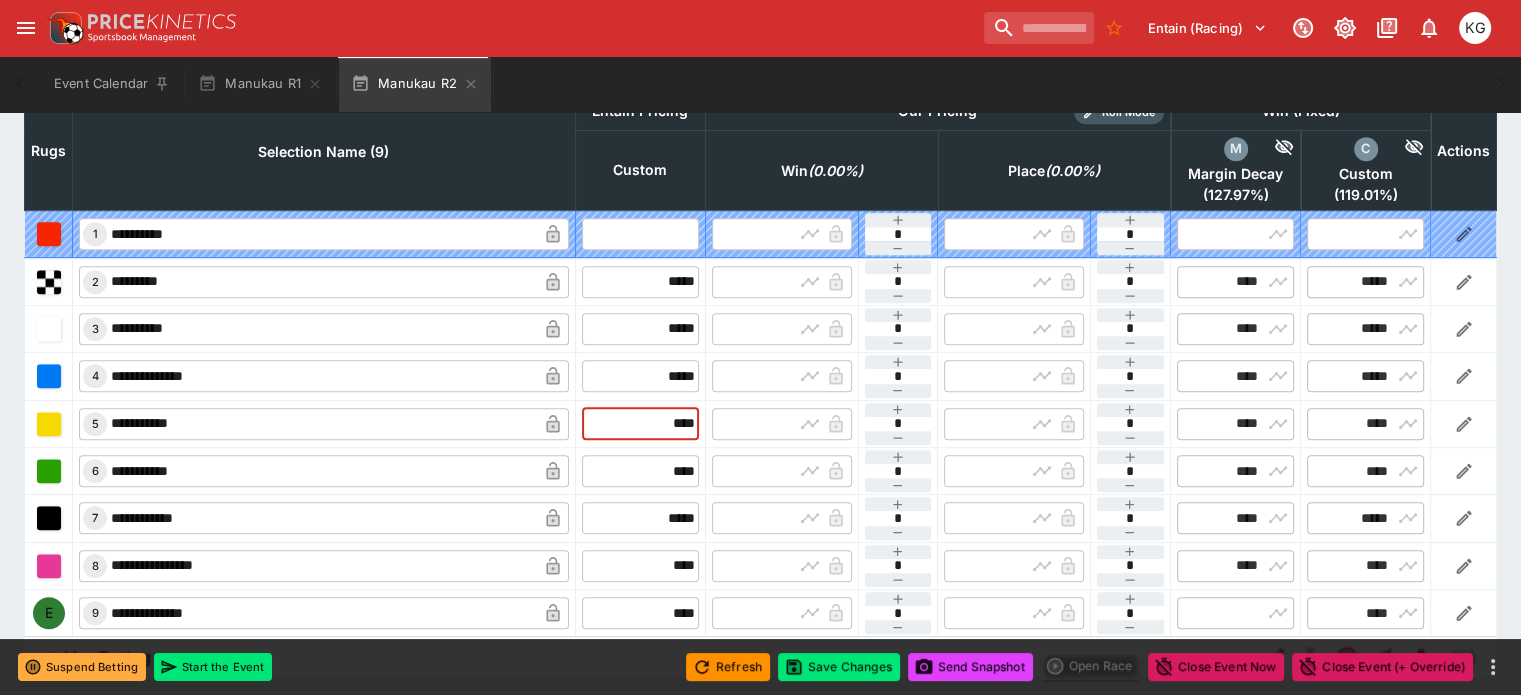 drag, startPoint x: 638, startPoint y: 369, endPoint x: 715, endPoint y: 371, distance: 77.02597 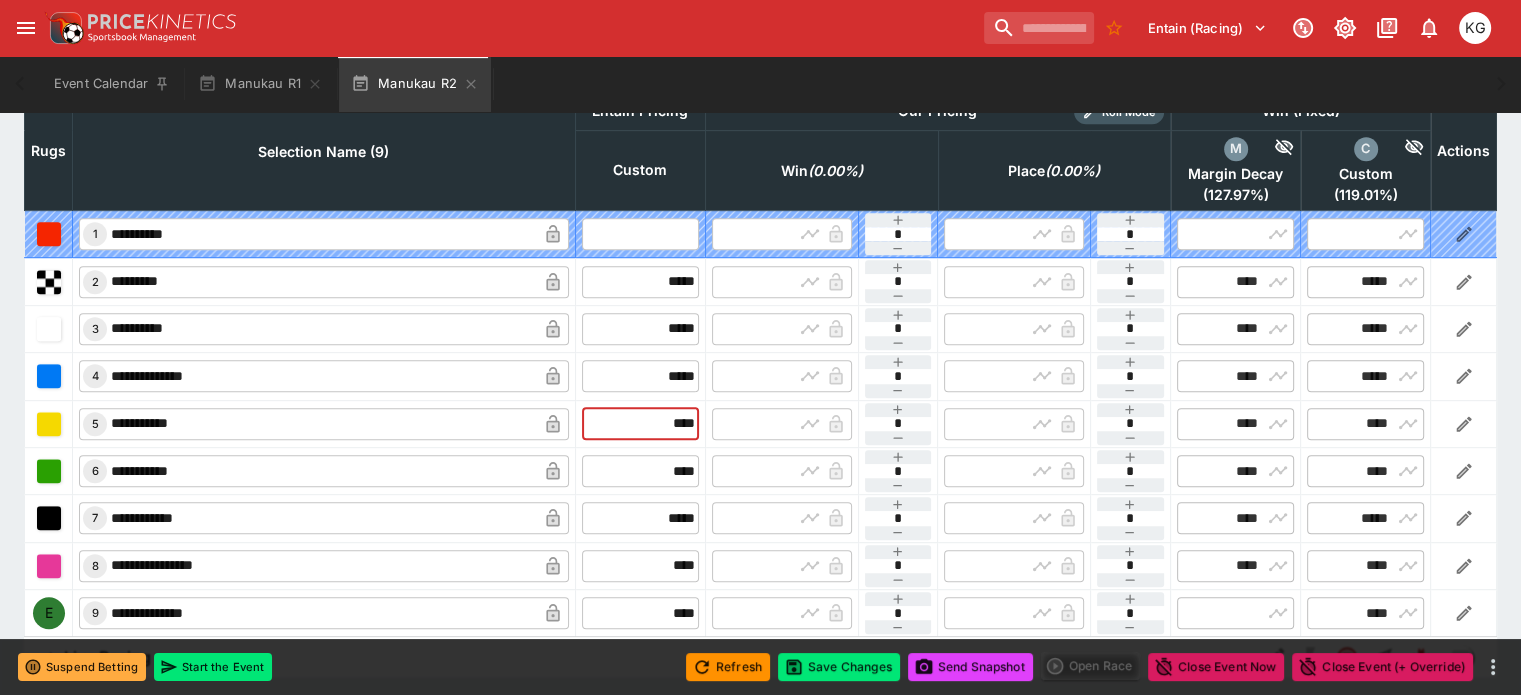 click on "**********" at bounding box center [761, 423] 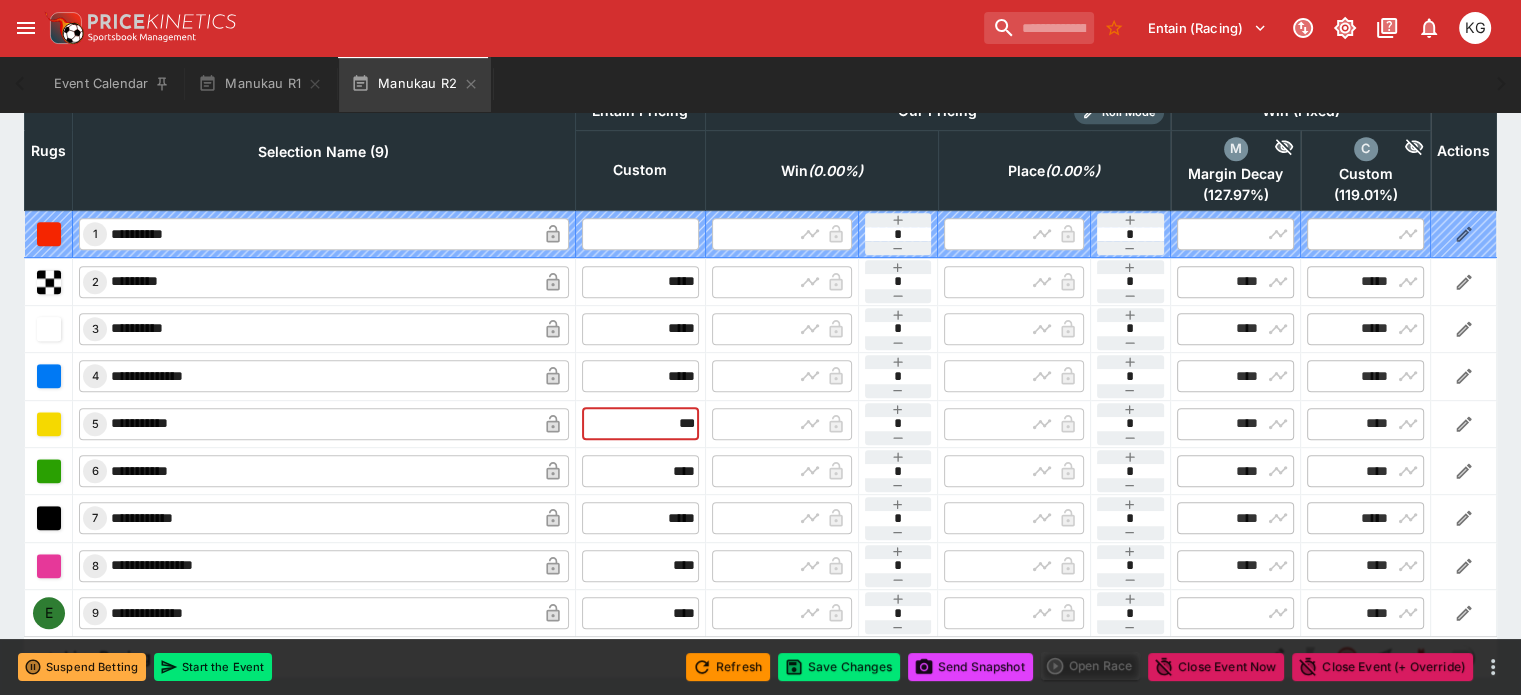 type on "****" 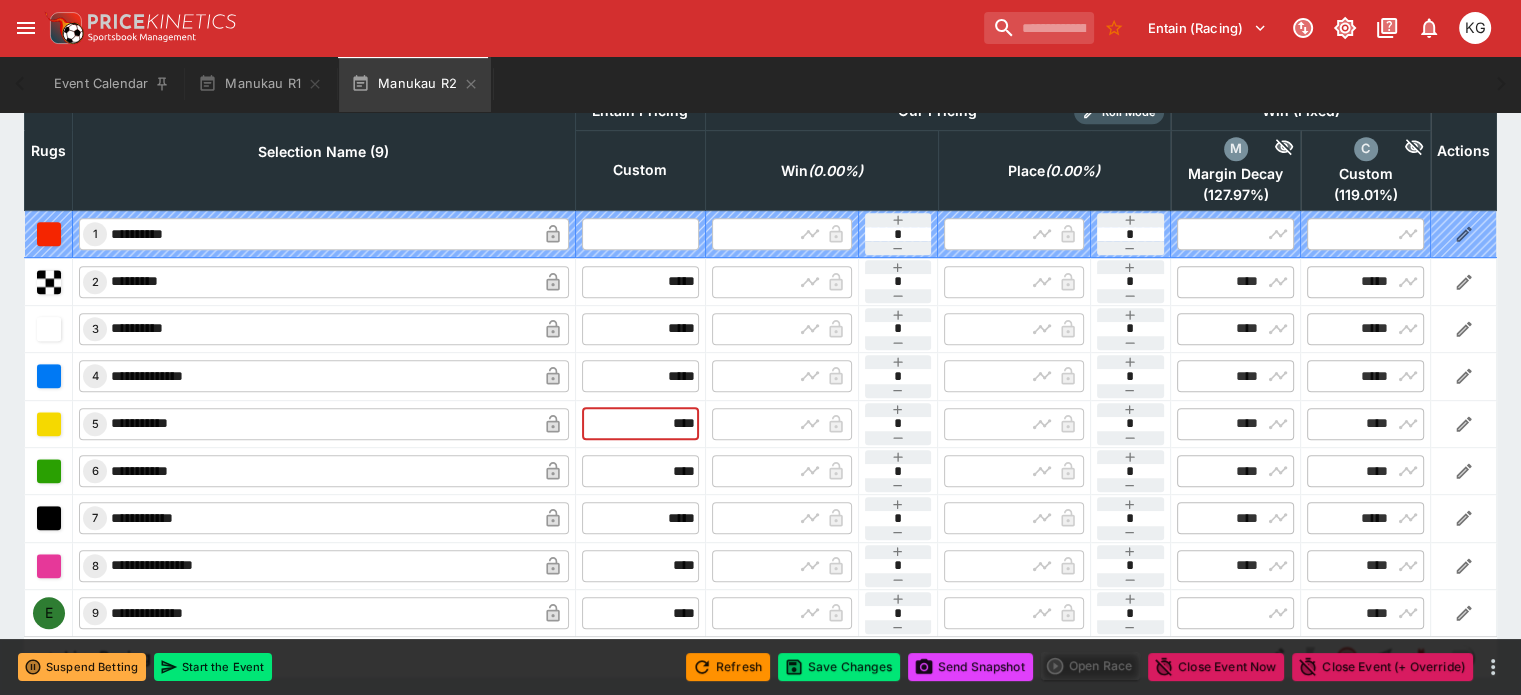 type on "****" 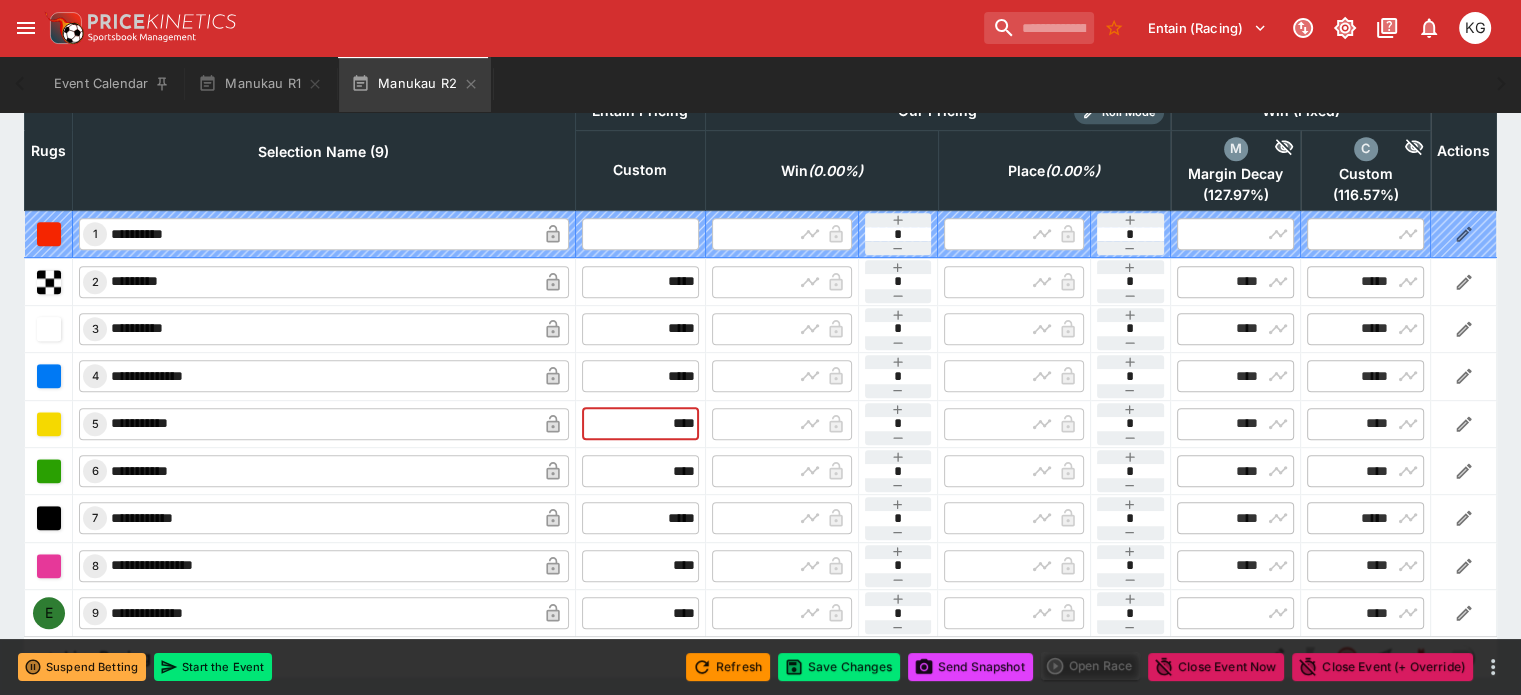 type on "****" 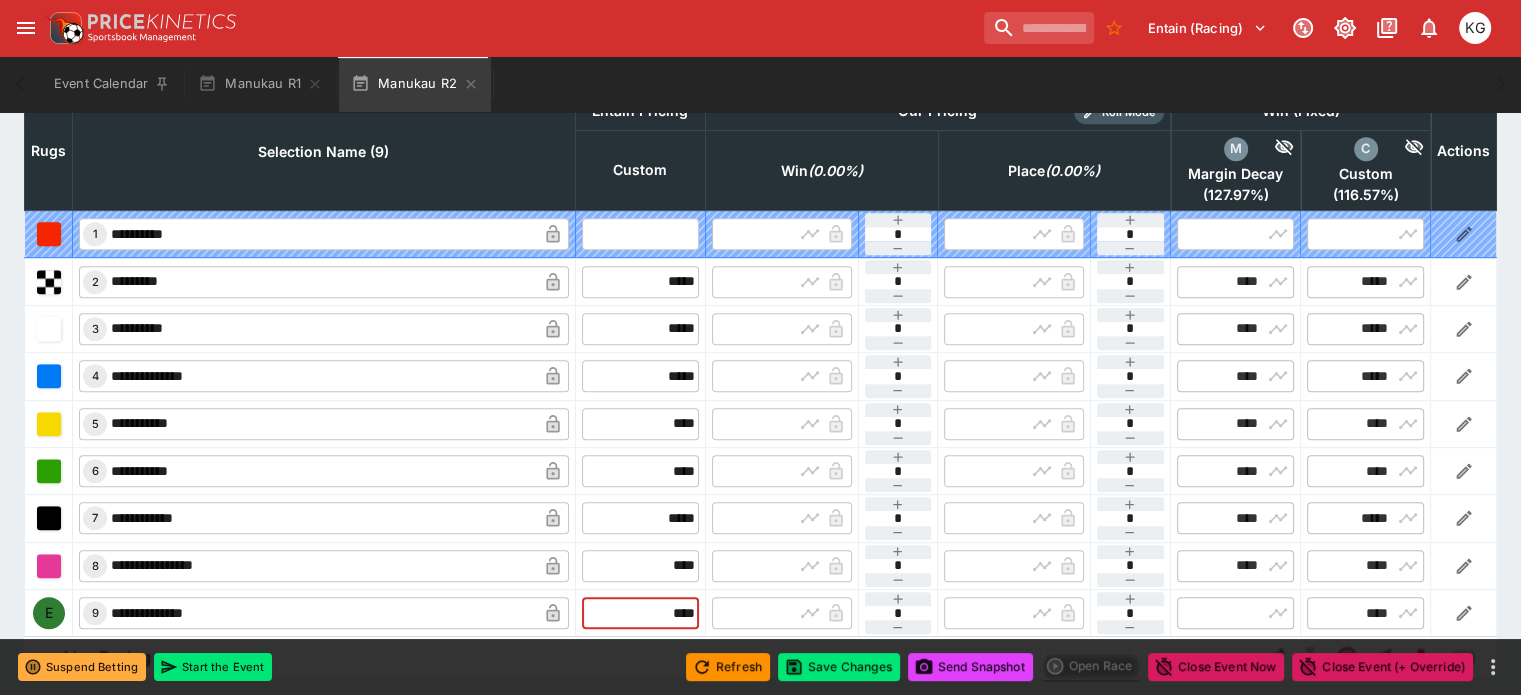 click on "****" at bounding box center [640, 613] 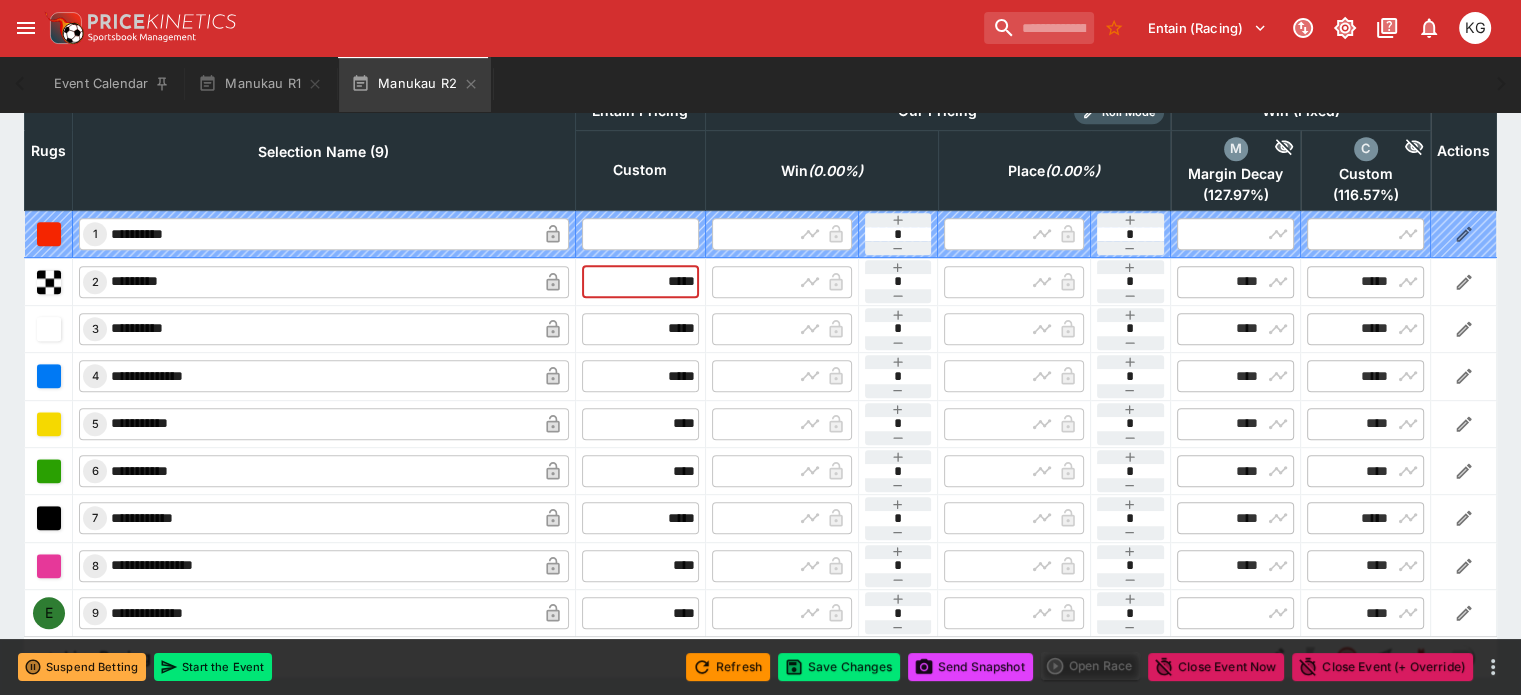 drag, startPoint x: 608, startPoint y: 238, endPoint x: 692, endPoint y: 228, distance: 84.59315 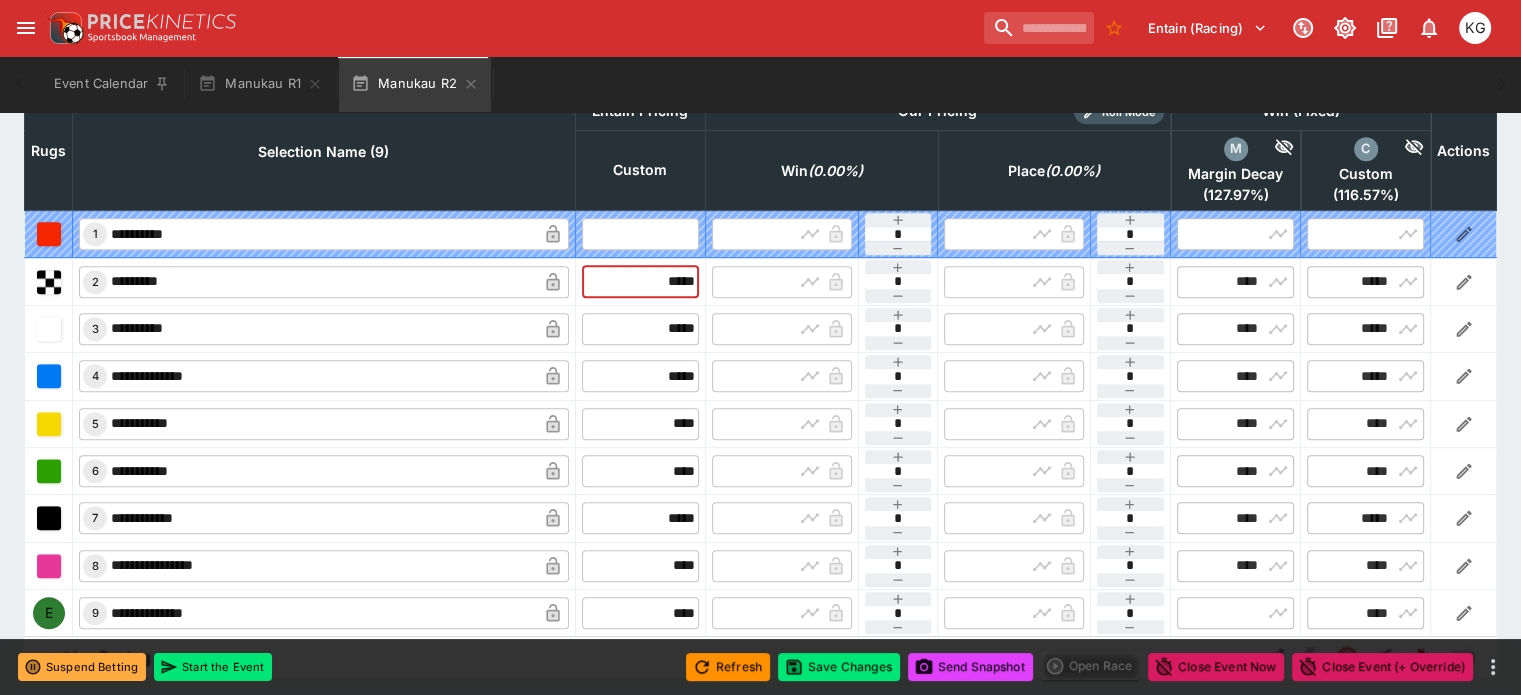 click on "​ 2 ********* ​ ***** ​ ​ ​ * ​ ​ ​ * ​ ​ **** ​ ​ ***** ​" at bounding box center [761, 281] 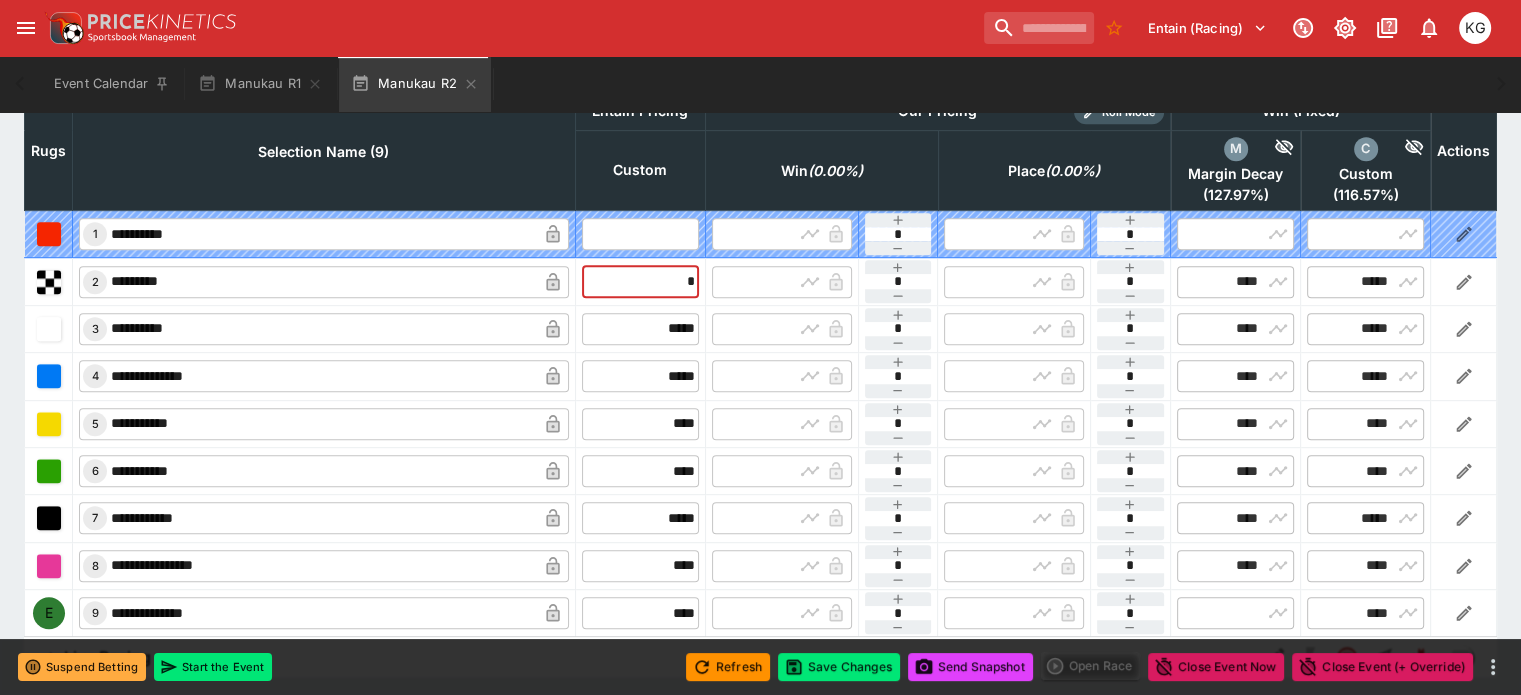 type on "****" 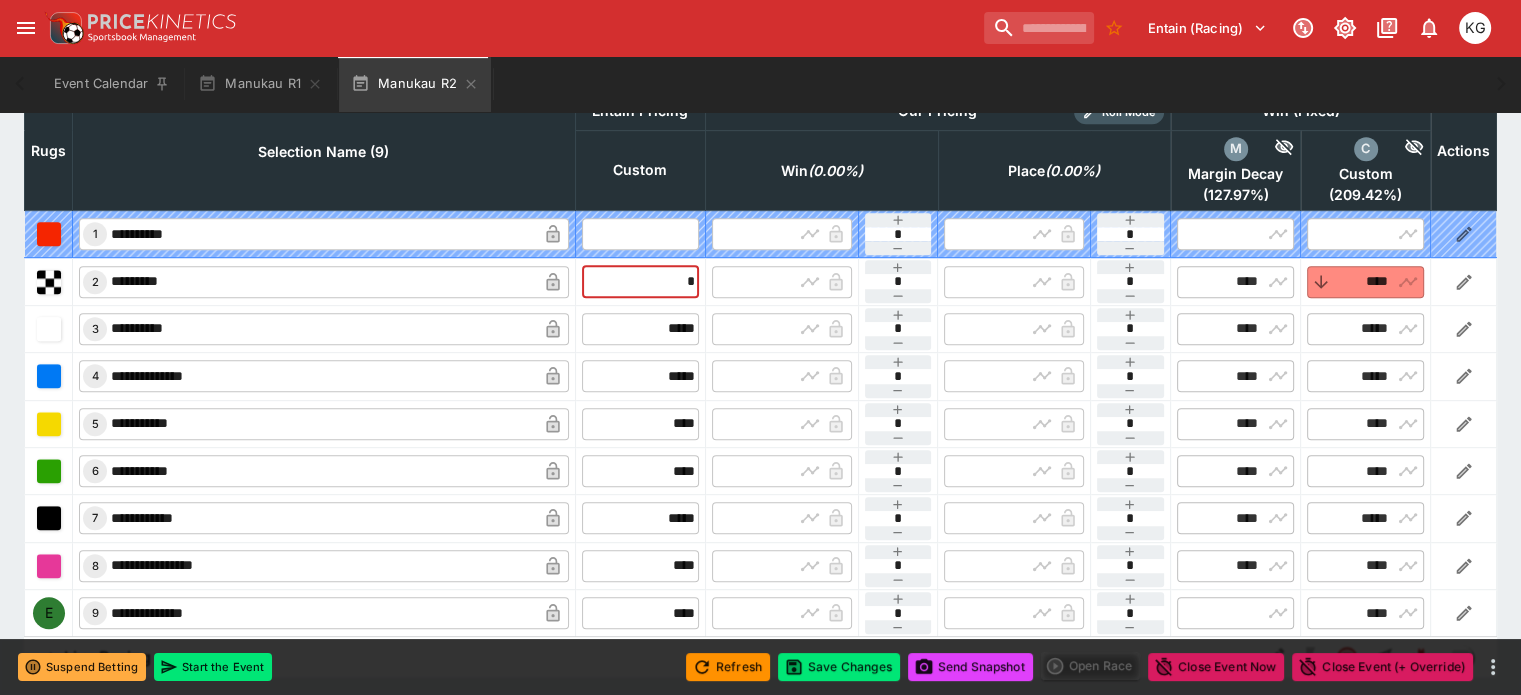 type on "**" 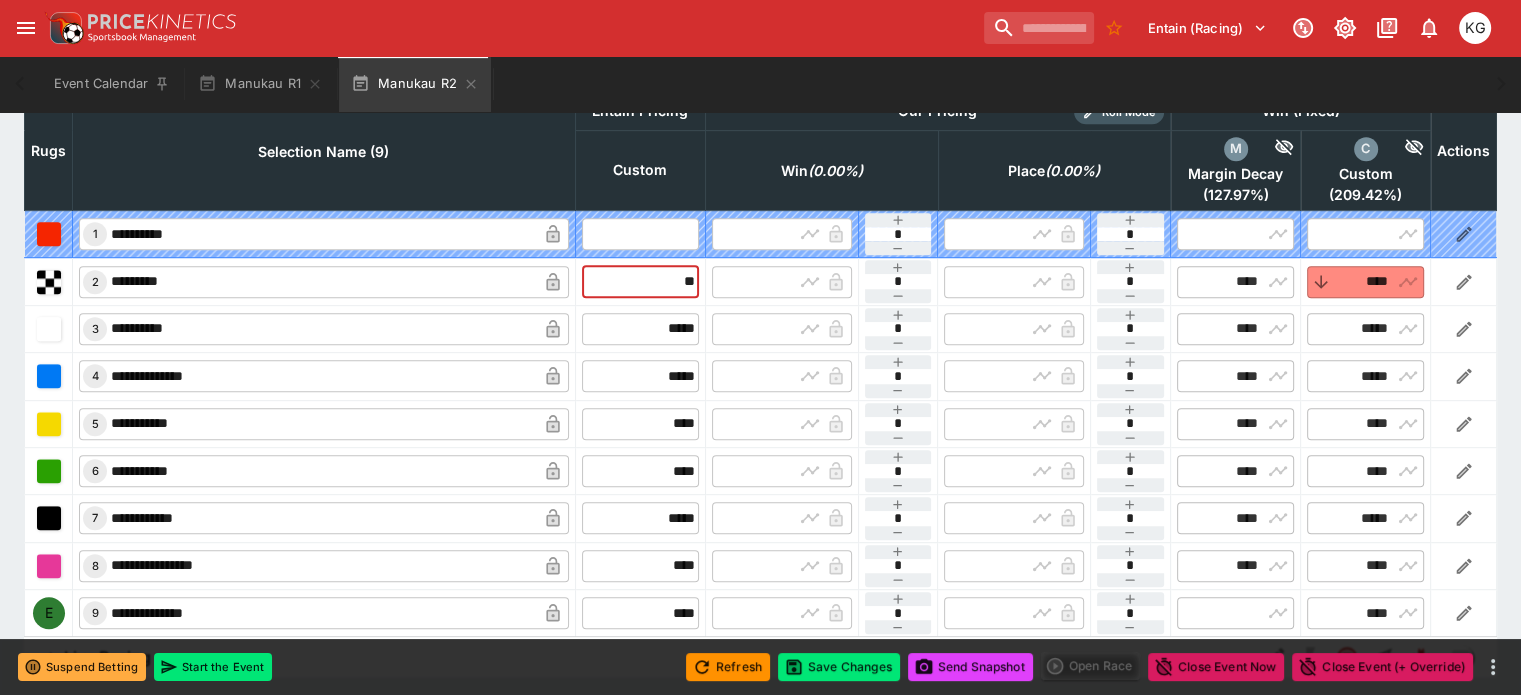 type on "*****" 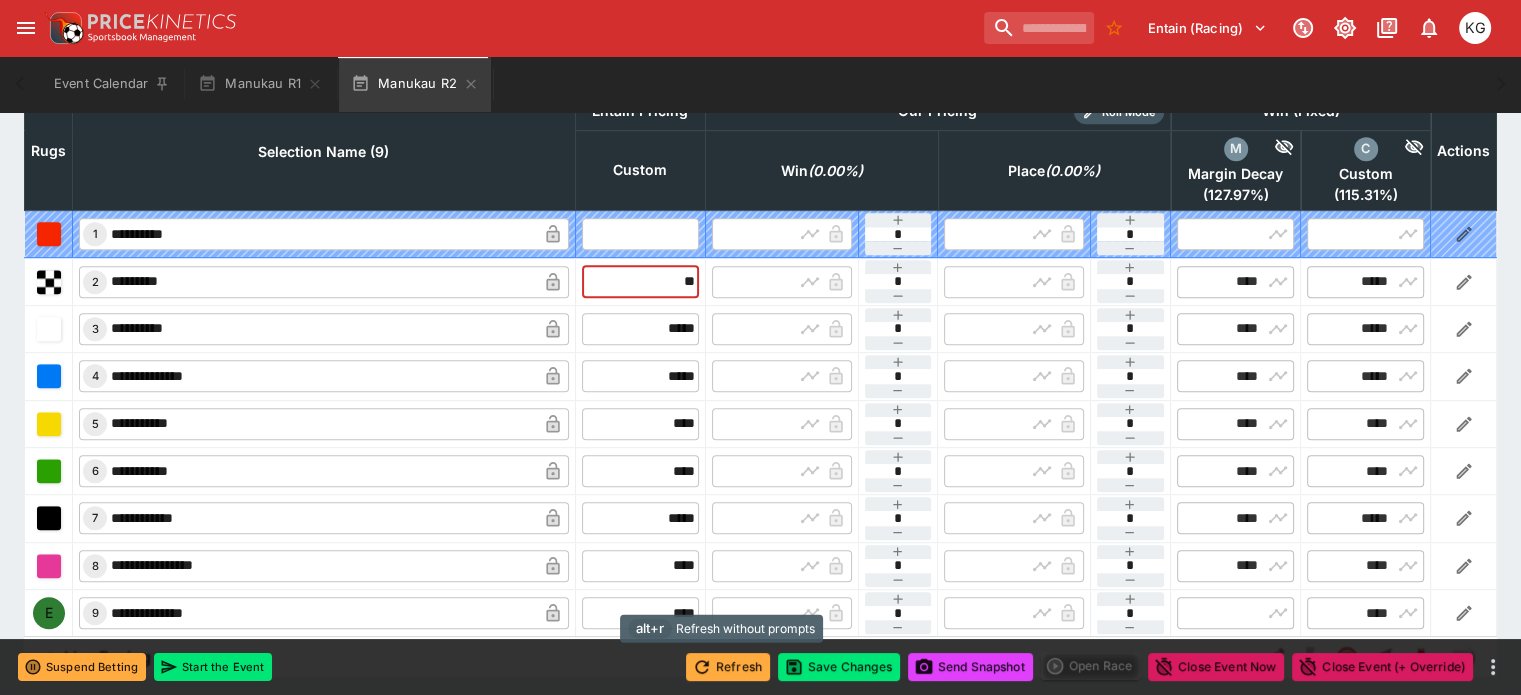 type on "*****" 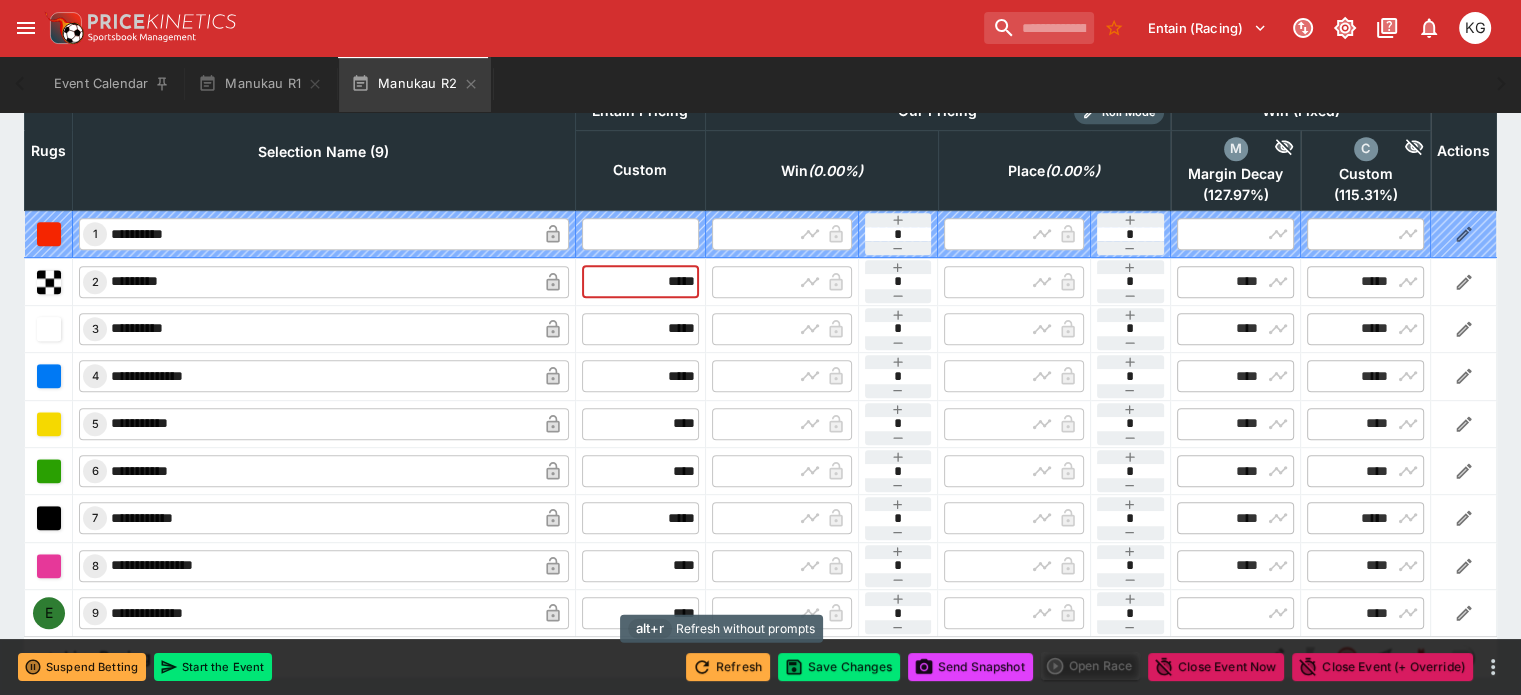 click on "Refresh" at bounding box center (728, 667) 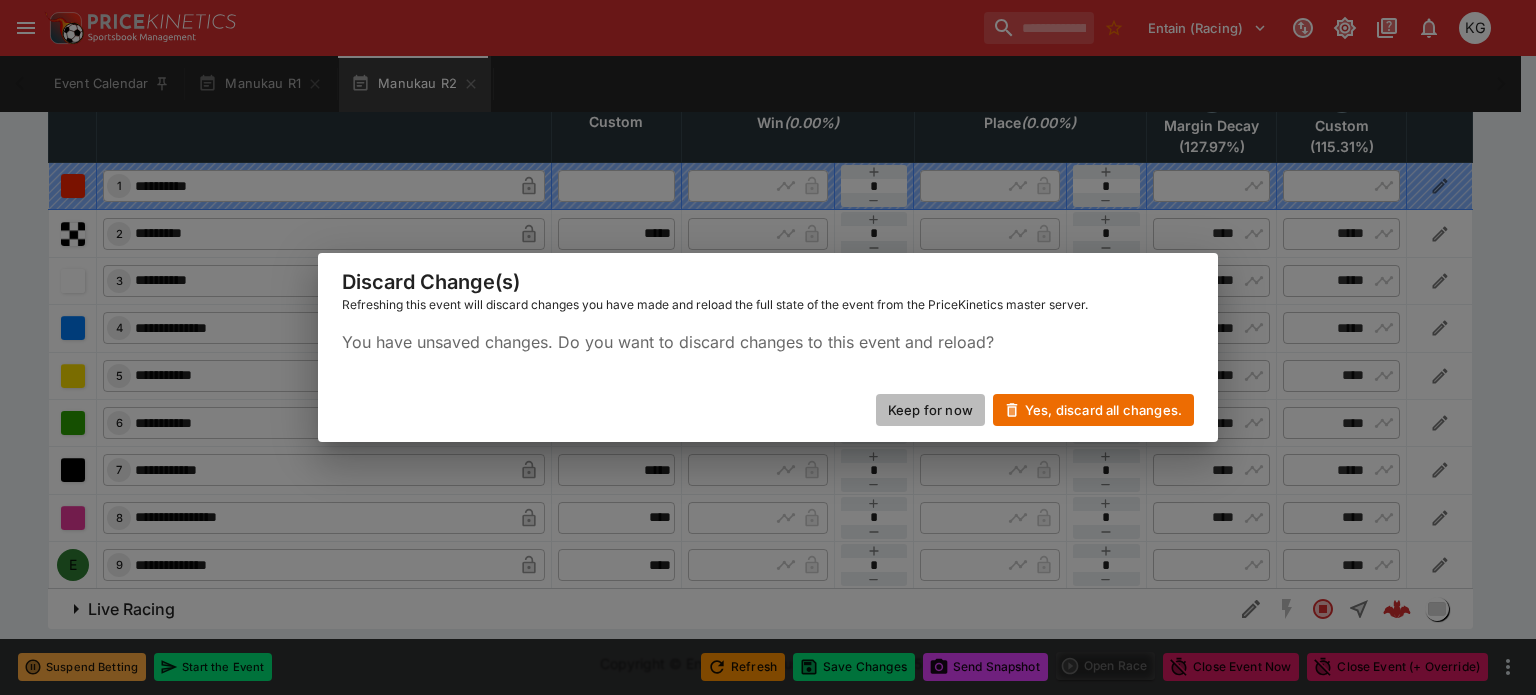 click on "Keep for now" at bounding box center [930, 410] 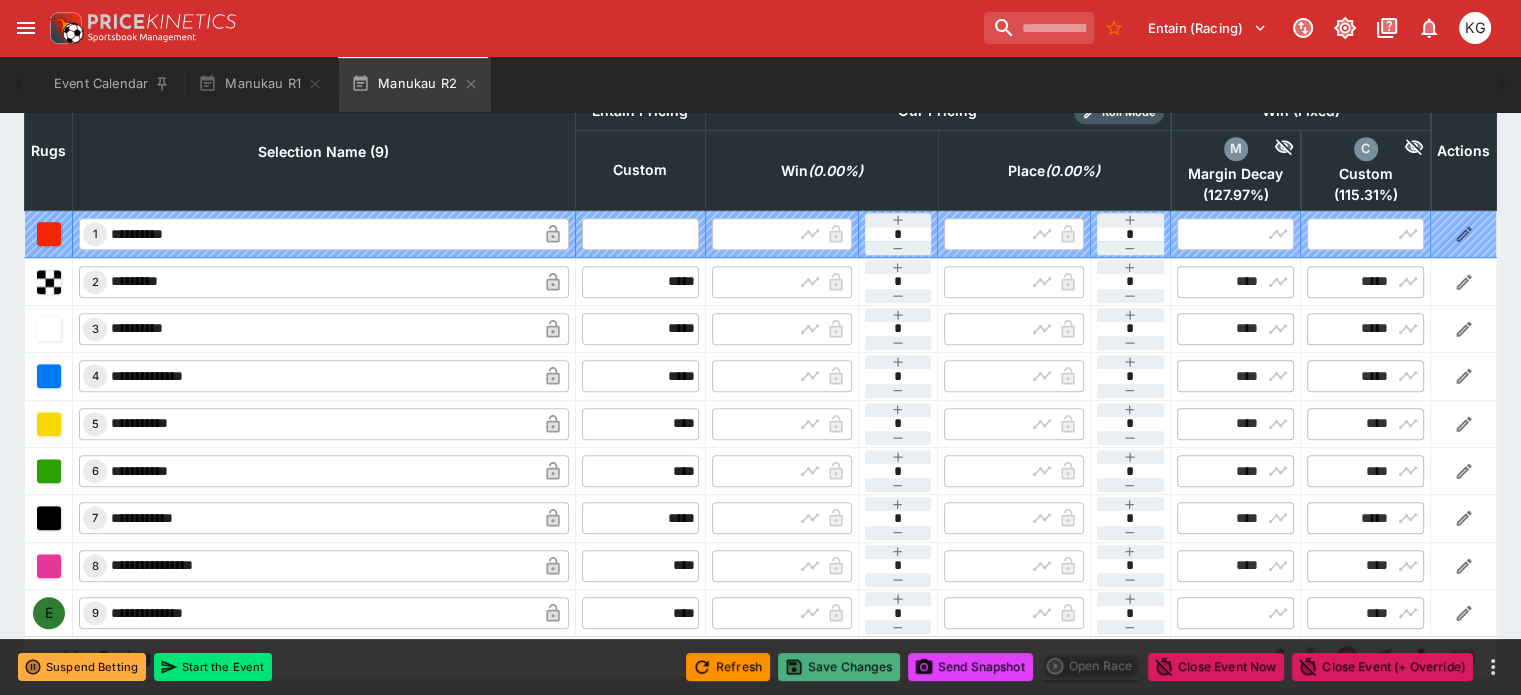 click on "Save Changes" at bounding box center (839, 667) 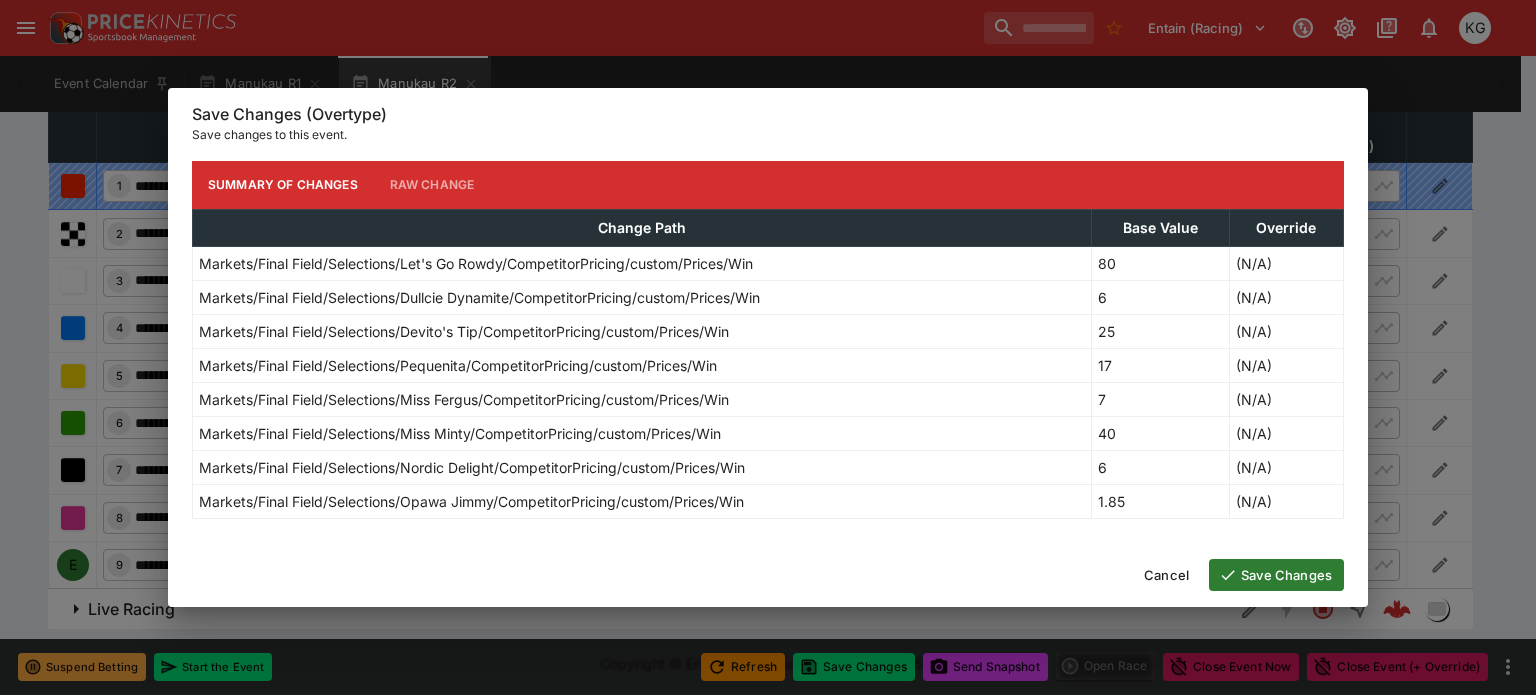 click on "Save Changes" at bounding box center (1276, 575) 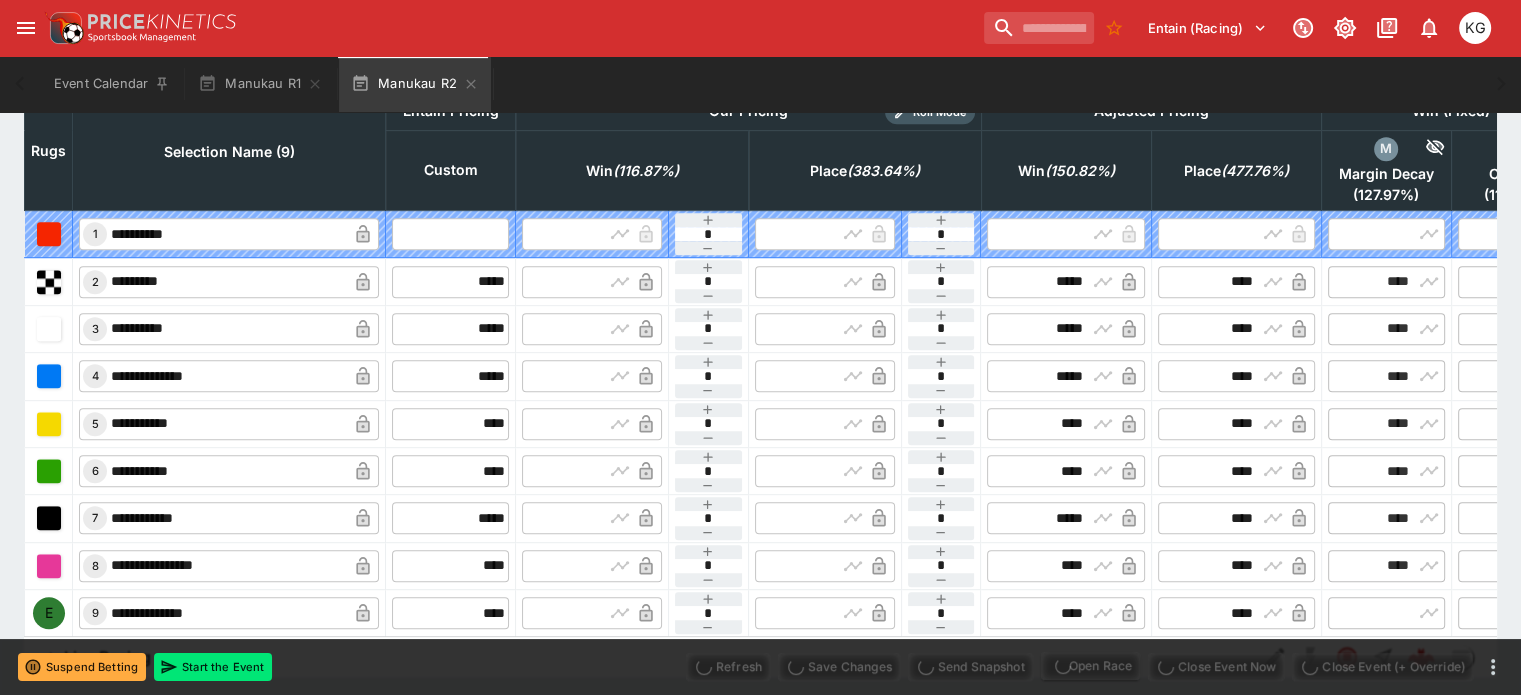 type on "**********" 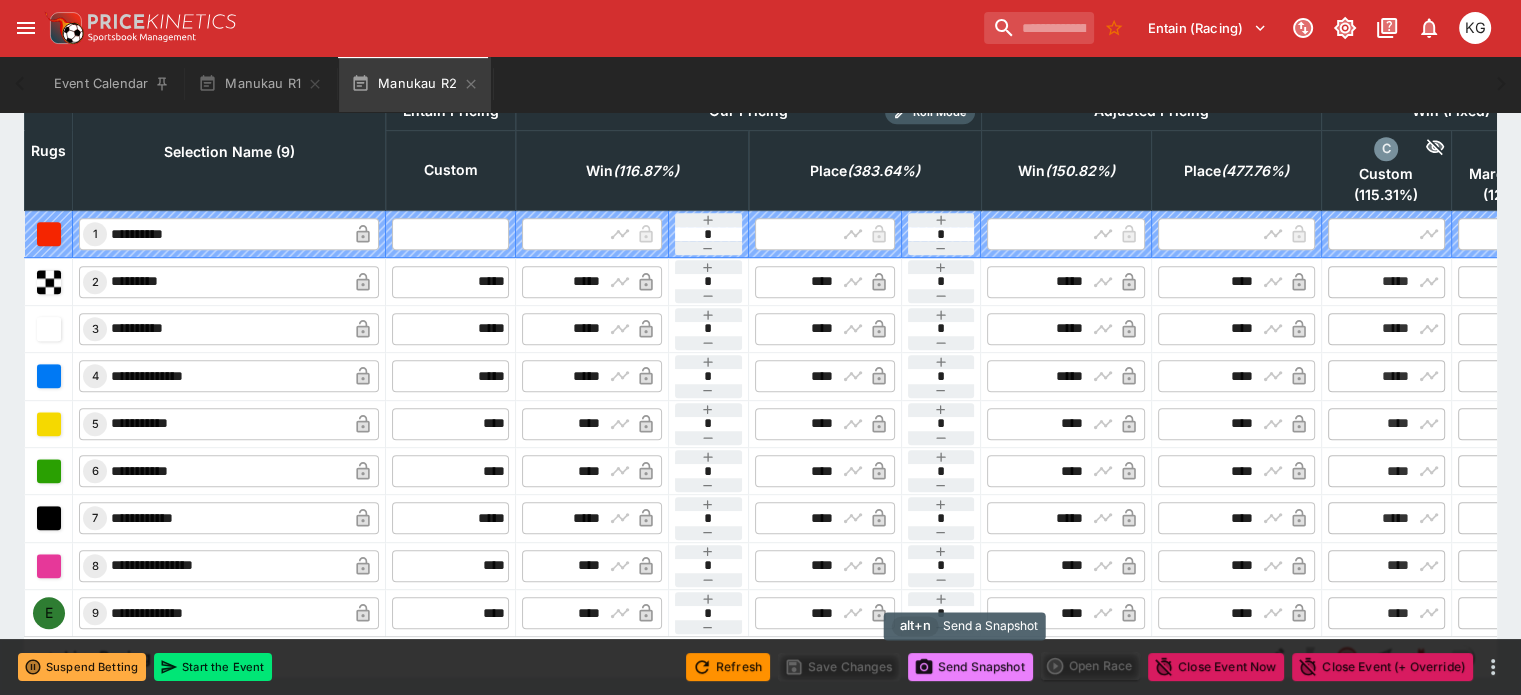 click on "Send Snapshot" at bounding box center (970, 667) 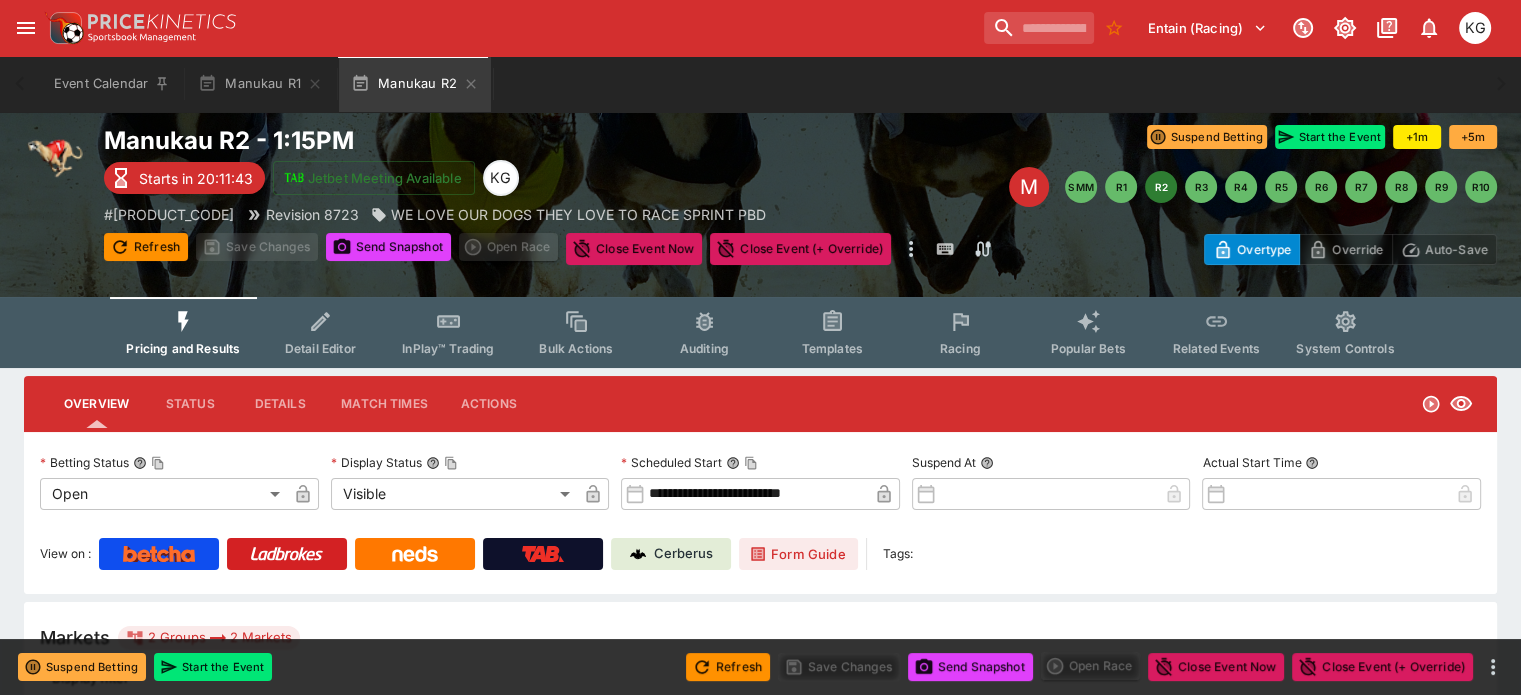 scroll, scrollTop: 0, scrollLeft: 0, axis: both 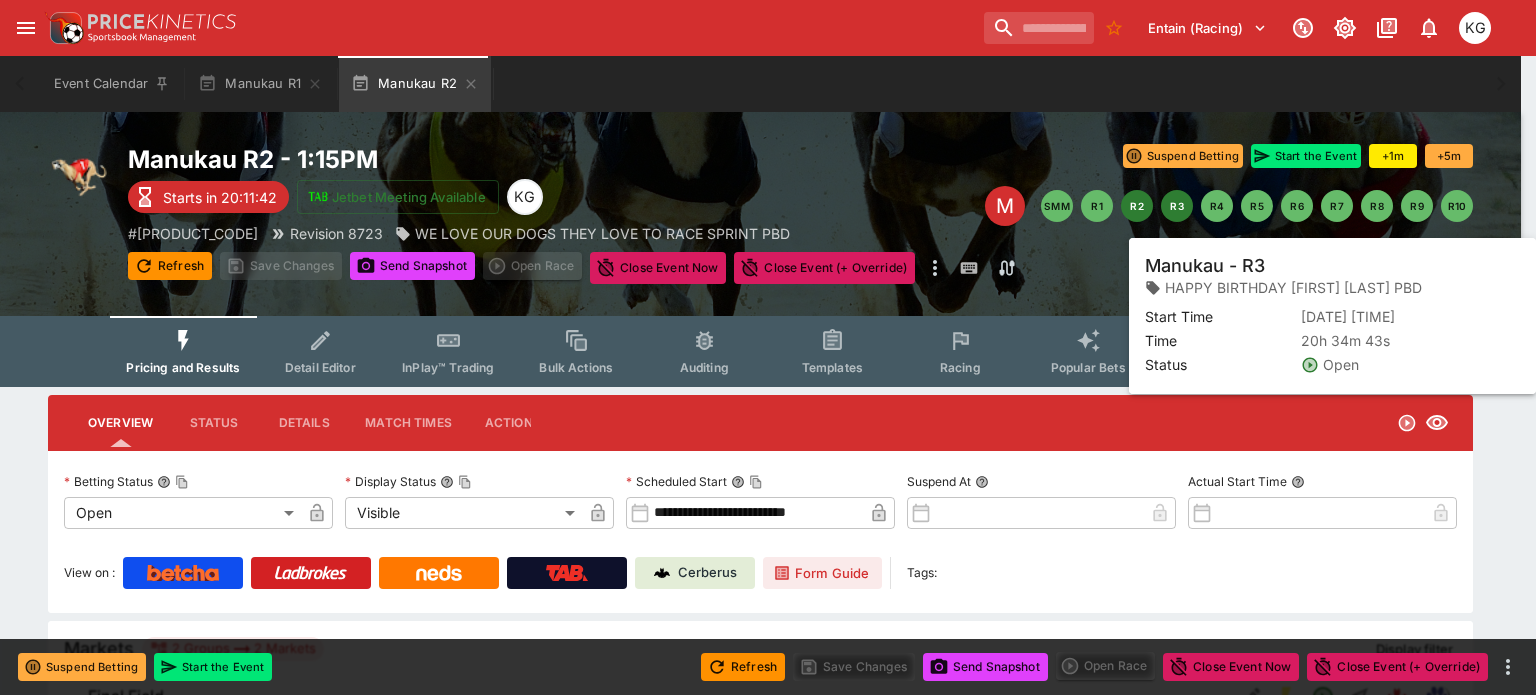 click on "R3" at bounding box center [1177, 206] 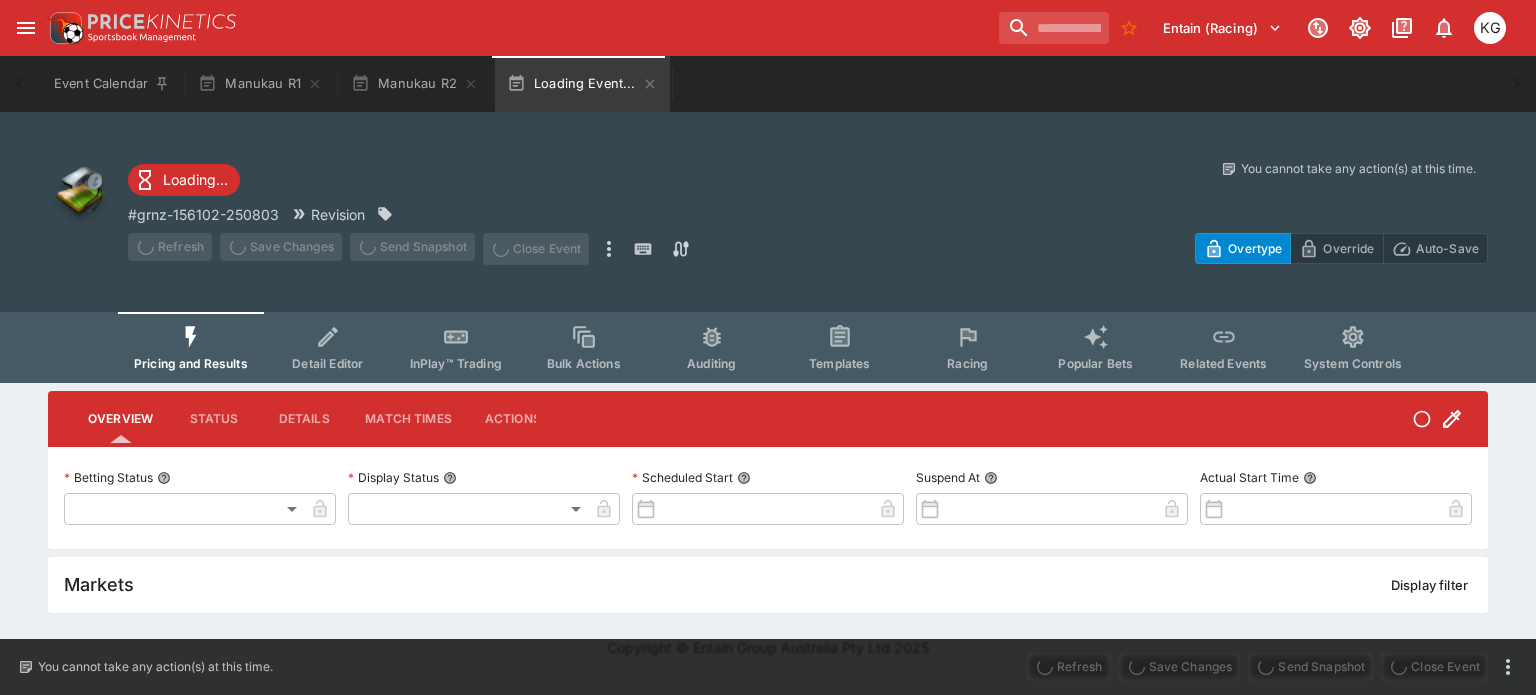 type on "**********" 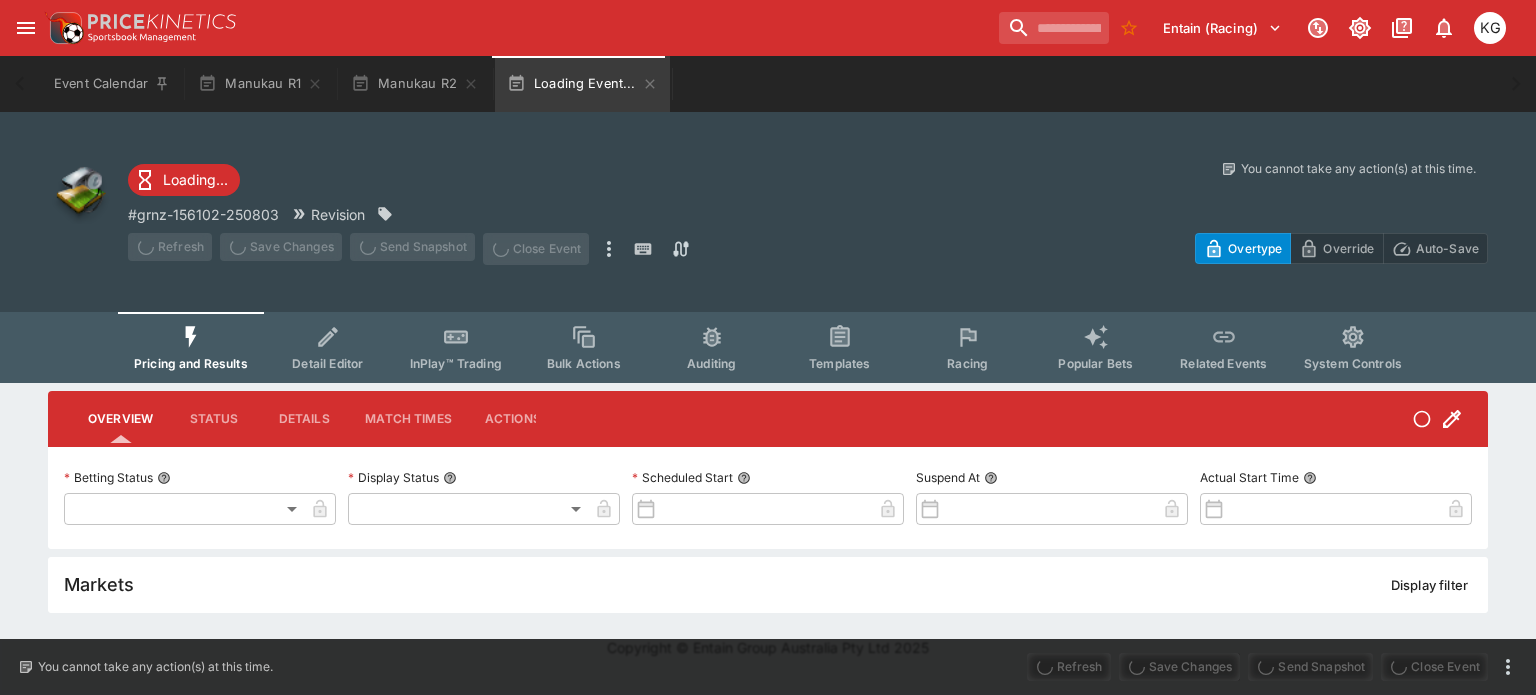 type on "*******" 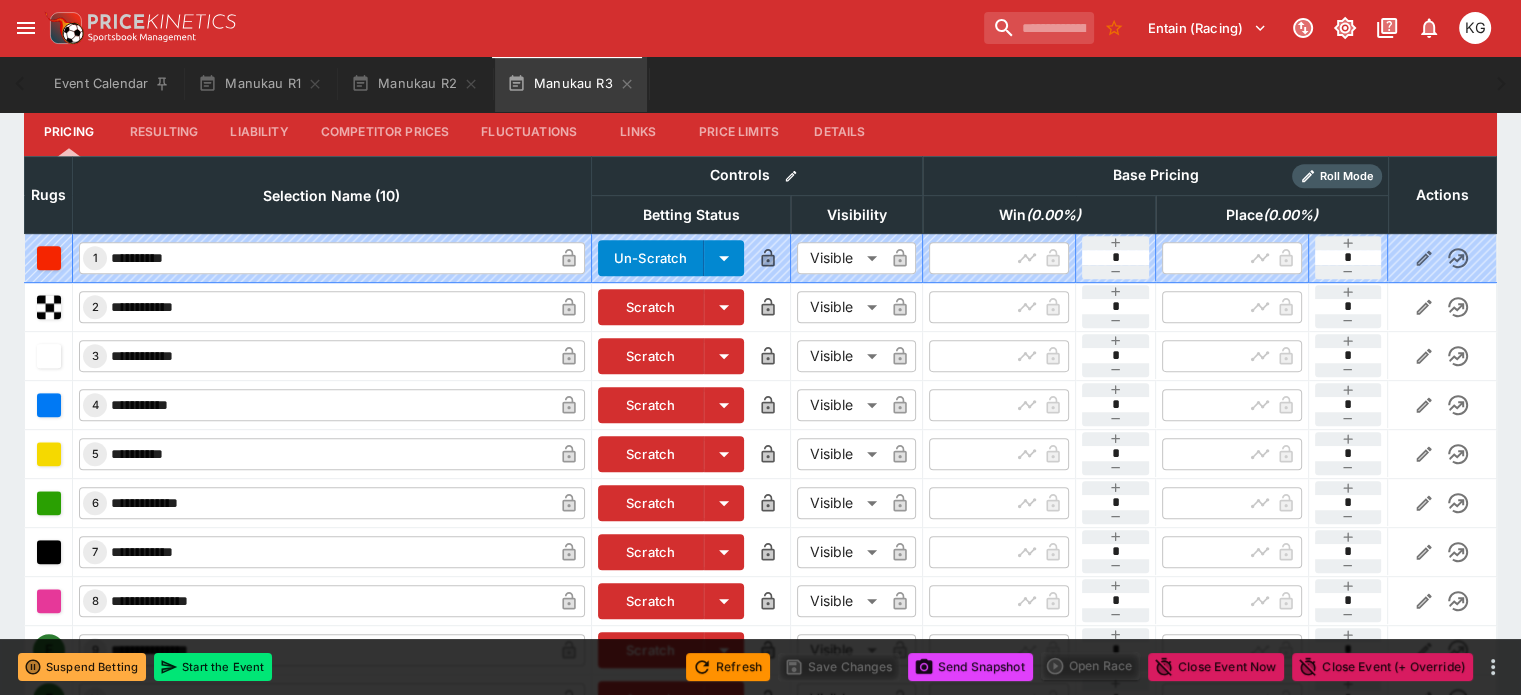 scroll, scrollTop: 800, scrollLeft: 0, axis: vertical 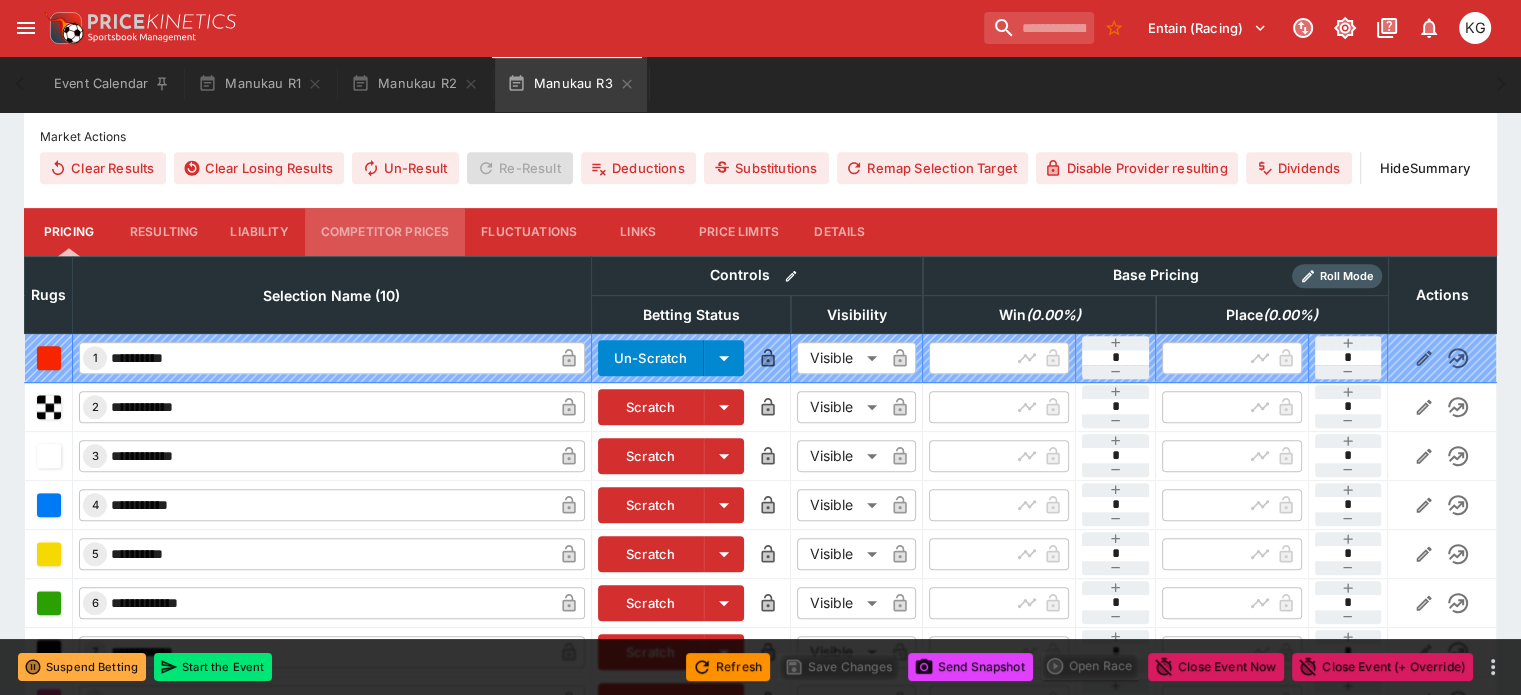 click on "Competitor Prices" at bounding box center (385, 232) 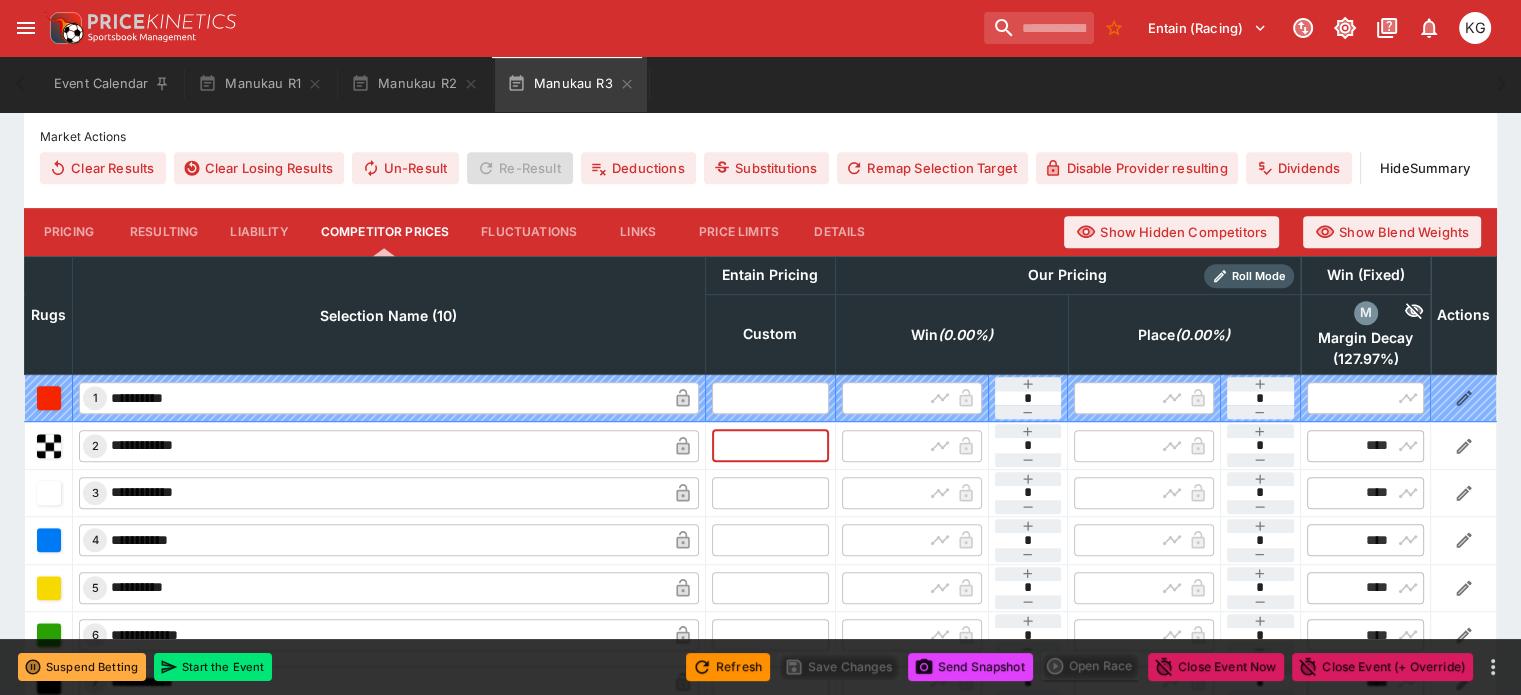 click at bounding box center [770, 445] 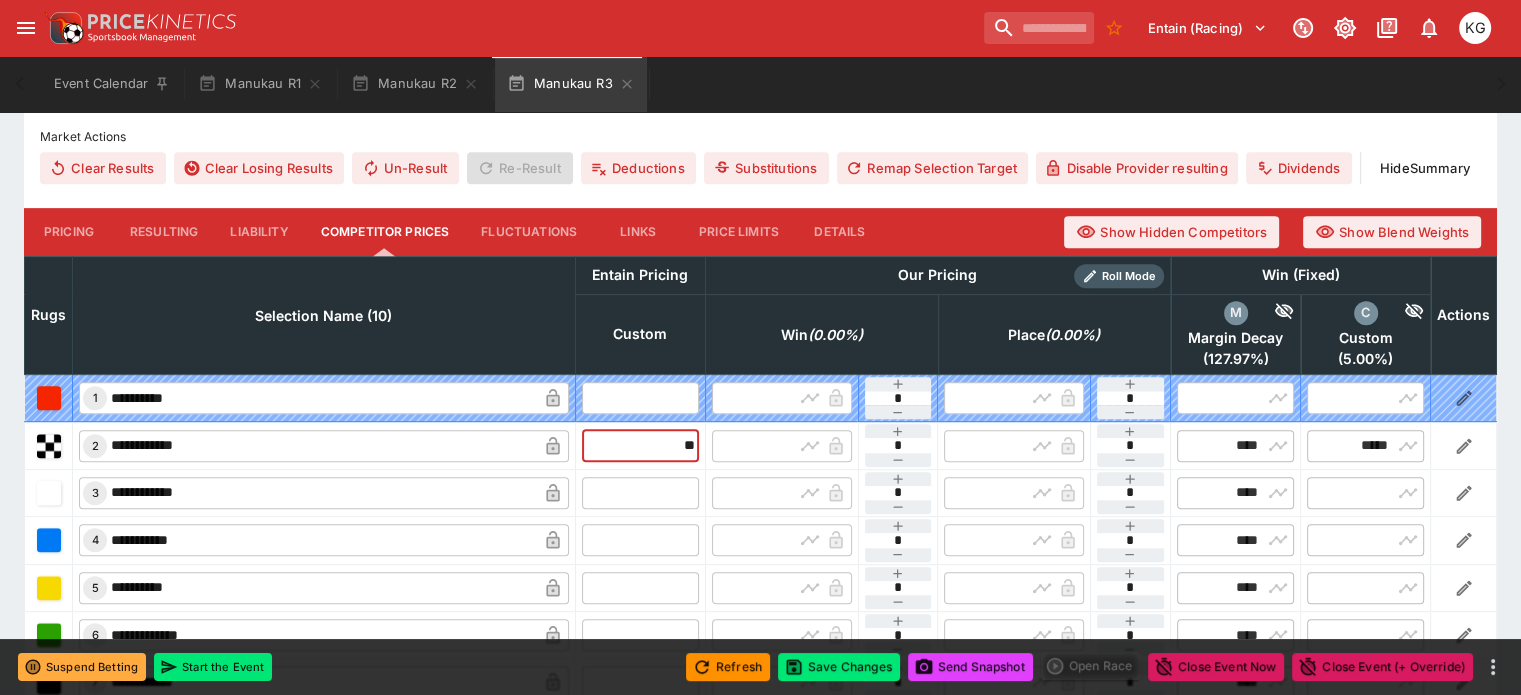 type on "*****" 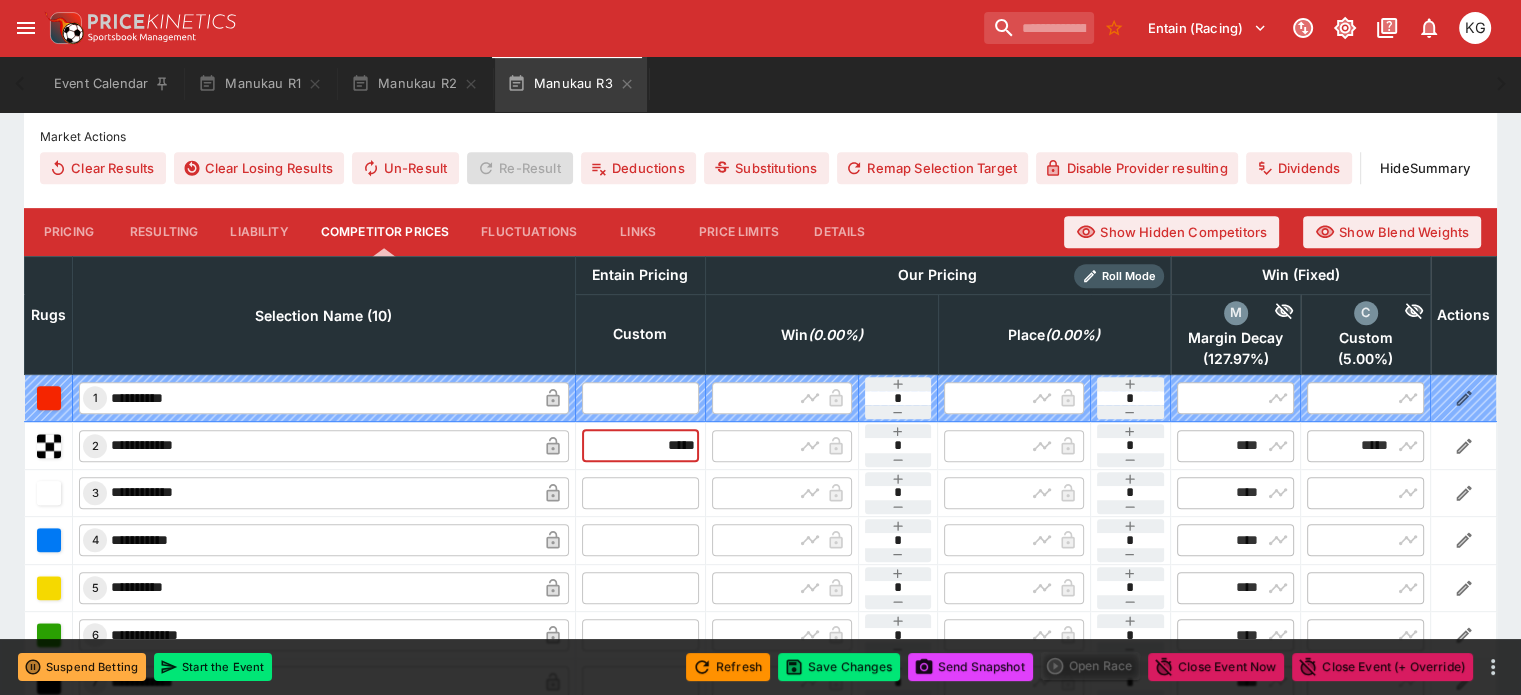 click at bounding box center [640, 493] 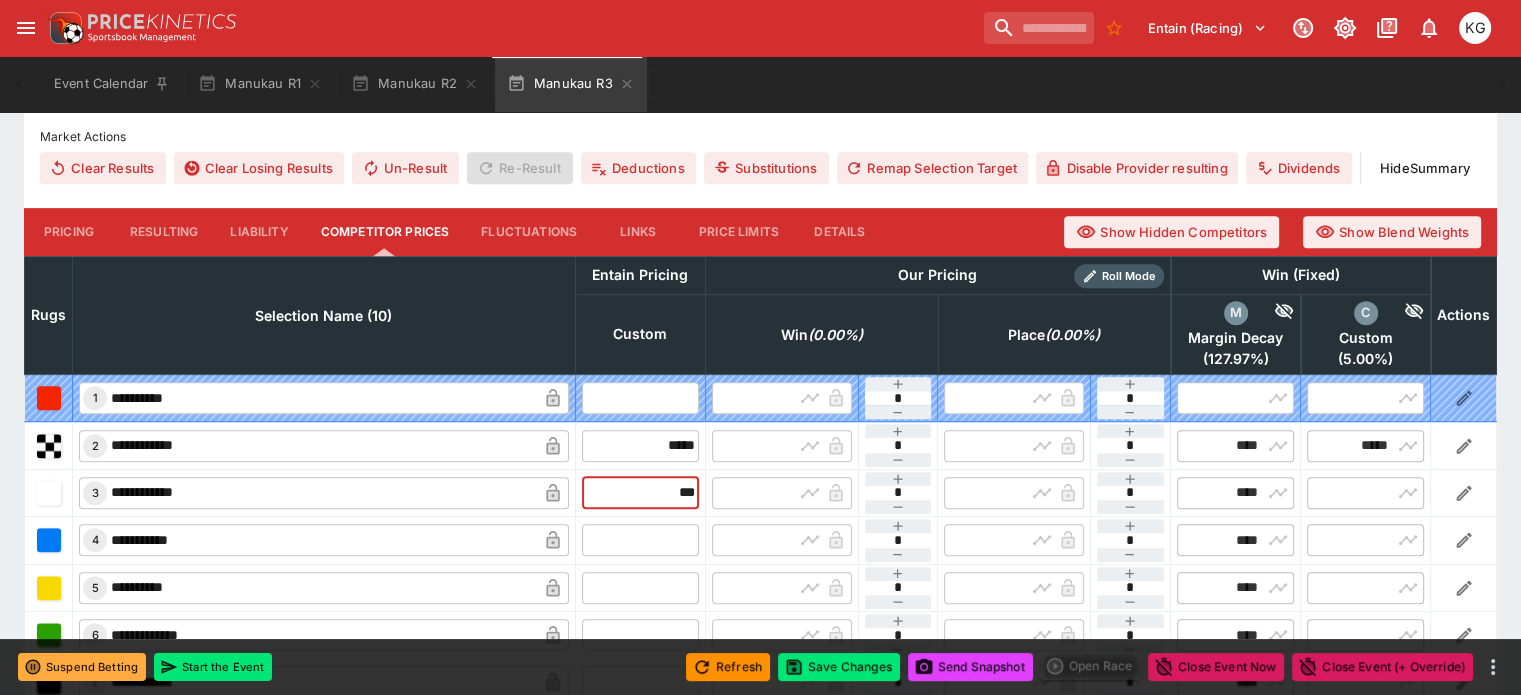 type on "****" 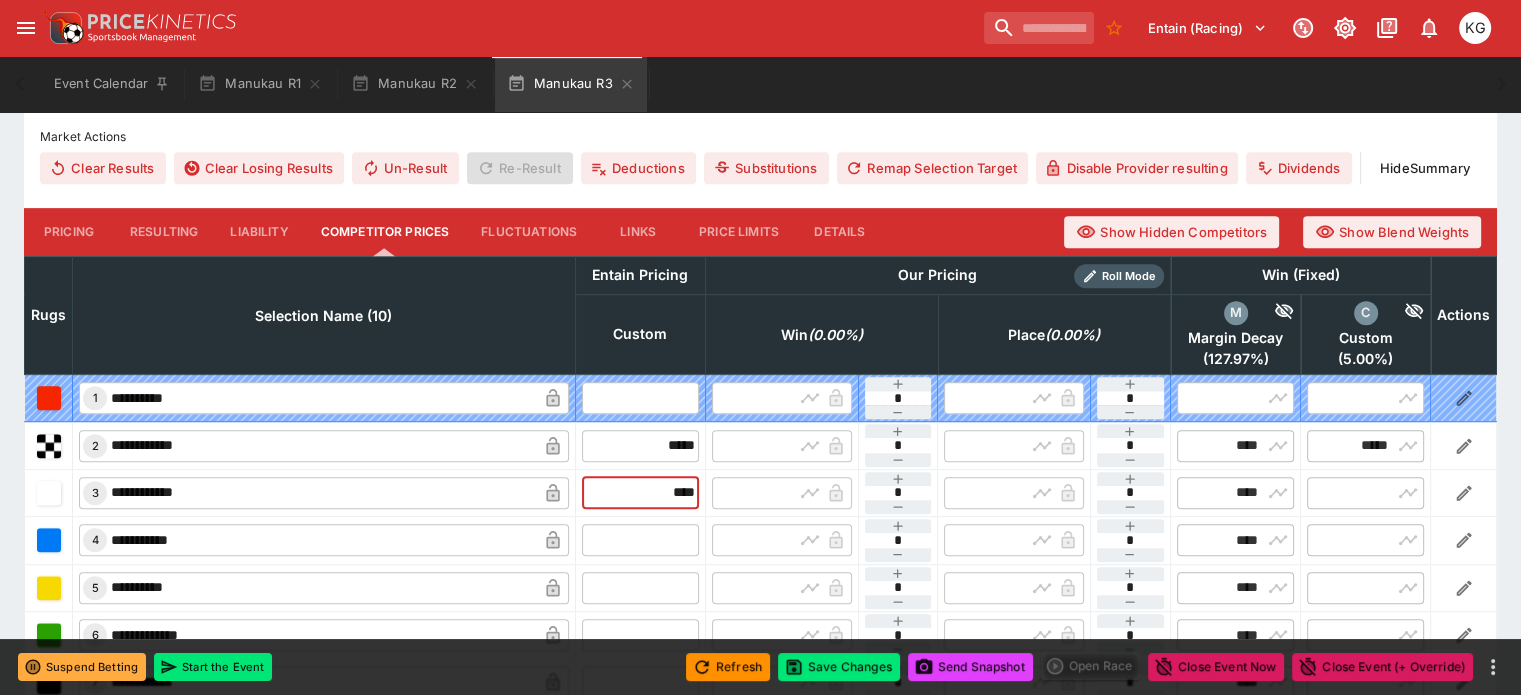 type on "****" 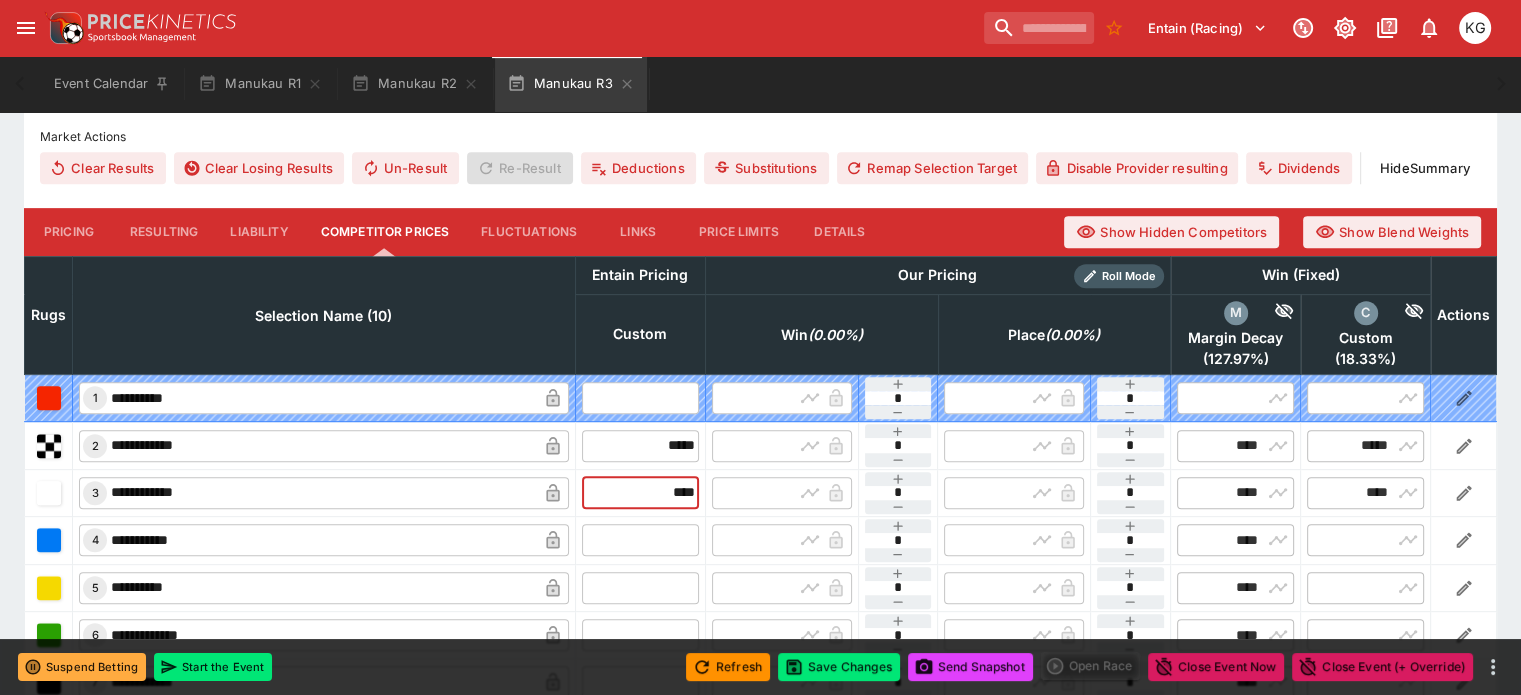type on "****" 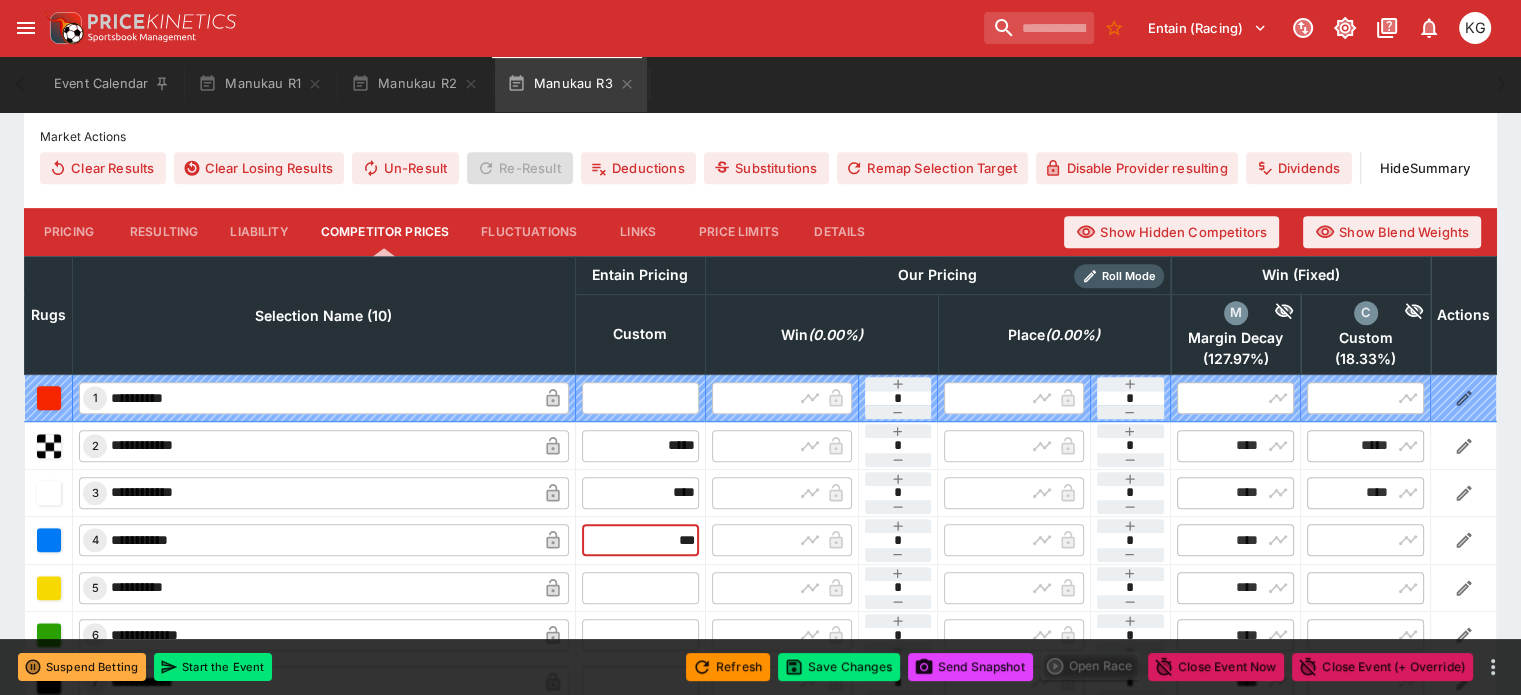 type on "****" 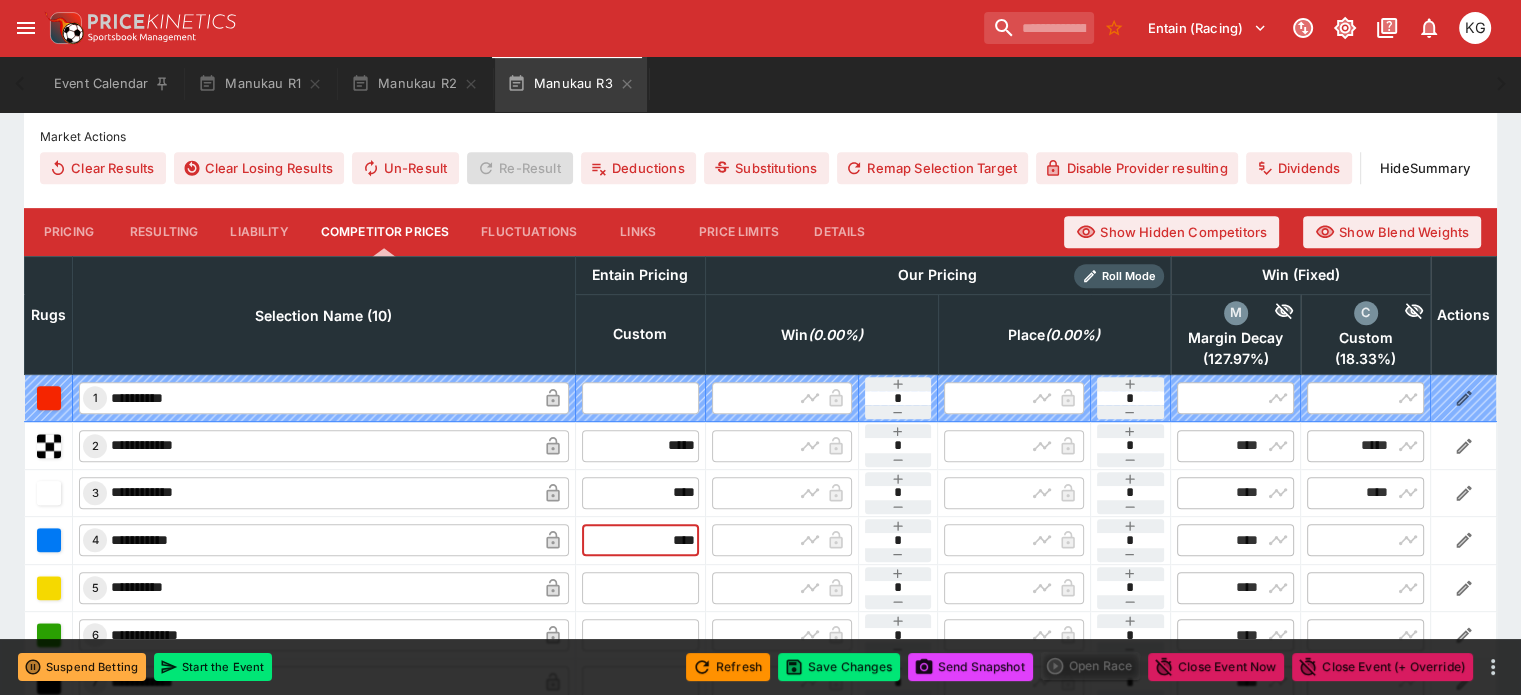 type on "****" 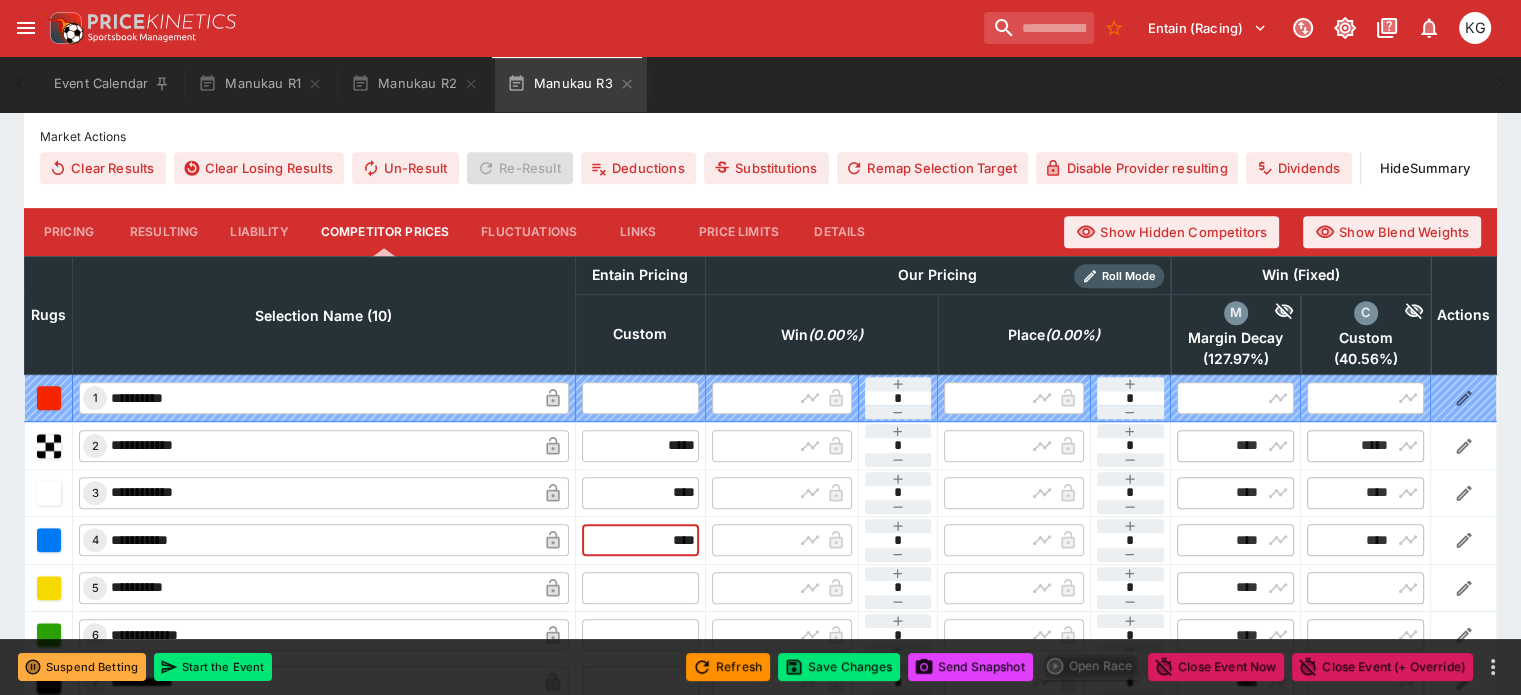 type on "****" 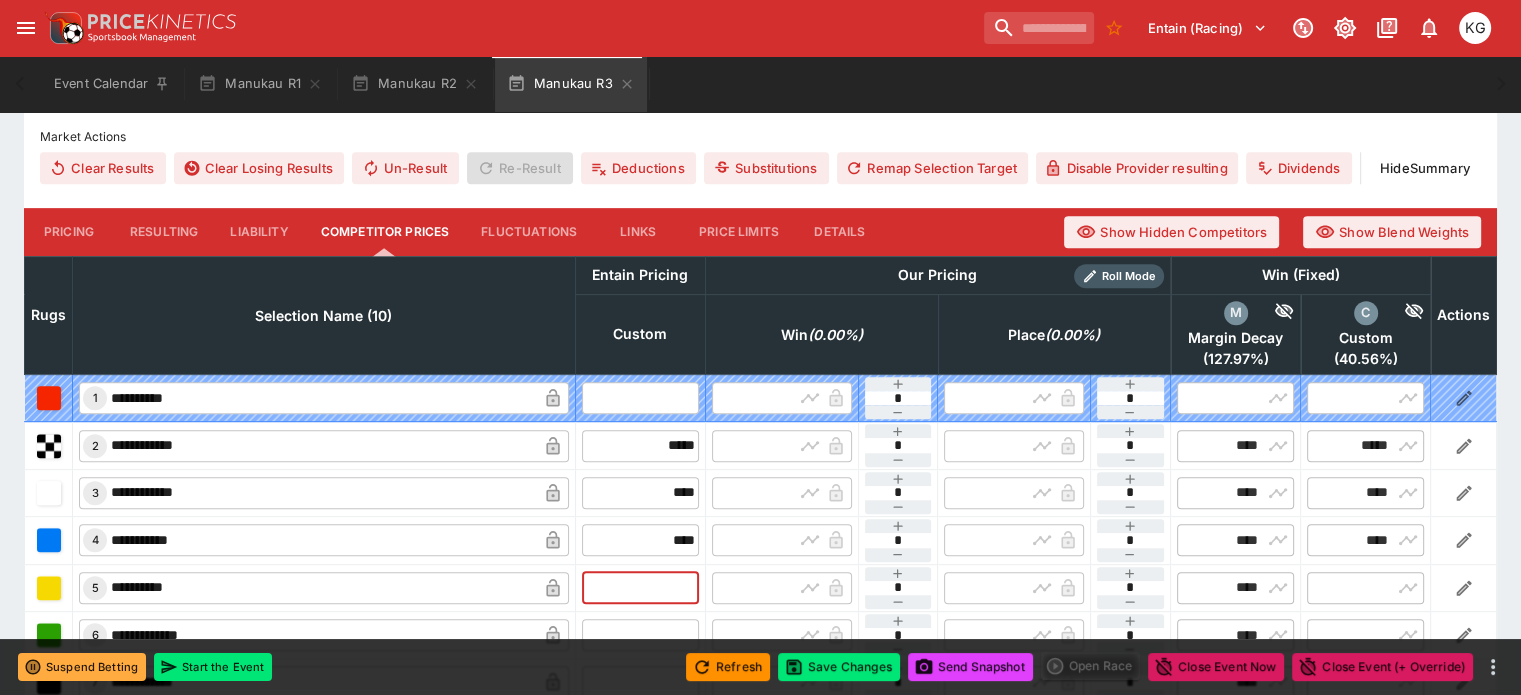 click at bounding box center (640, 588) 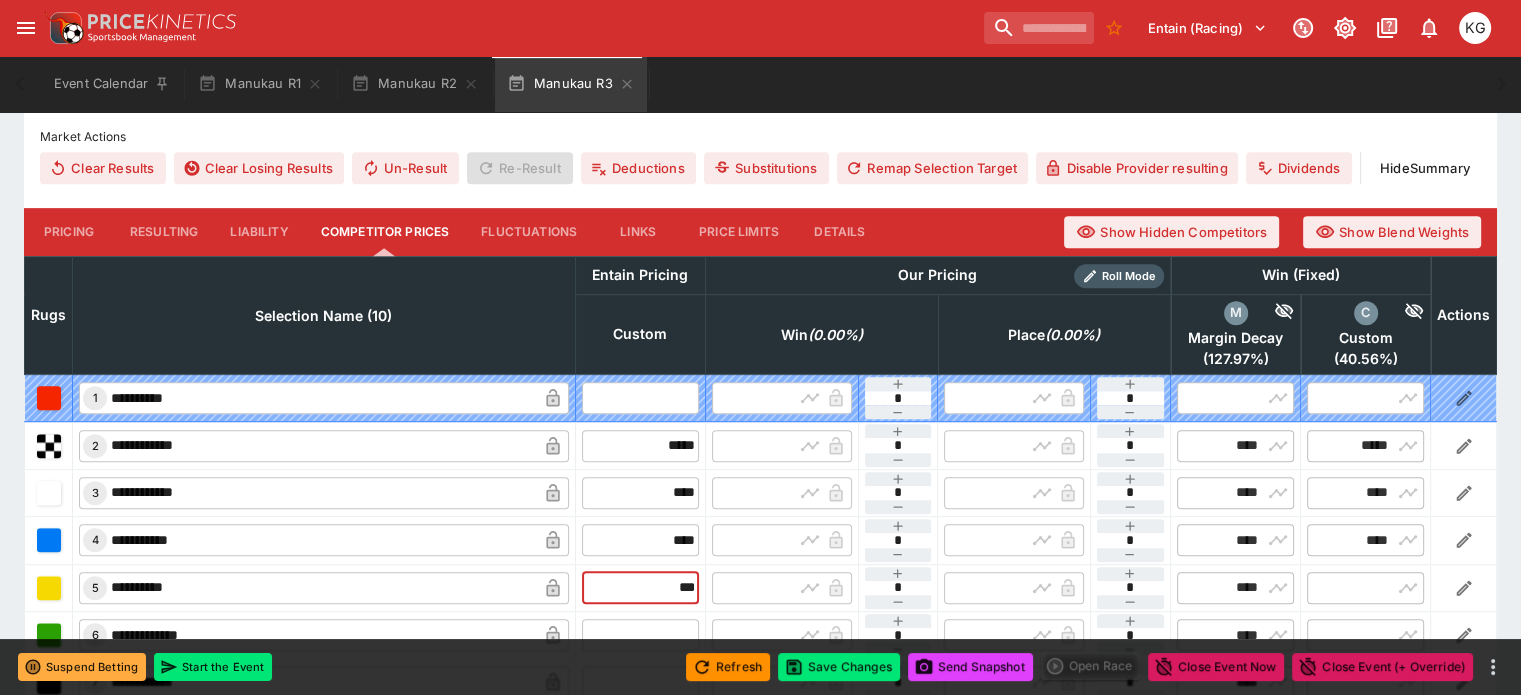 type on "****" 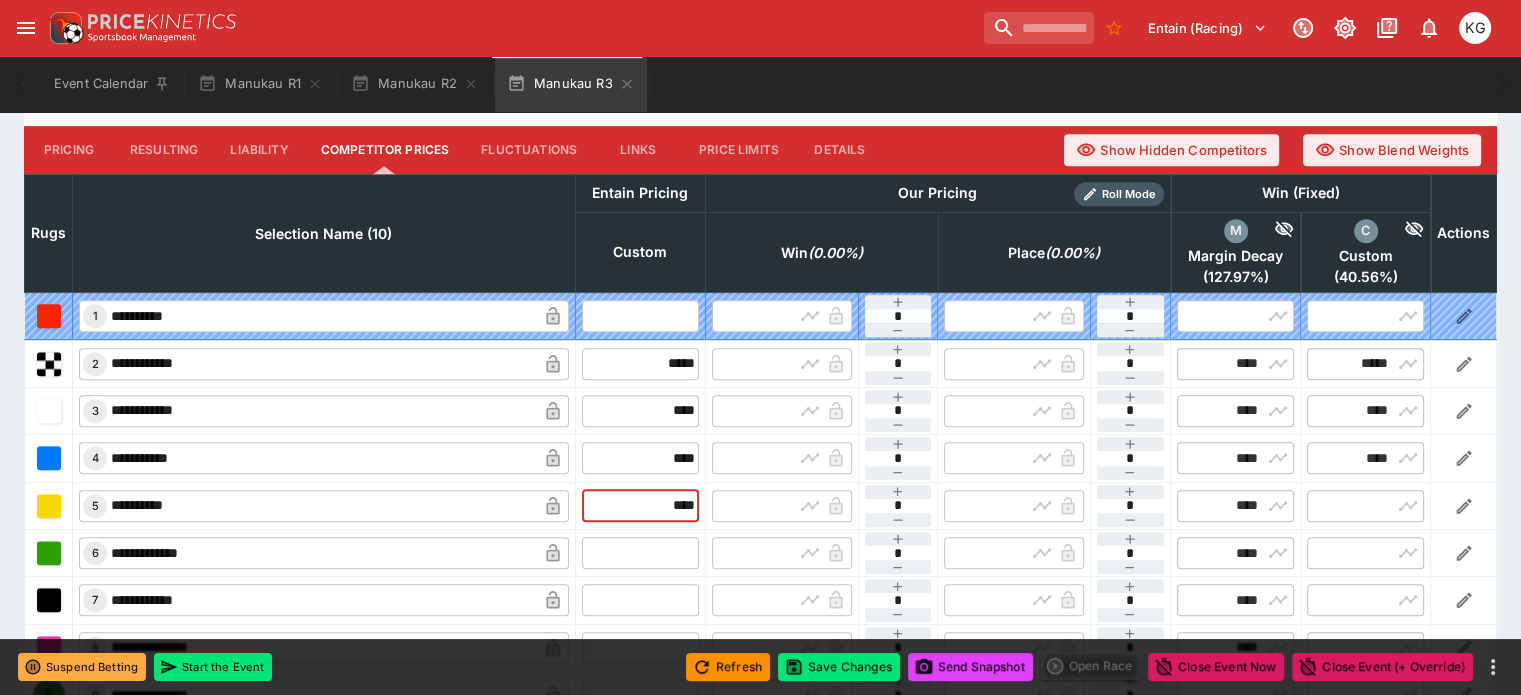 type on "****" 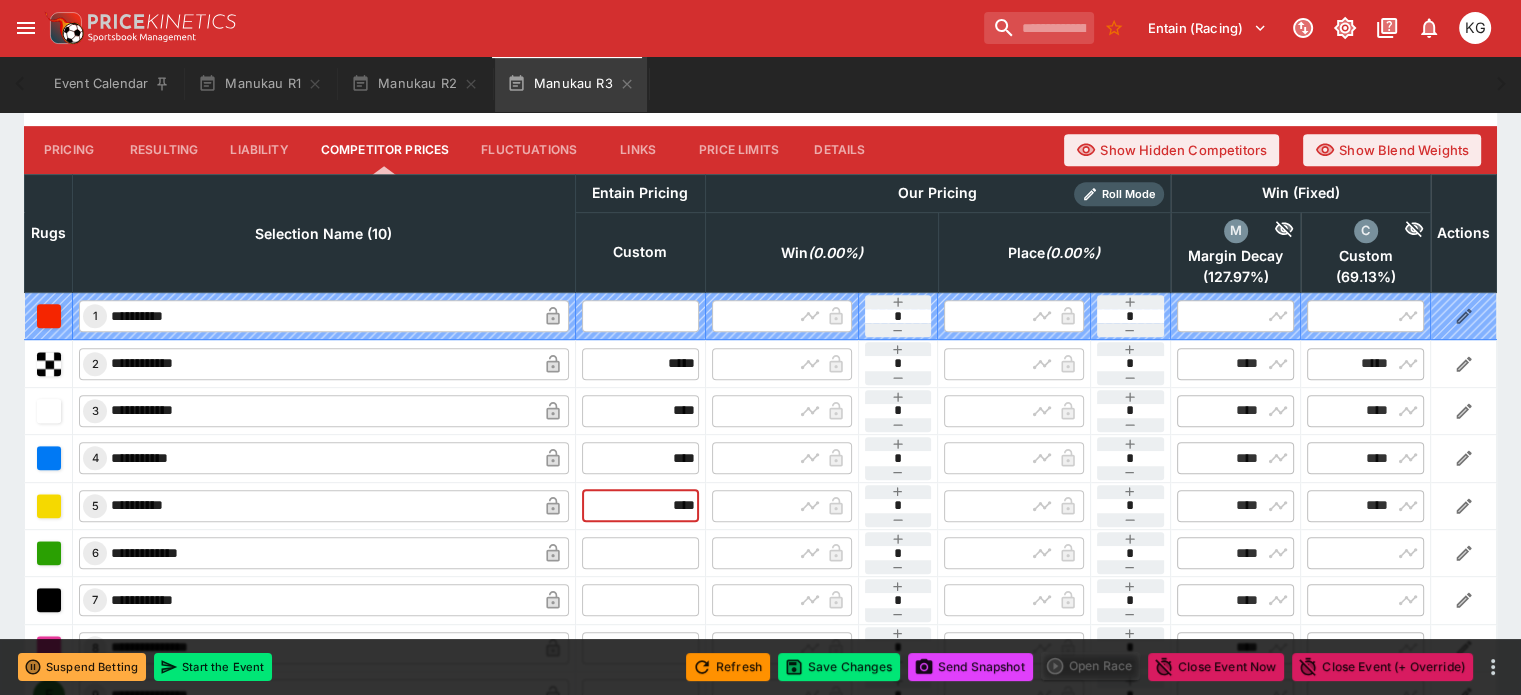 scroll, scrollTop: 900, scrollLeft: 0, axis: vertical 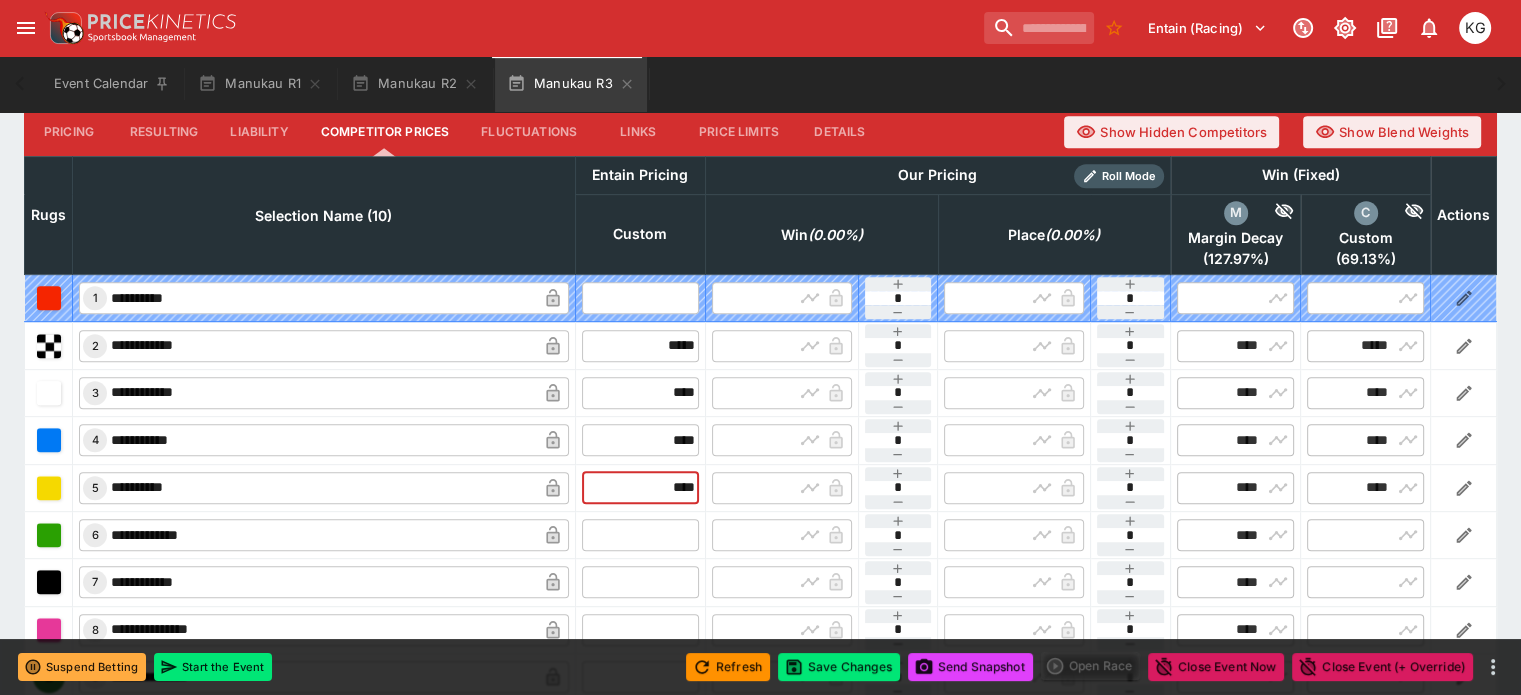 type on "****" 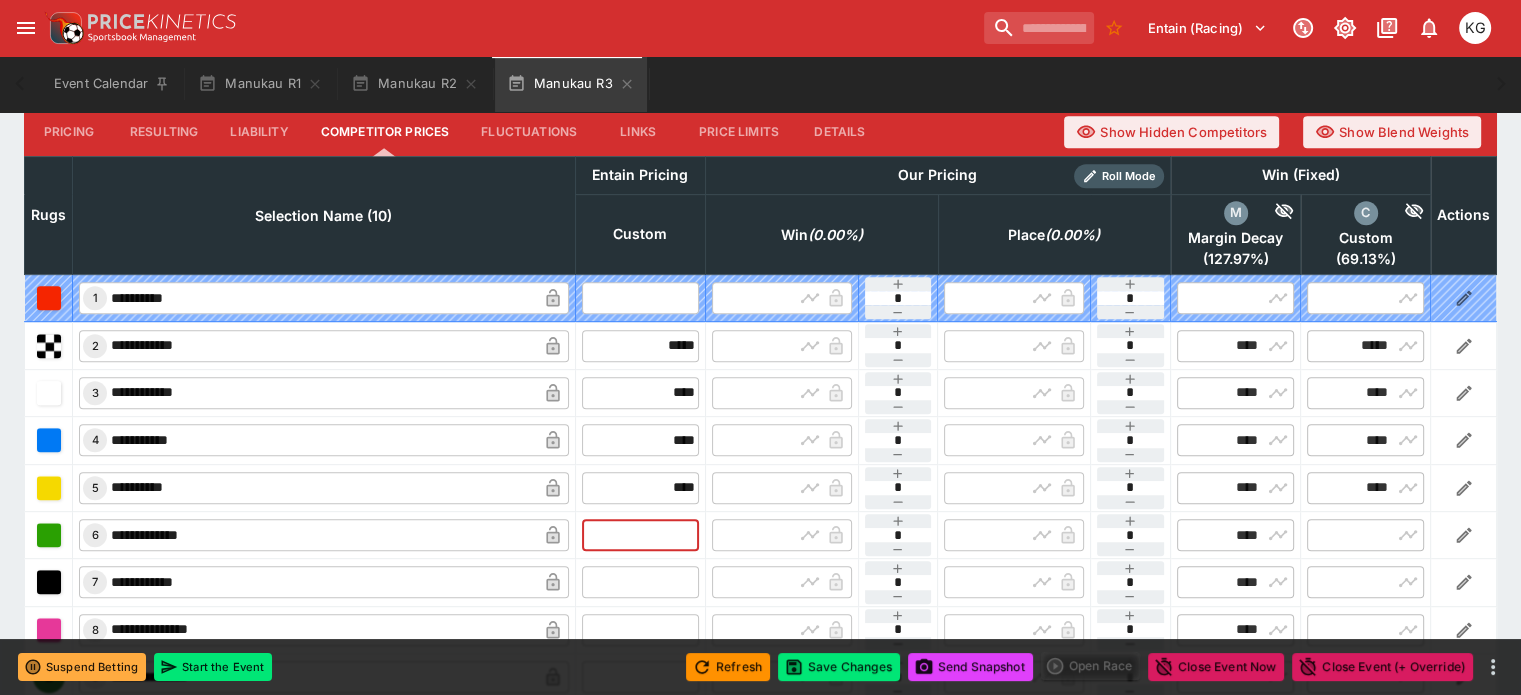 click at bounding box center [640, 535] 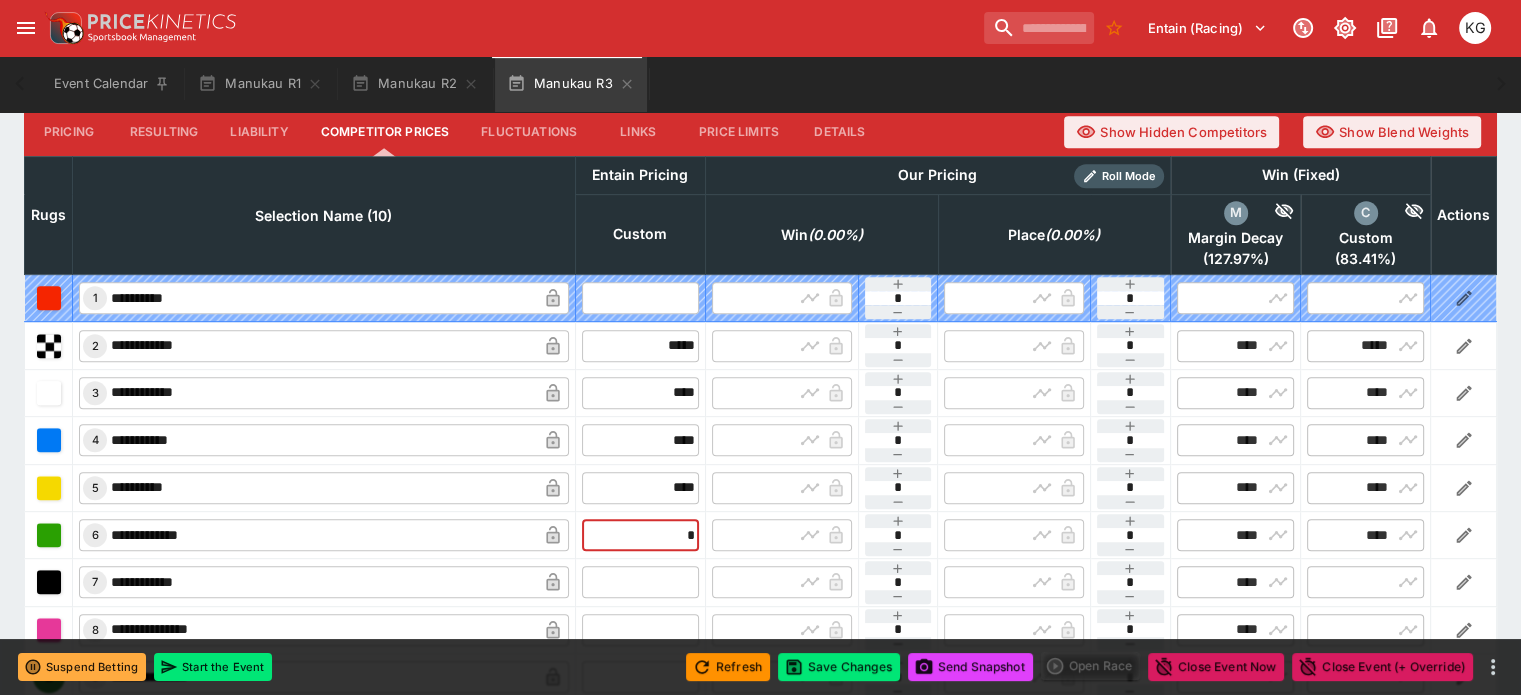 type on "****" 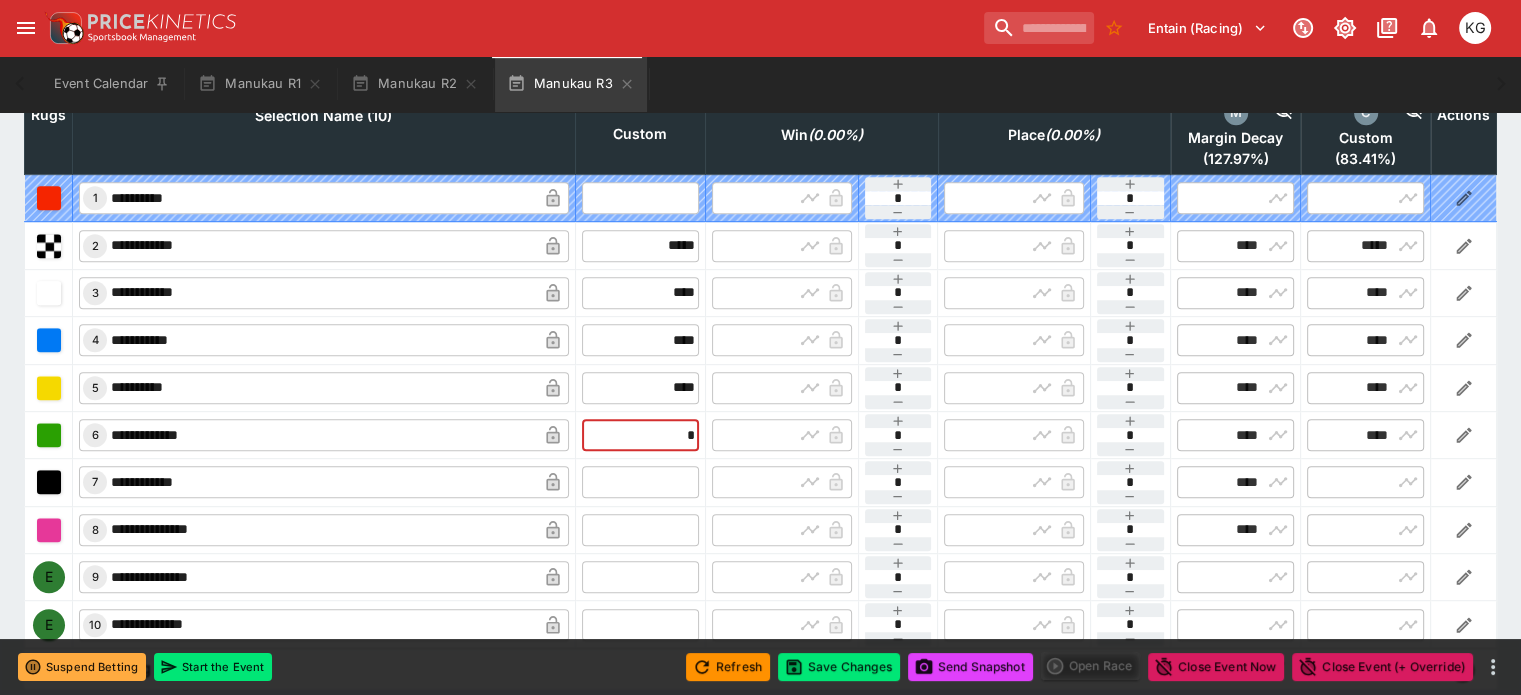 type on "****" 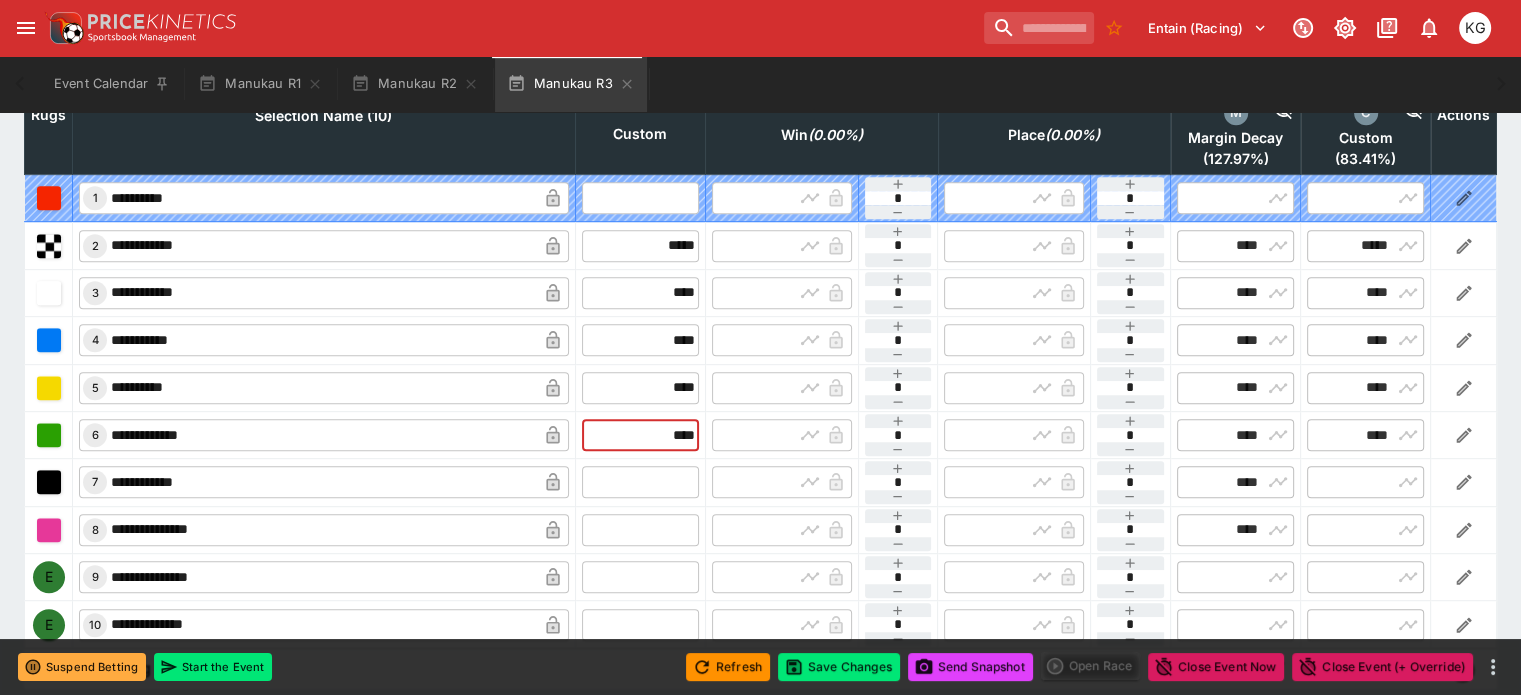 click at bounding box center [640, 482] 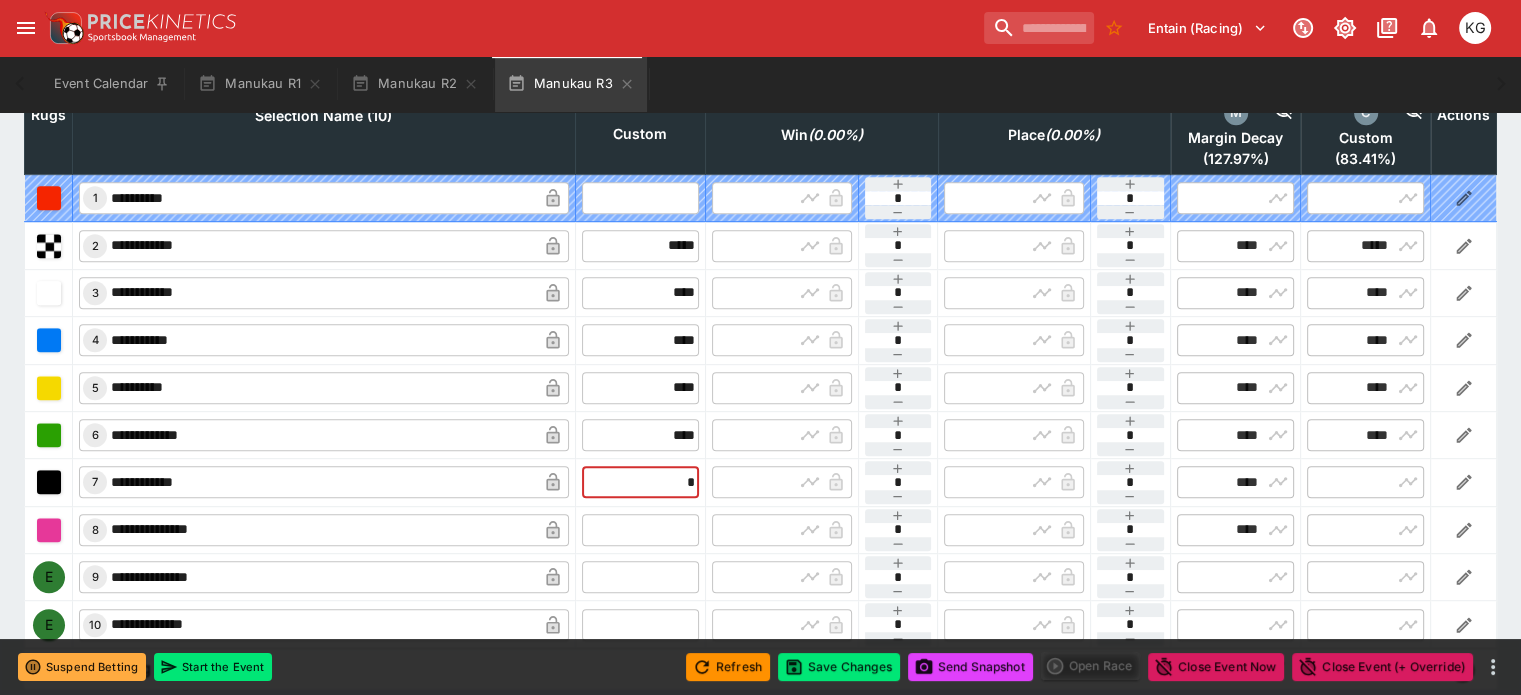 type on "**" 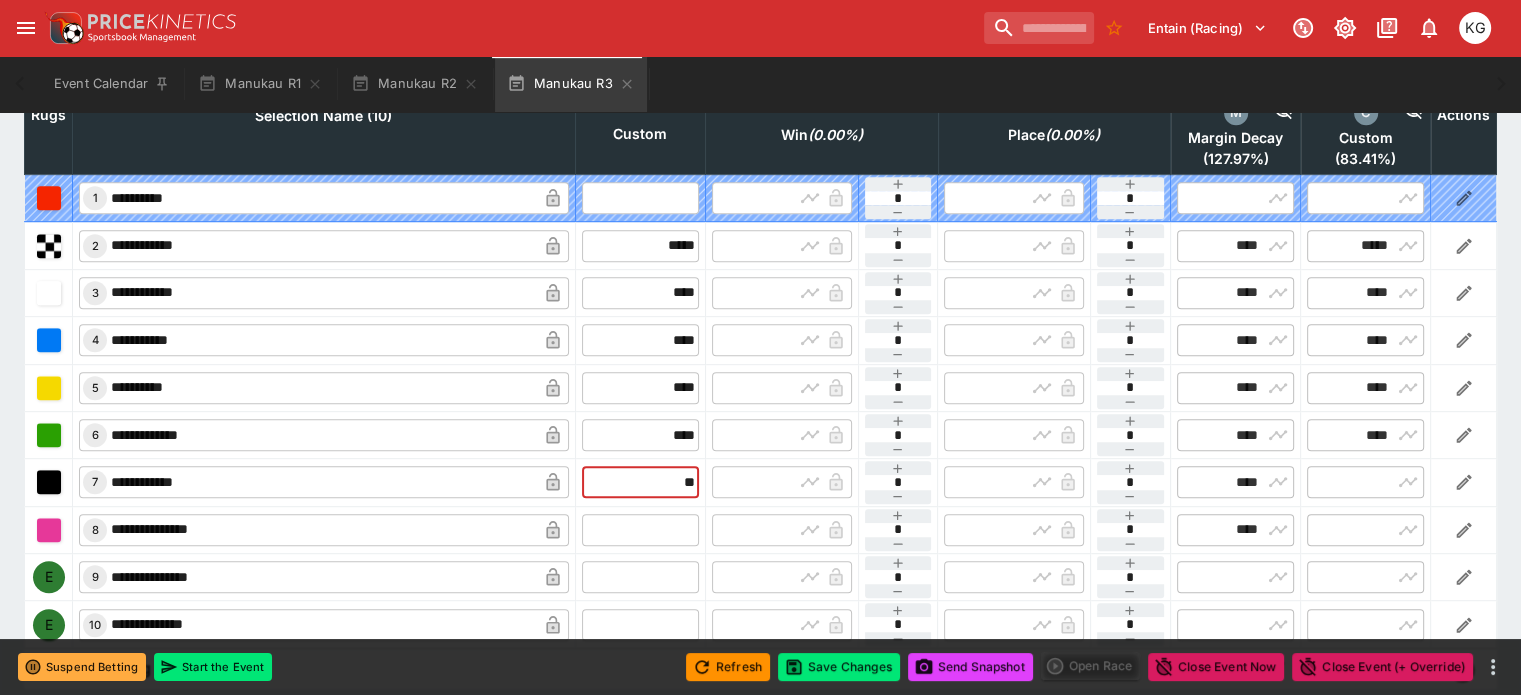 type on "*****" 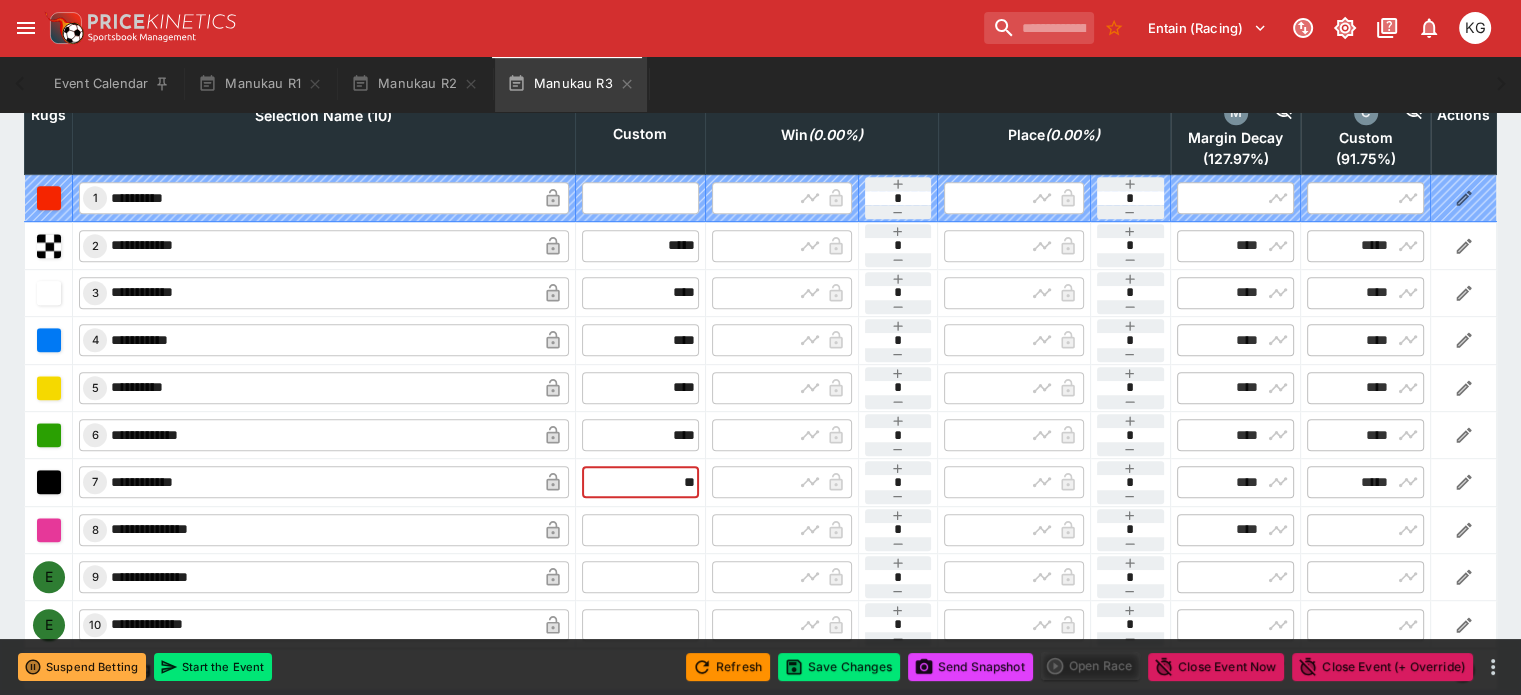 type on "*****" 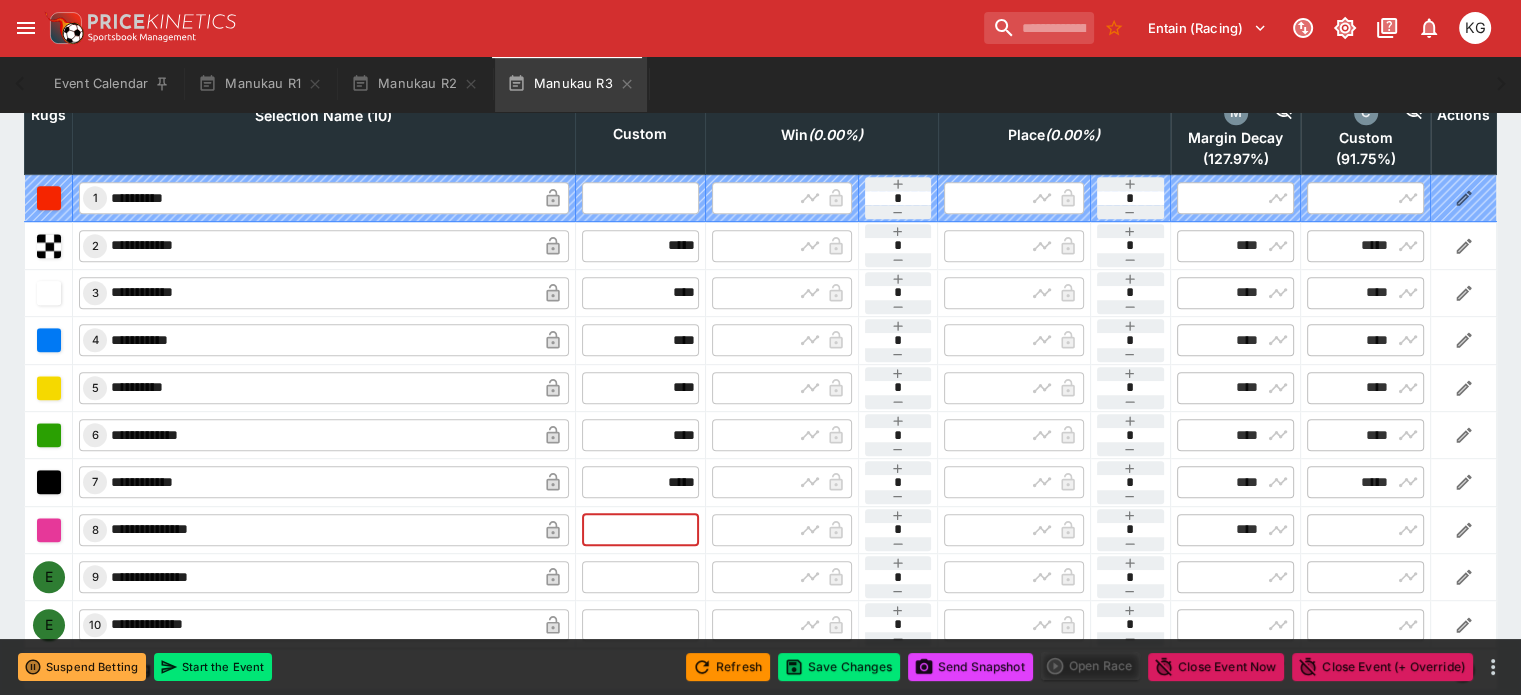click at bounding box center [640, 530] 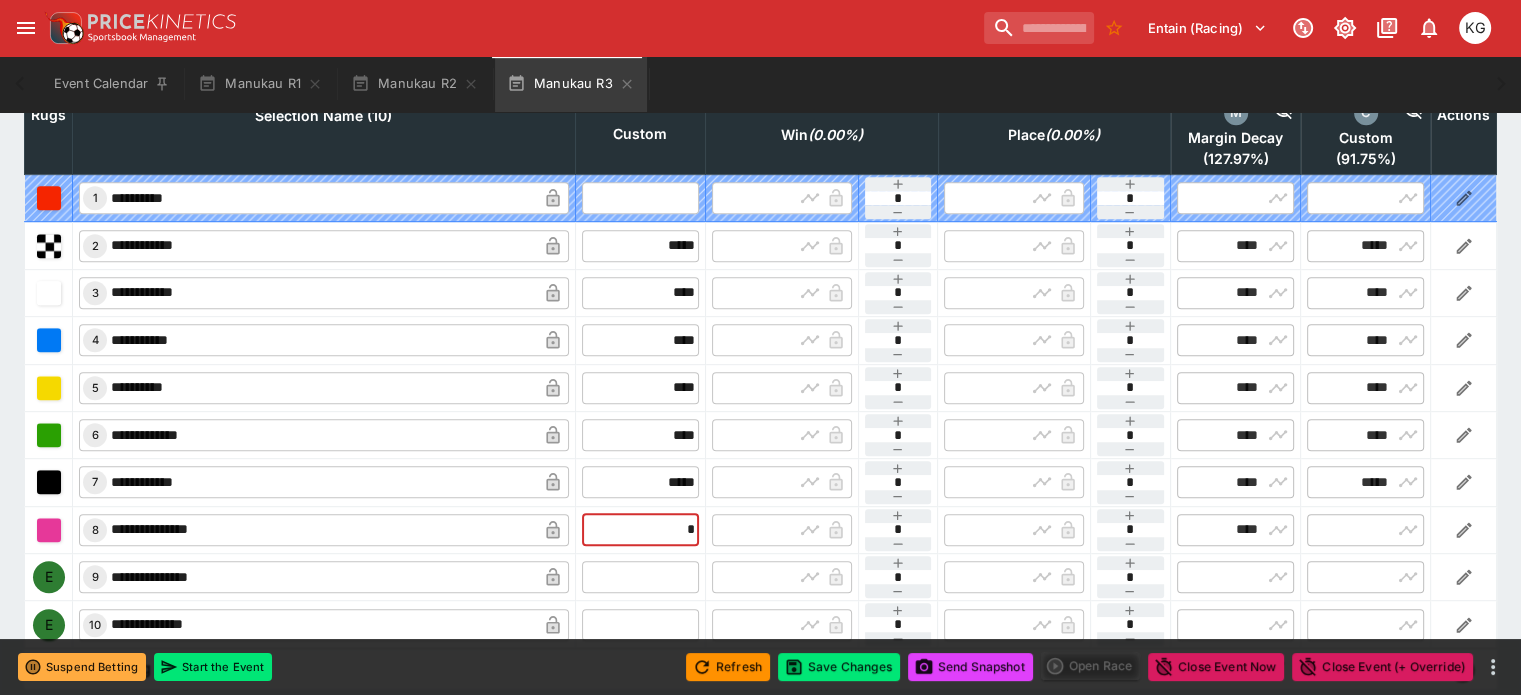 type on "**" 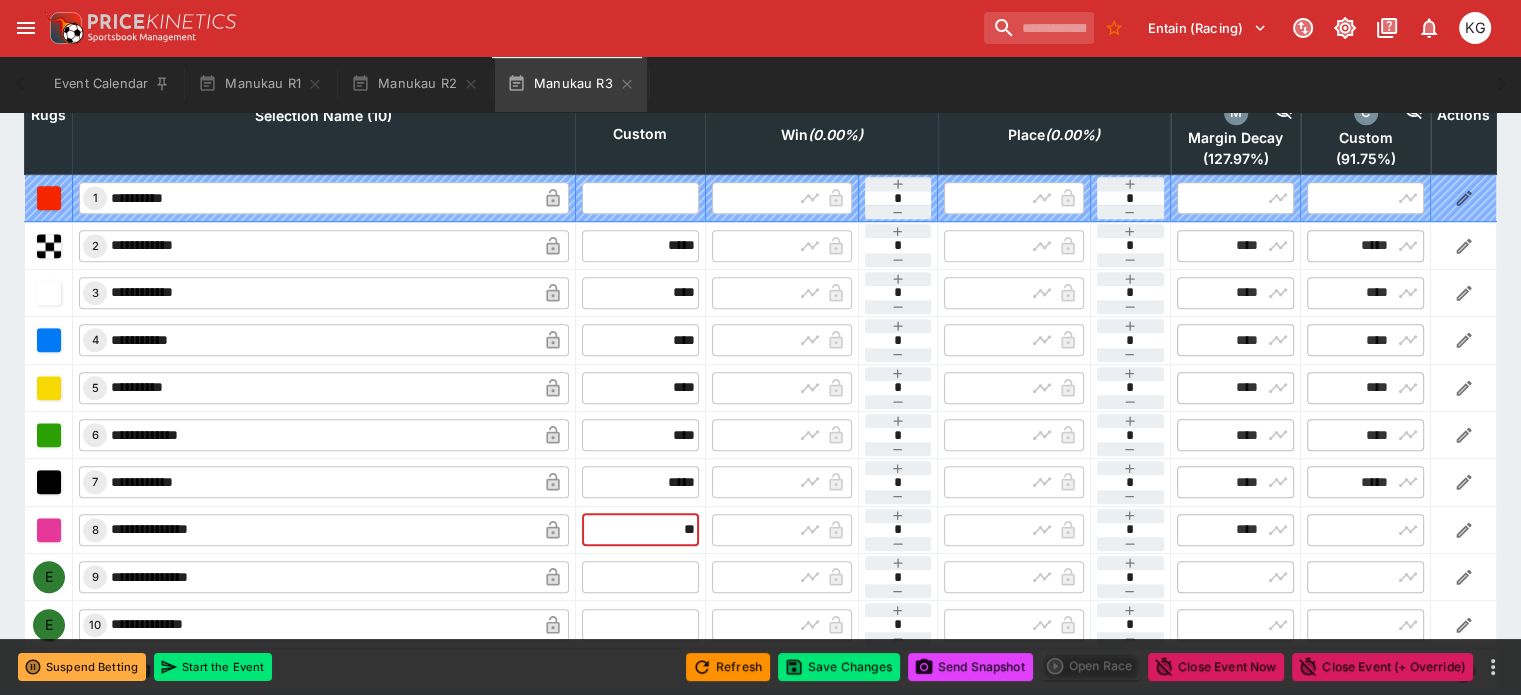 type on "*****" 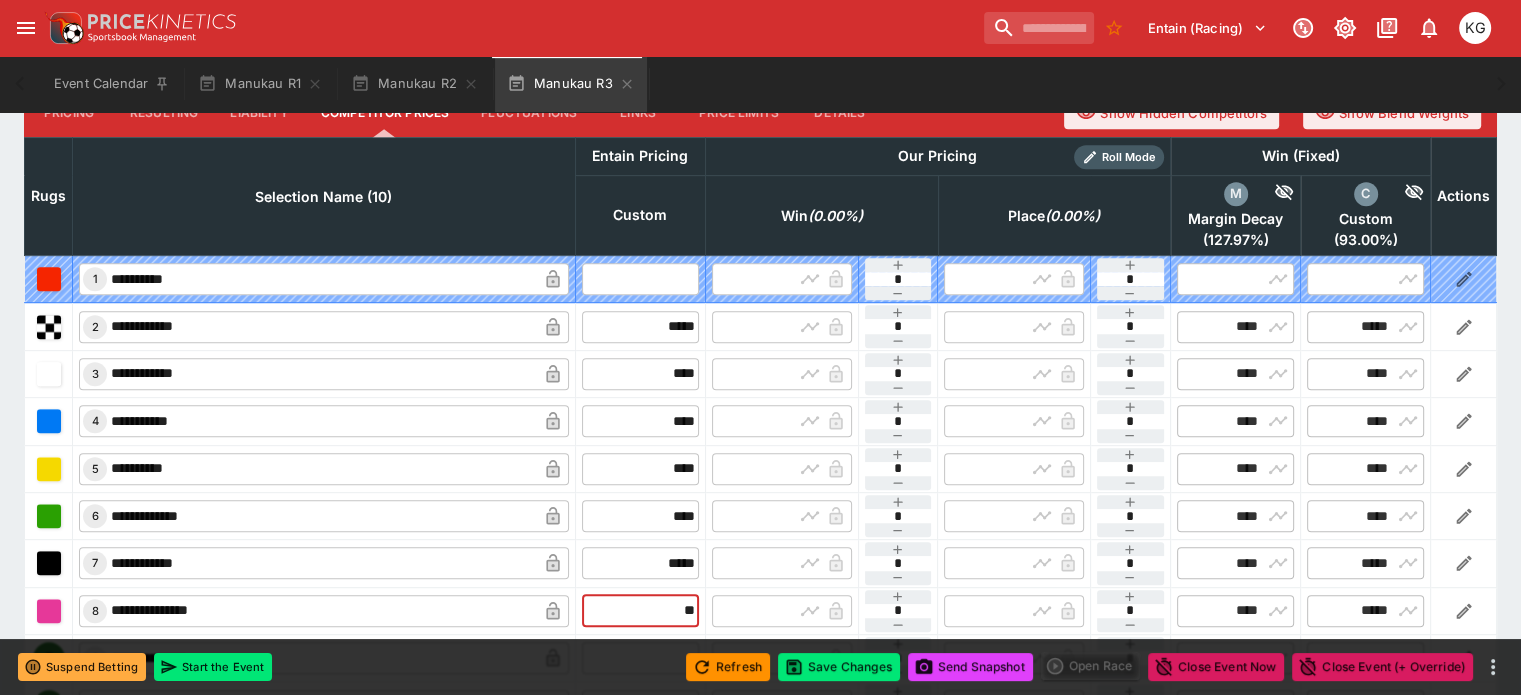 scroll, scrollTop: 1000, scrollLeft: 0, axis: vertical 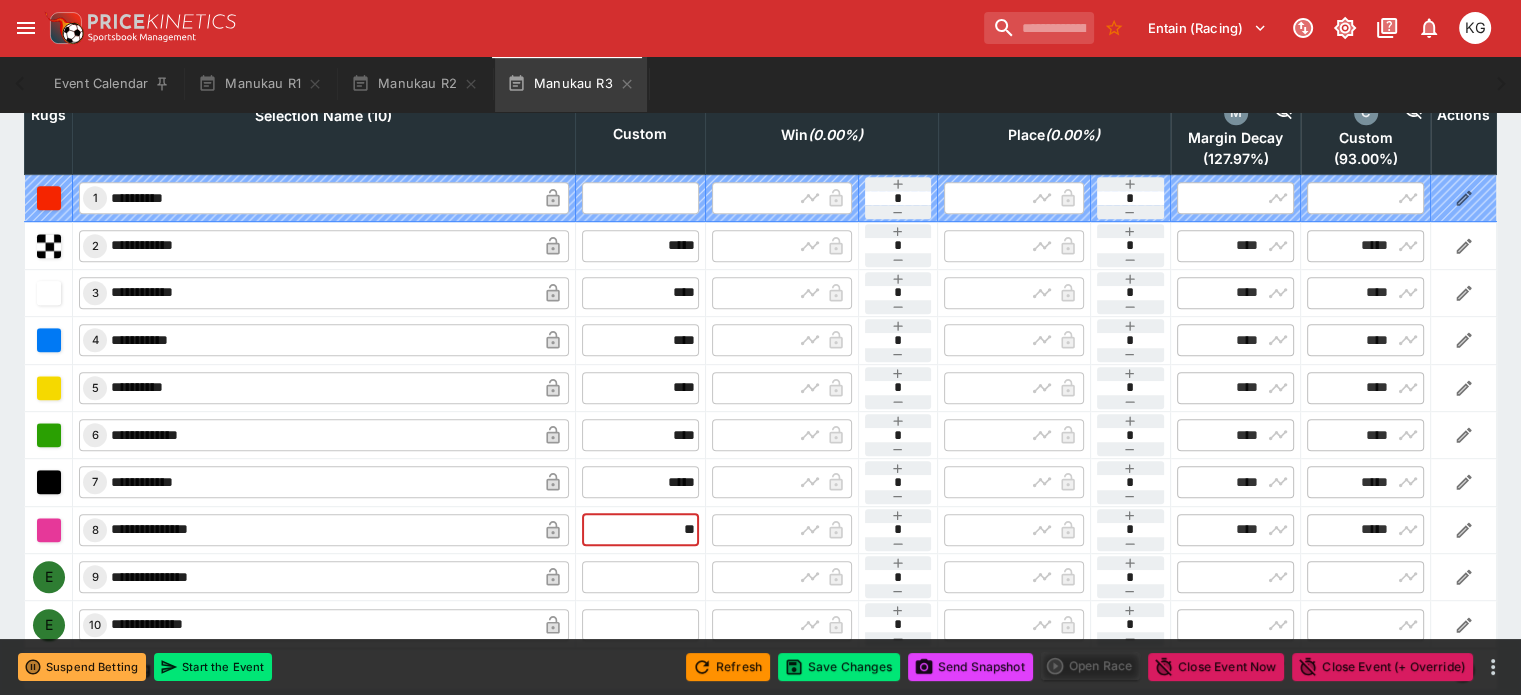type on "*****" 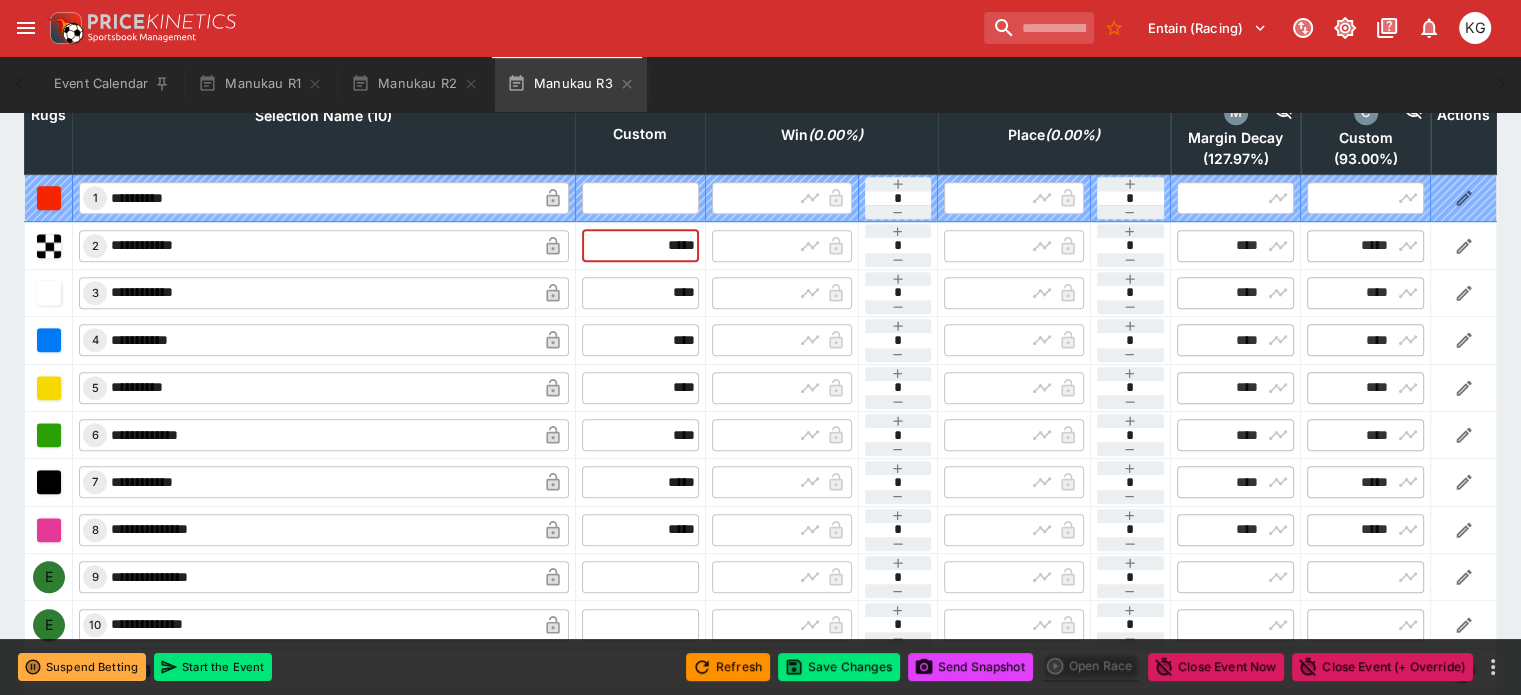 drag, startPoint x: 588, startPoint y: 206, endPoint x: 697, endPoint y: 205, distance: 109.004585 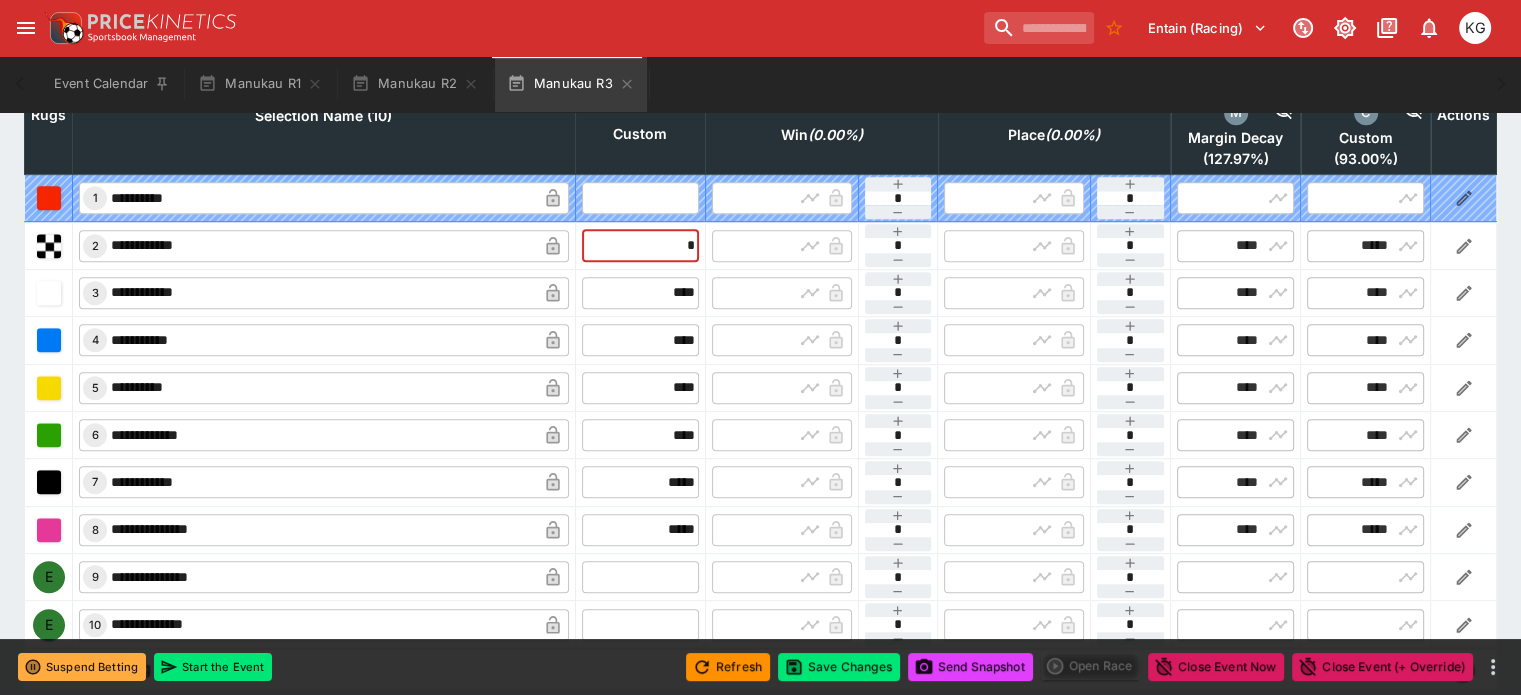 type on "**" 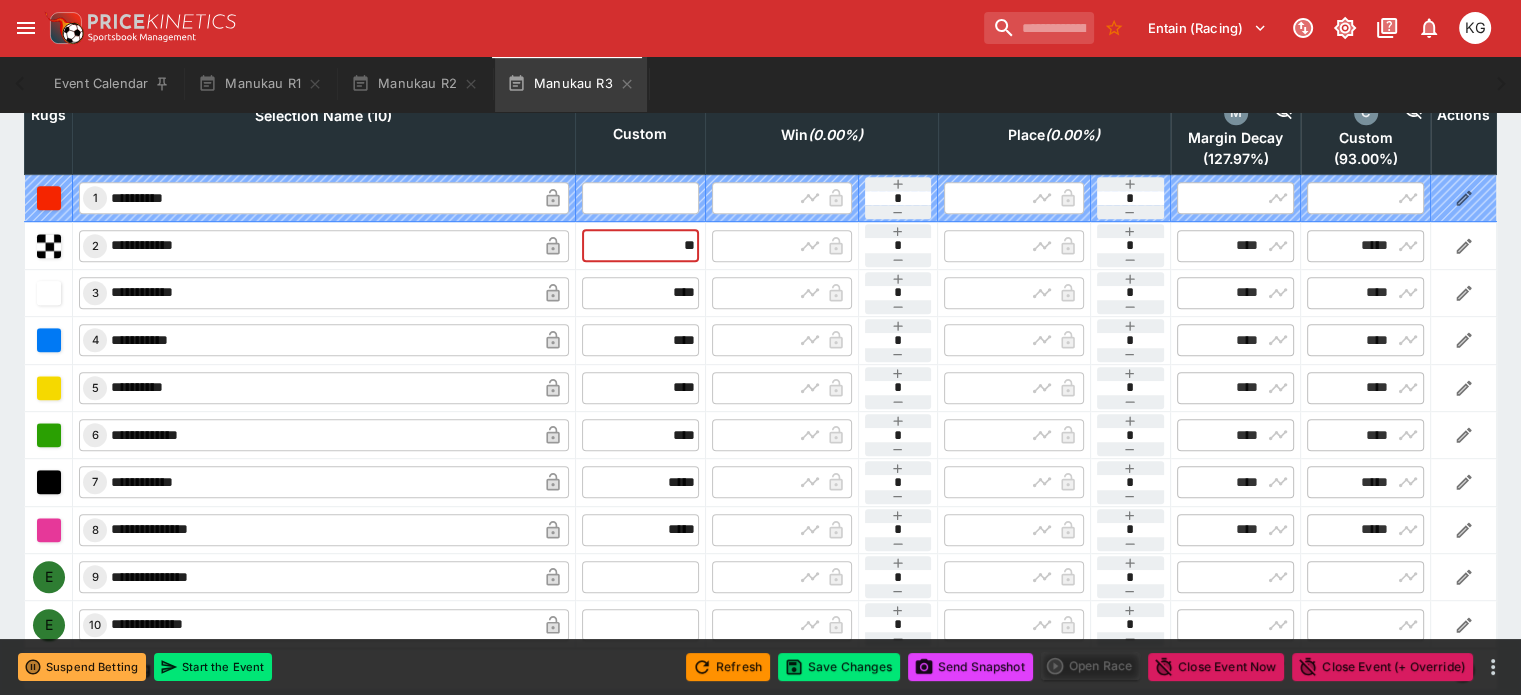 type on "*****" 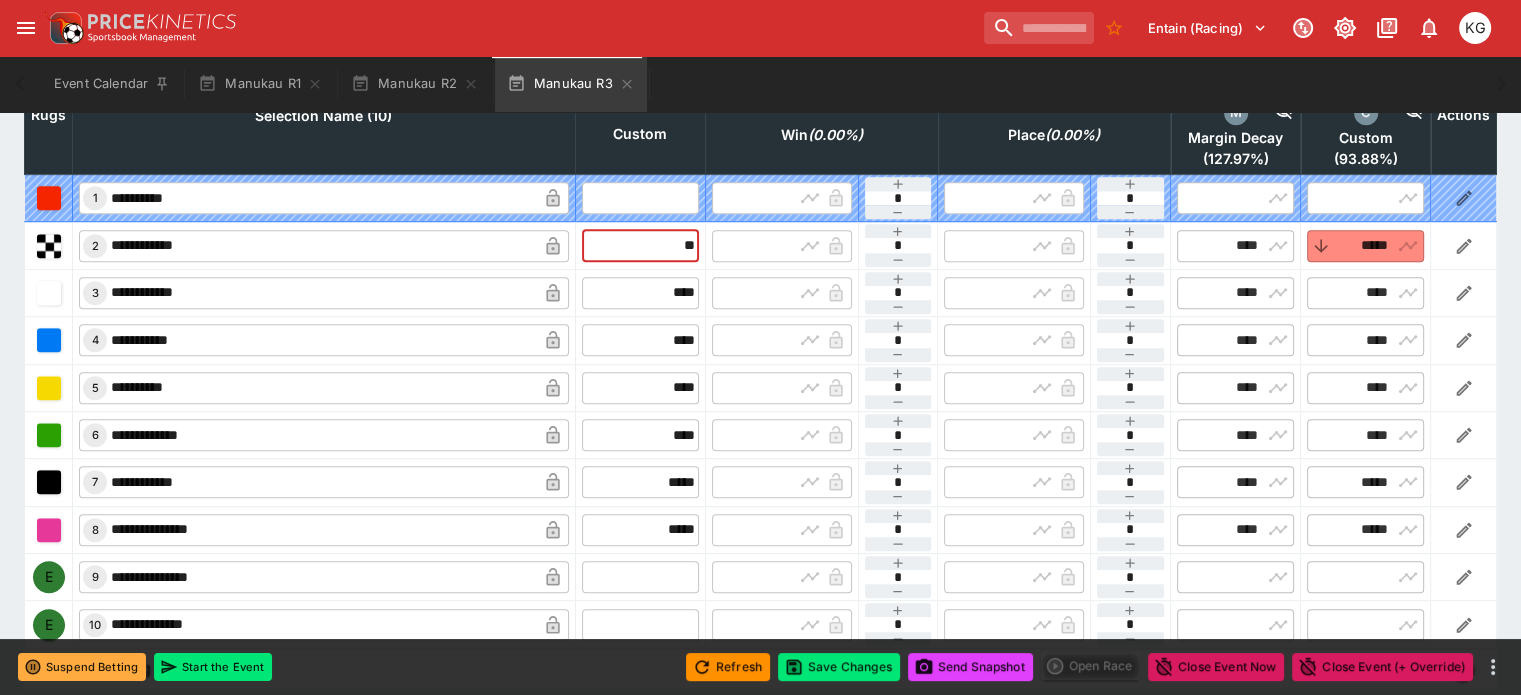 type on "*****" 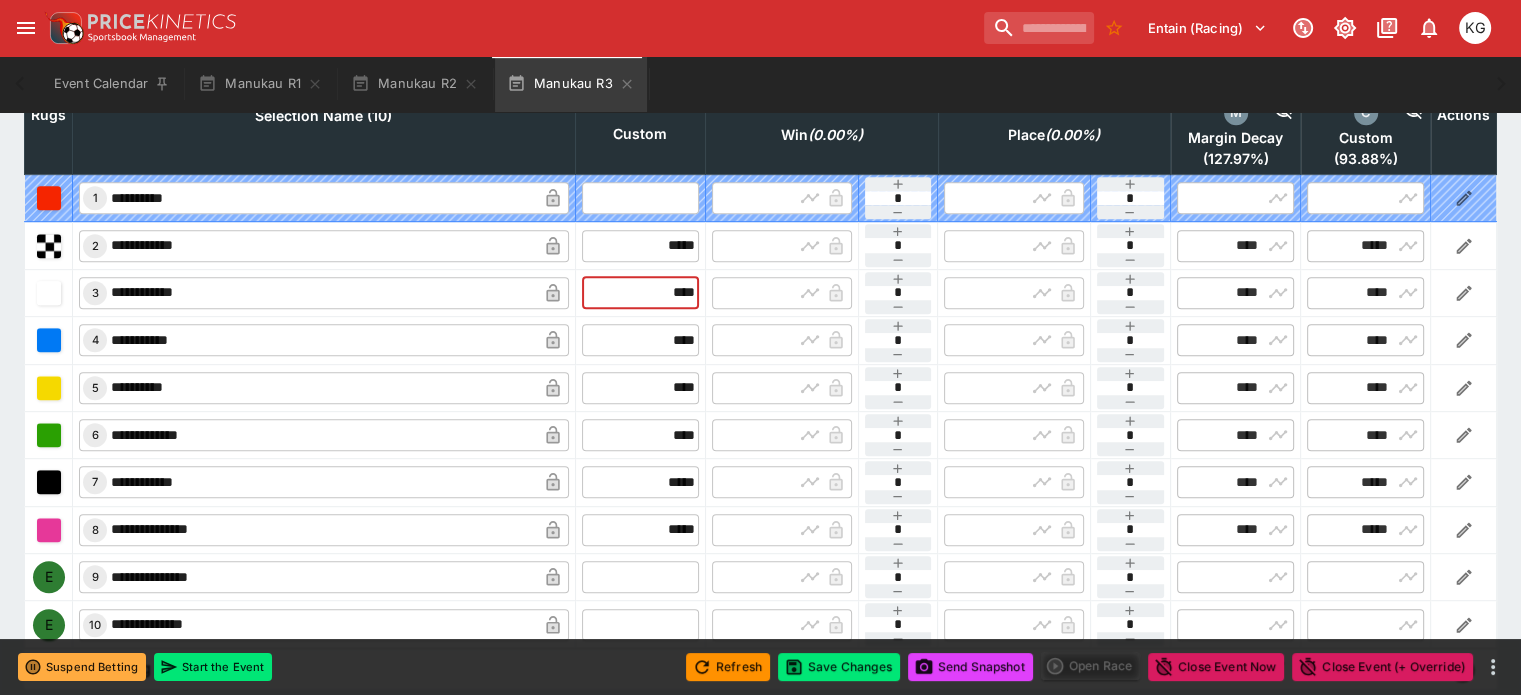 drag, startPoint x: 634, startPoint y: 250, endPoint x: 712, endPoint y: 240, distance: 78.63841 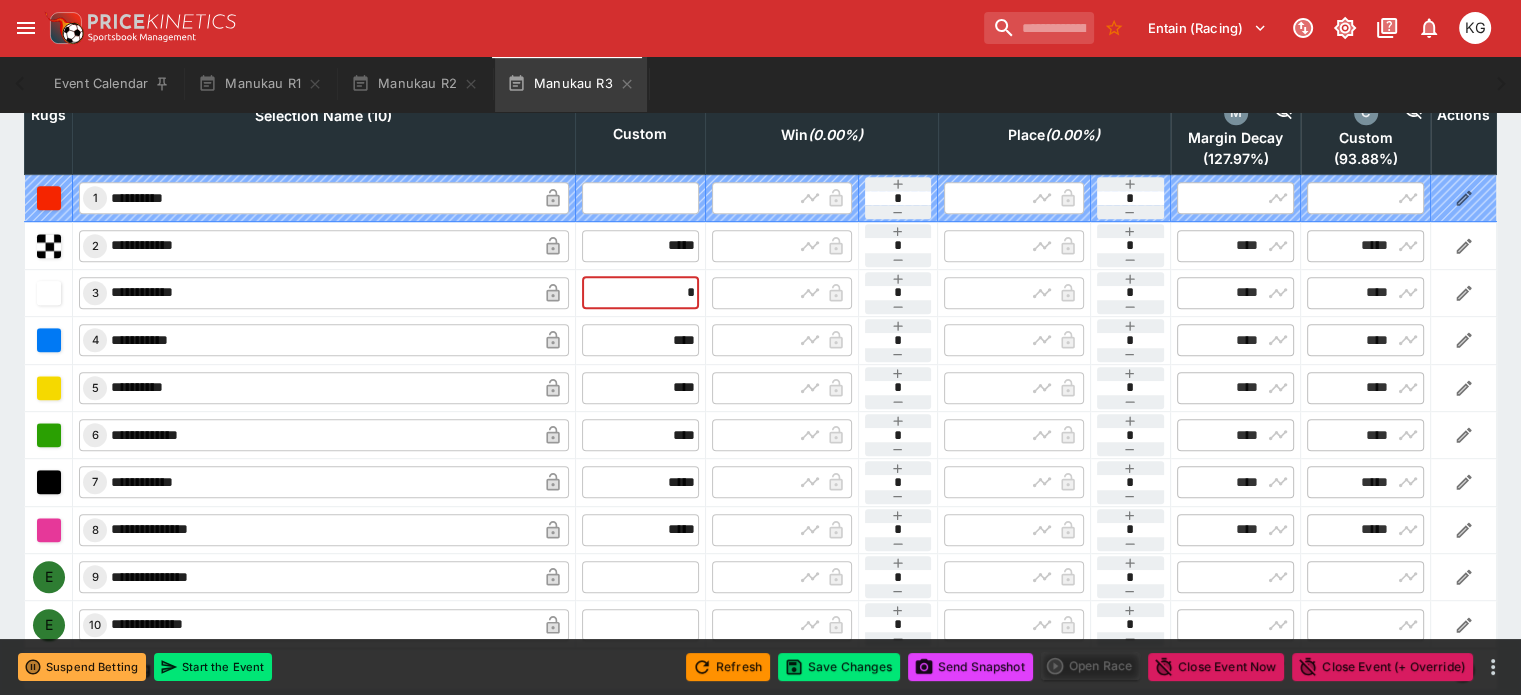 type on "****" 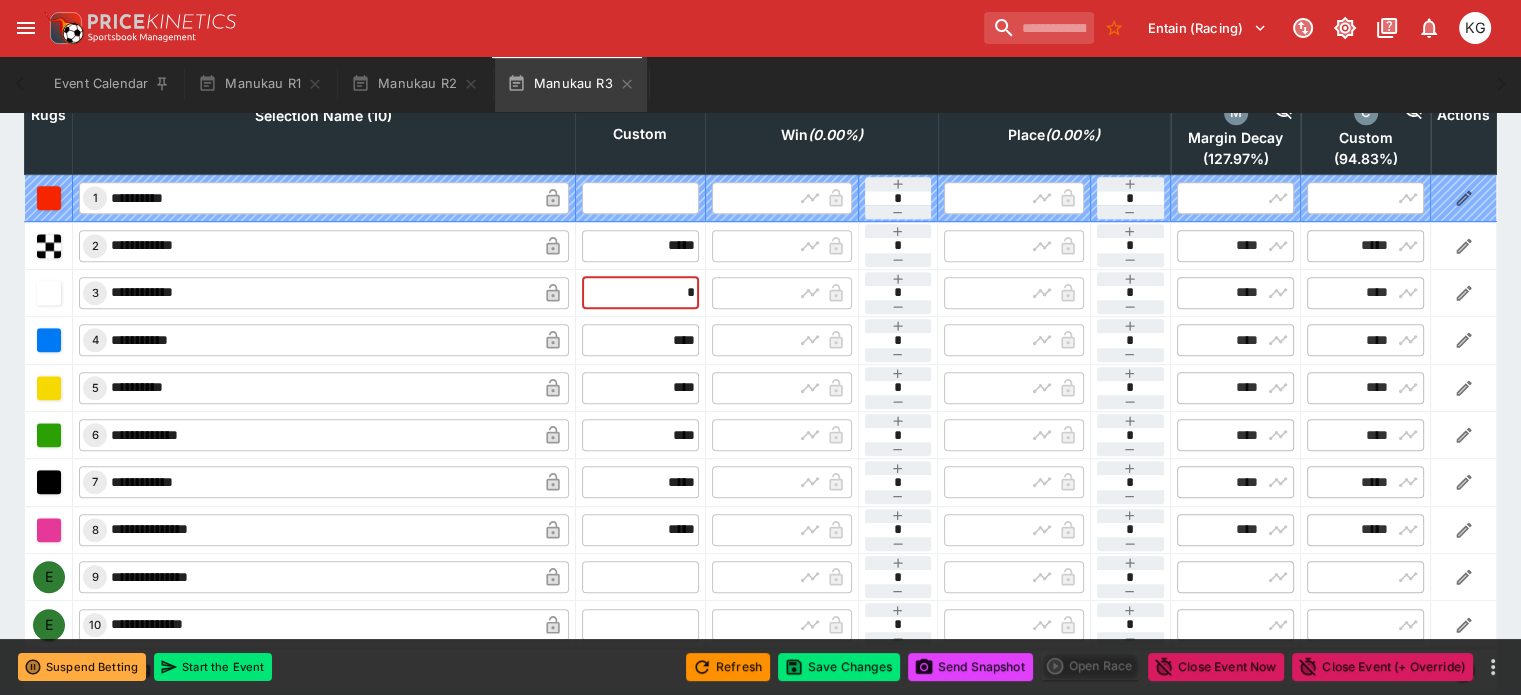 type on "****" 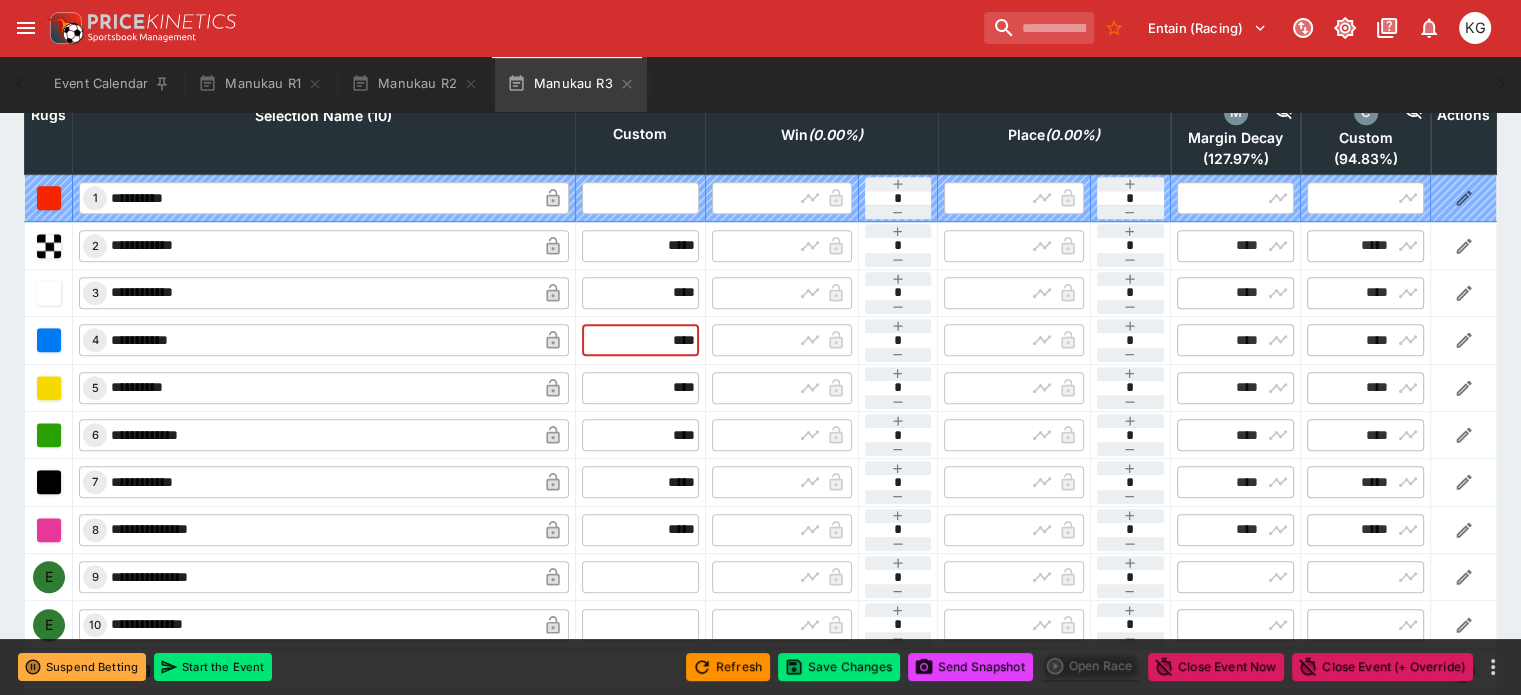 drag, startPoint x: 603, startPoint y: 291, endPoint x: 735, endPoint y: 307, distance: 132.96616 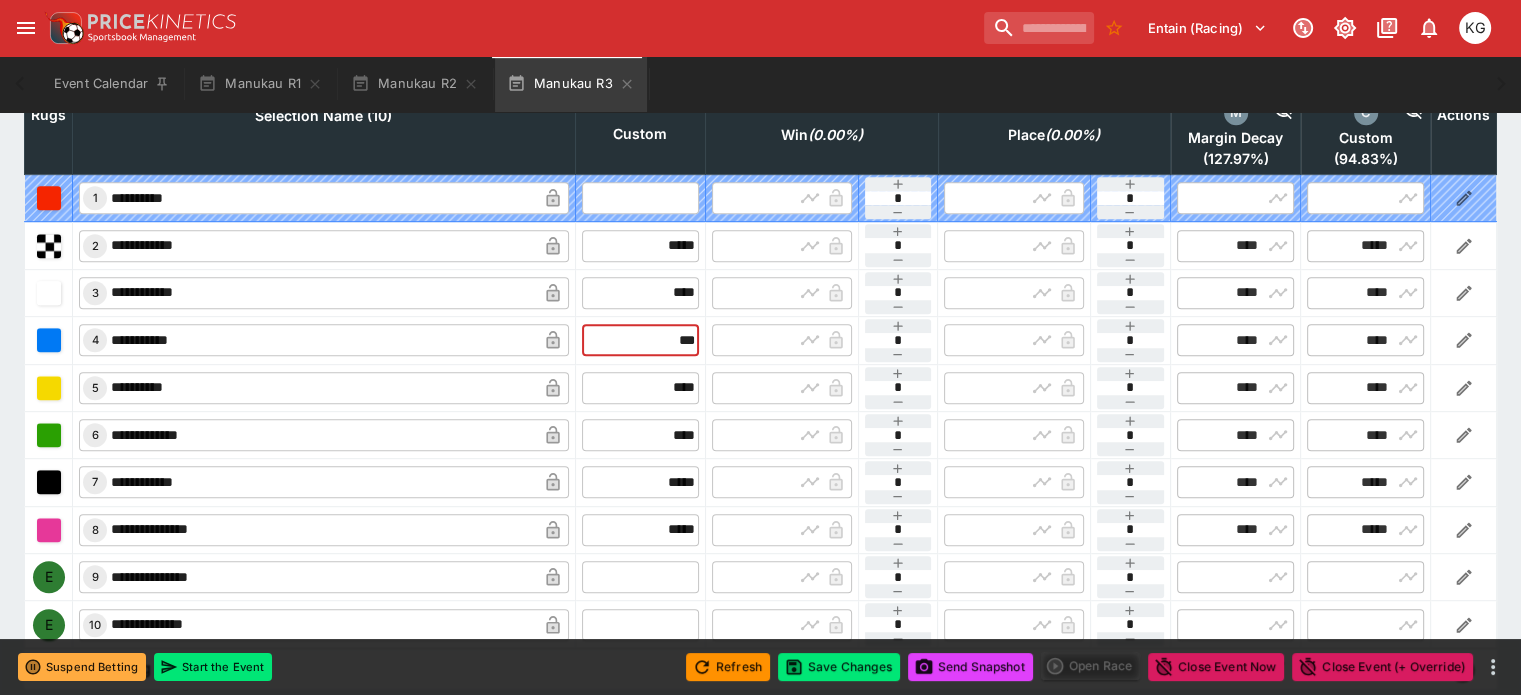 type on "****" 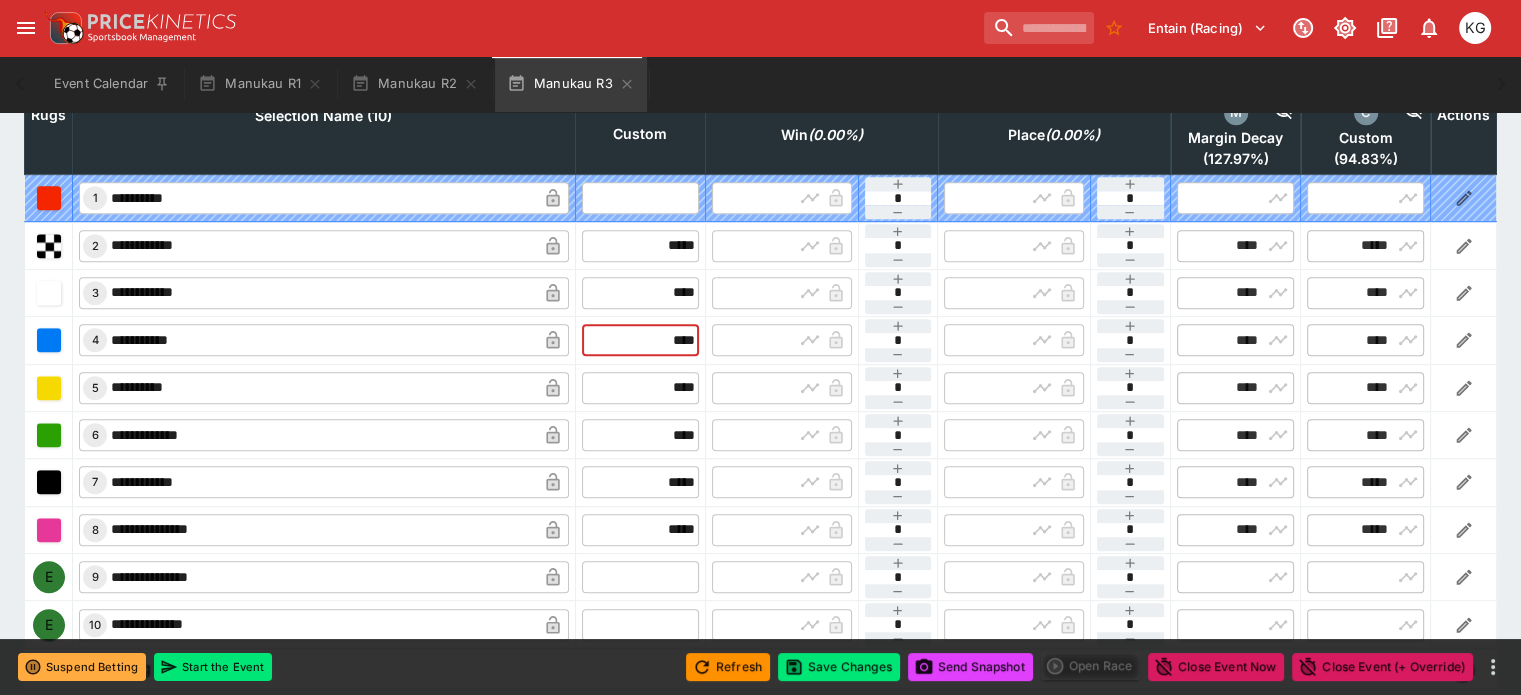 type on "****" 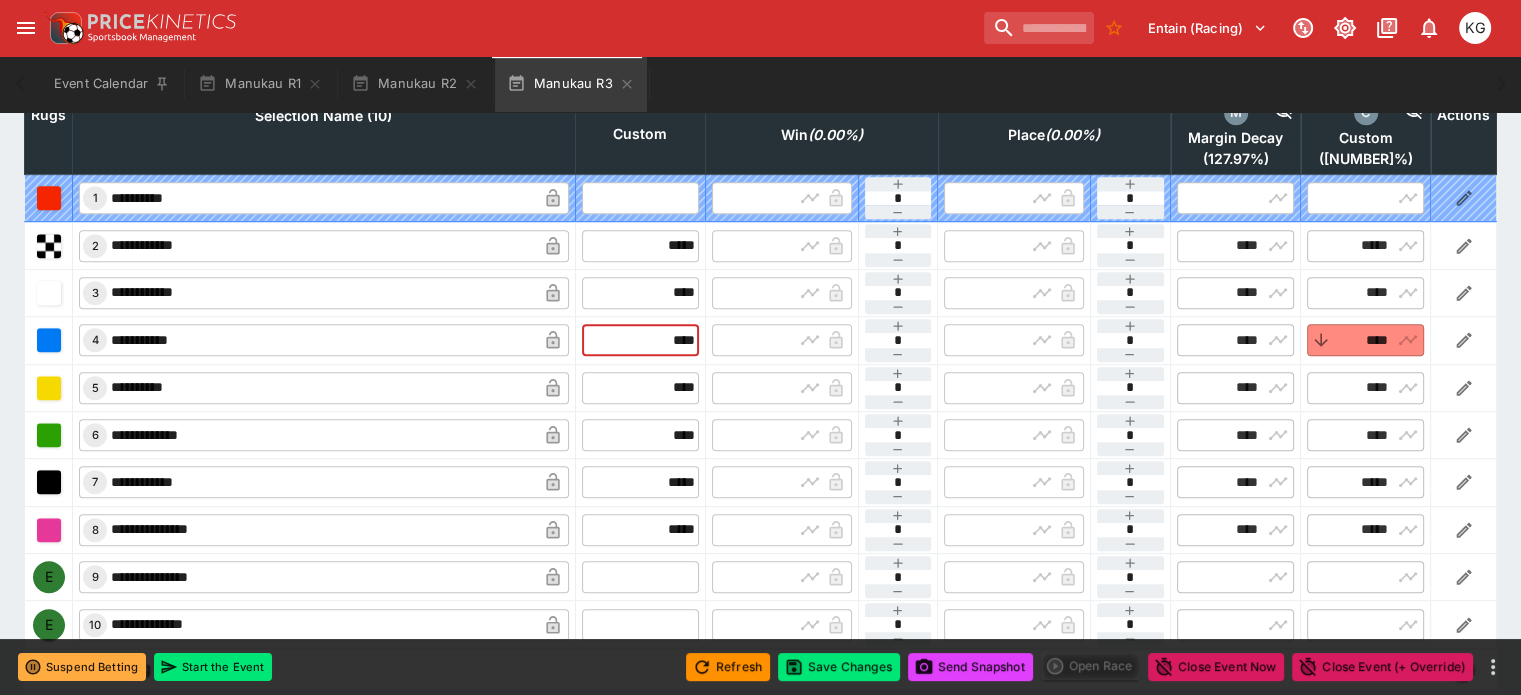 type on "****" 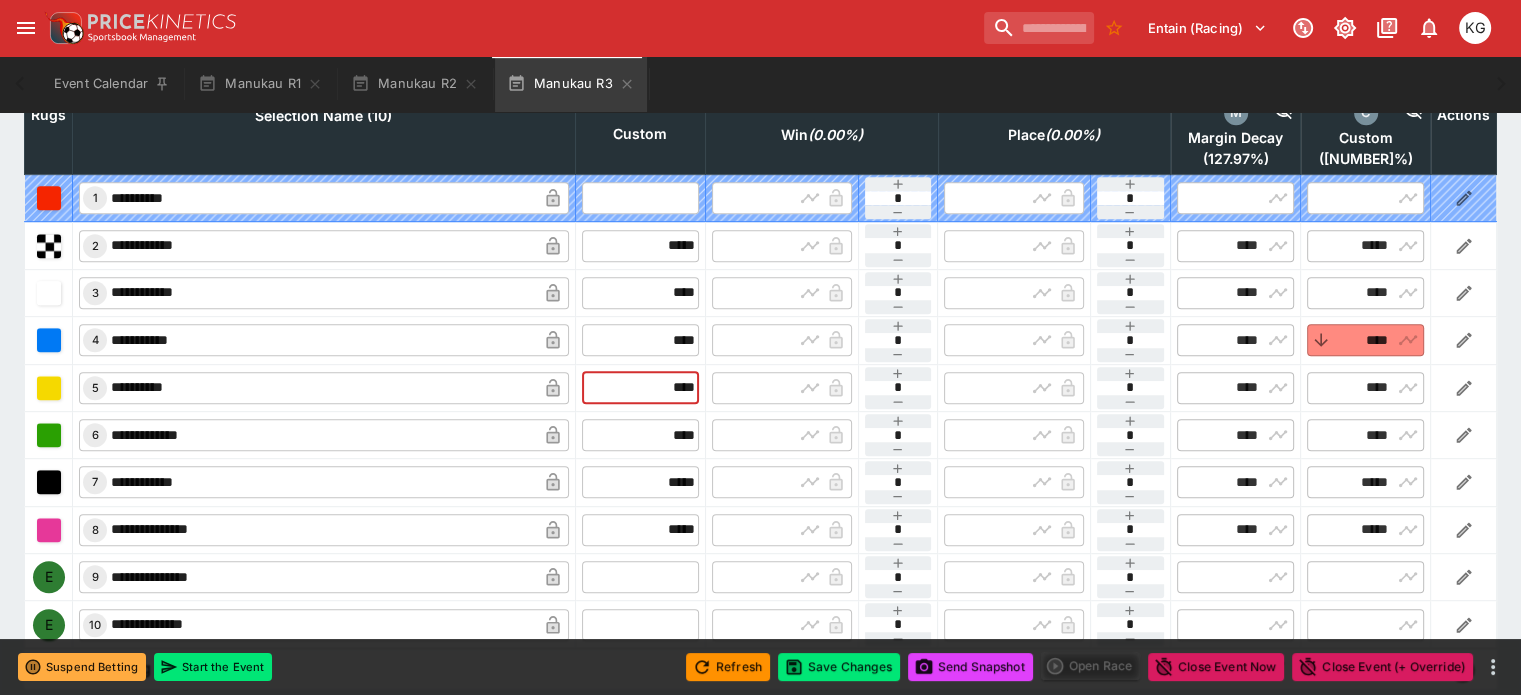 drag, startPoint x: 636, startPoint y: 330, endPoint x: 736, endPoint y: 347, distance: 101.43471 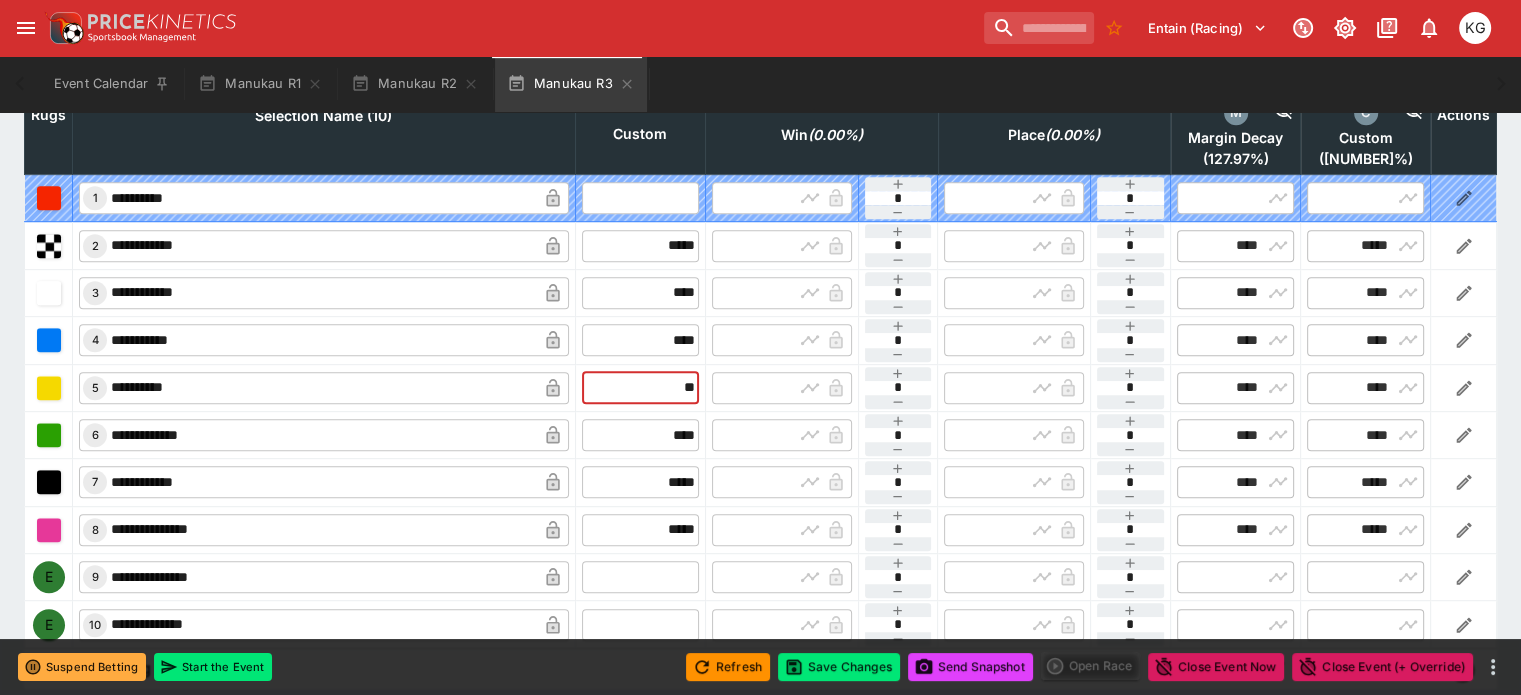 type on "***" 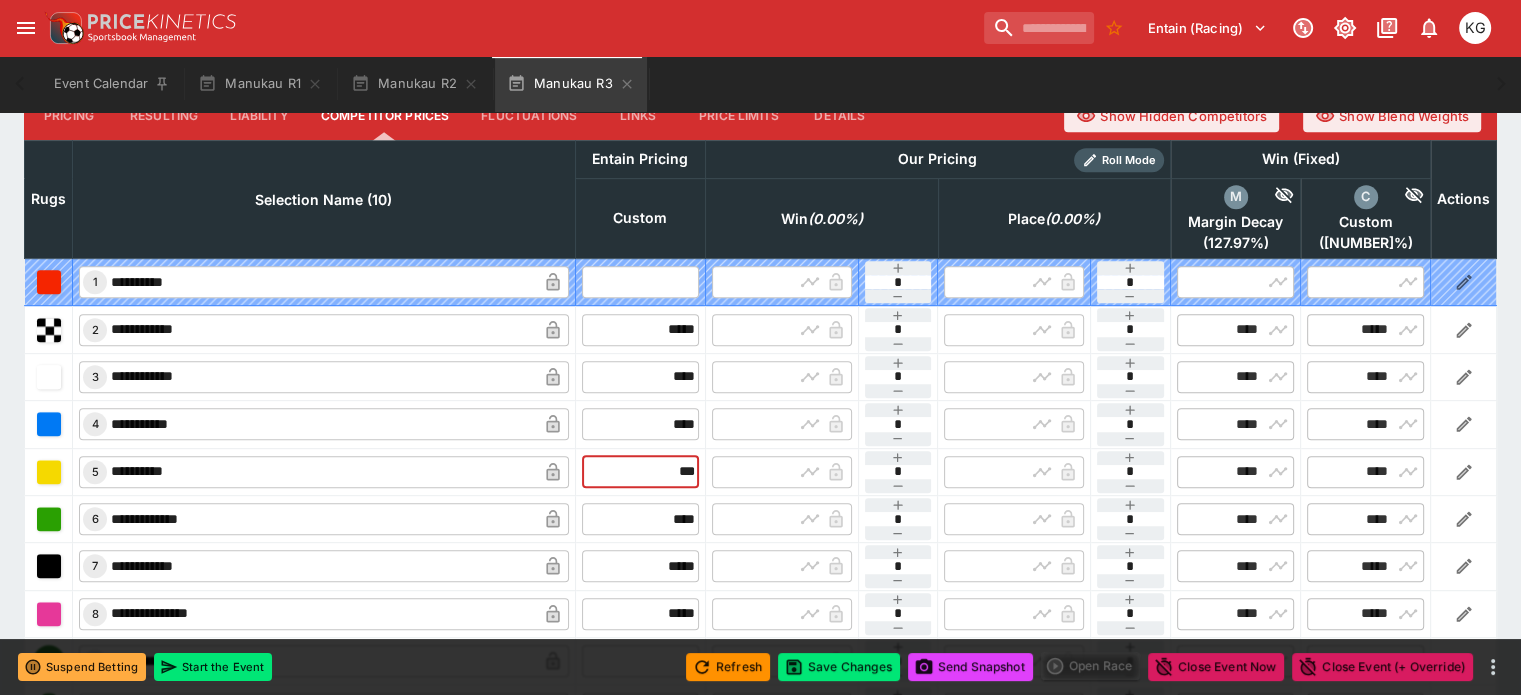 type on "****" 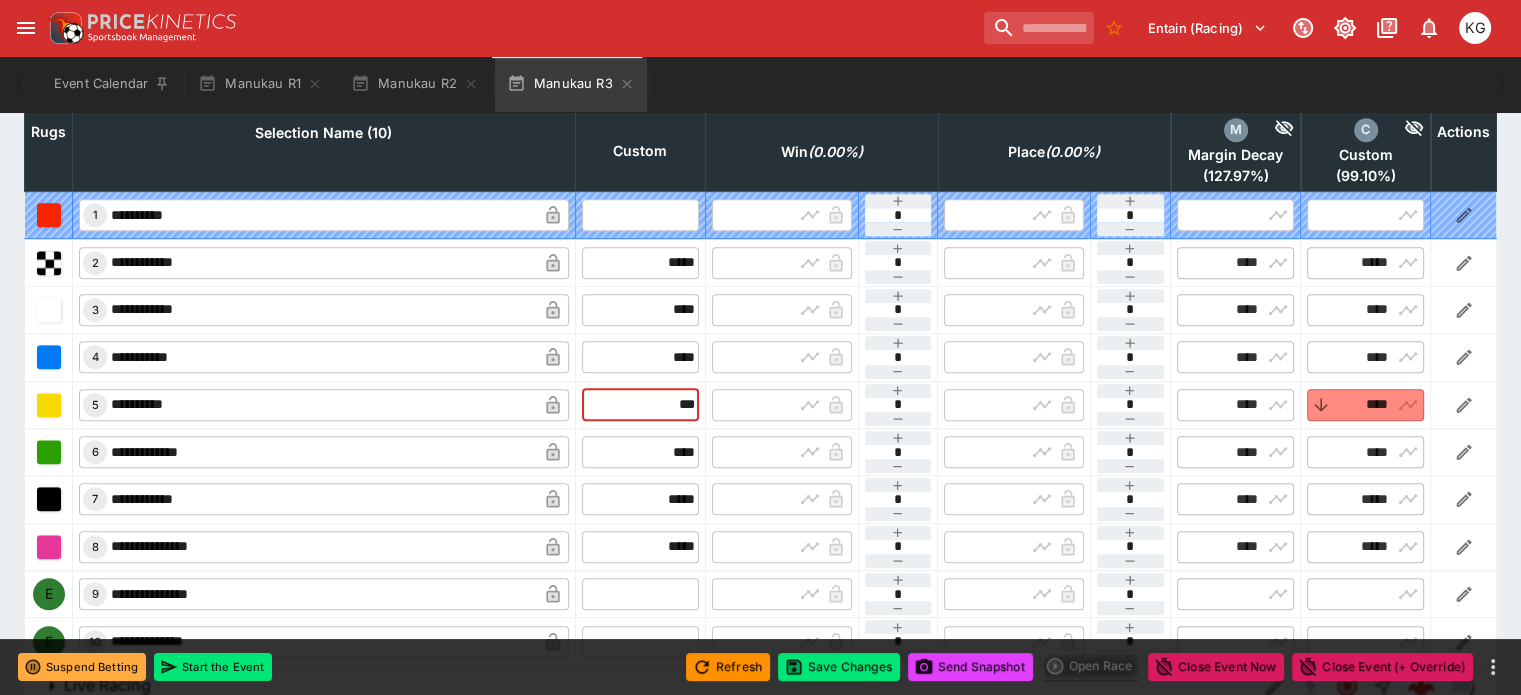 scroll, scrollTop: 1000, scrollLeft: 0, axis: vertical 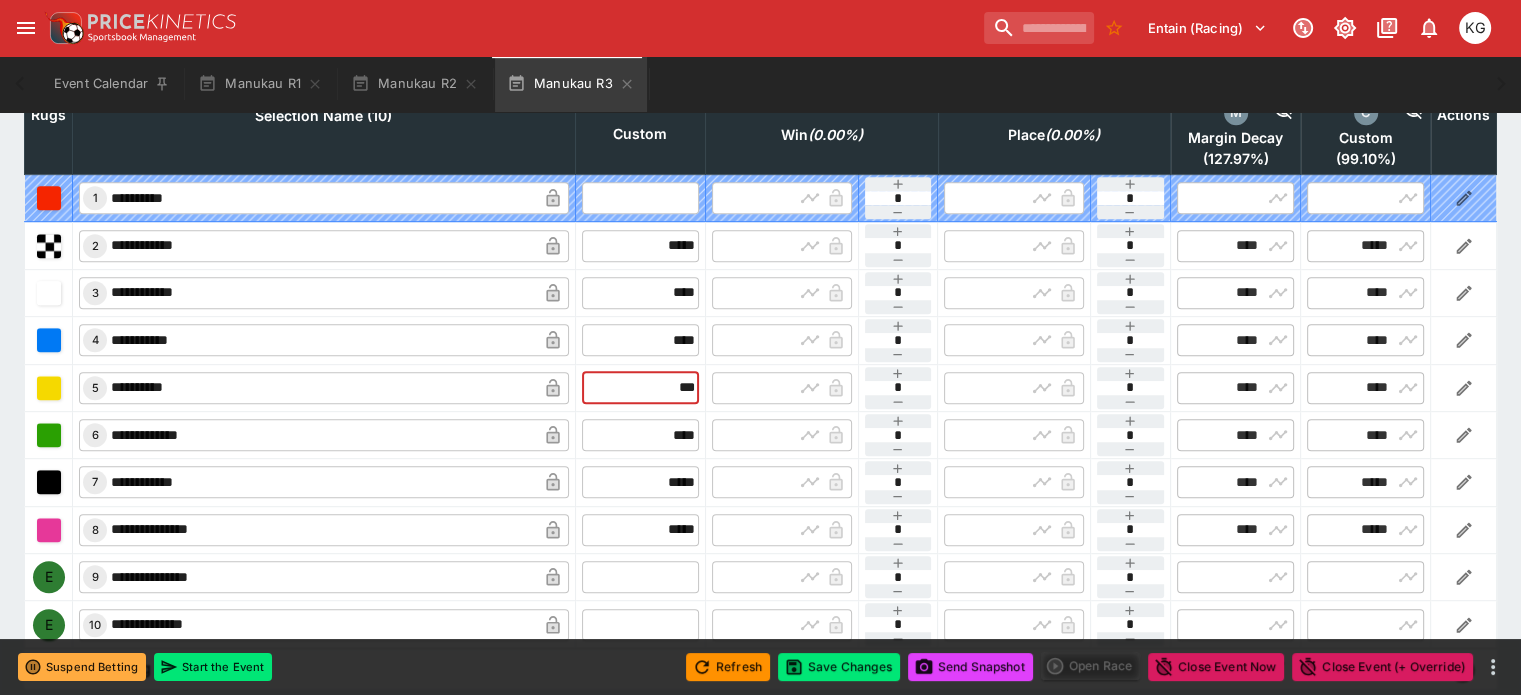 type on "****" 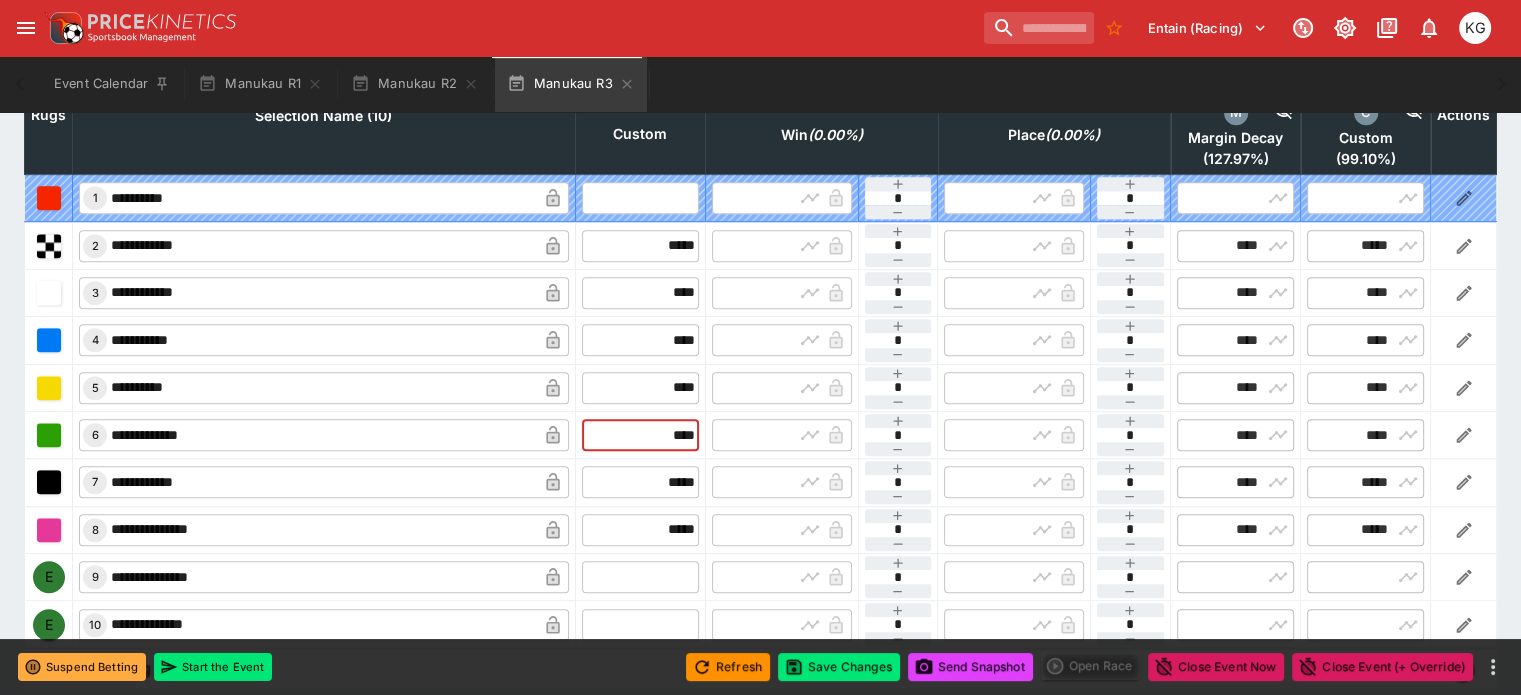 drag, startPoint x: 635, startPoint y: 392, endPoint x: 682, endPoint y: 393, distance: 47.010635 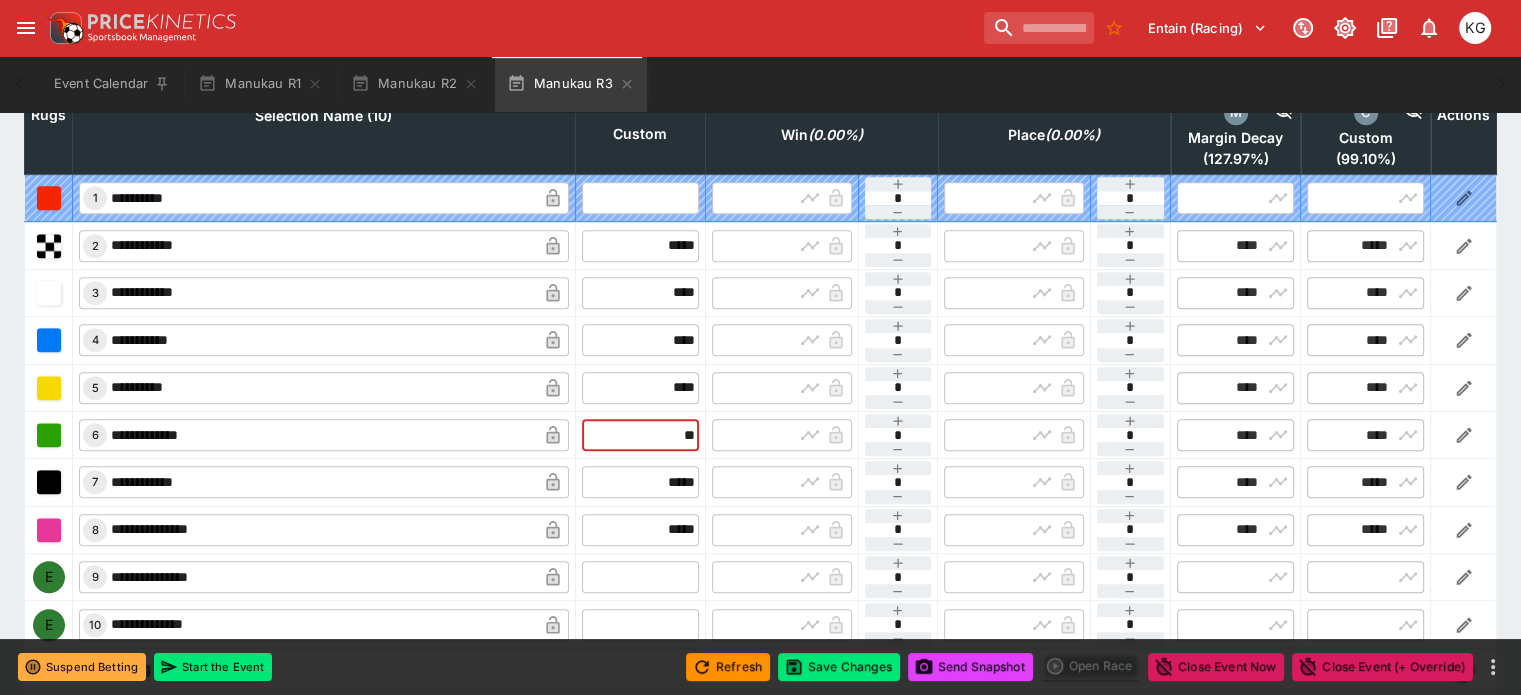 type on "***" 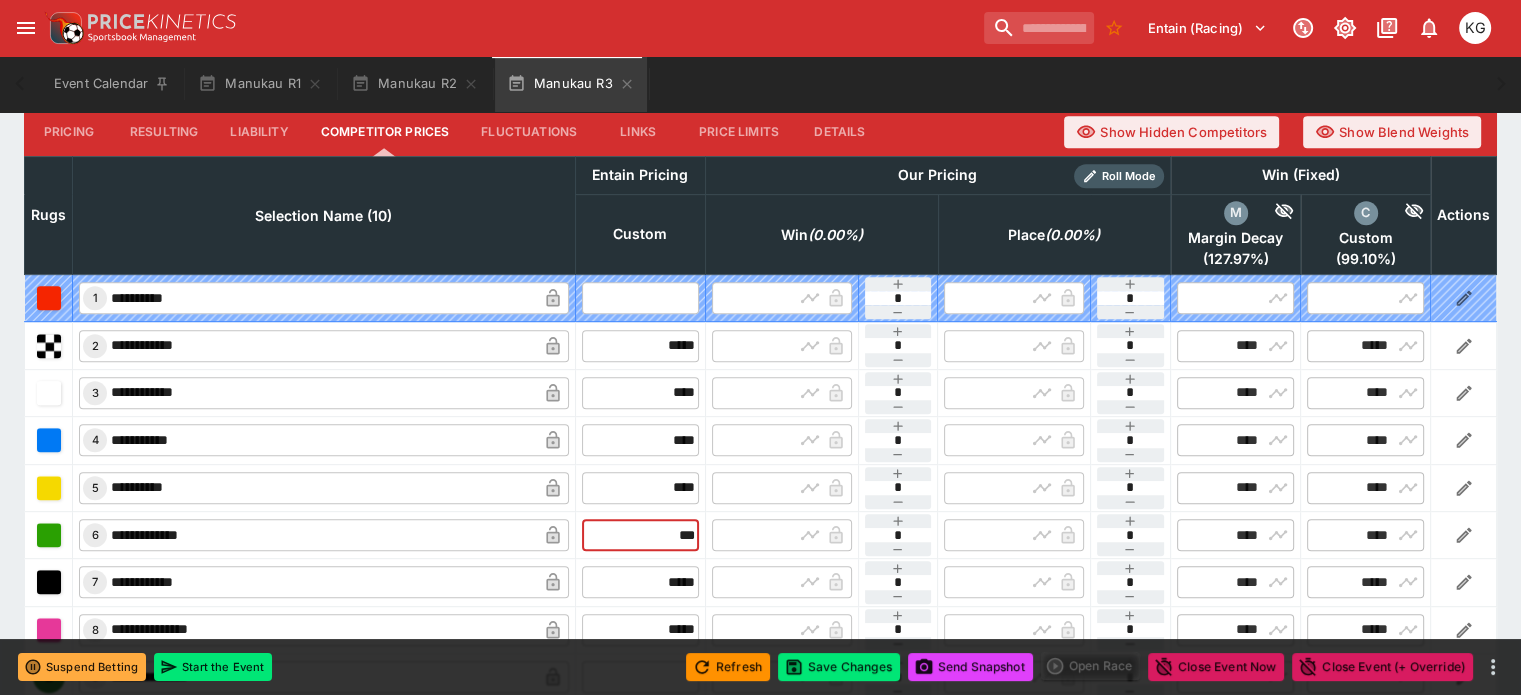 type on "****" 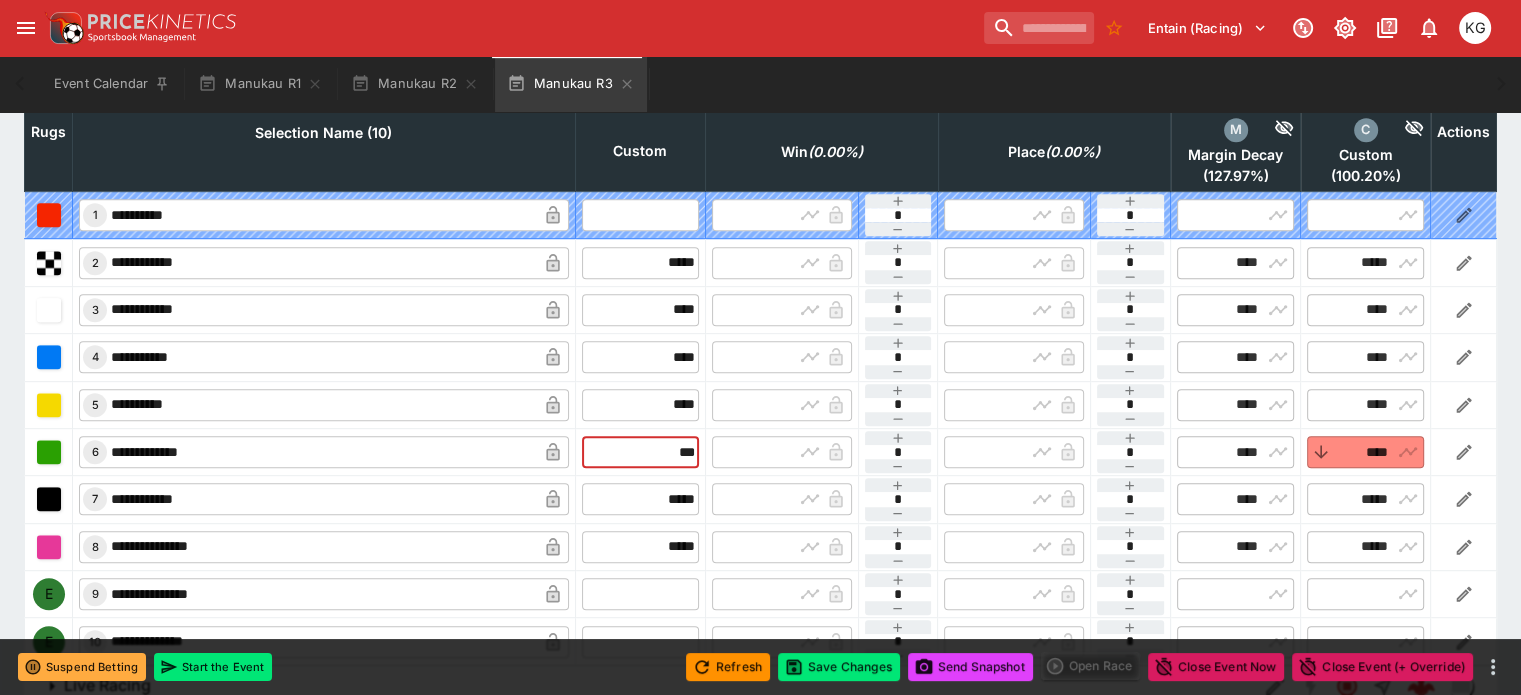 scroll, scrollTop: 1012, scrollLeft: 0, axis: vertical 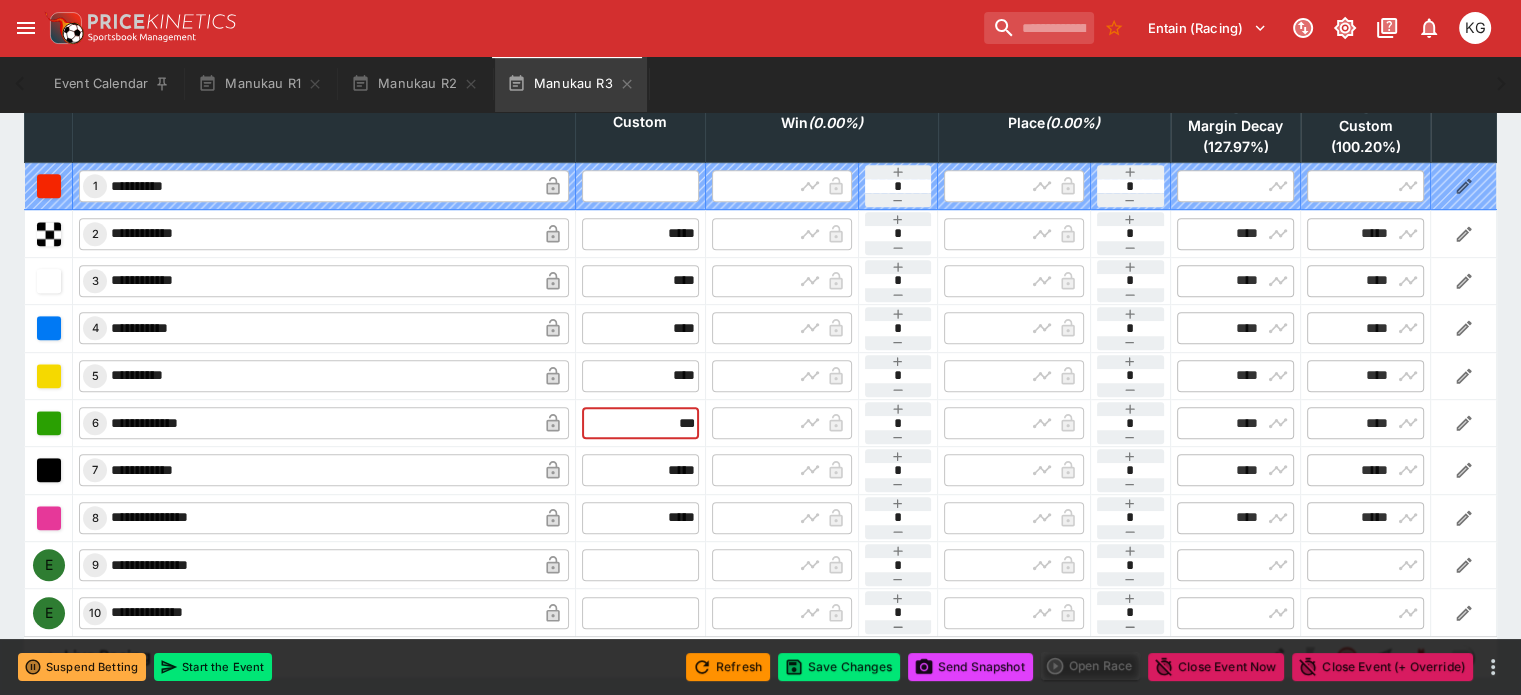 type on "****" 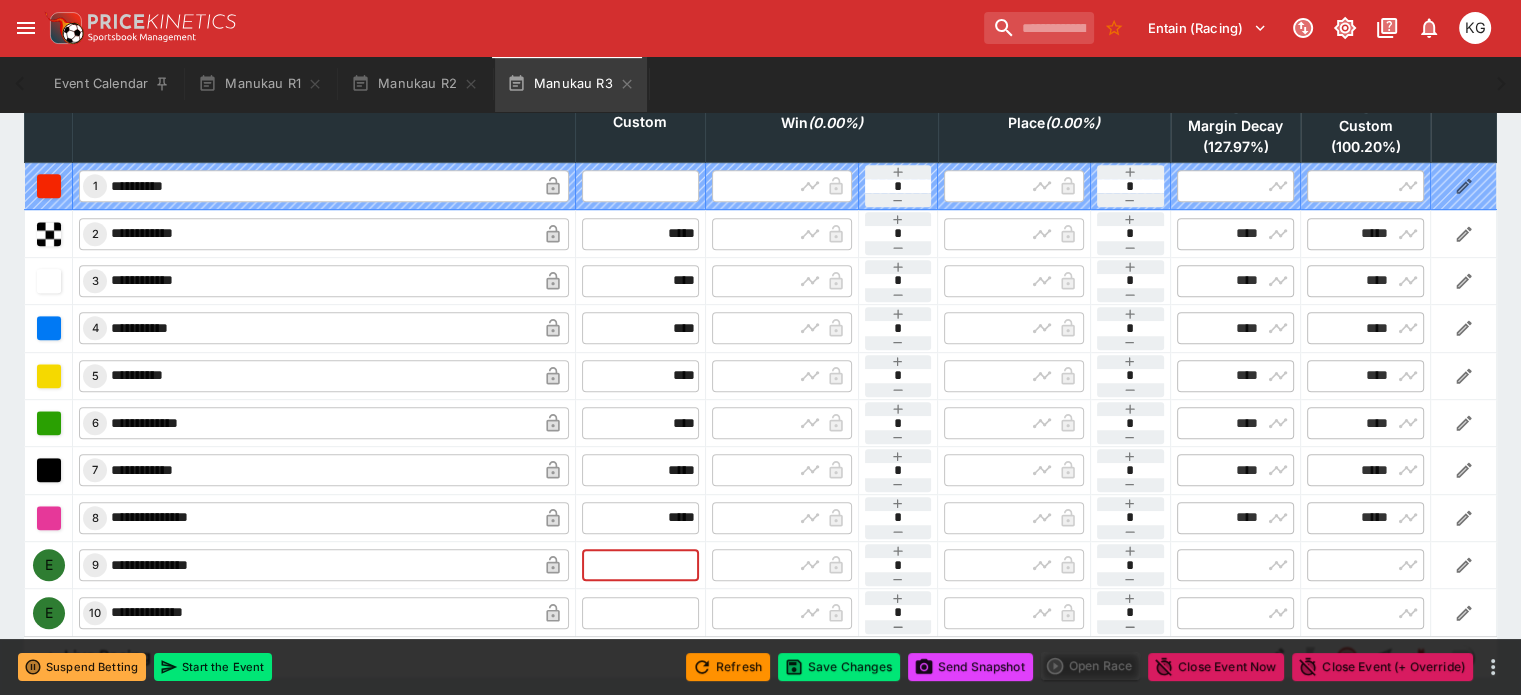click at bounding box center [640, 565] 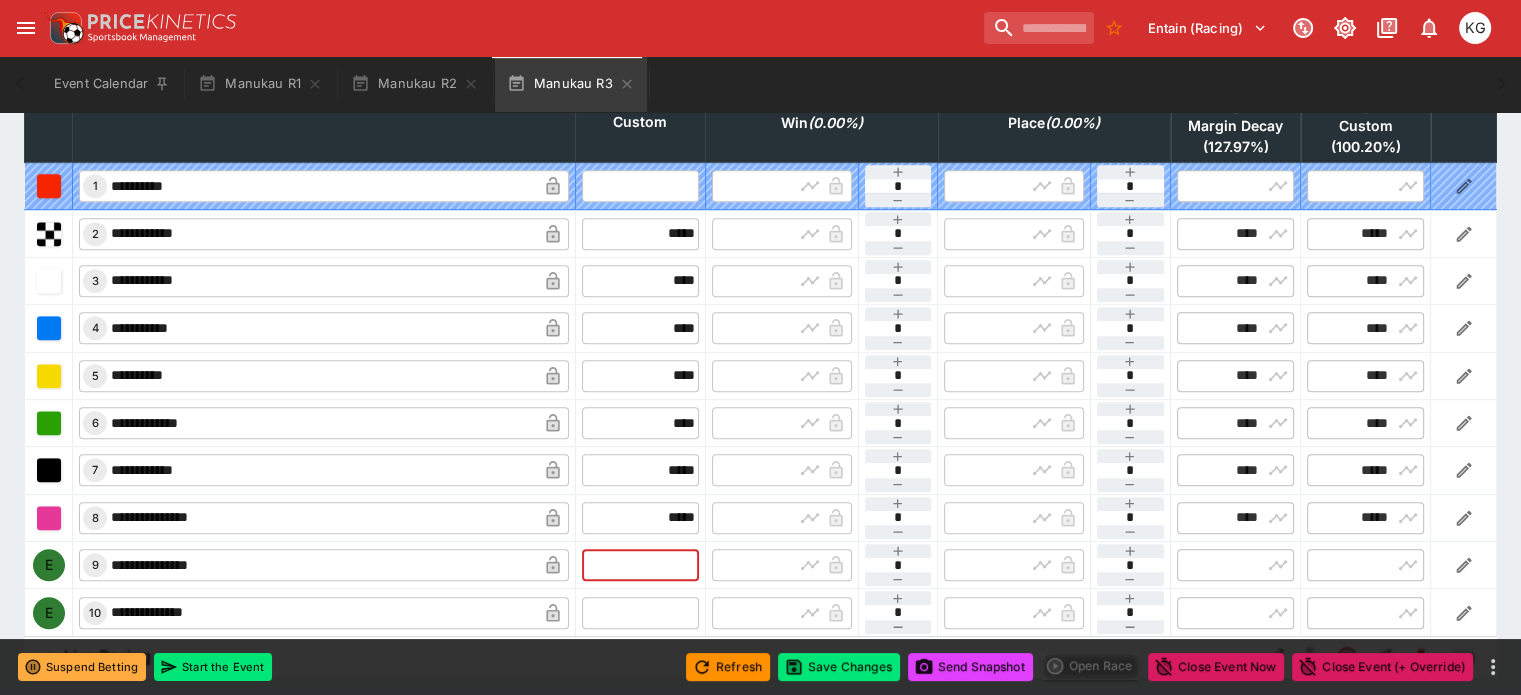 type on "*" 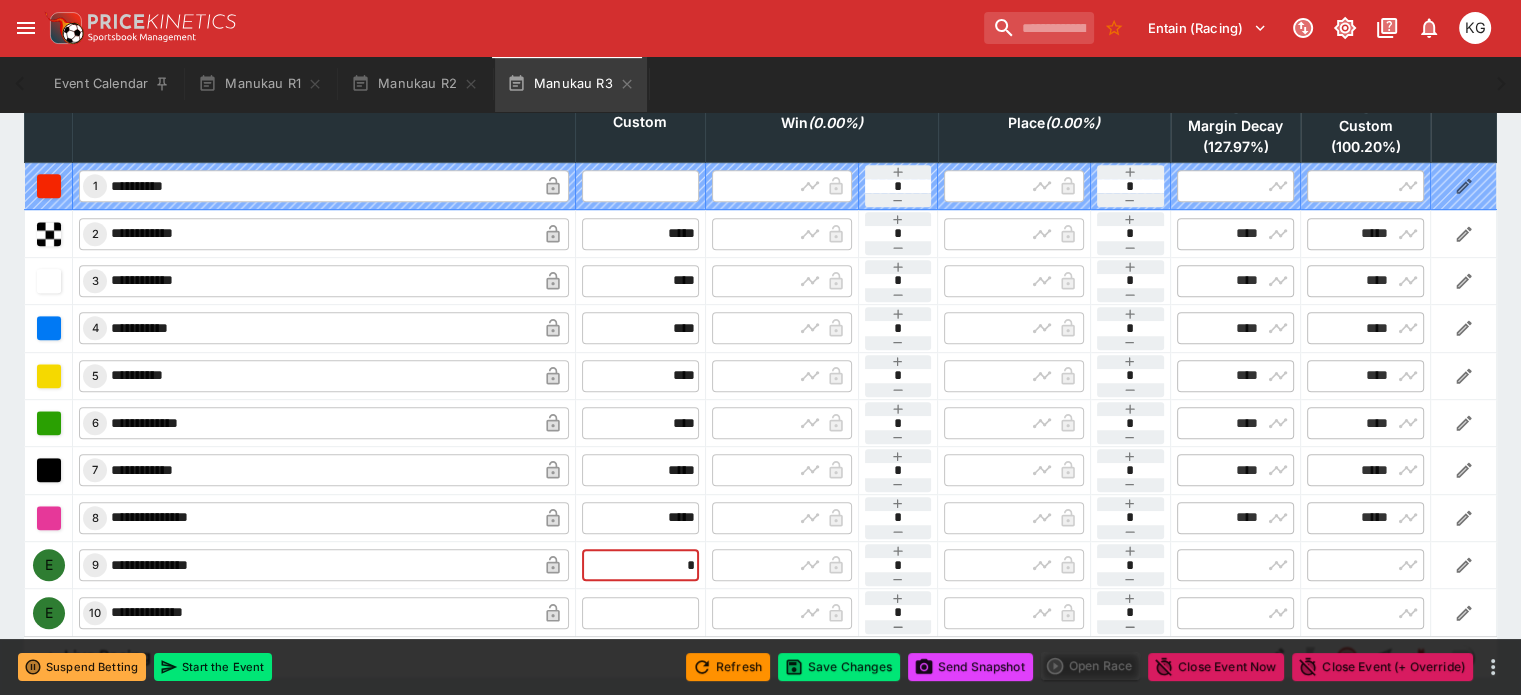 type on "****" 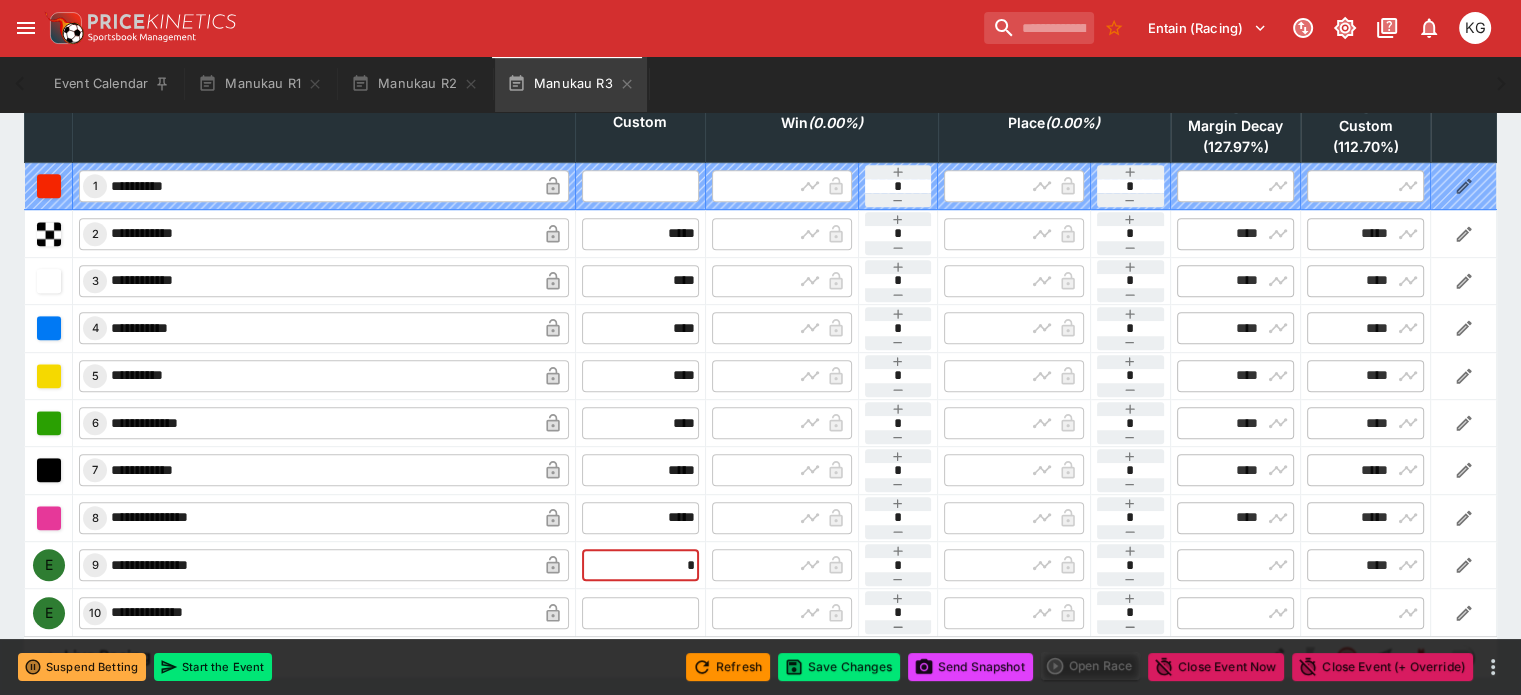 type on "****" 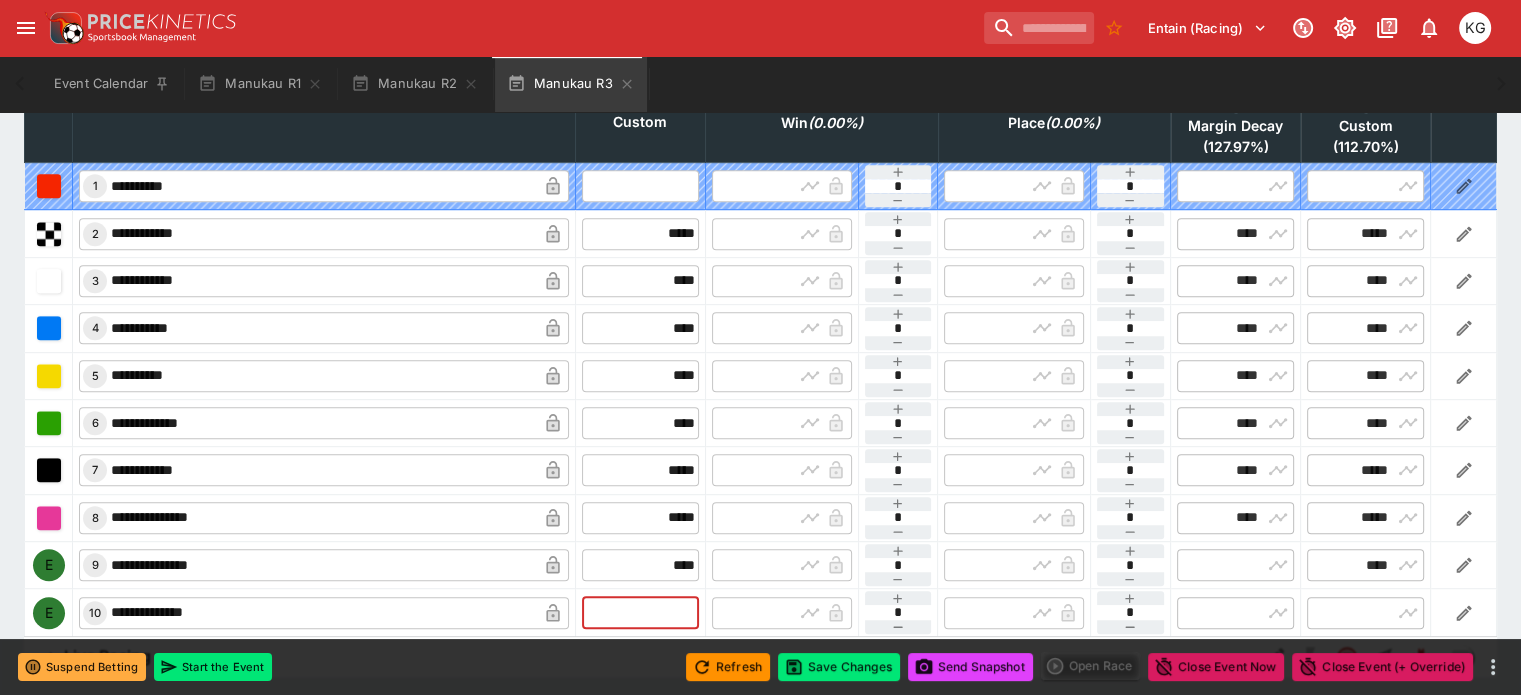 click at bounding box center [640, 613] 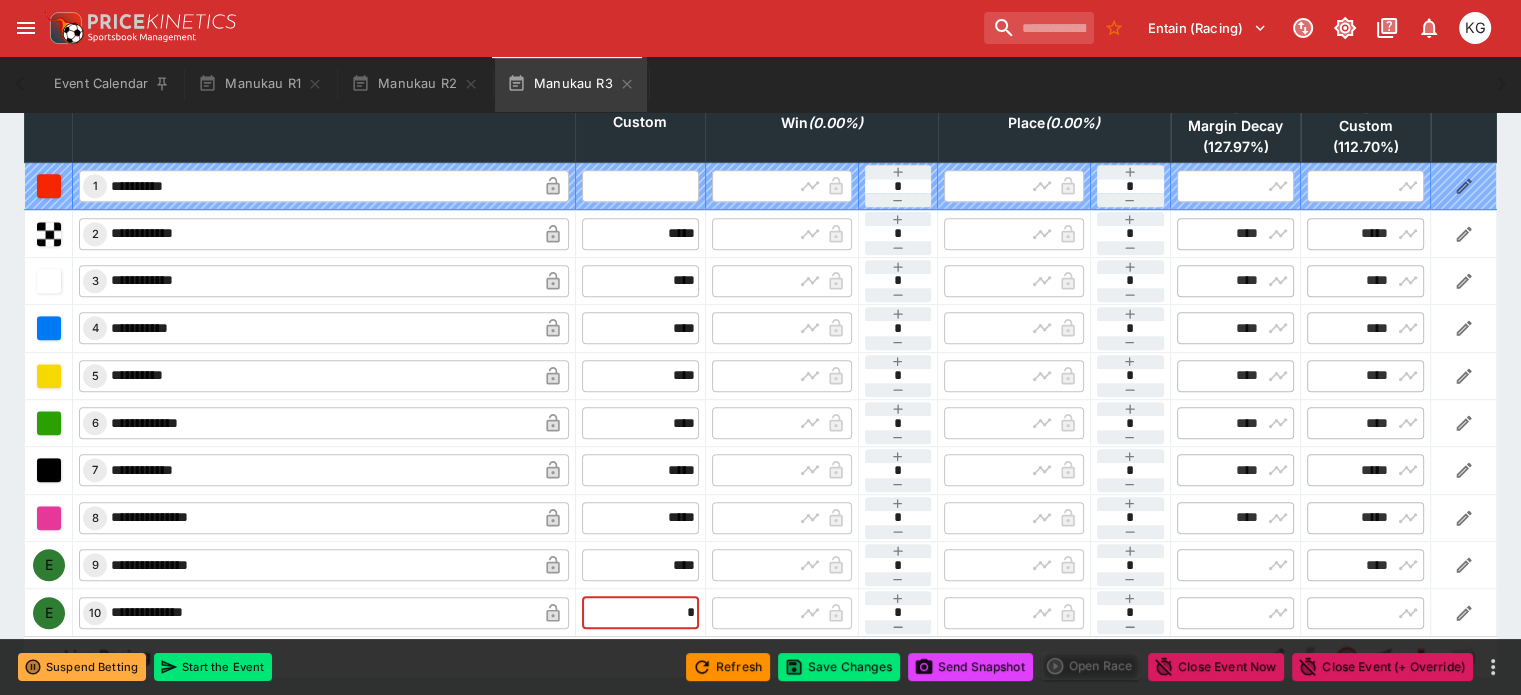 type on "**" 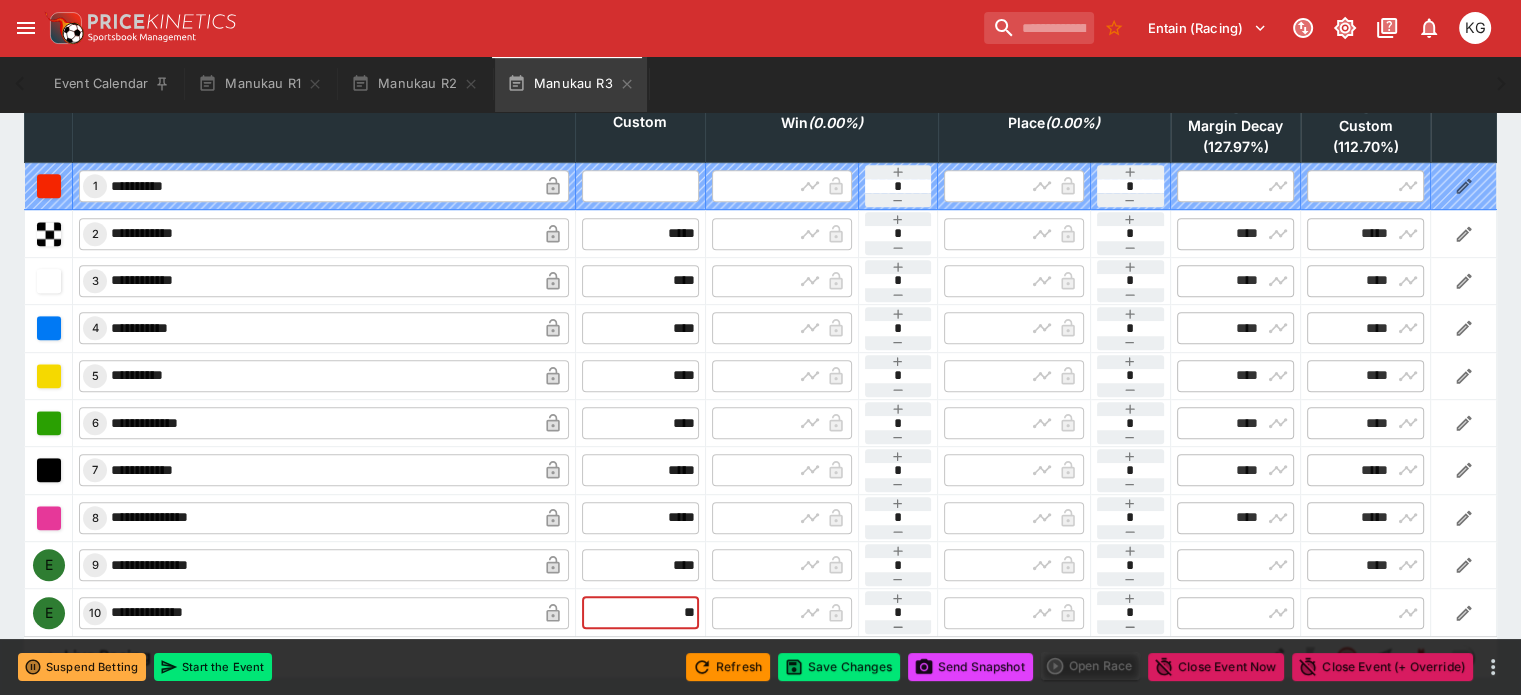 type on "*****" 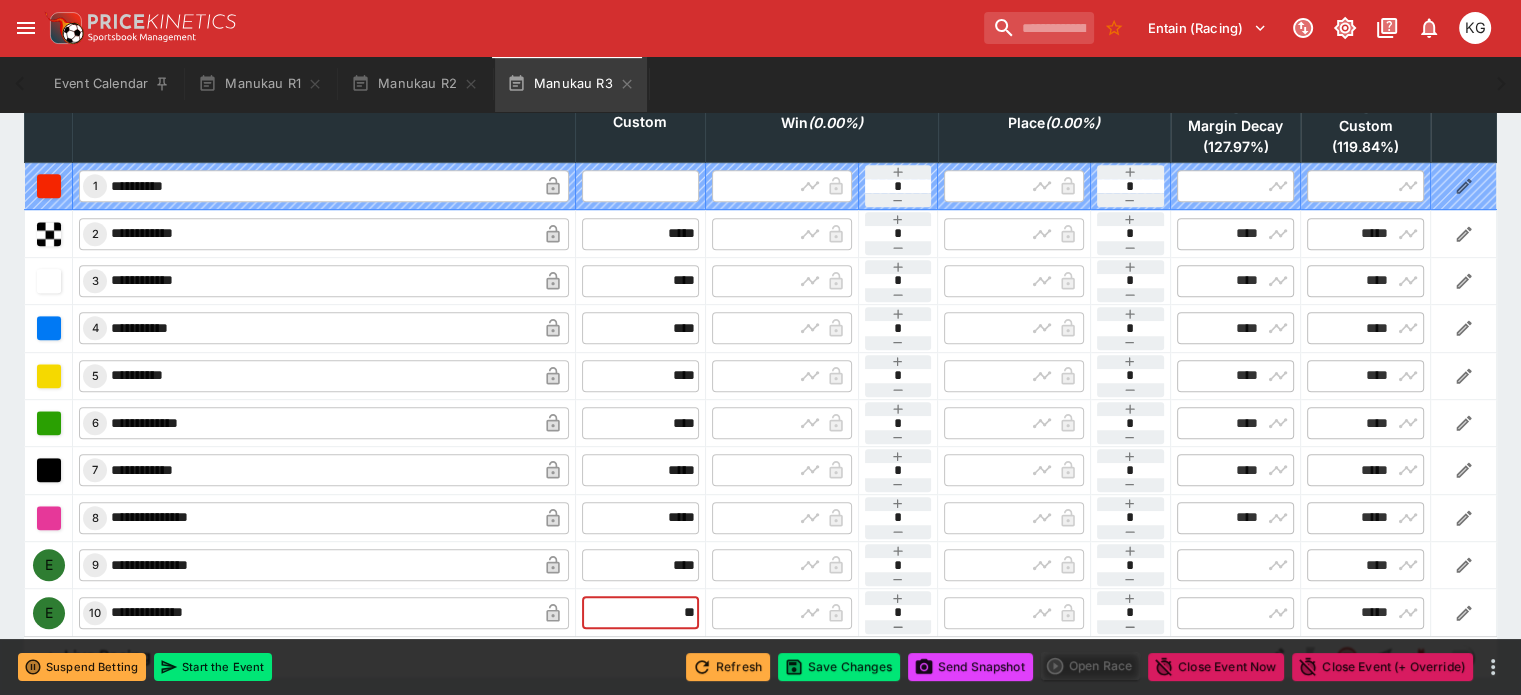 type on "*****" 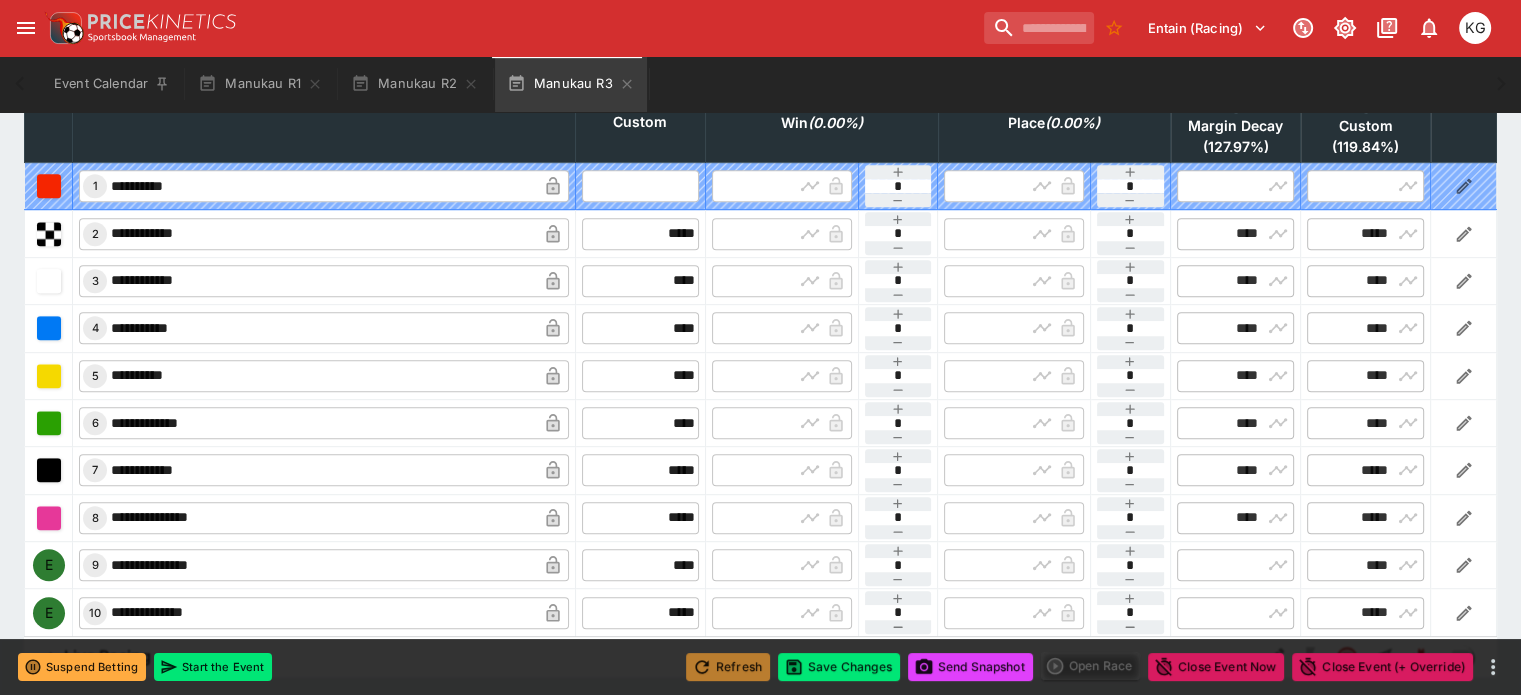 click on "Refresh" at bounding box center (728, 667) 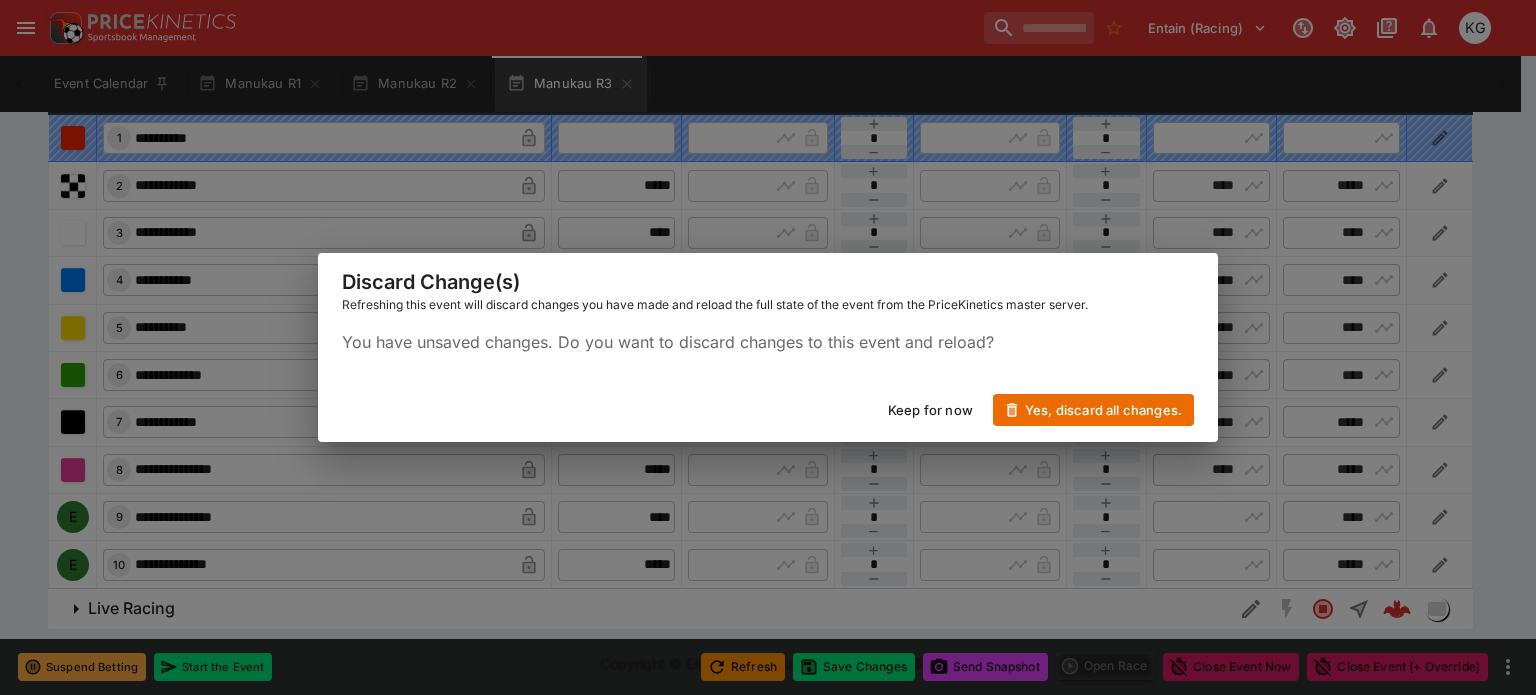 click on "Keep for now" at bounding box center [930, 410] 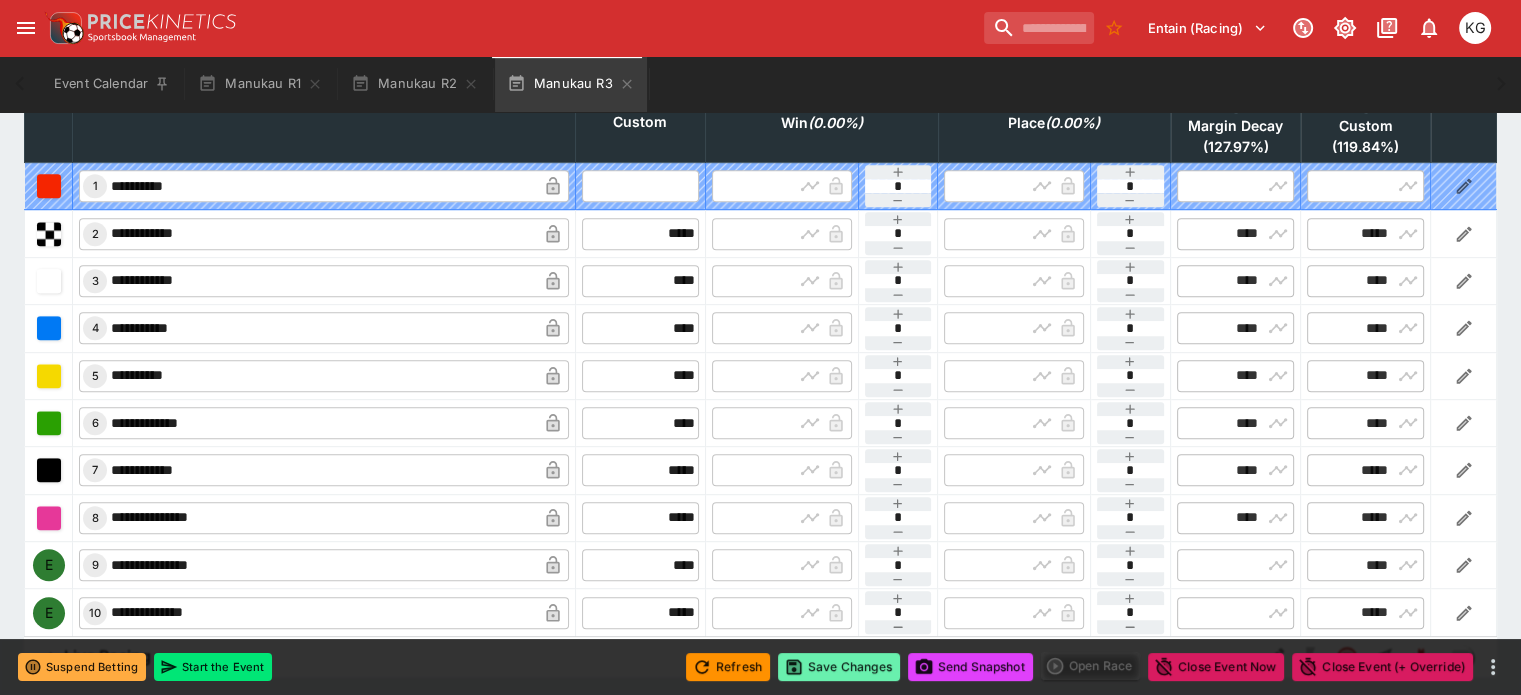 click on "Save Changes" at bounding box center [839, 667] 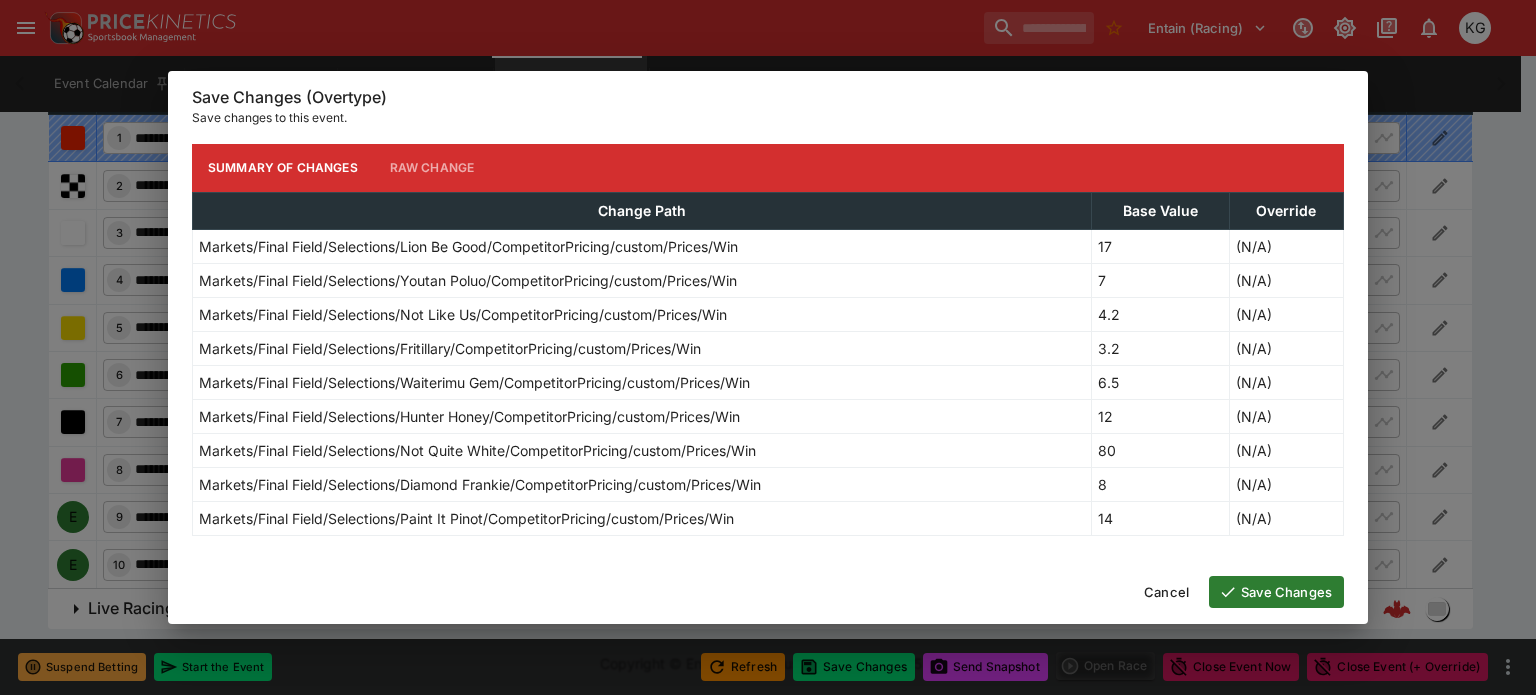 click on "Save Changes" at bounding box center [1276, 592] 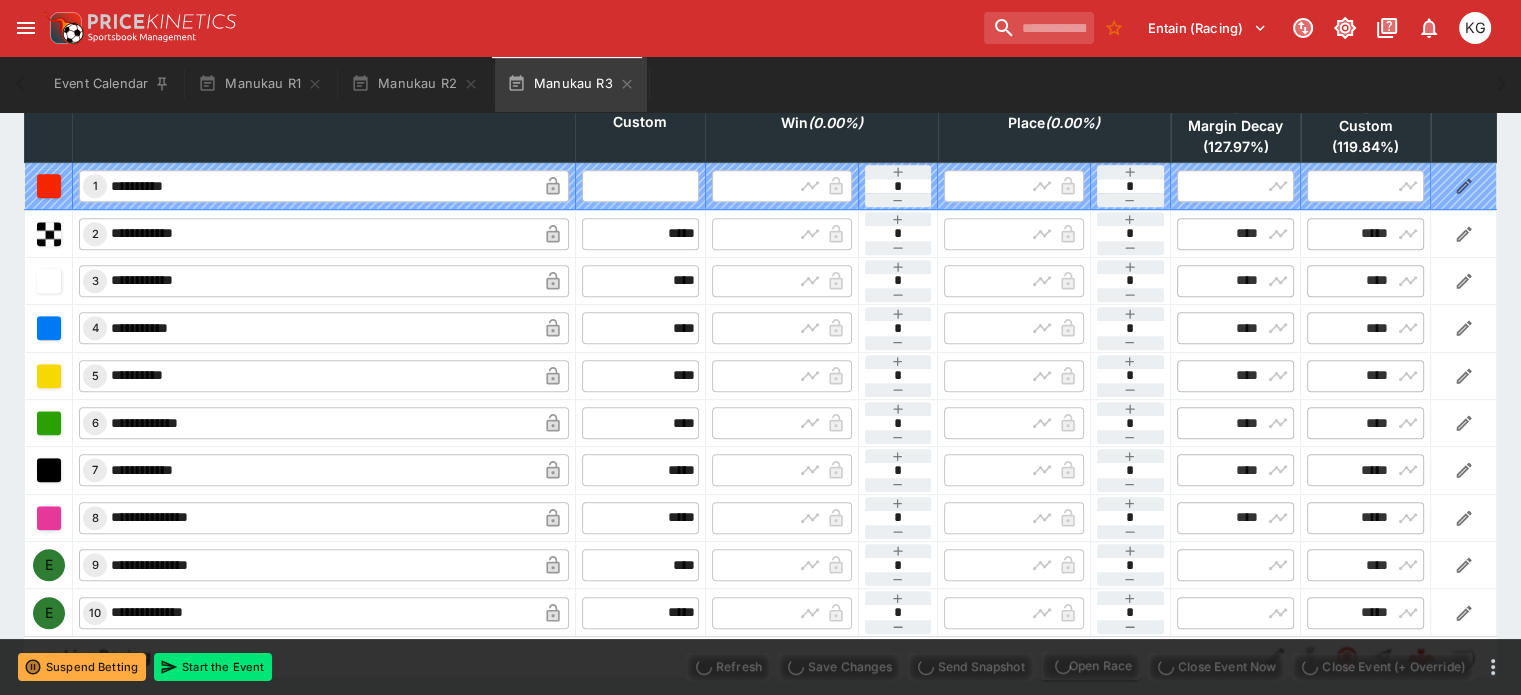 type on "**********" 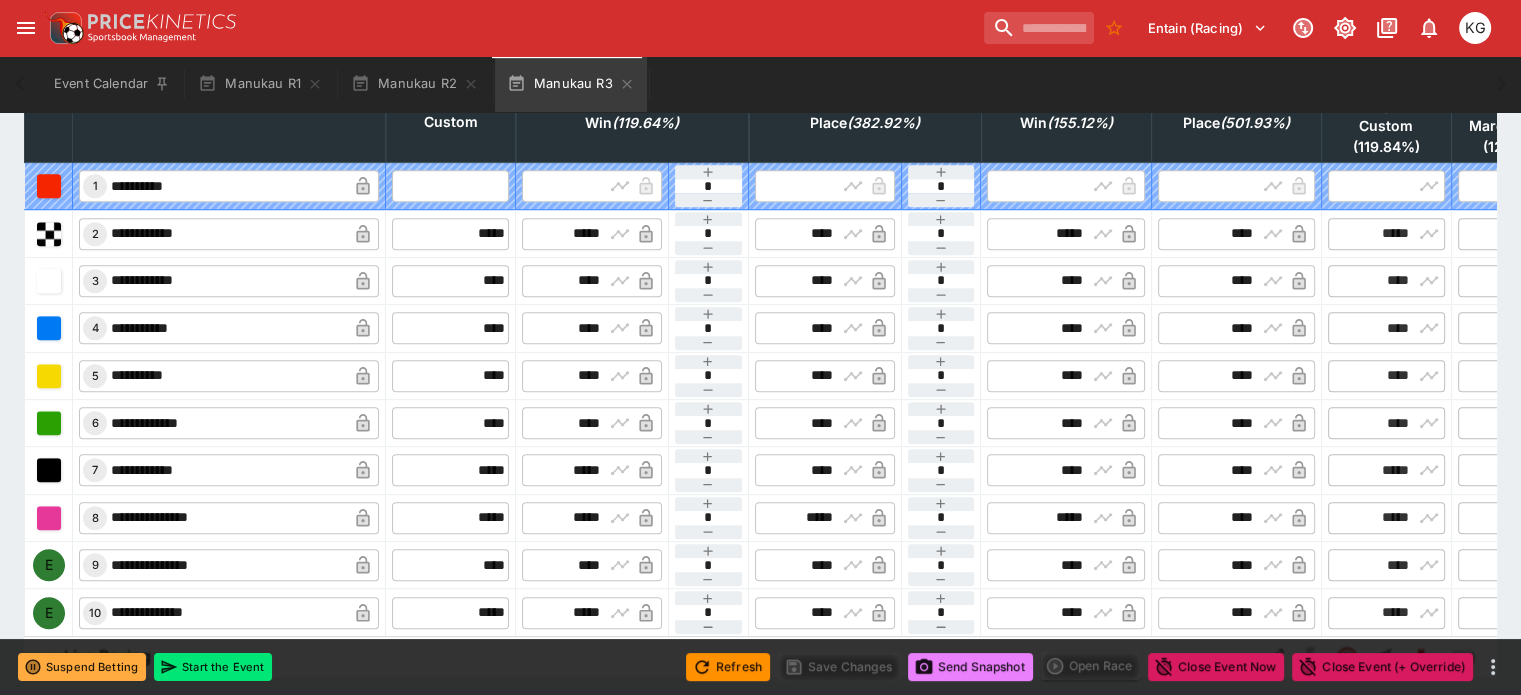 click on "Send Snapshot" at bounding box center (970, 667) 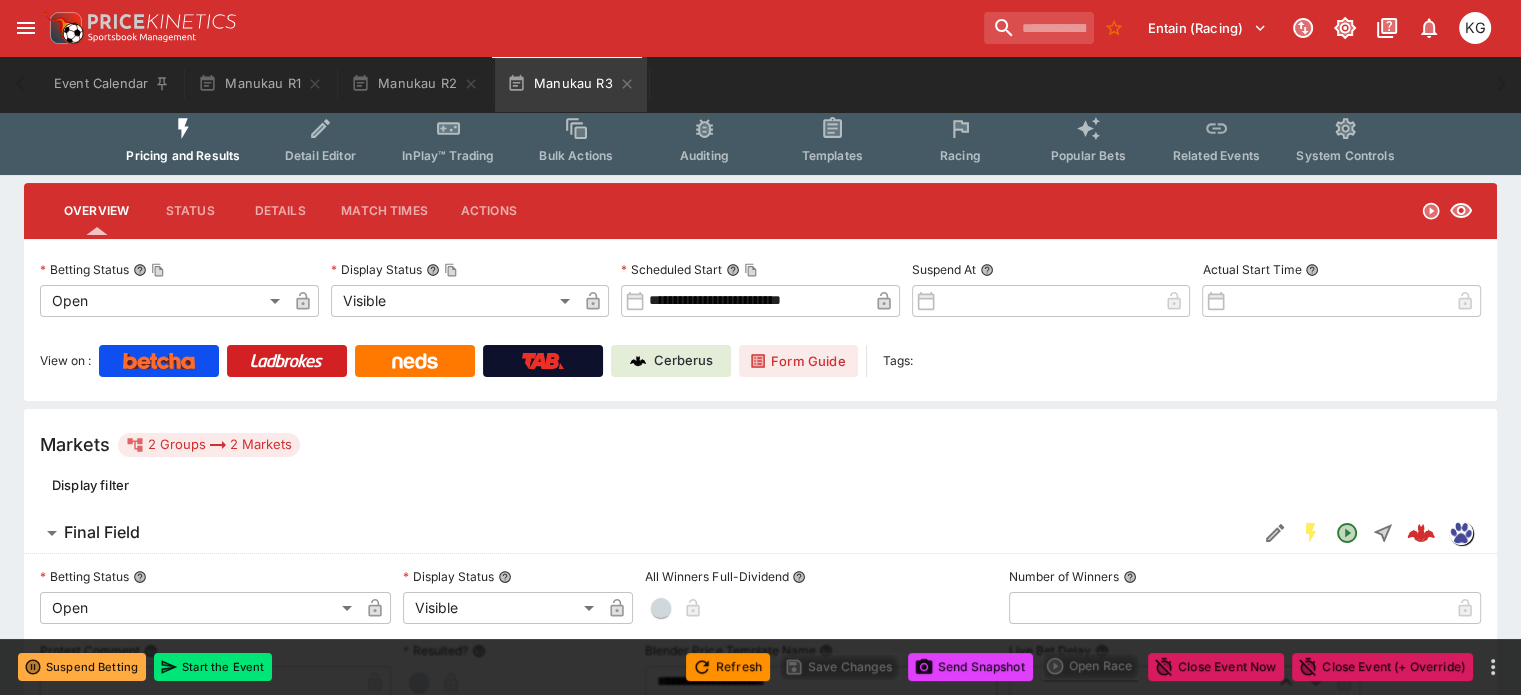 scroll, scrollTop: 0, scrollLeft: 0, axis: both 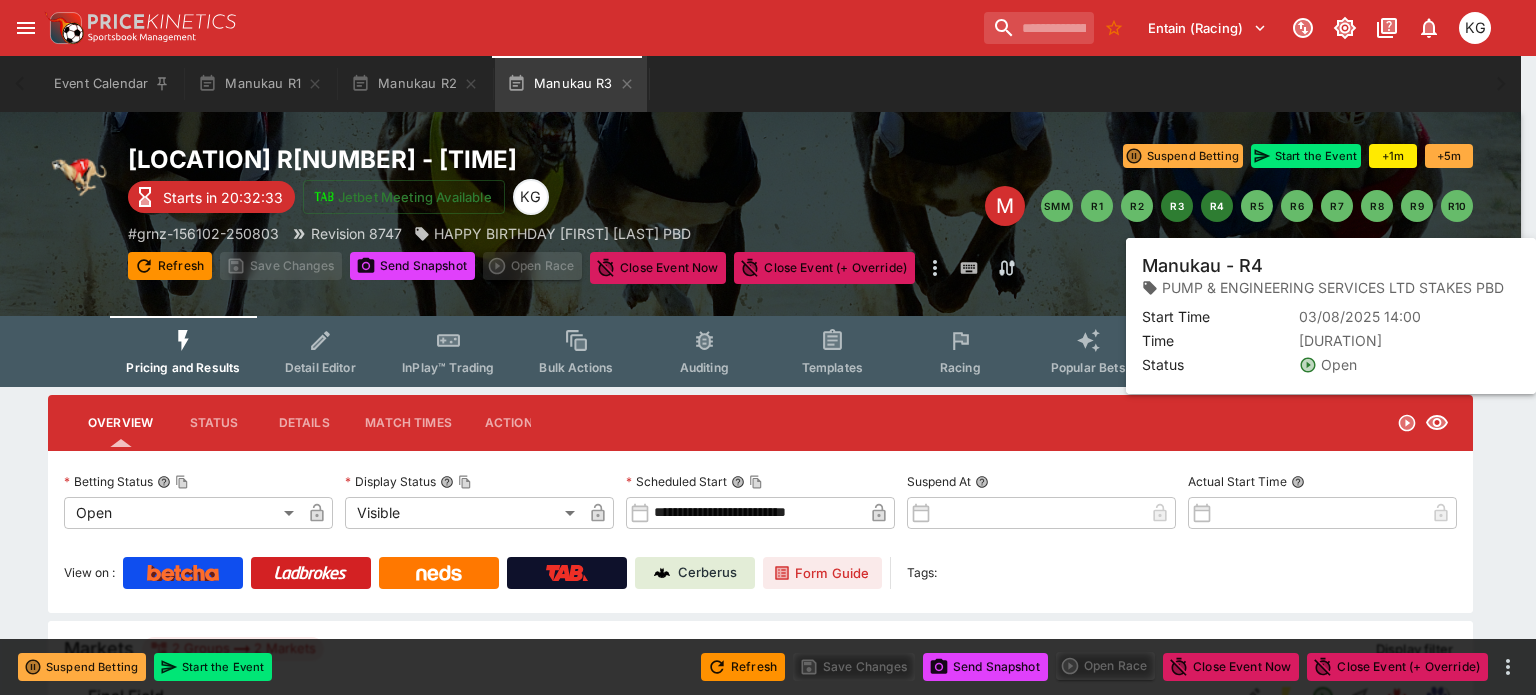 click on "R4" at bounding box center [1217, 206] 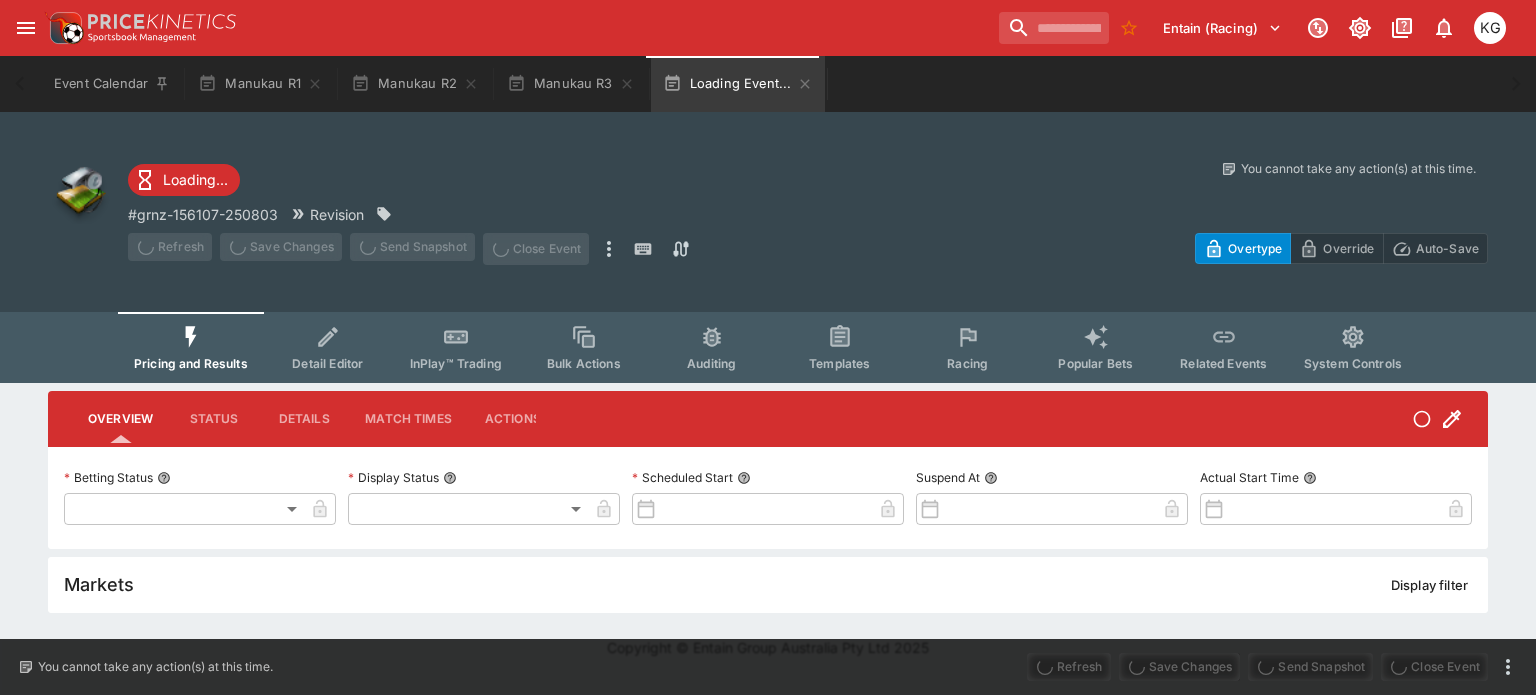 type on "**********" 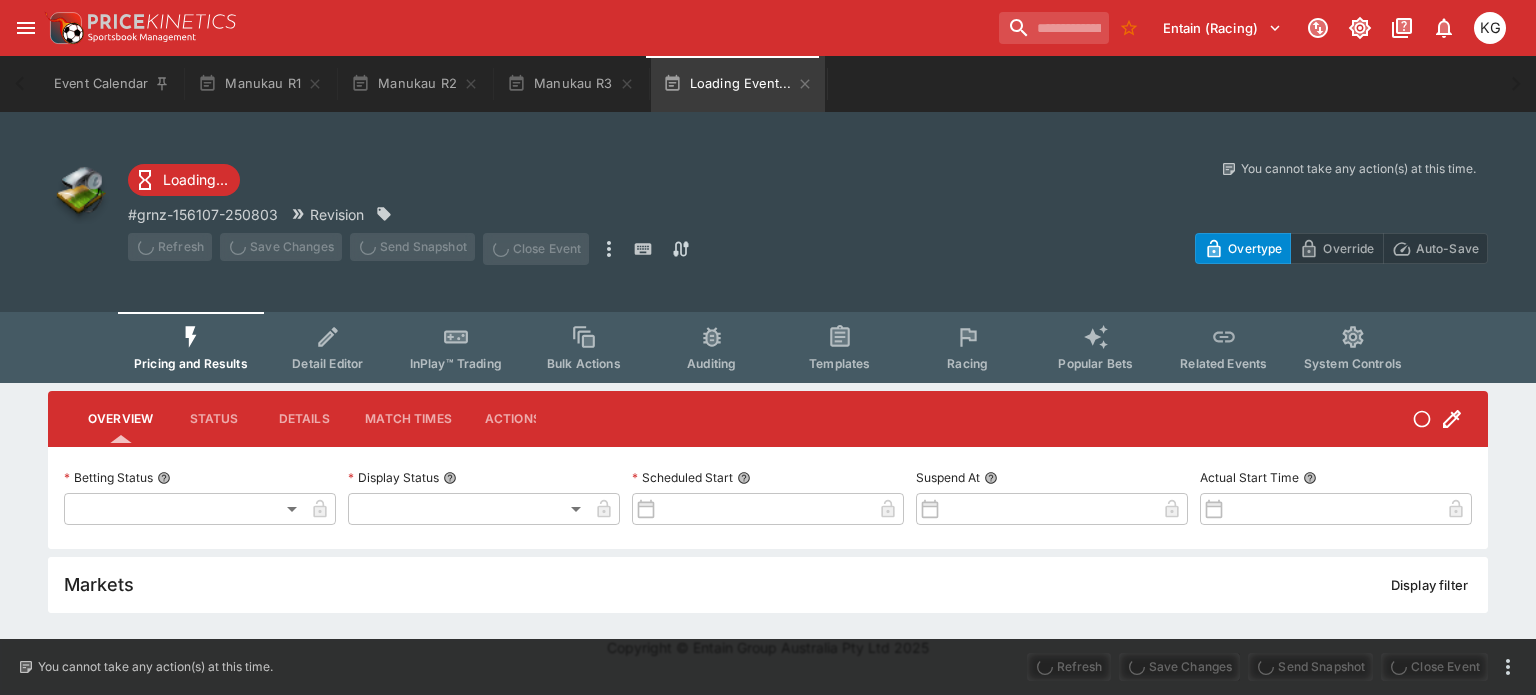 type on "*******" 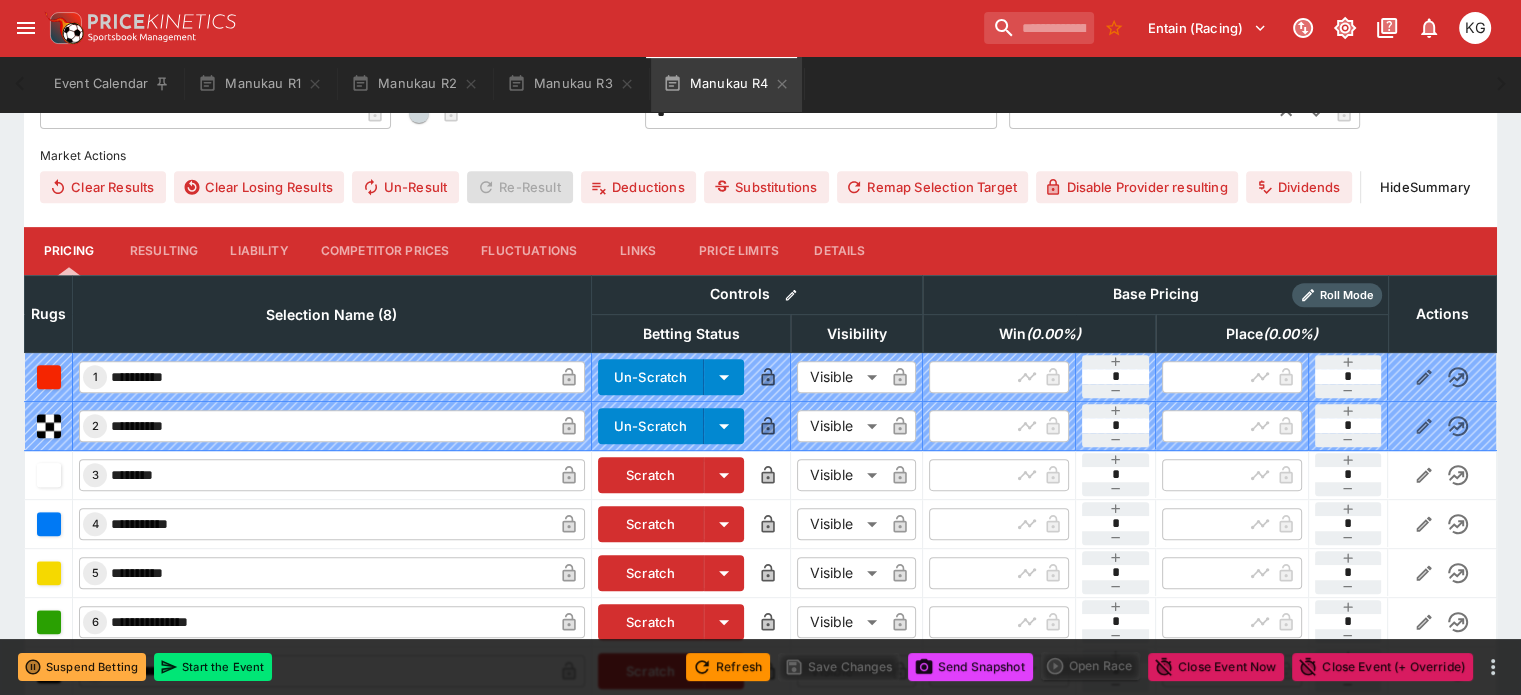 scroll, scrollTop: 700, scrollLeft: 0, axis: vertical 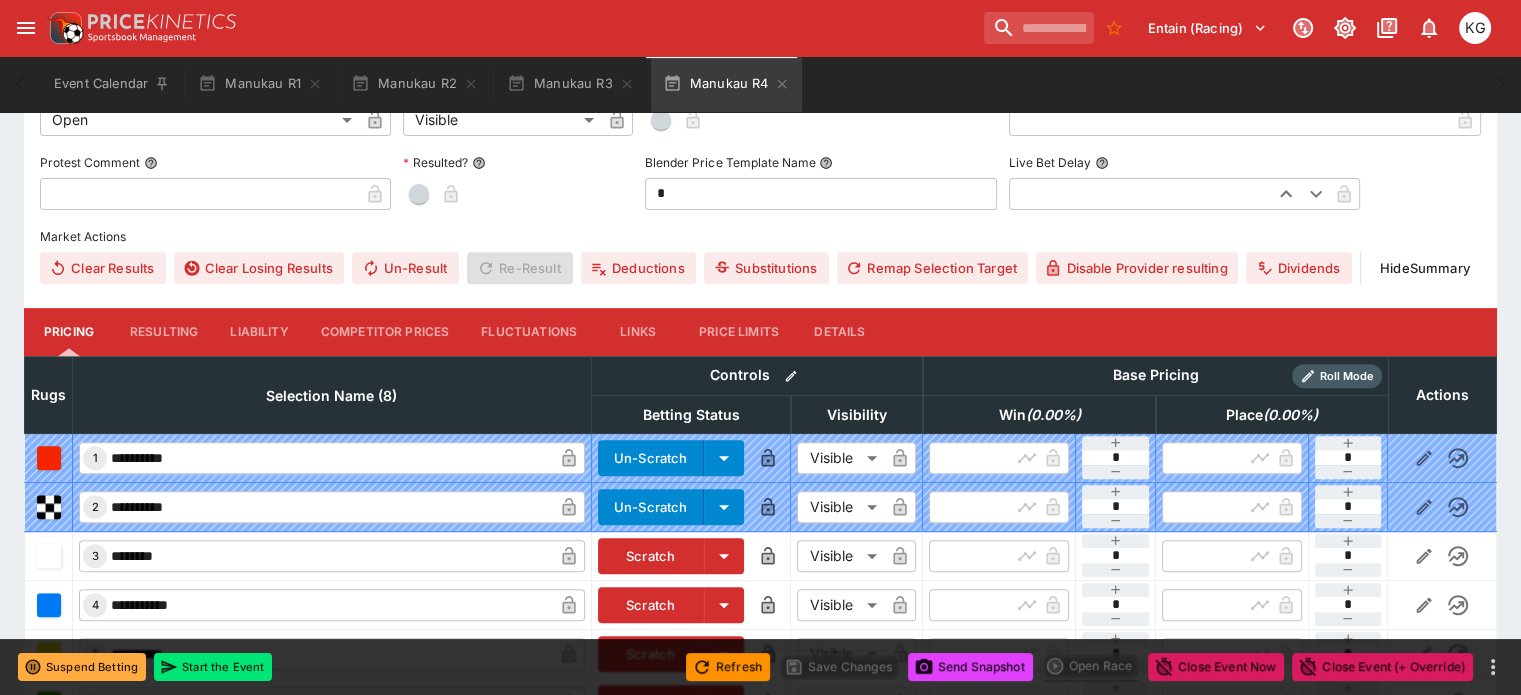 click on "Competitor Prices" at bounding box center (385, 332) 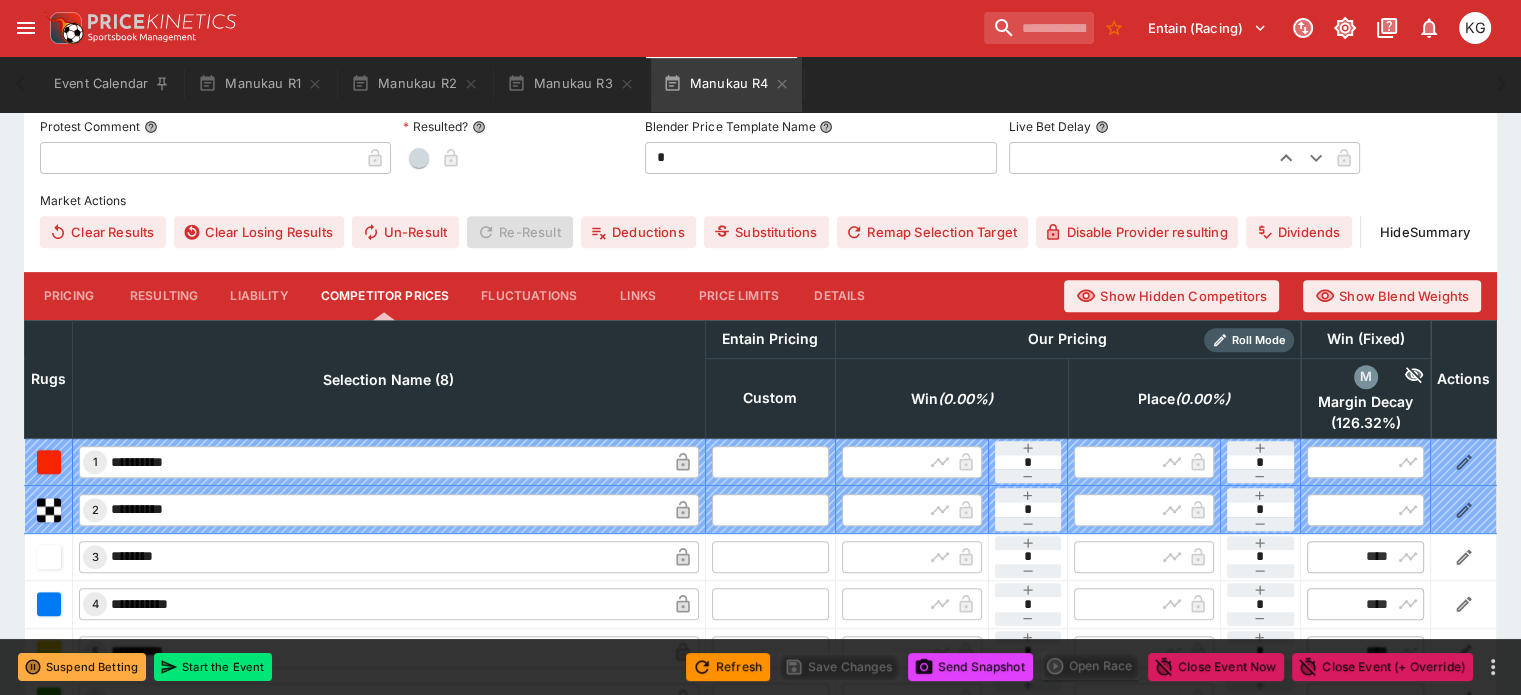 scroll, scrollTop: 917, scrollLeft: 0, axis: vertical 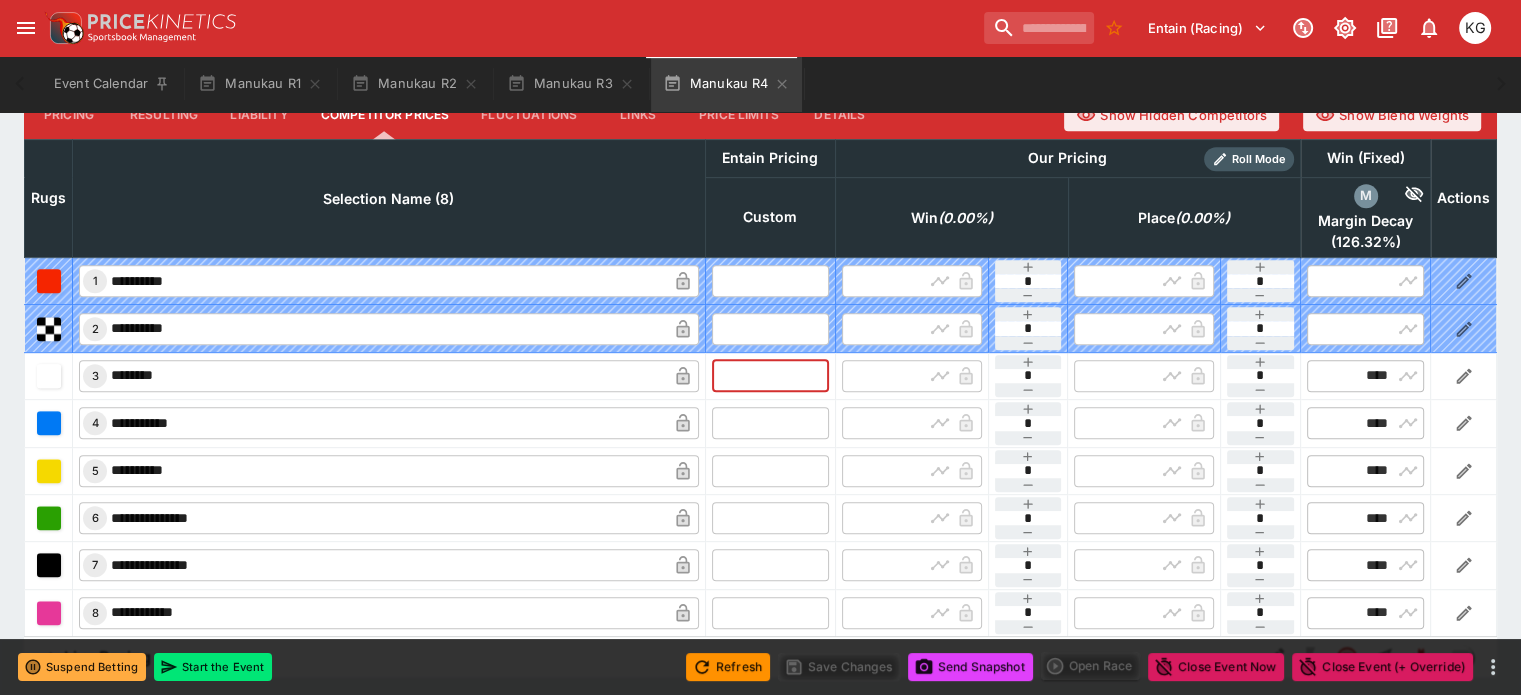 click at bounding box center [770, 376] 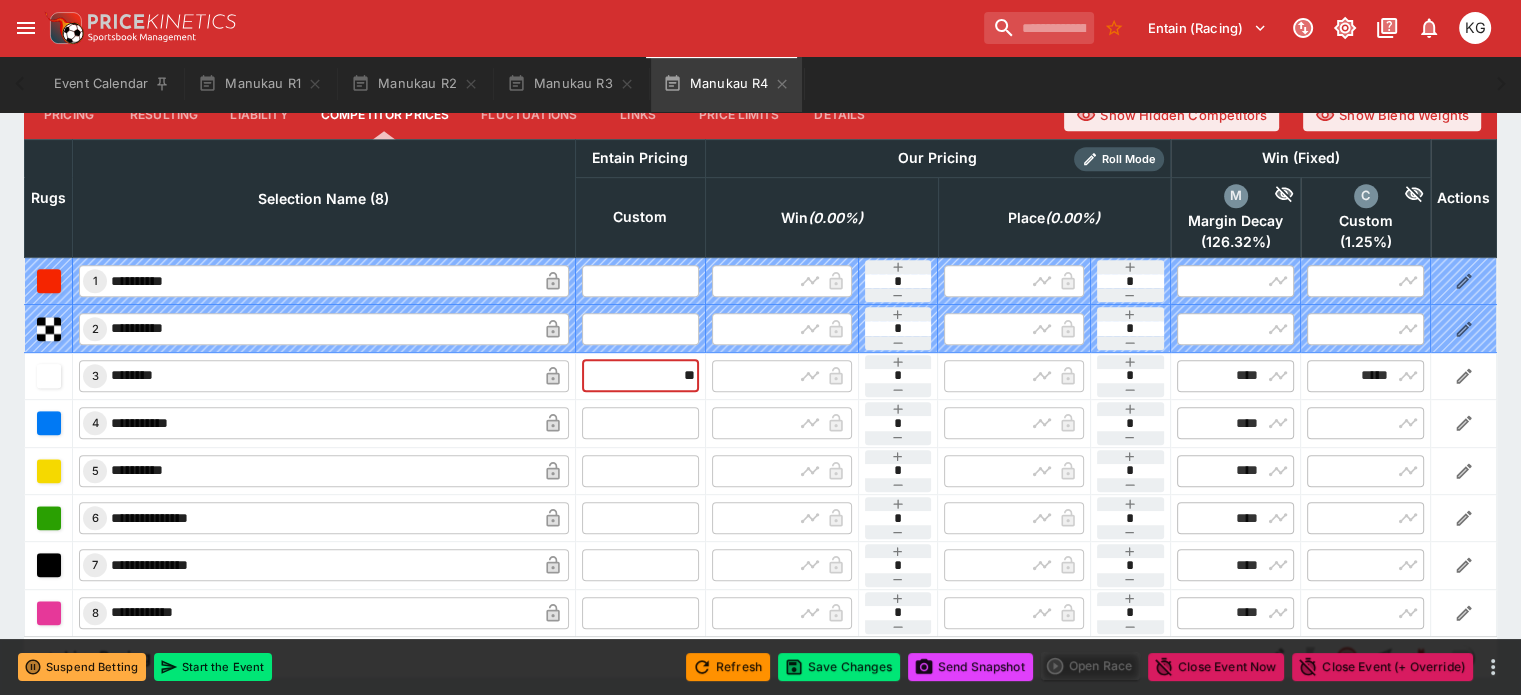 type on "*****" 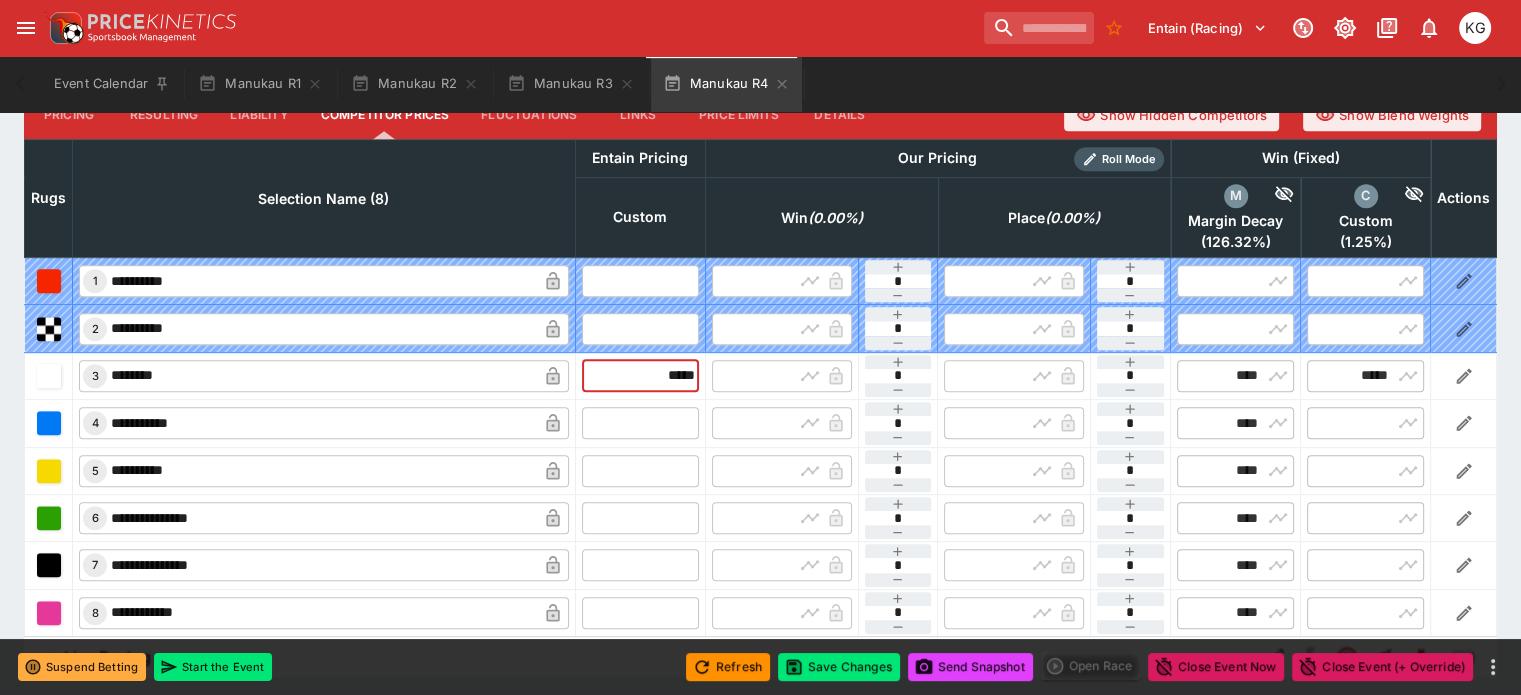 click at bounding box center (640, 423) 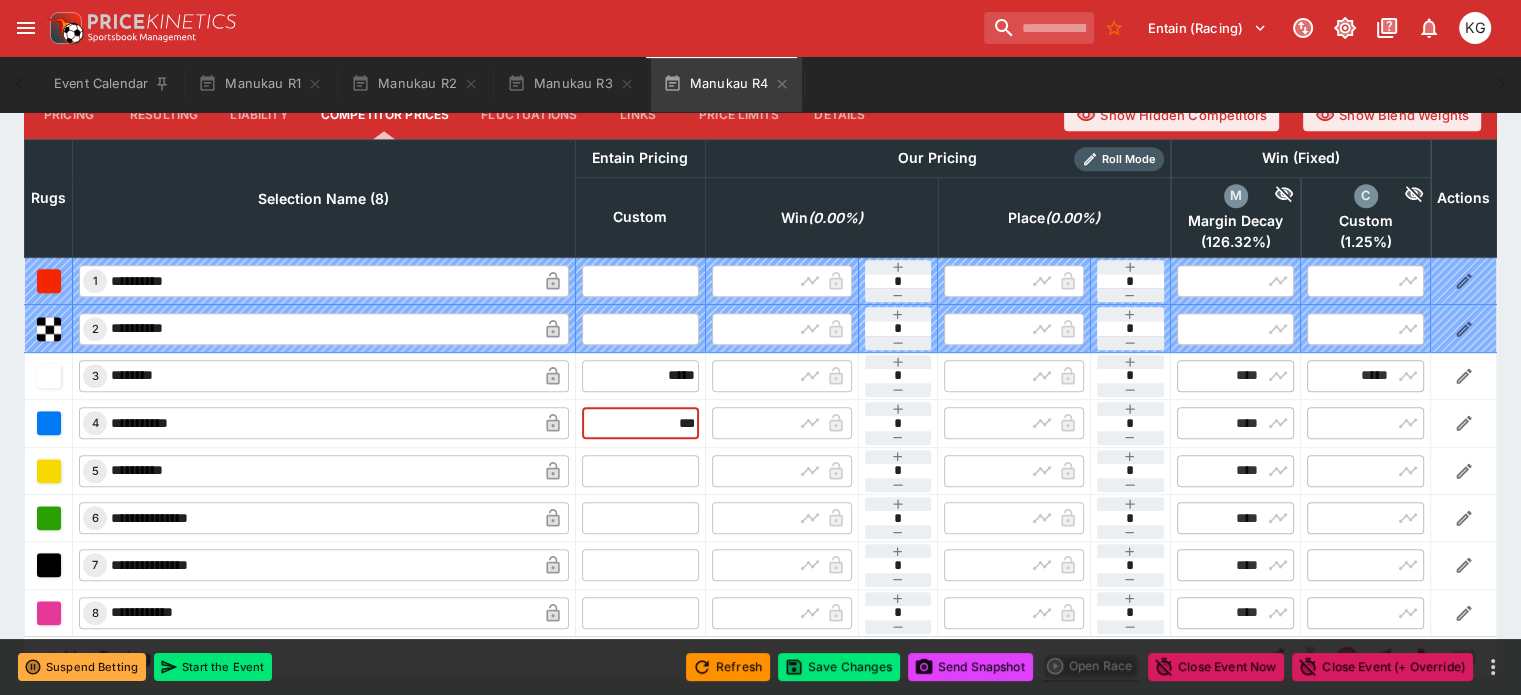 type on "****" 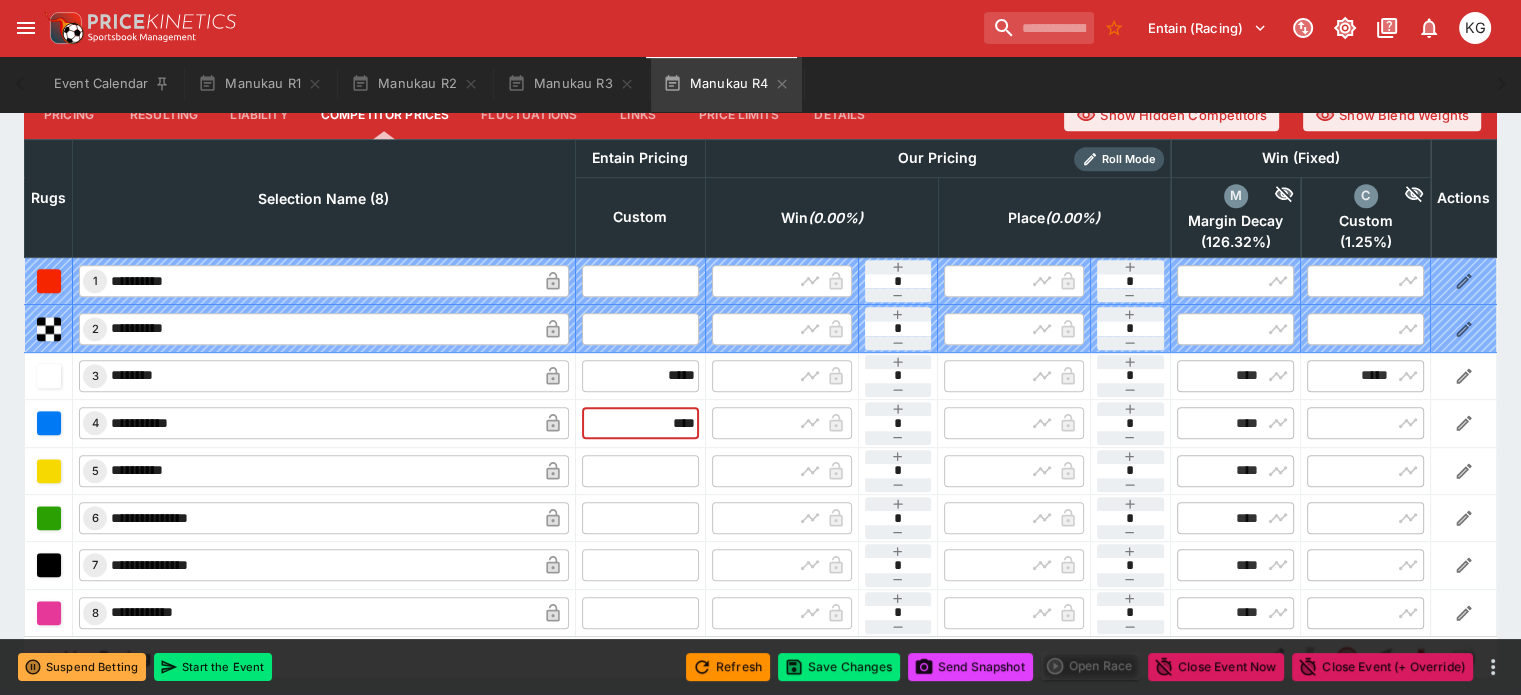type on "****" 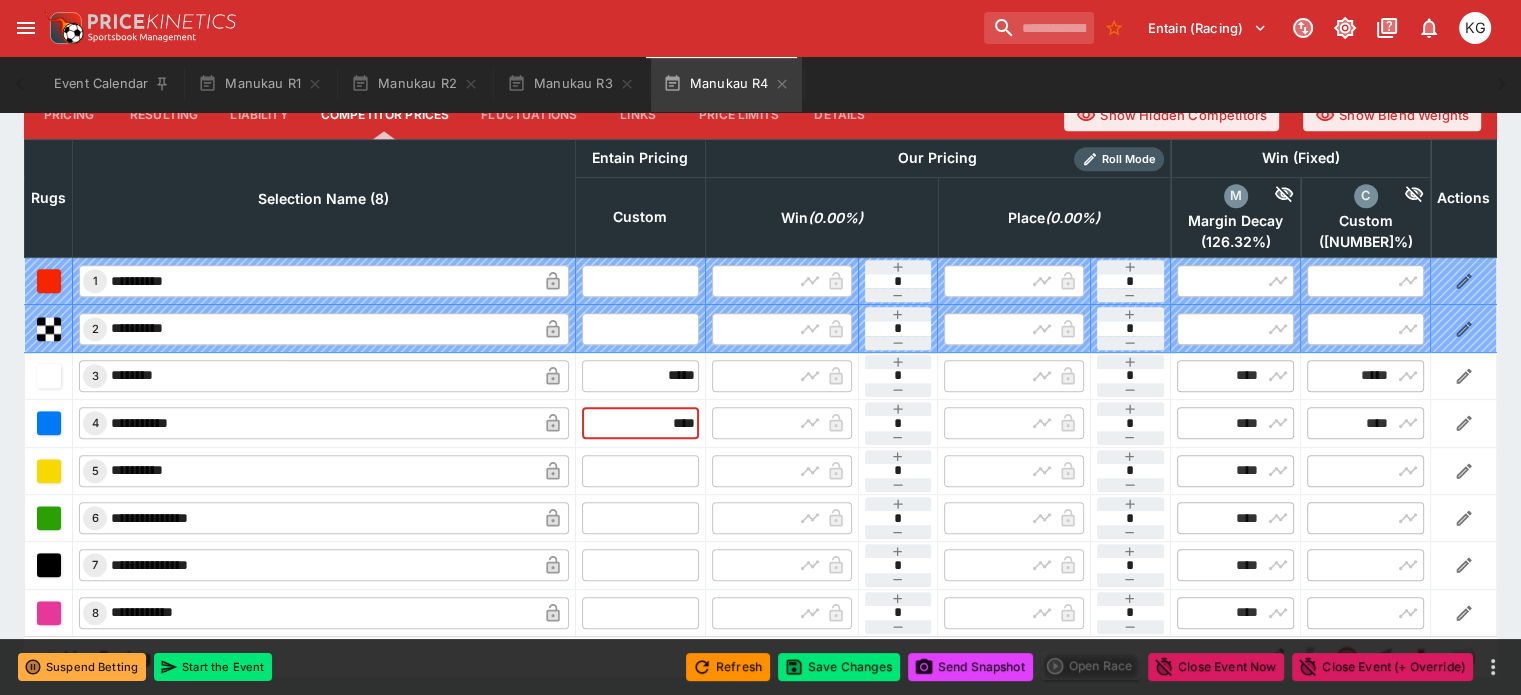 type on "****" 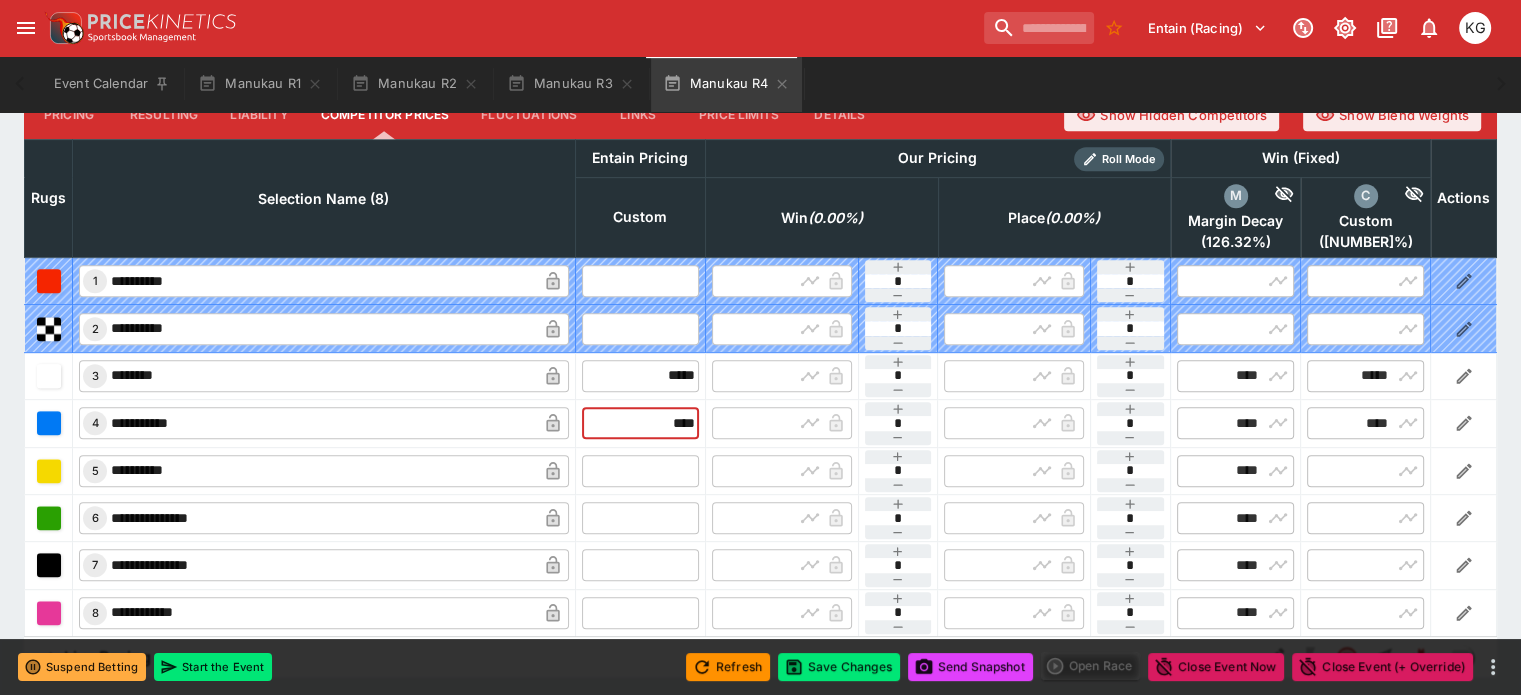 click at bounding box center [640, 471] 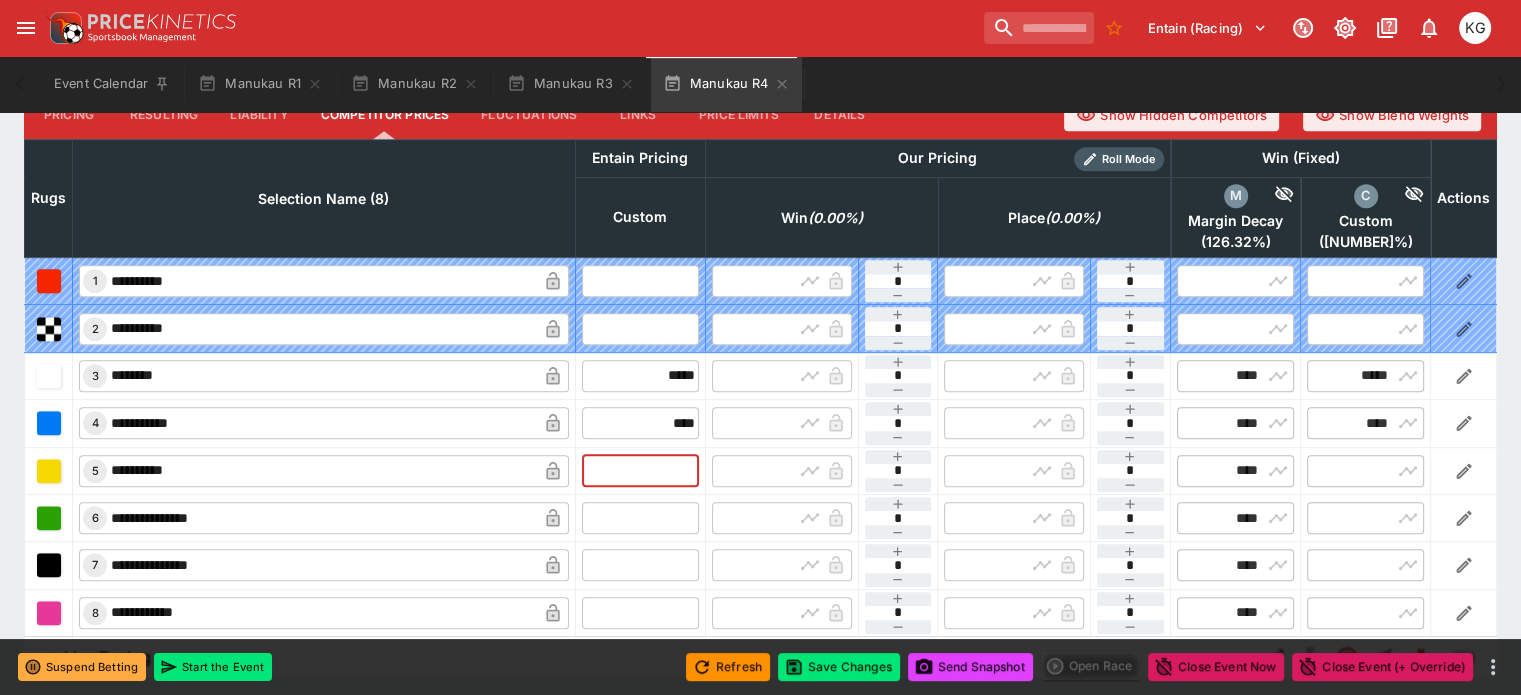 type on "*" 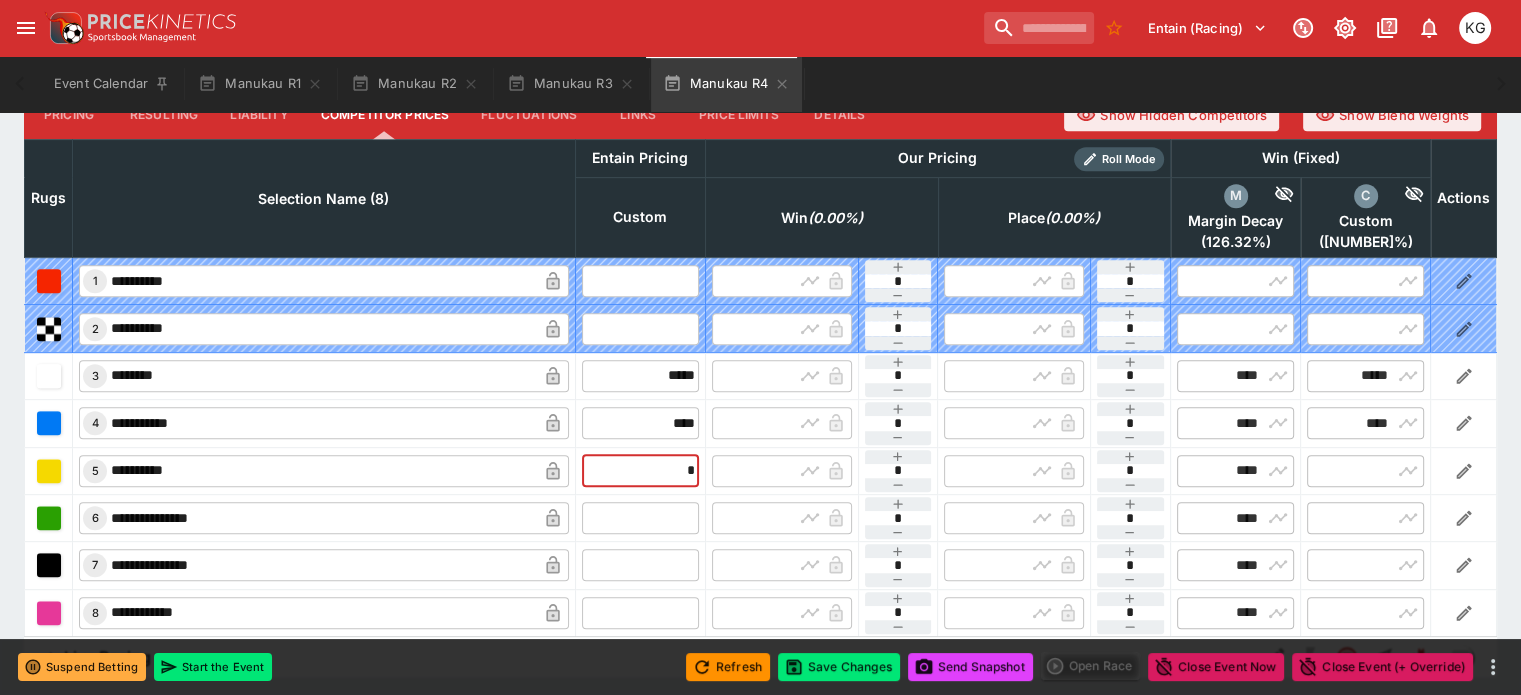 type on "****" 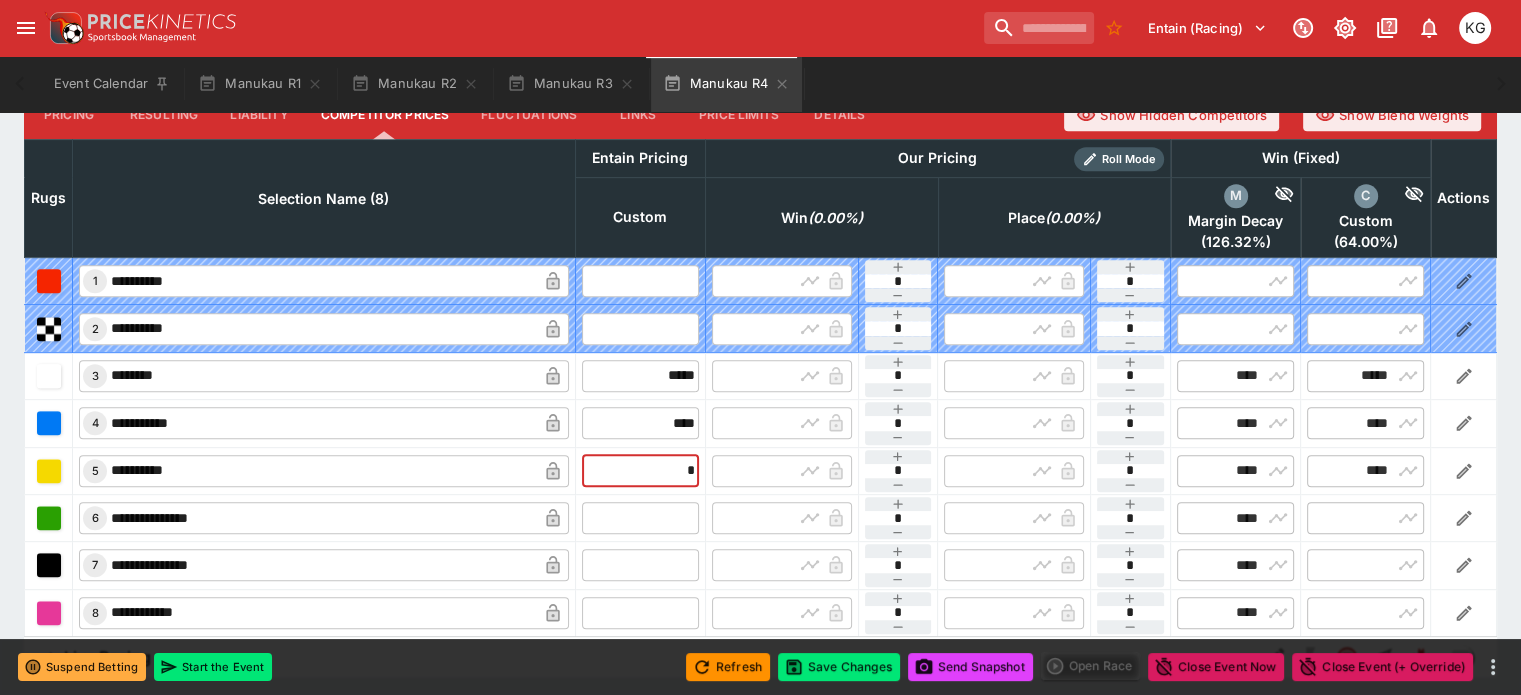 type on "****" 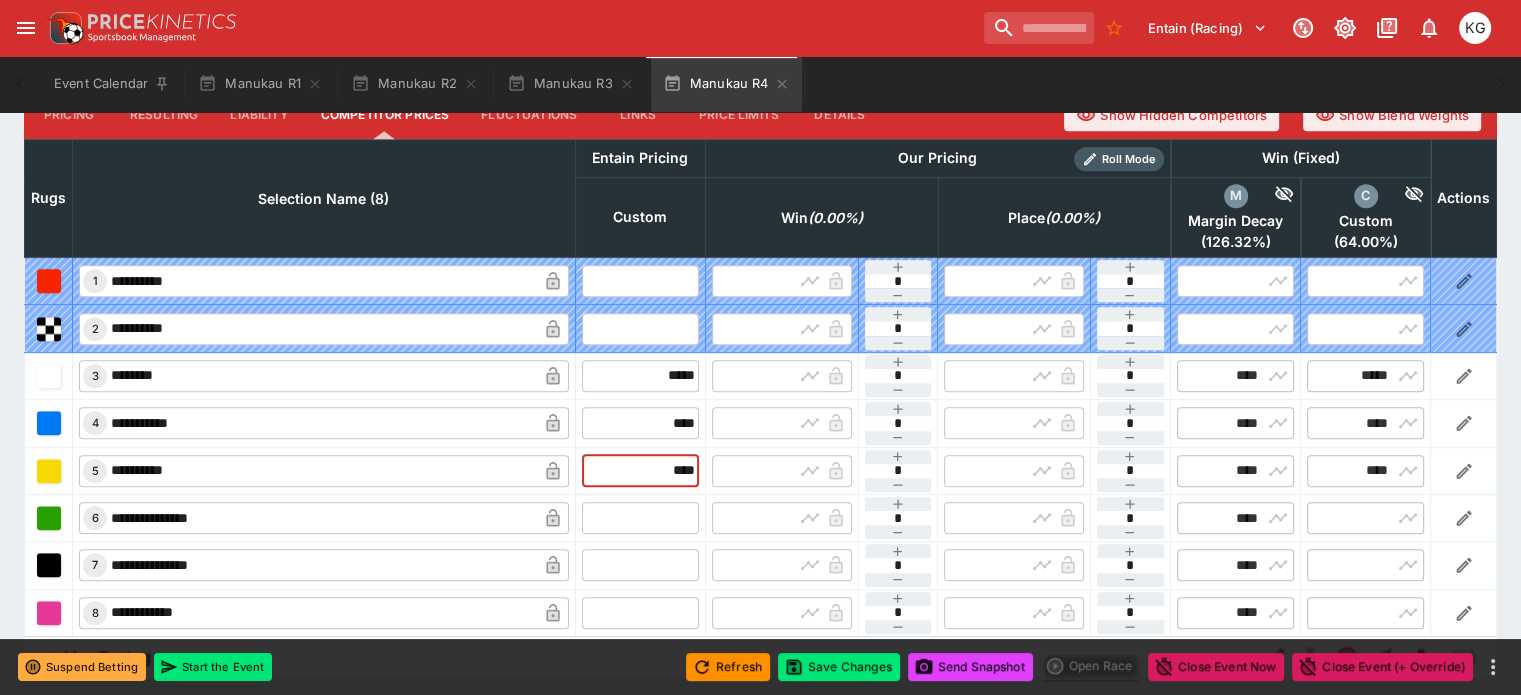 click at bounding box center [640, 518] 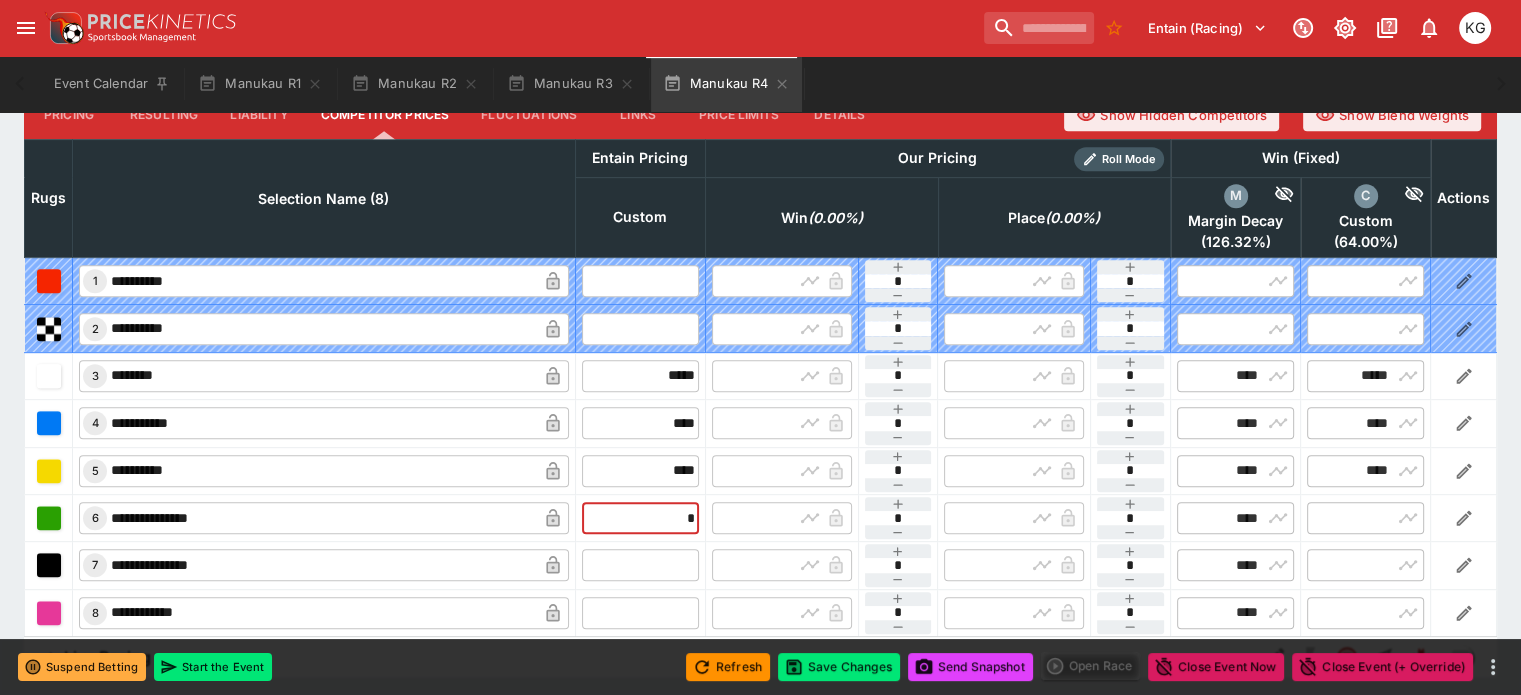 type on "**" 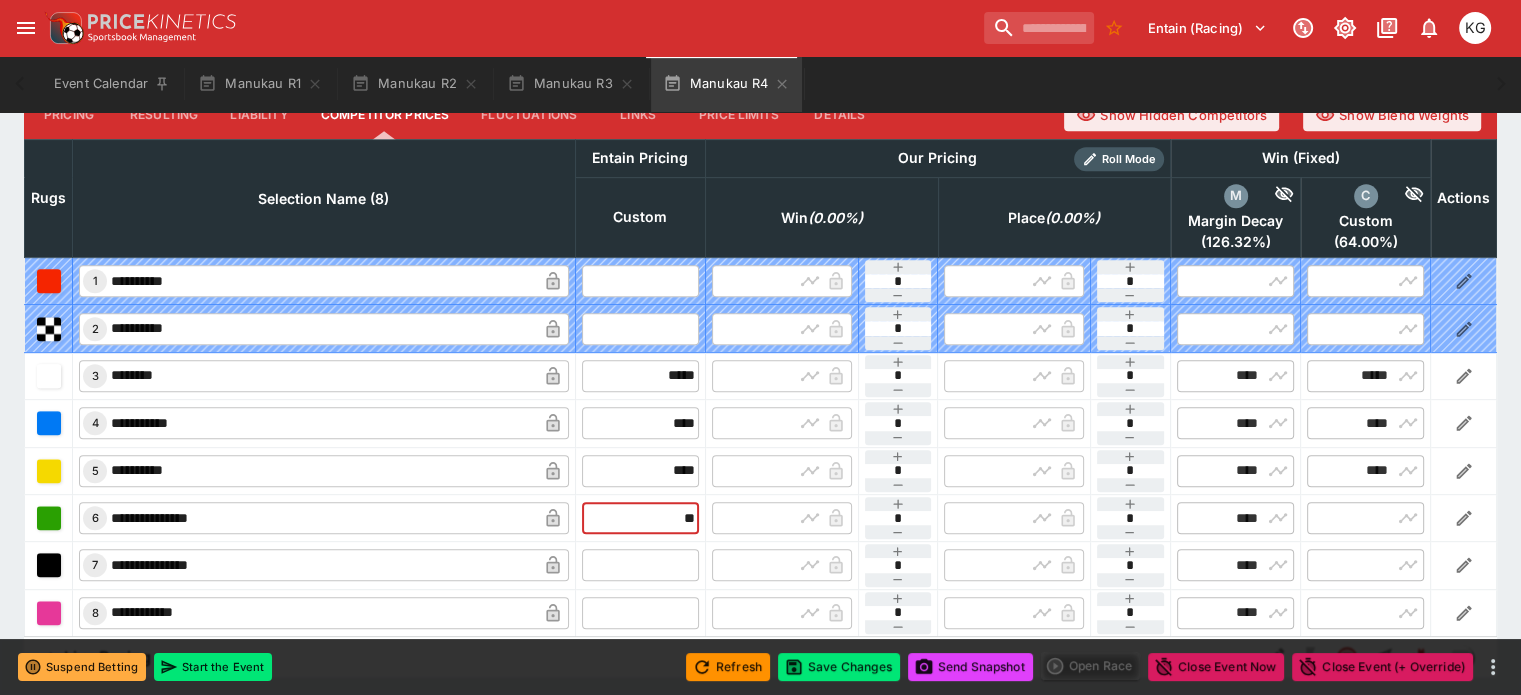 type on "*****" 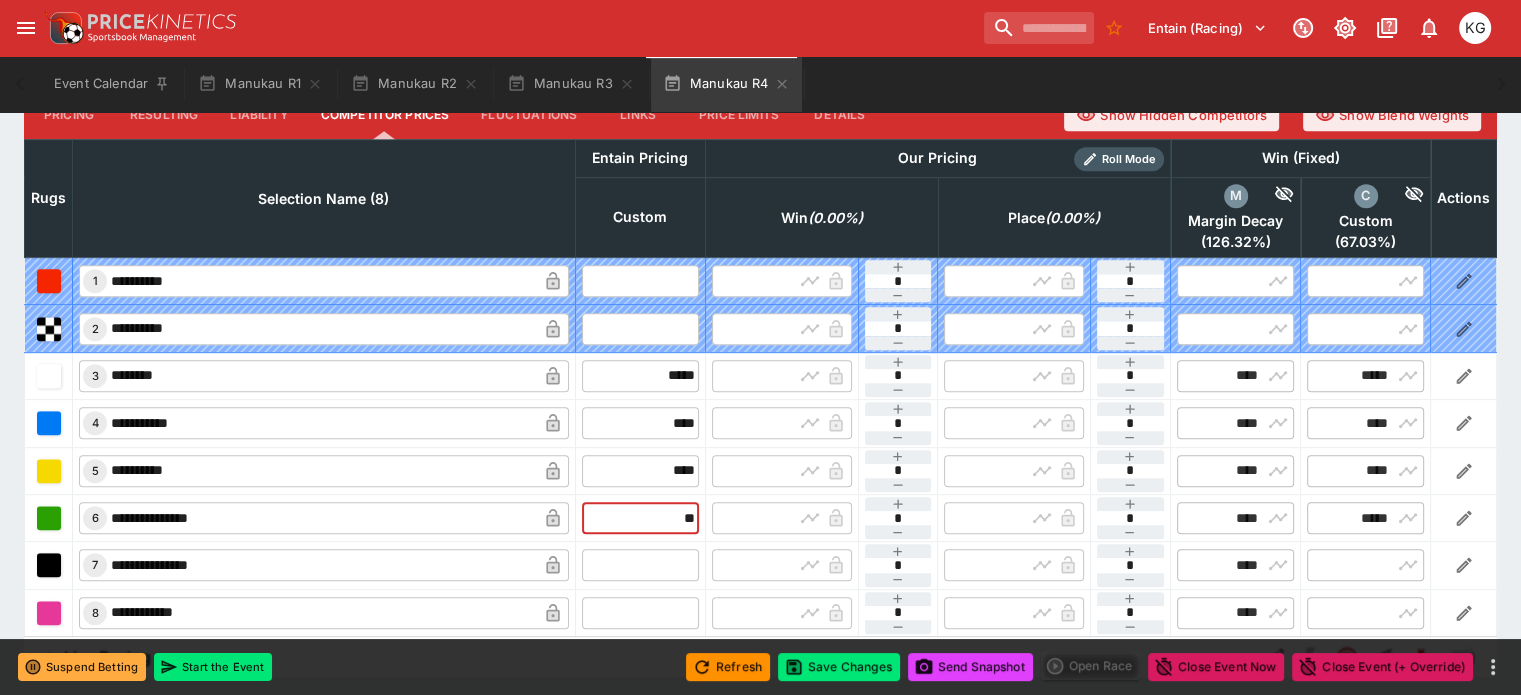 type on "*****" 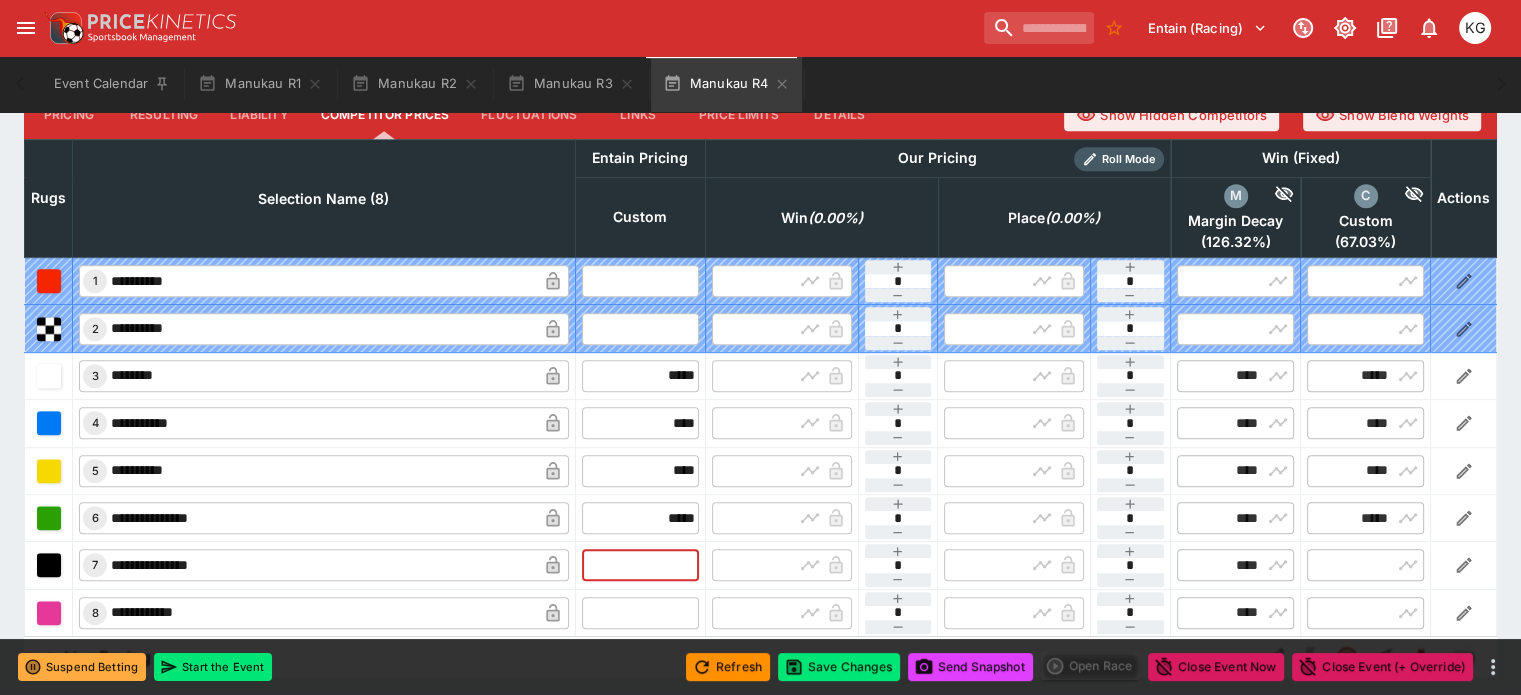 click at bounding box center [640, 565] 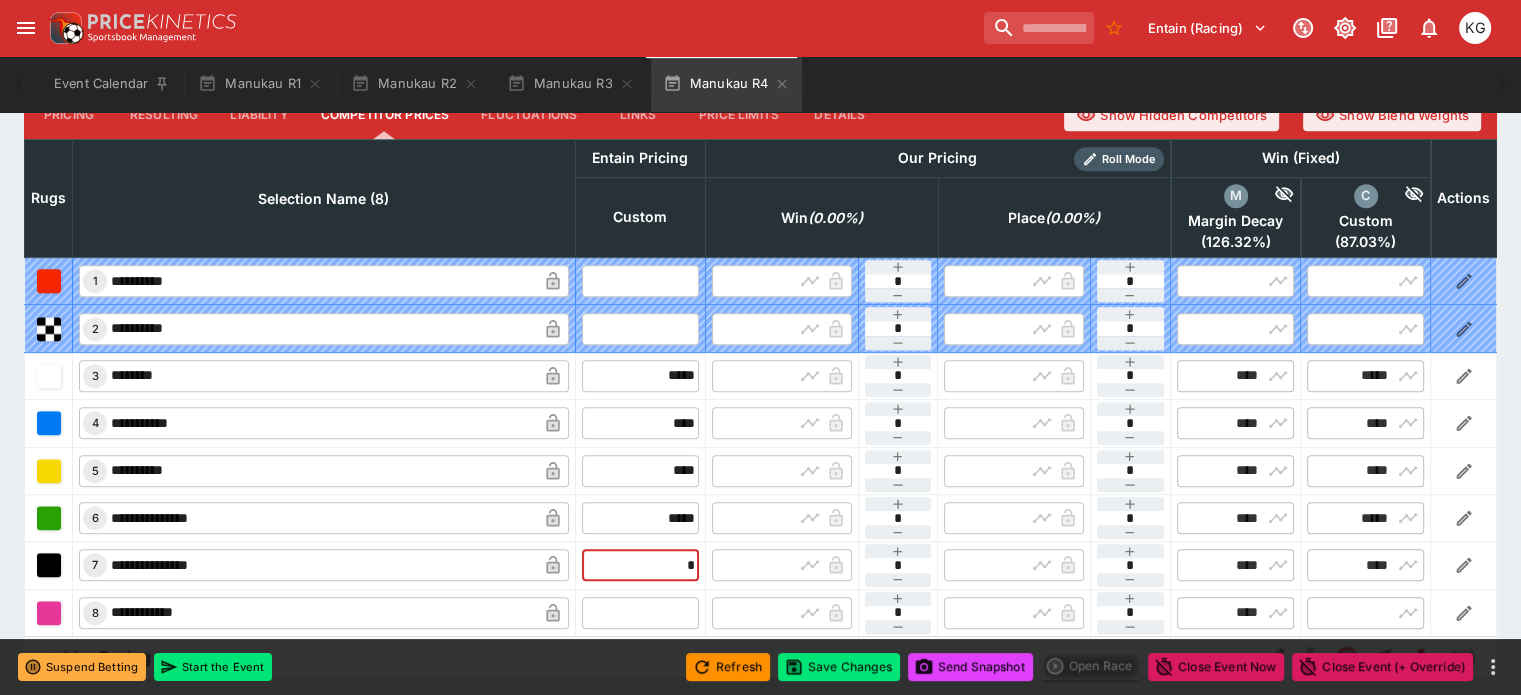 type on "****" 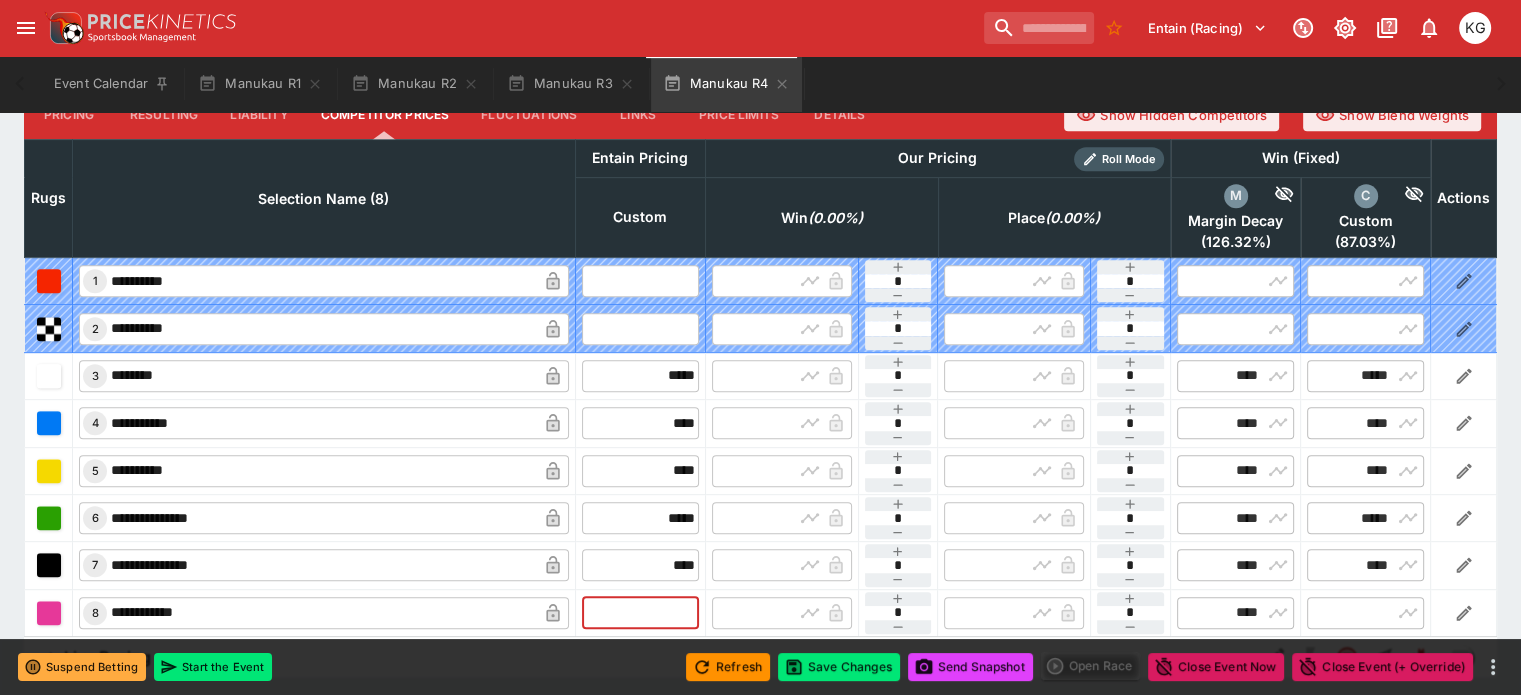 click at bounding box center (640, 613) 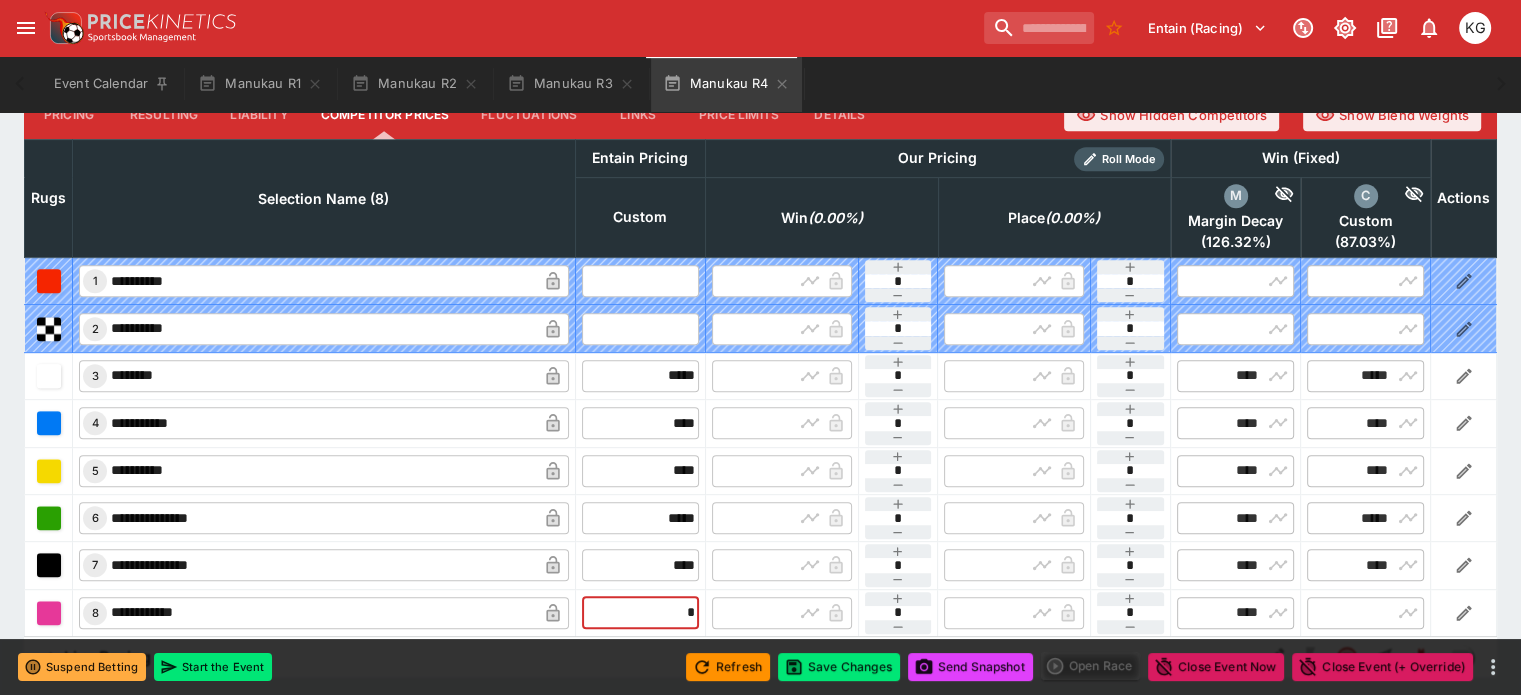 type on "**" 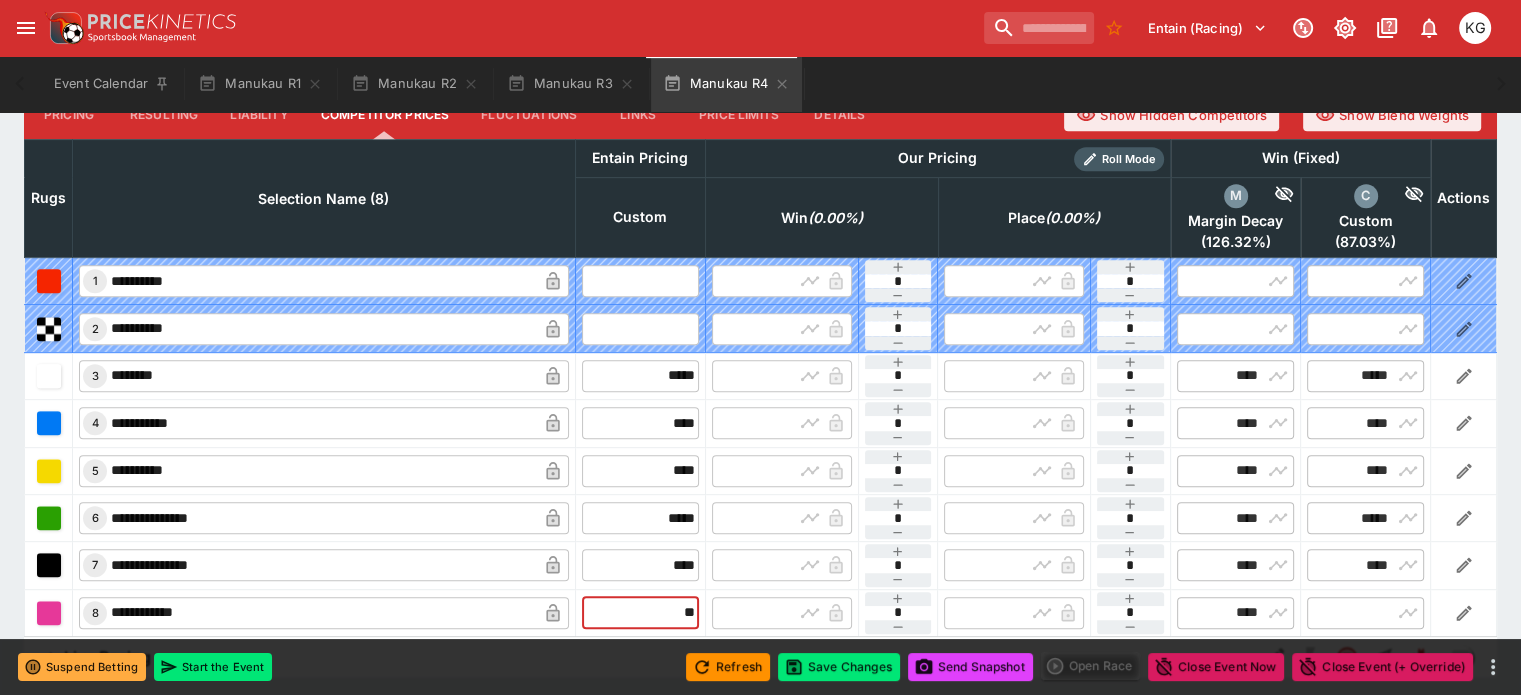 type on "*****" 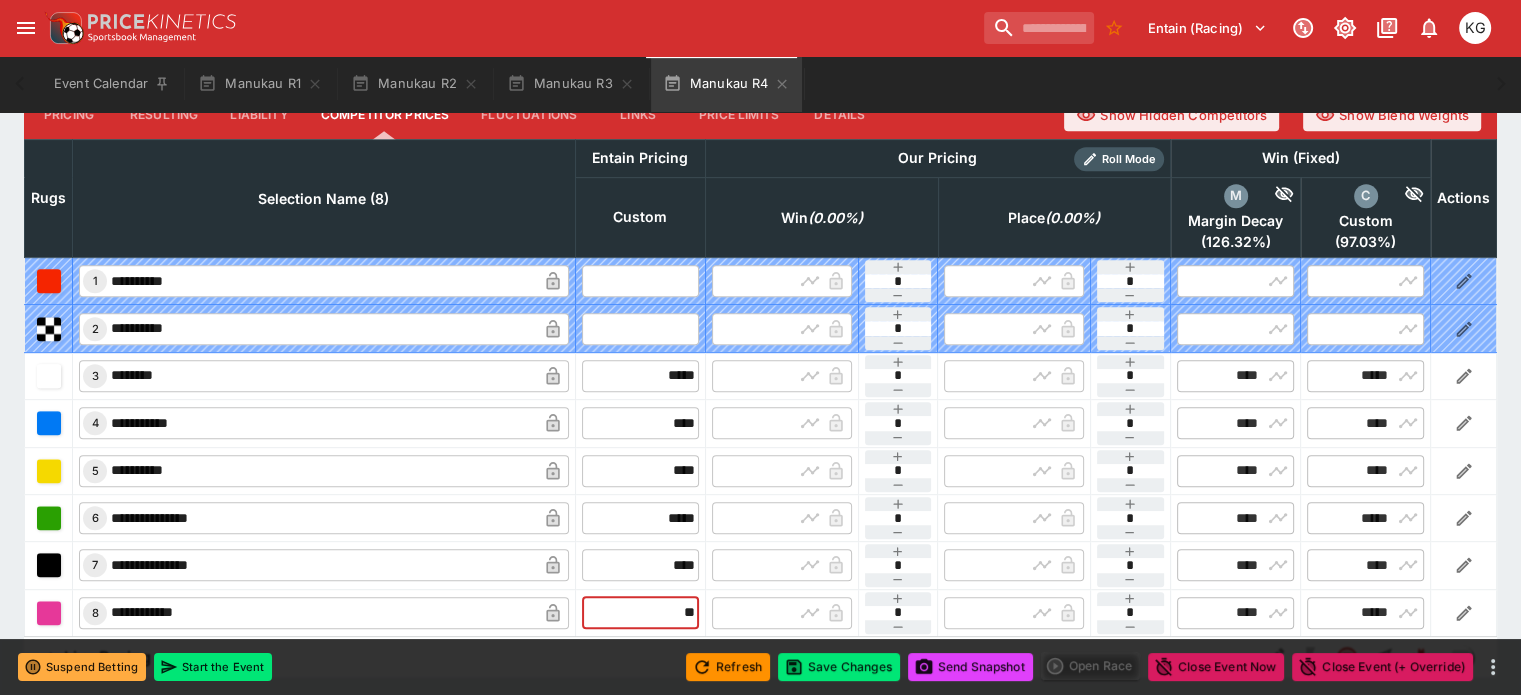 drag, startPoint x: 615, startPoint y: 559, endPoint x: 701, endPoint y: 560, distance: 86.00581 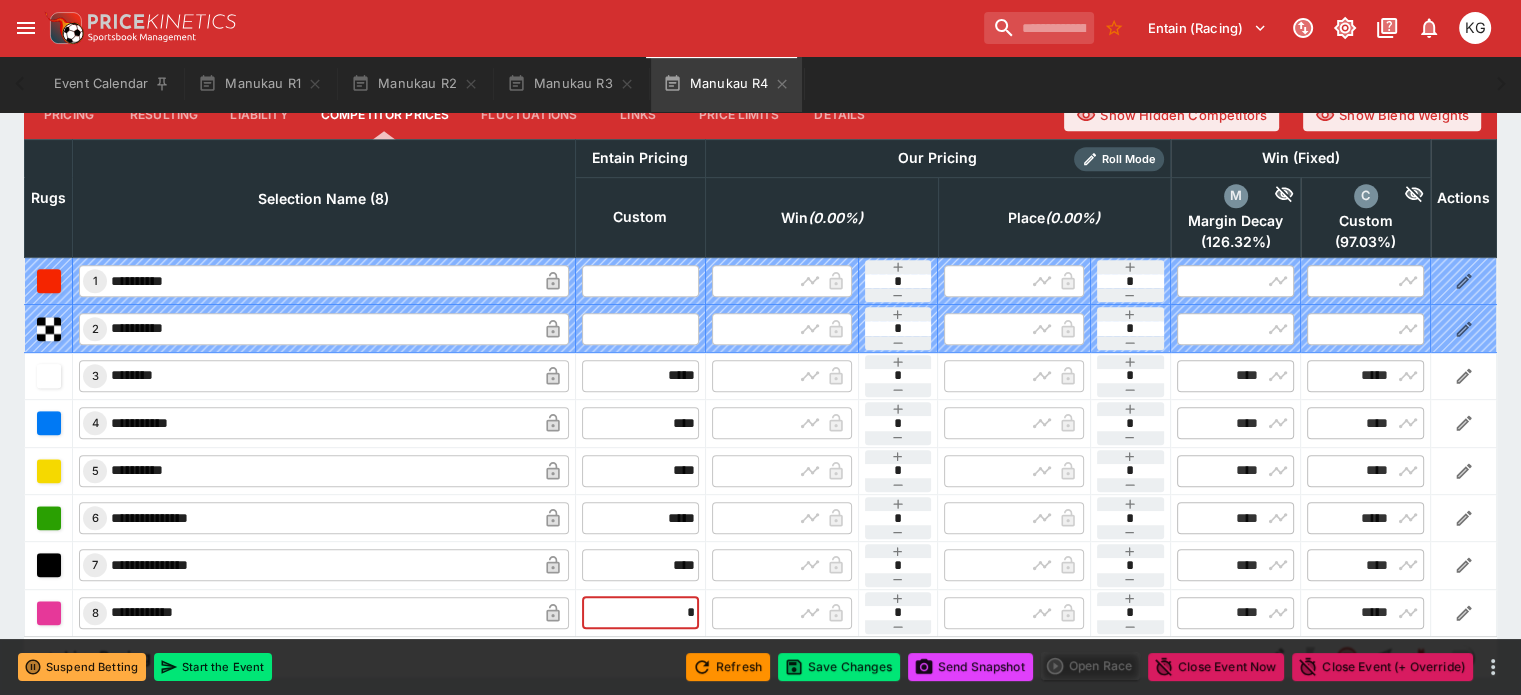 type on "****" 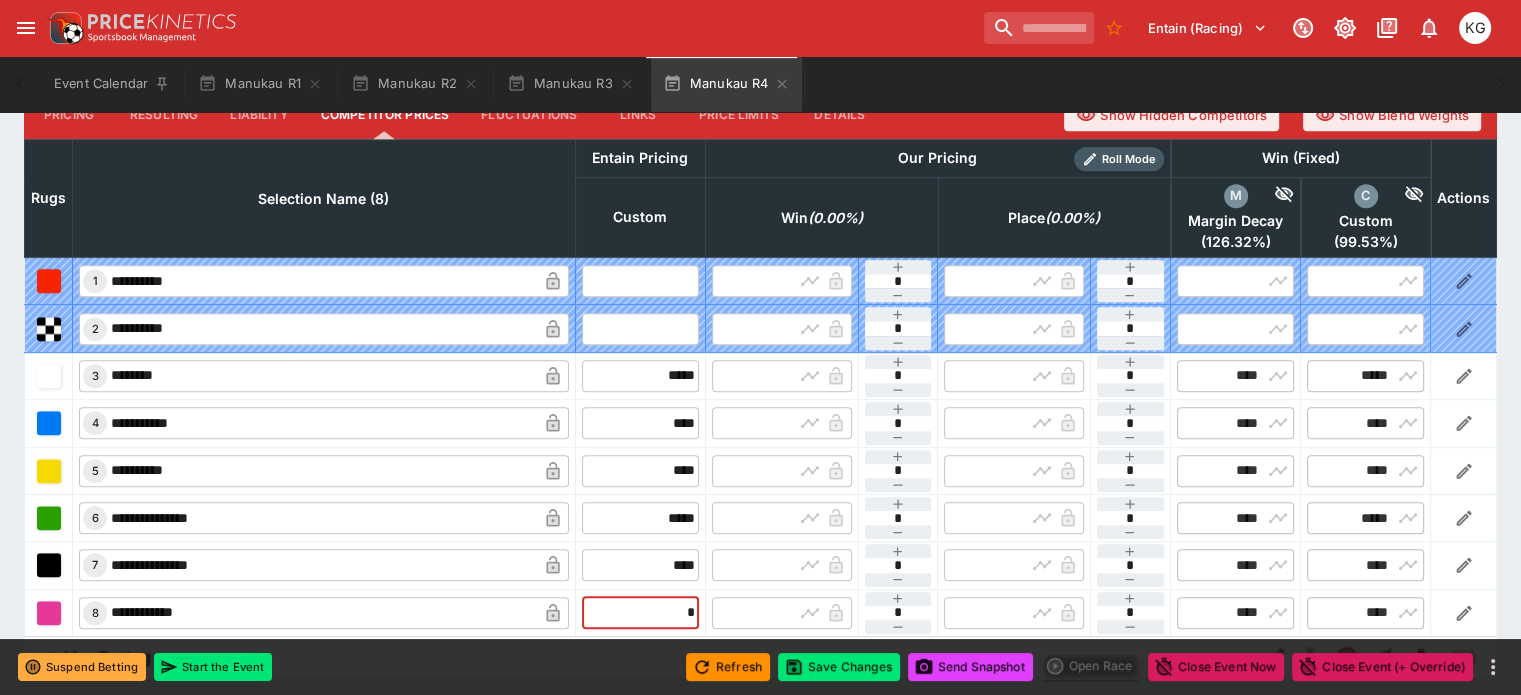 type 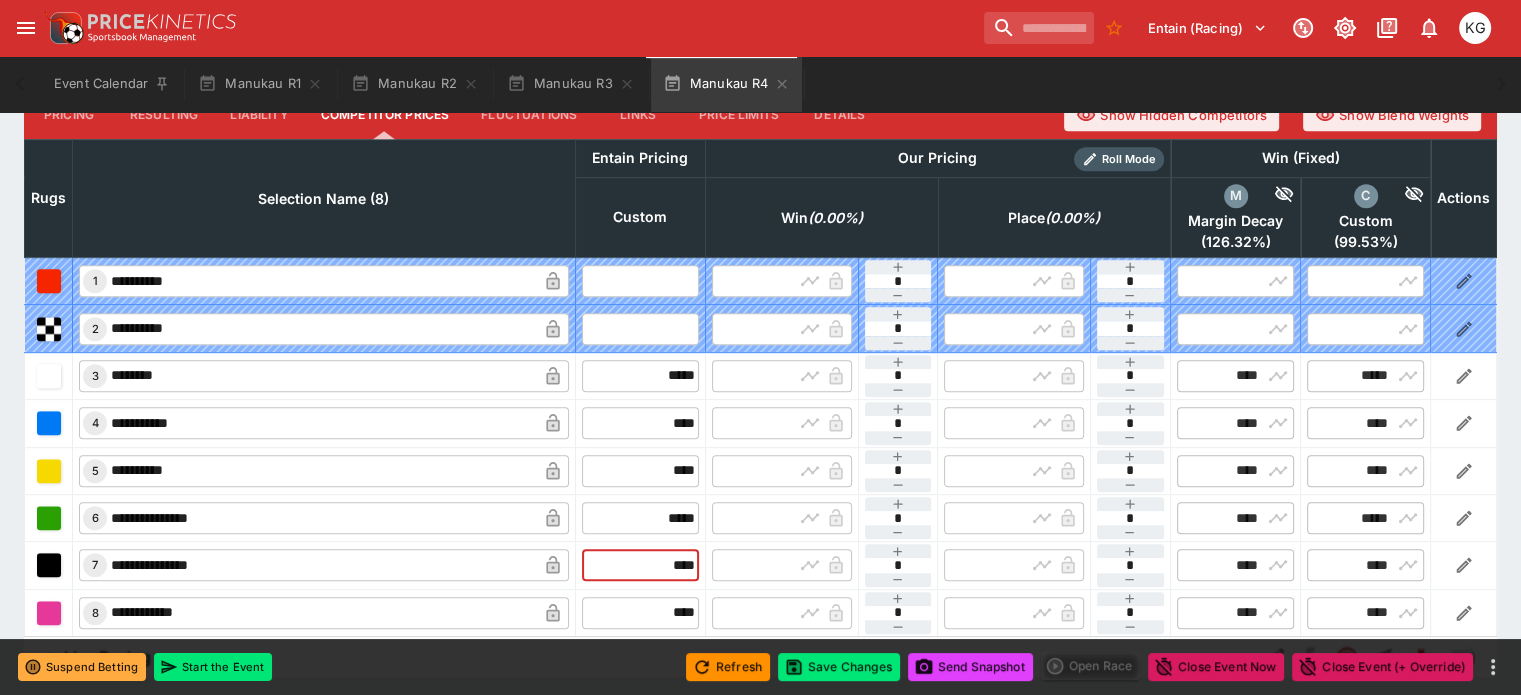 drag, startPoint x: 592, startPoint y: 519, endPoint x: 736, endPoint y: 534, distance: 144.77914 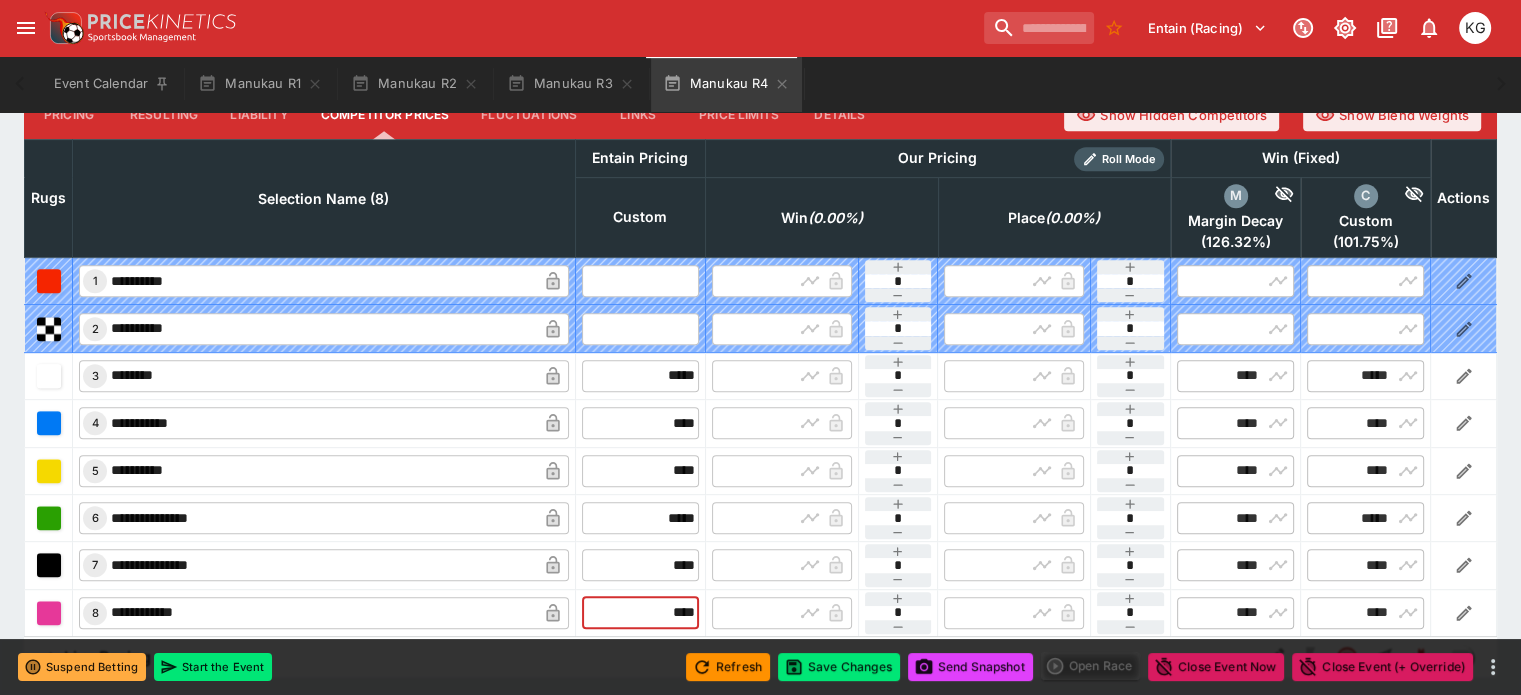 drag, startPoint x: 628, startPoint y: 566, endPoint x: 706, endPoint y: 569, distance: 78.05767 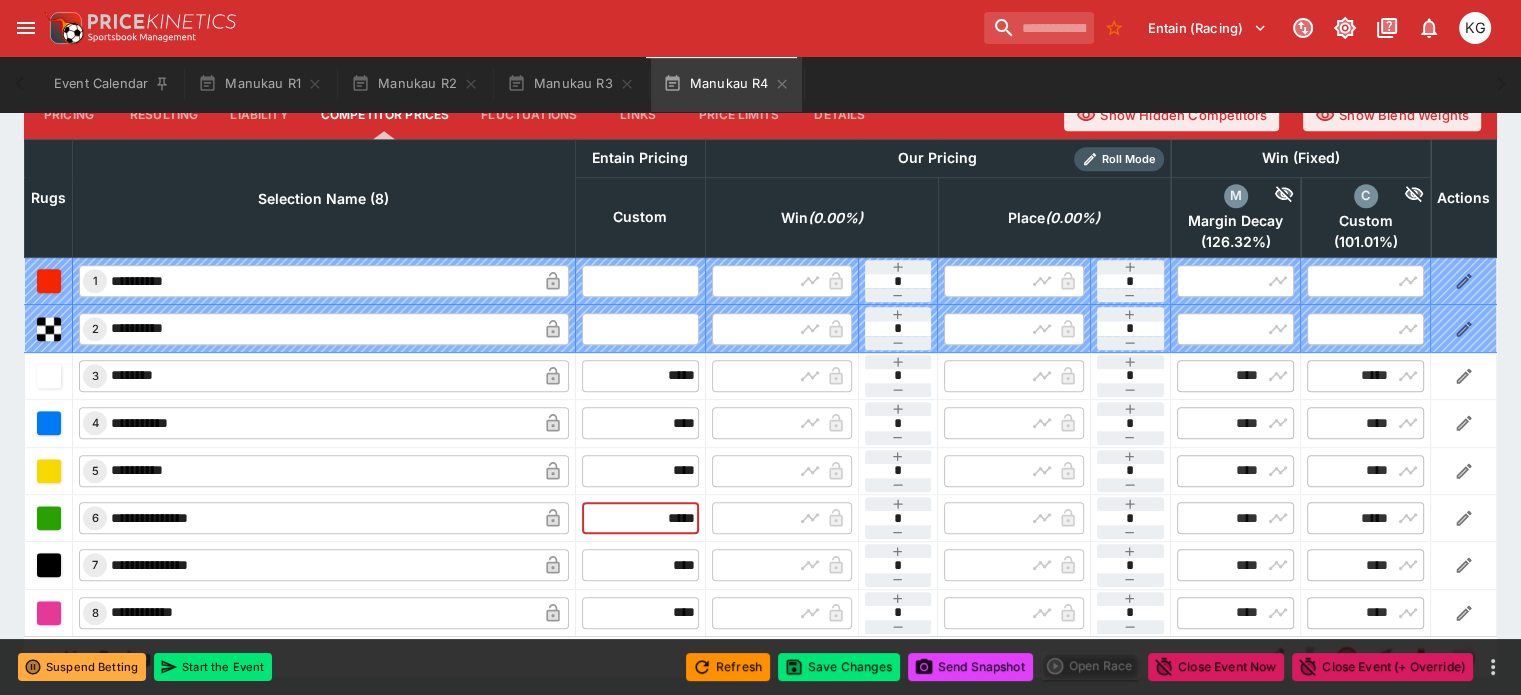 drag, startPoint x: 607, startPoint y: 461, endPoint x: 694, endPoint y: 469, distance: 87.36704 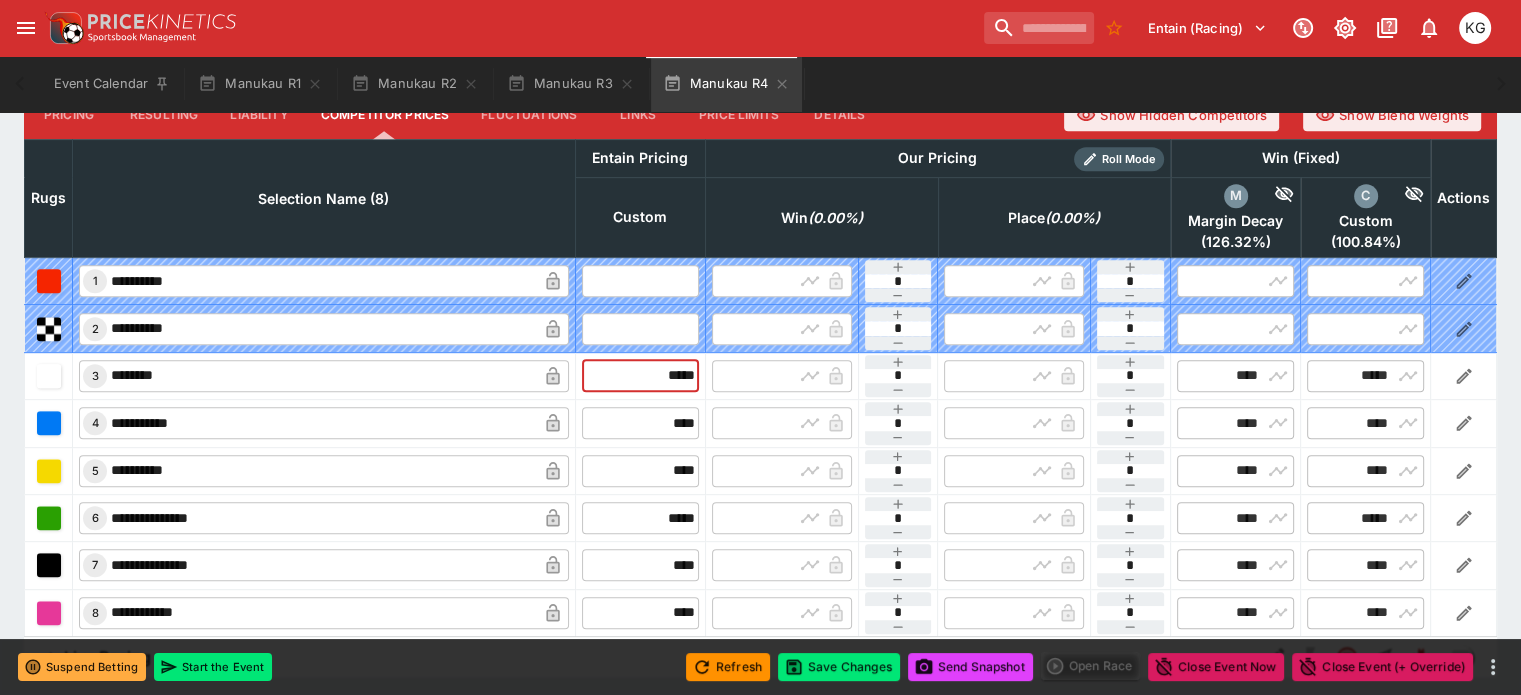 drag, startPoint x: 627, startPoint y: 320, endPoint x: 739, endPoint y: 323, distance: 112.04017 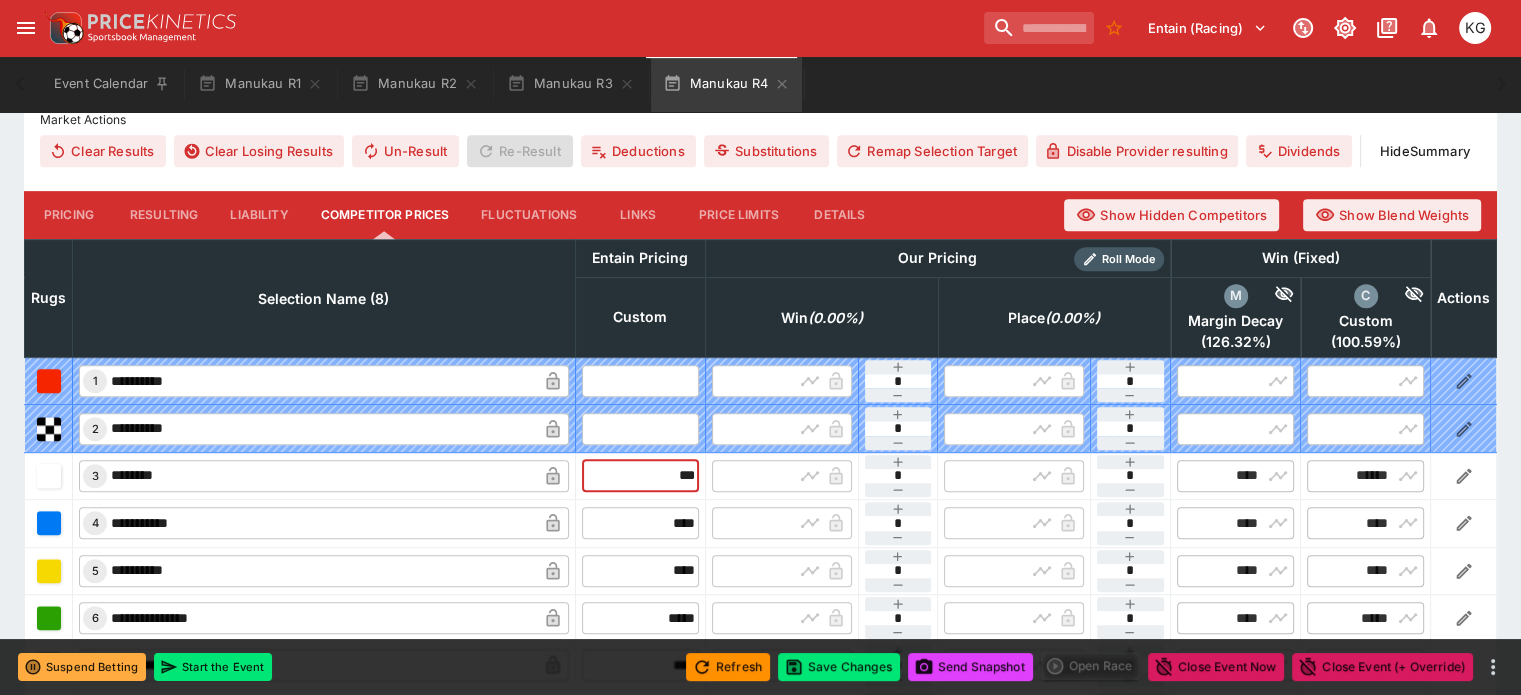 scroll, scrollTop: 917, scrollLeft: 0, axis: vertical 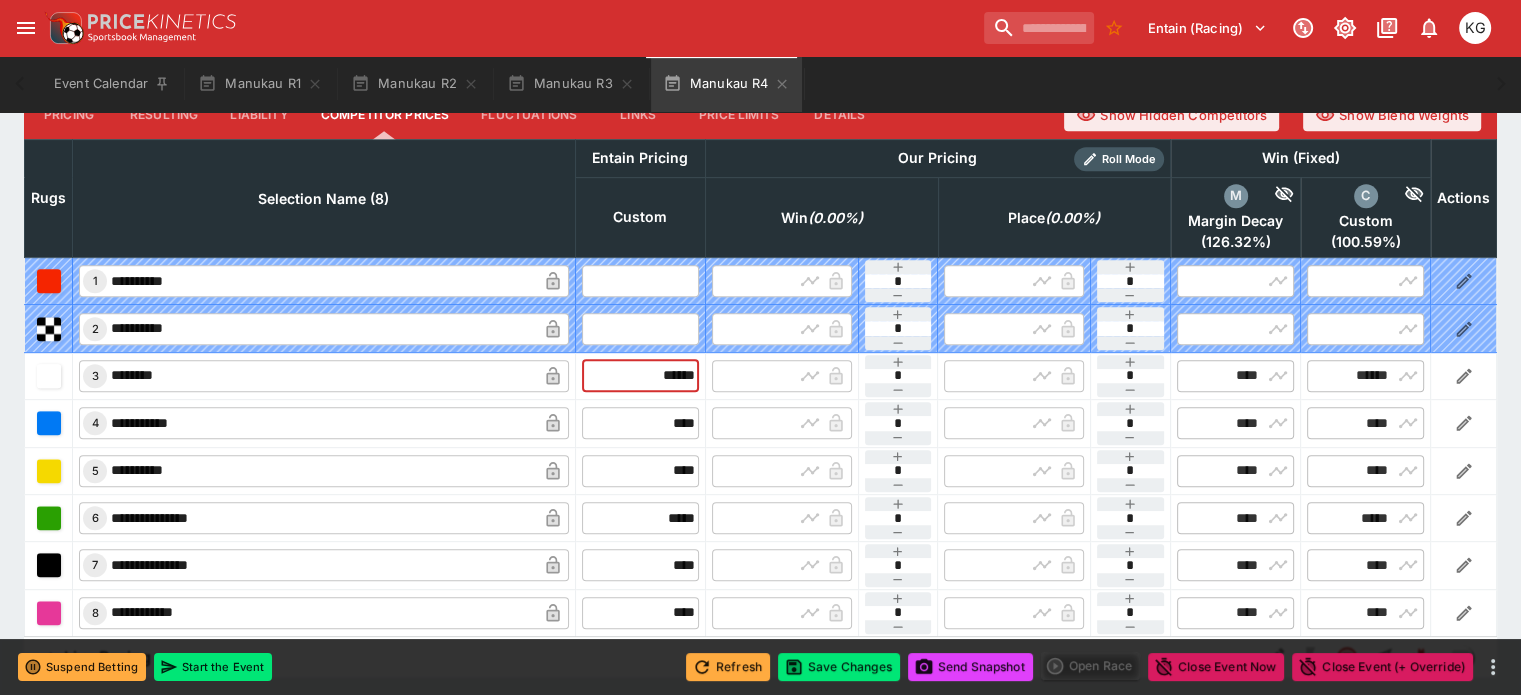 click on "Refresh" at bounding box center (728, 667) 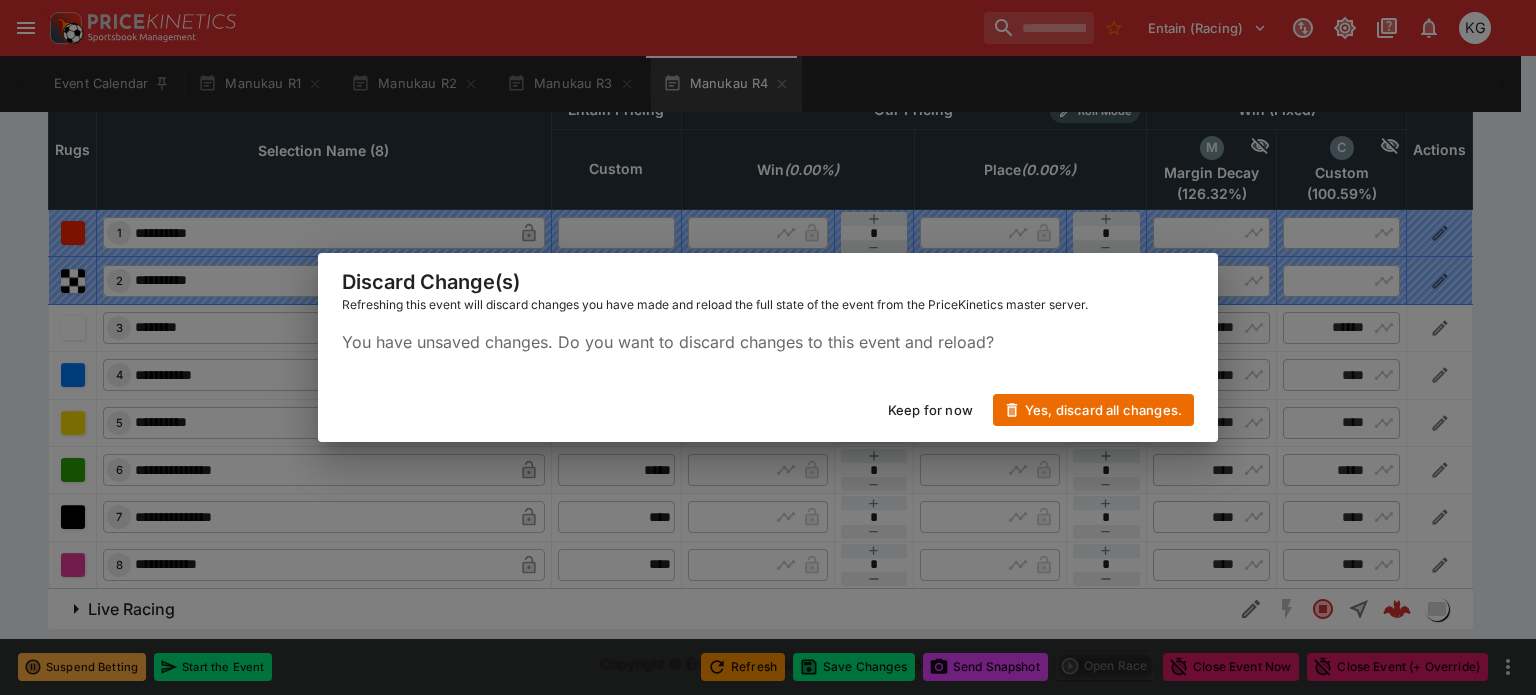 click on "Keep for now" at bounding box center [930, 410] 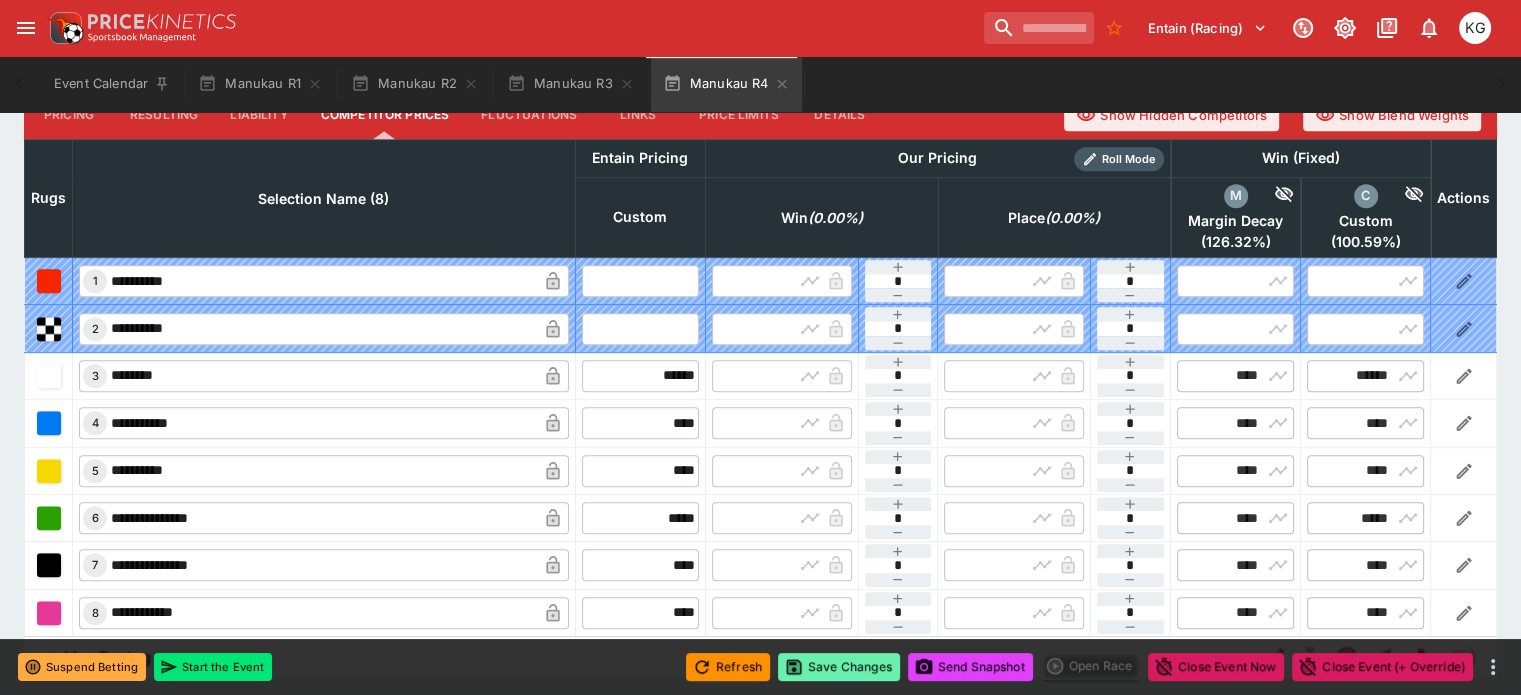 click on "Save Changes" at bounding box center (839, 667) 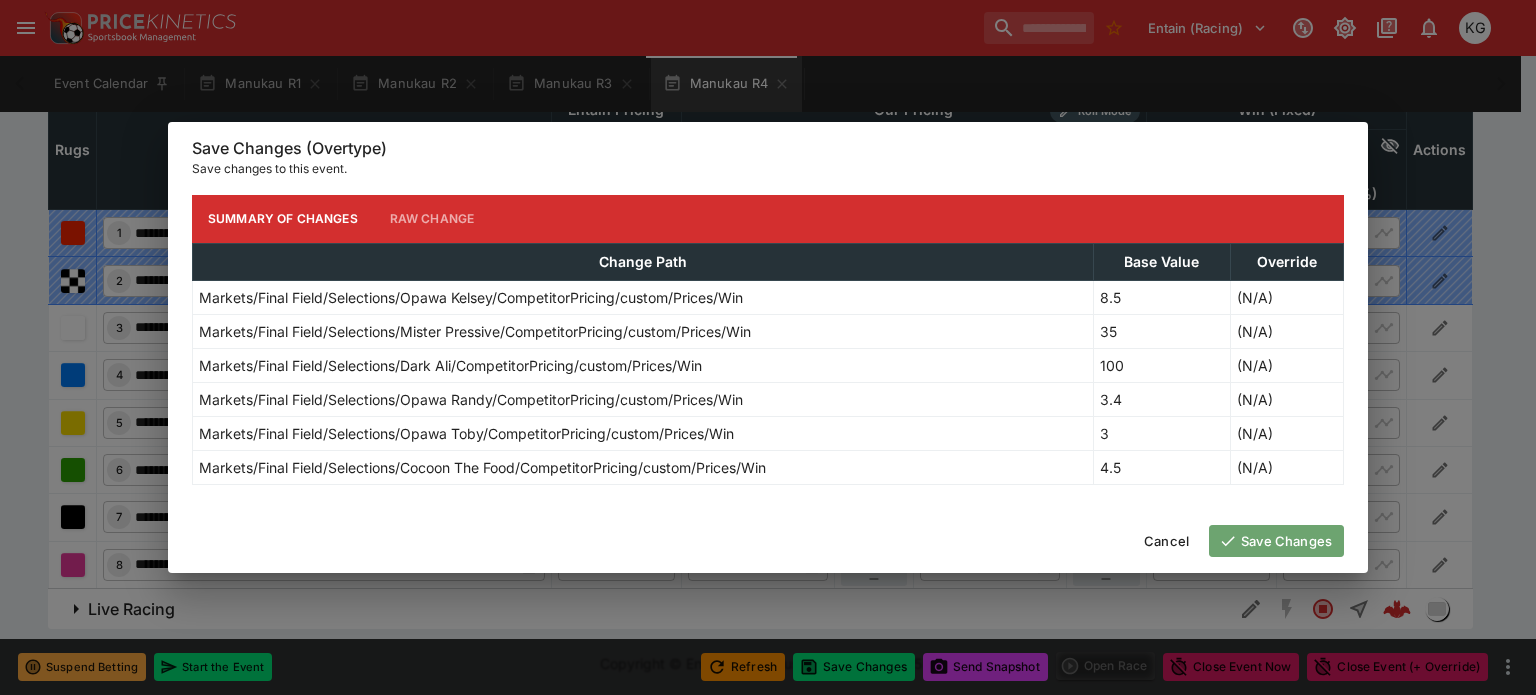 click on "Save Changes" at bounding box center (1276, 541) 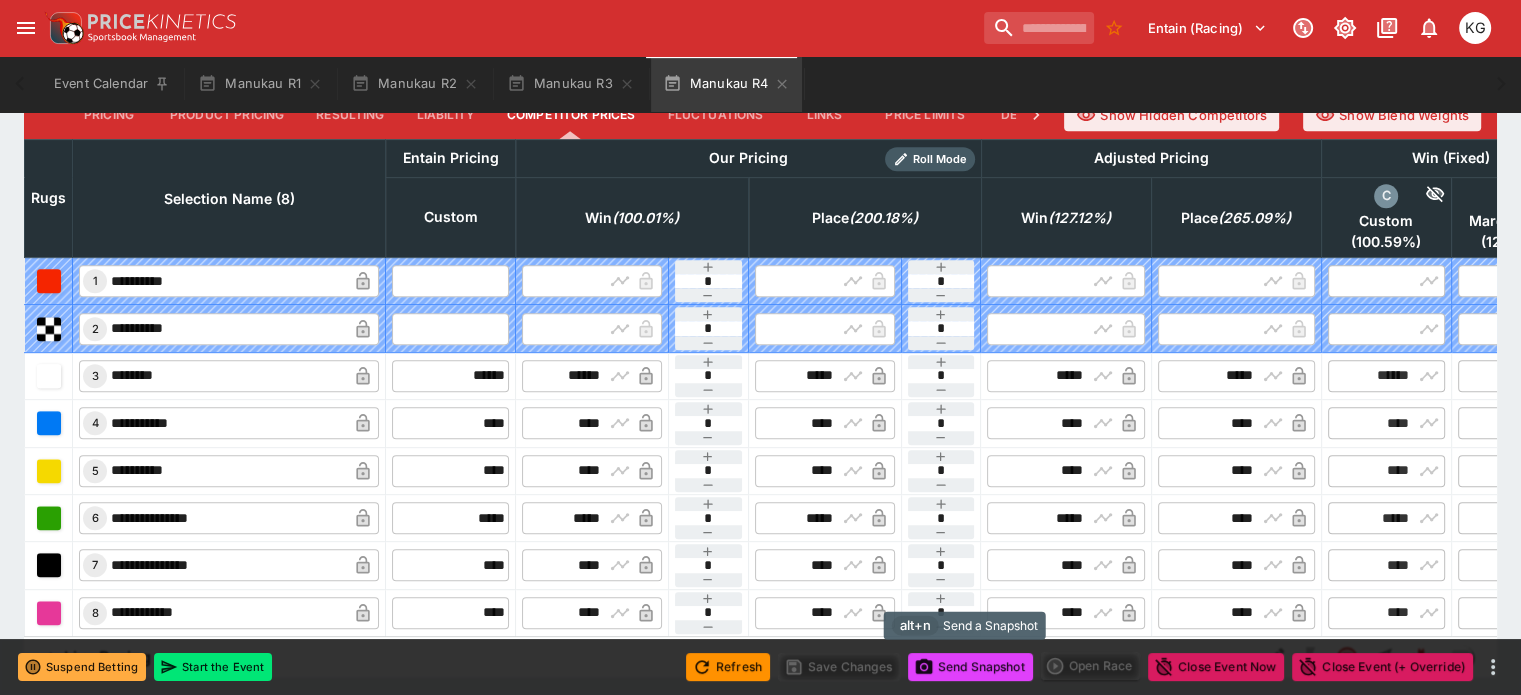click on "Send Snapshot" at bounding box center [970, 667] 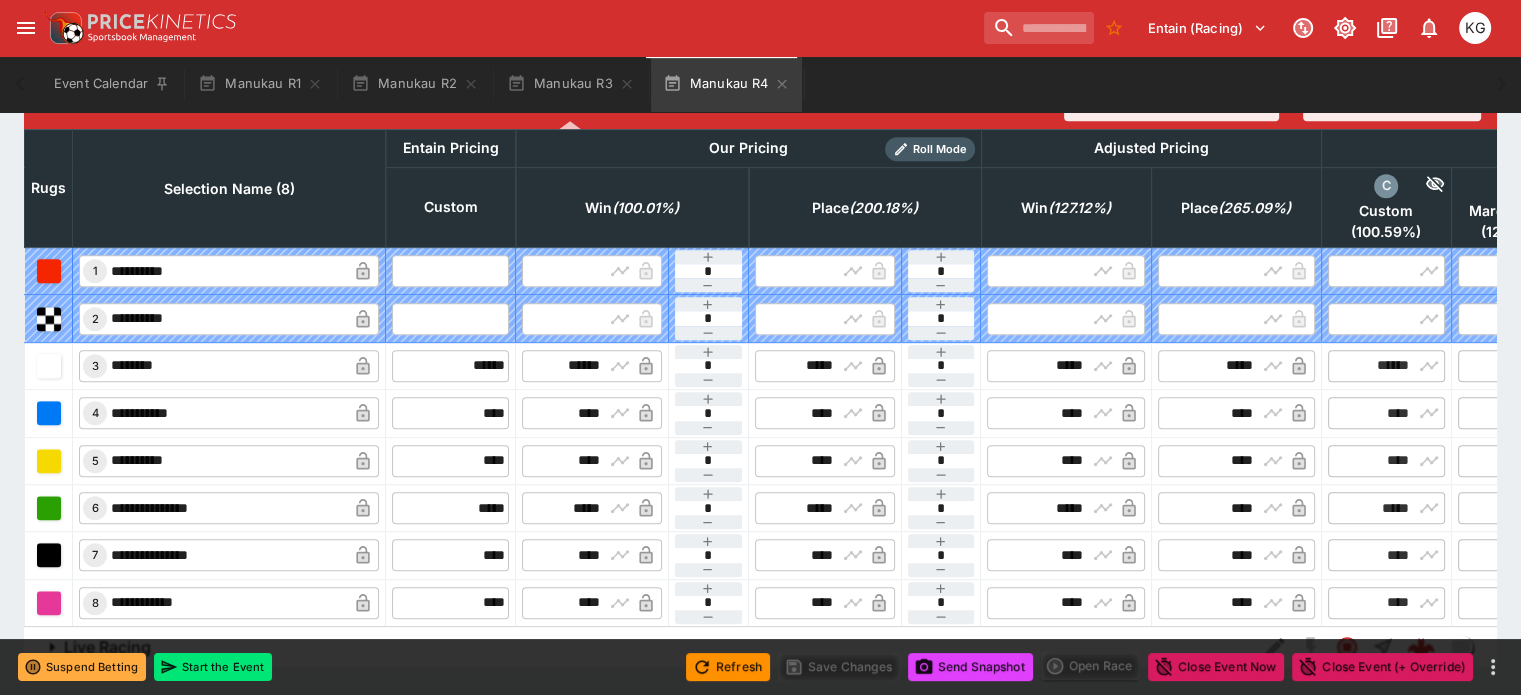 scroll, scrollTop: 932, scrollLeft: 0, axis: vertical 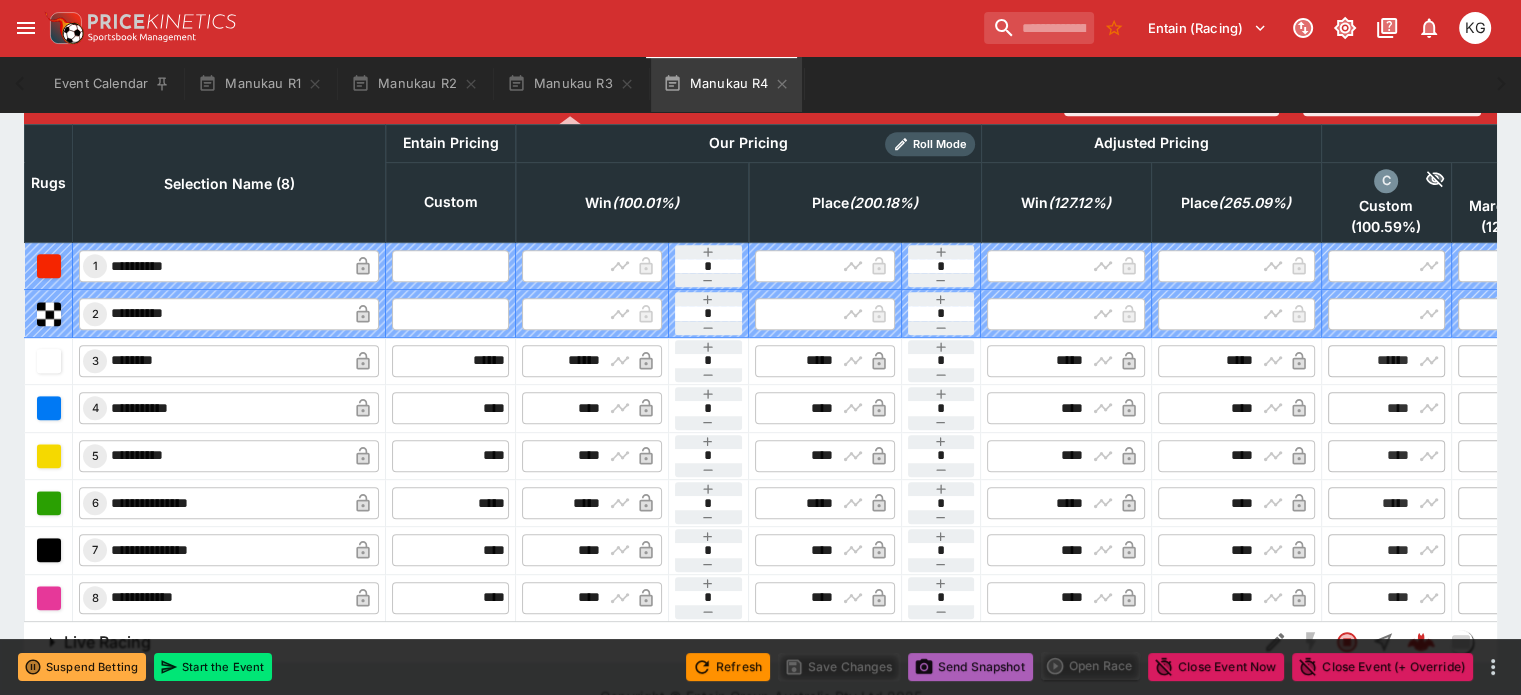 click on "Send Snapshot" at bounding box center (970, 667) 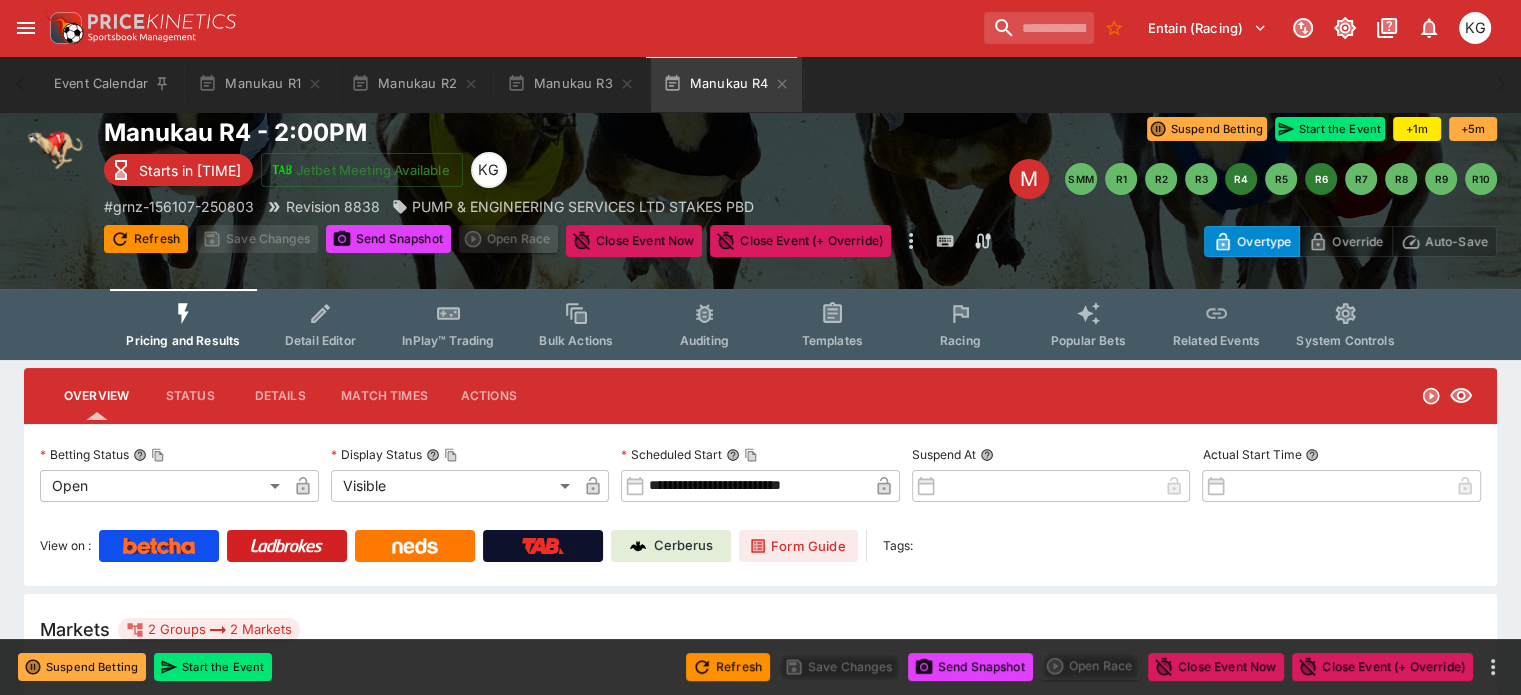 scroll, scrollTop: 0, scrollLeft: 0, axis: both 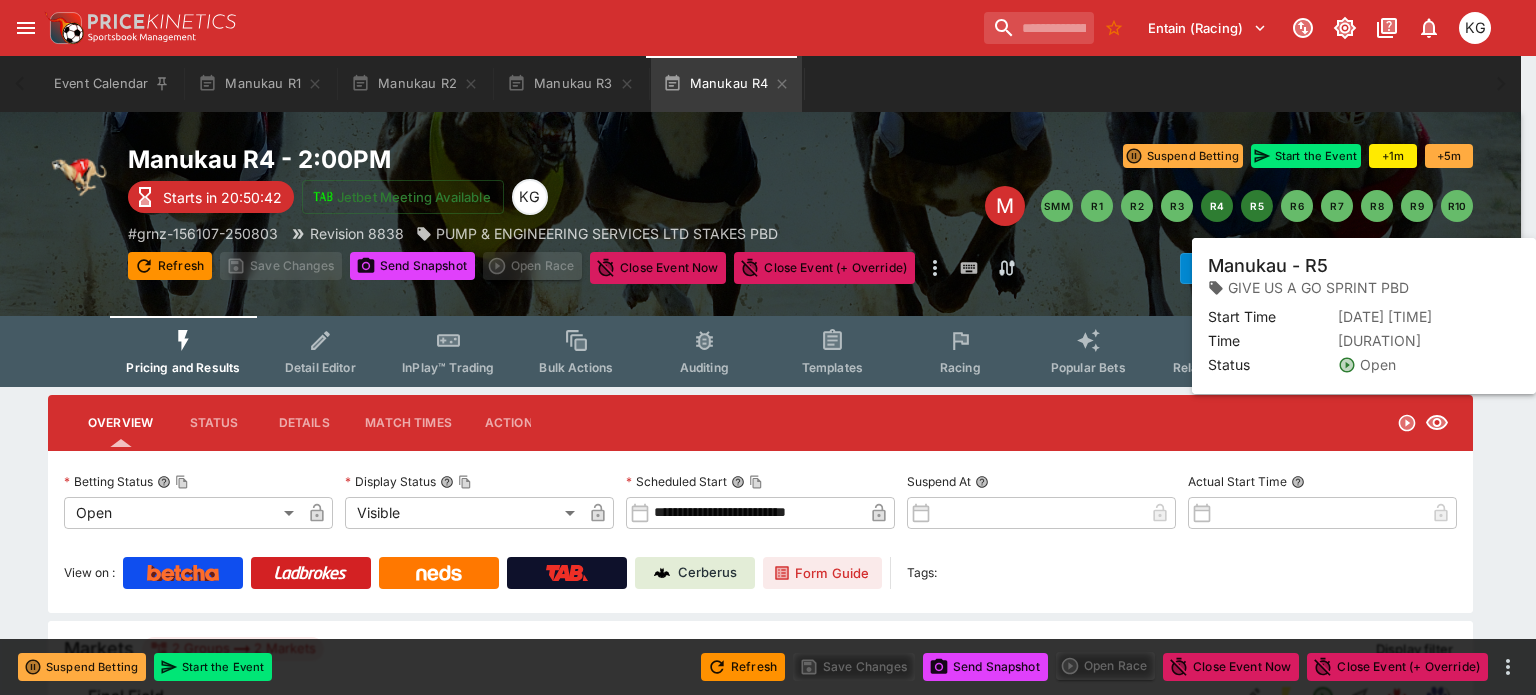 click on "R5" at bounding box center [1257, 206] 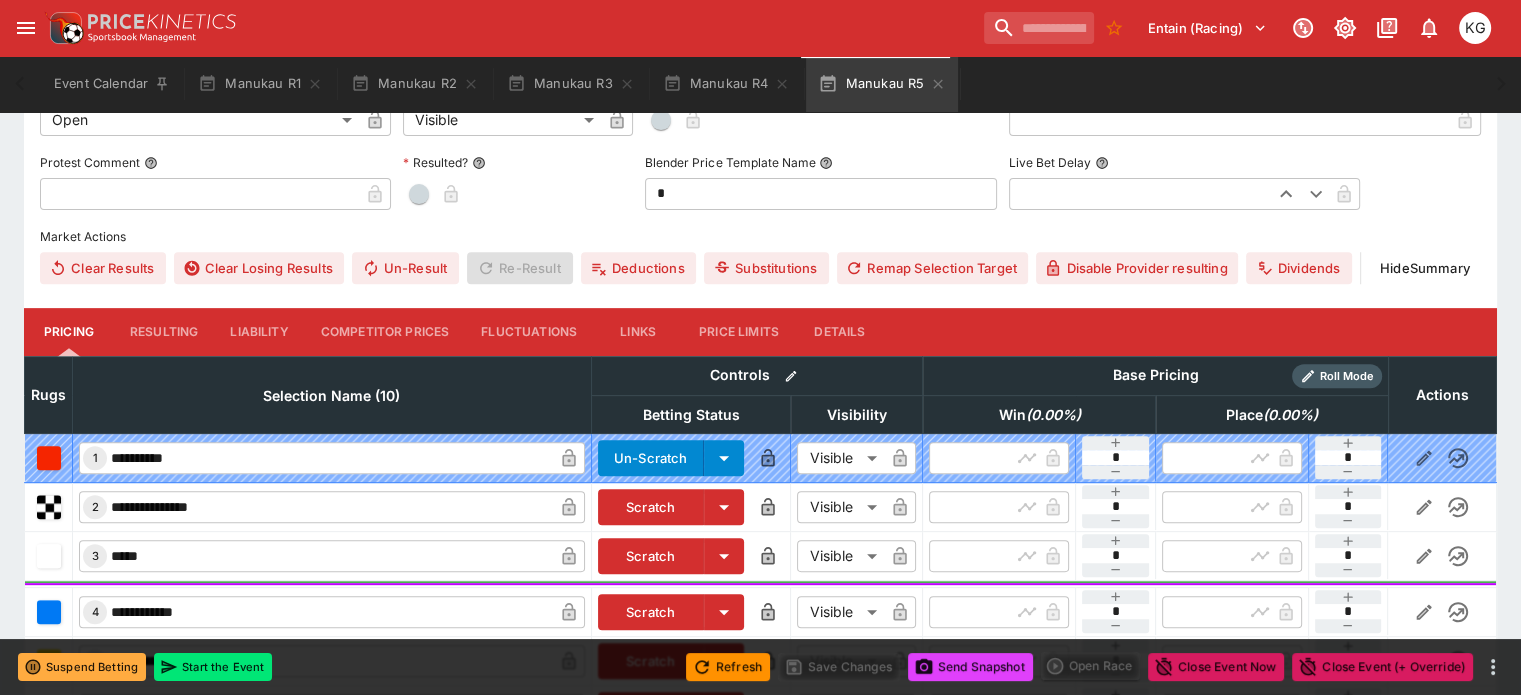 scroll, scrollTop: 800, scrollLeft: 0, axis: vertical 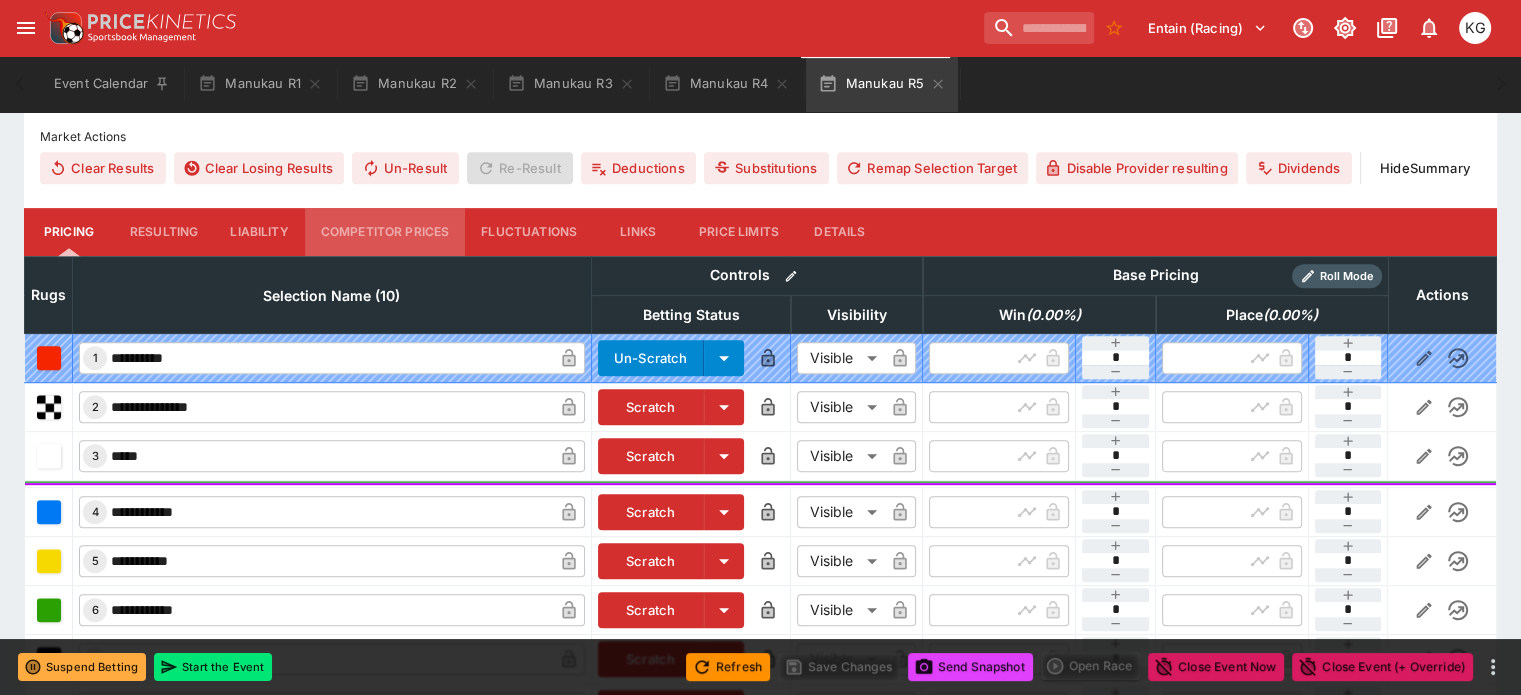 click on "Competitor Prices" at bounding box center (385, 232) 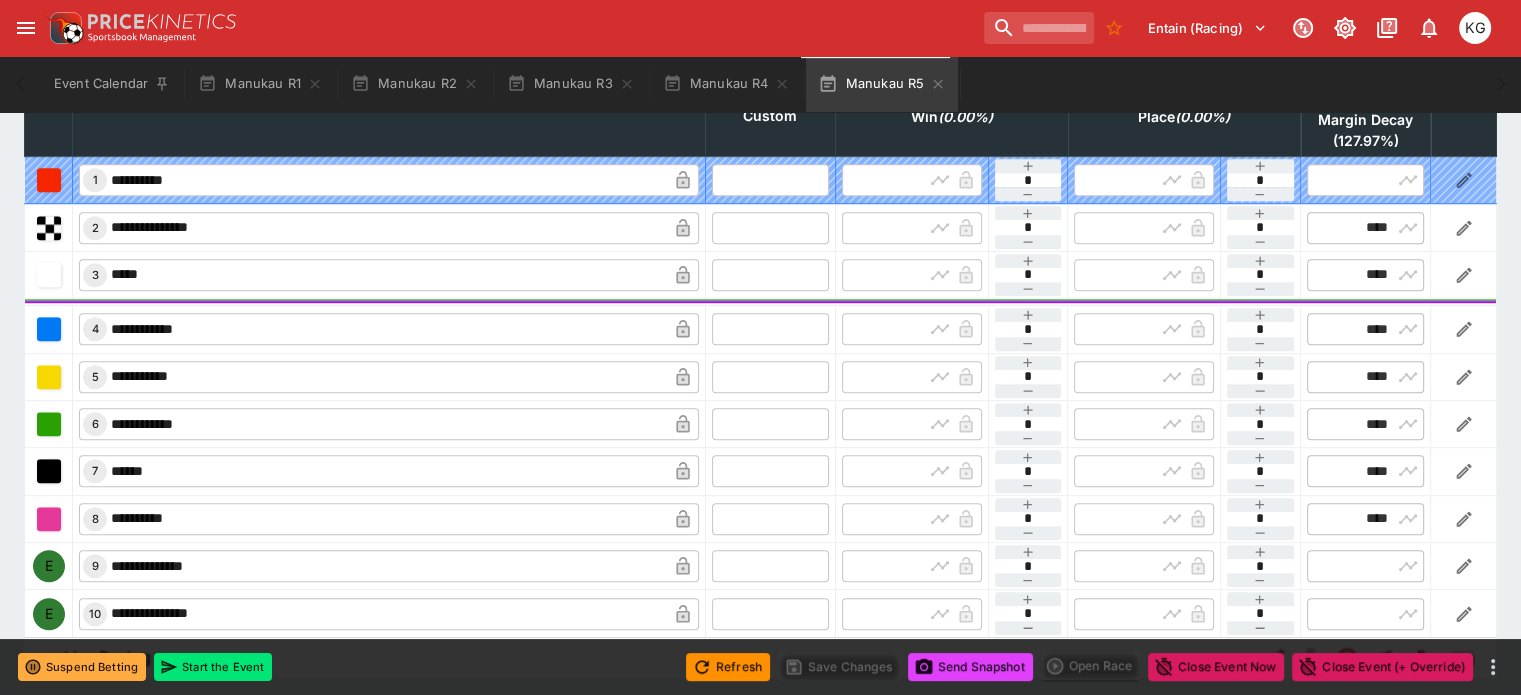 scroll, scrollTop: 818, scrollLeft: 0, axis: vertical 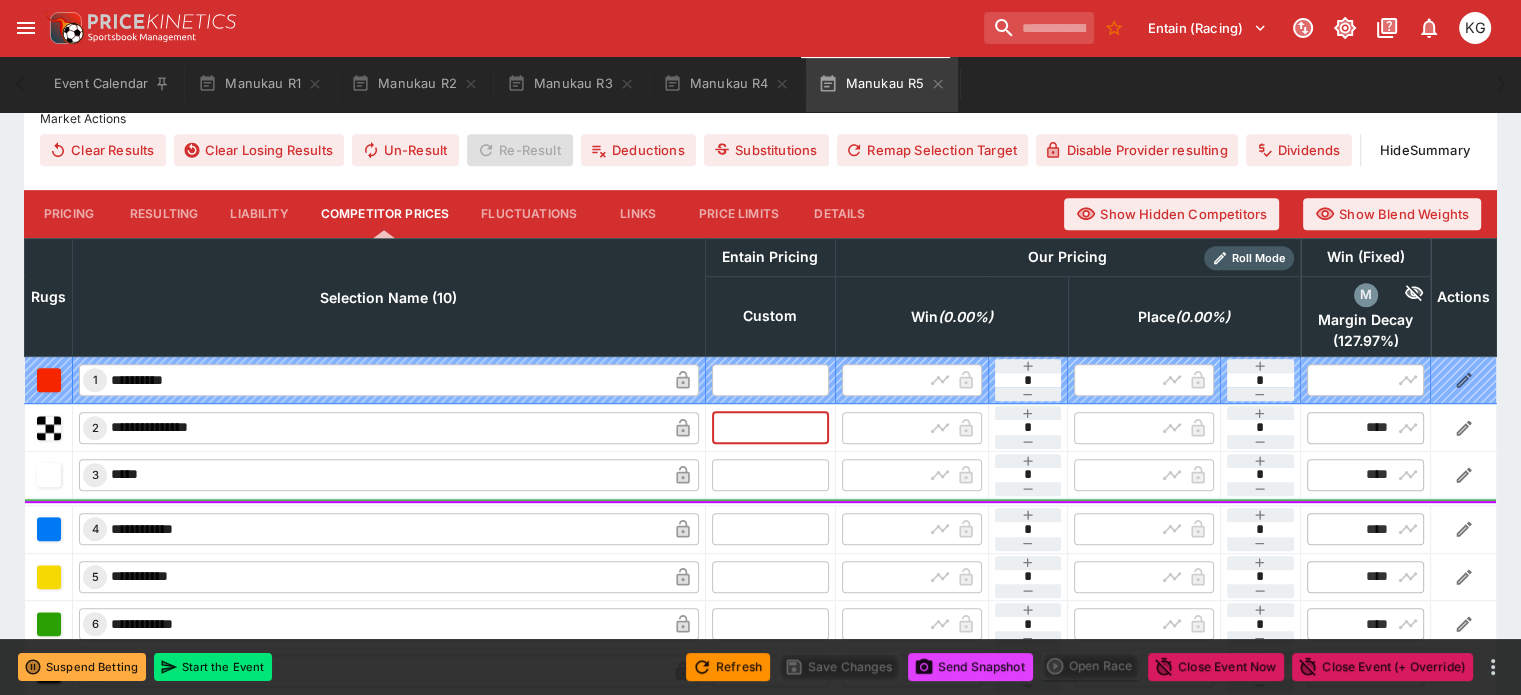 click at bounding box center [770, 427] 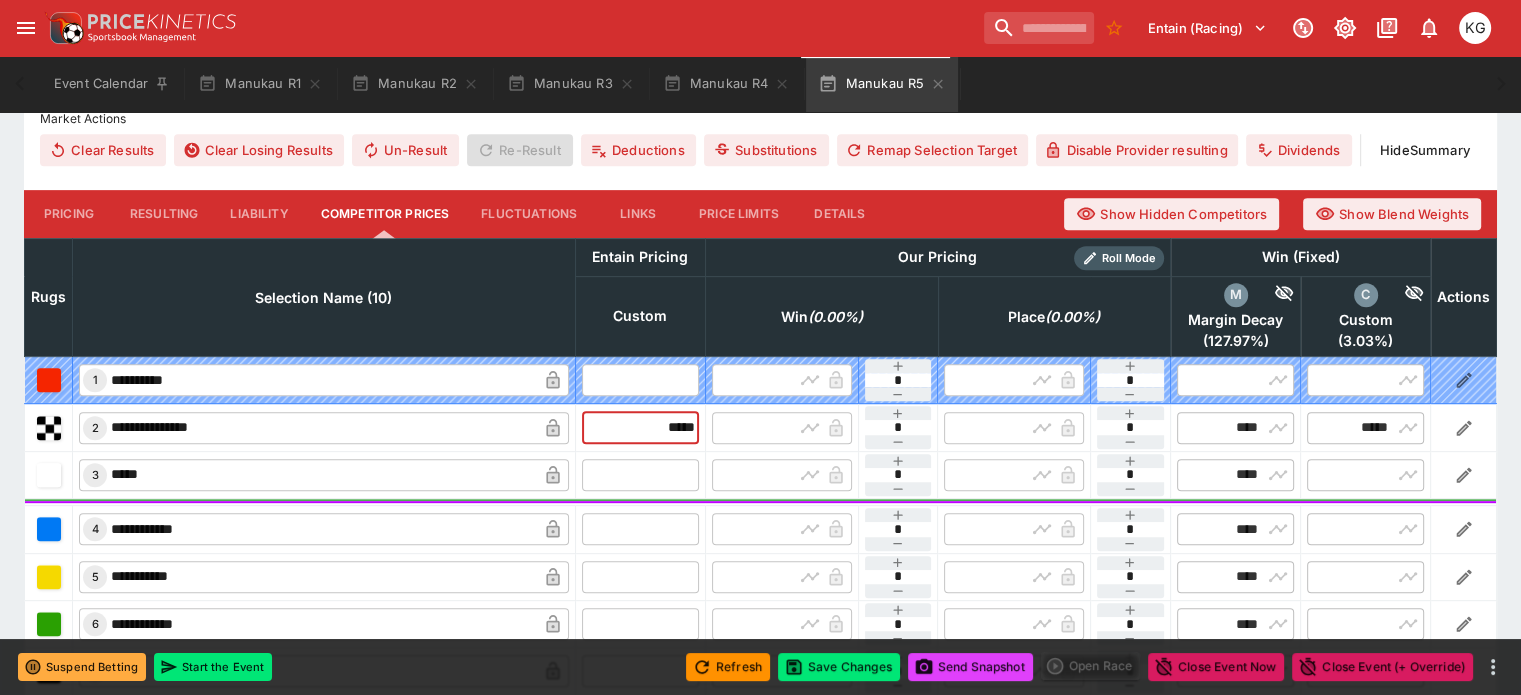 click at bounding box center [640, 475] 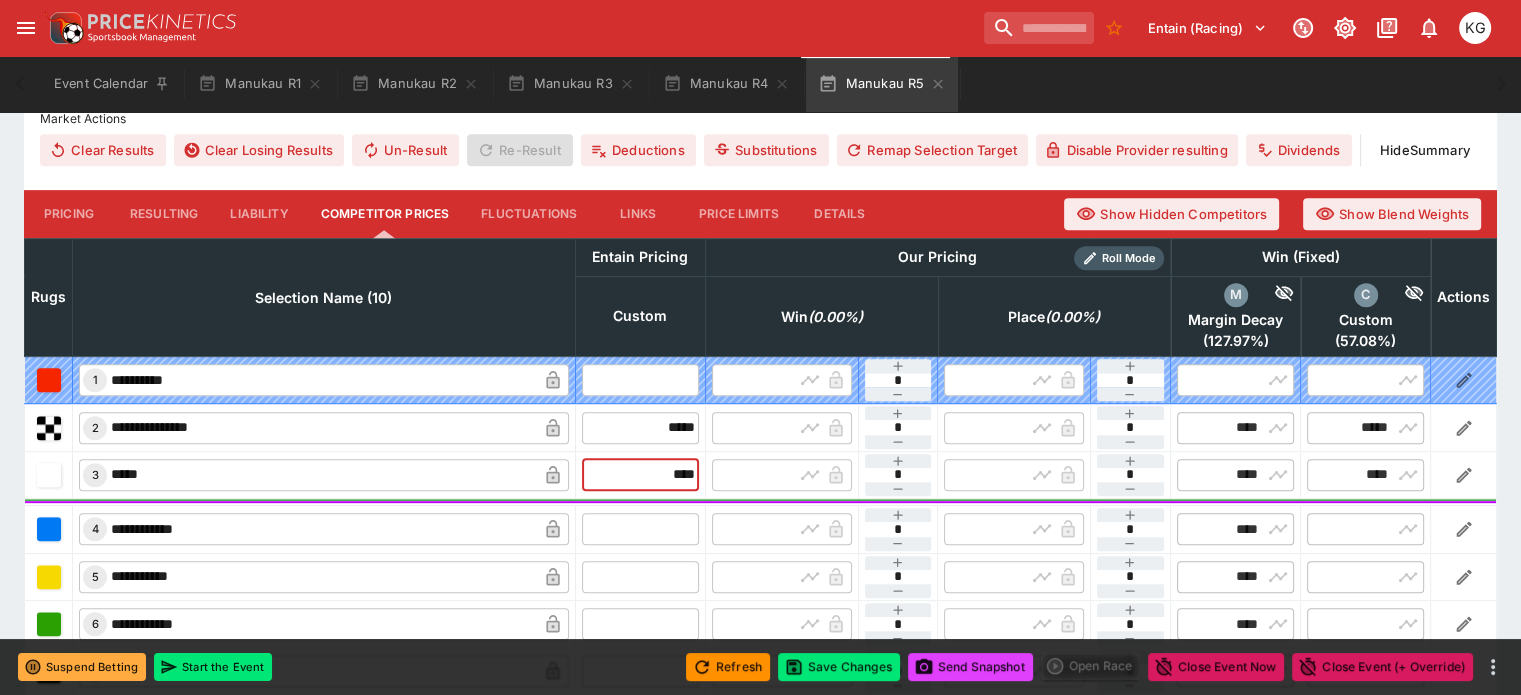 click at bounding box center (640, 529) 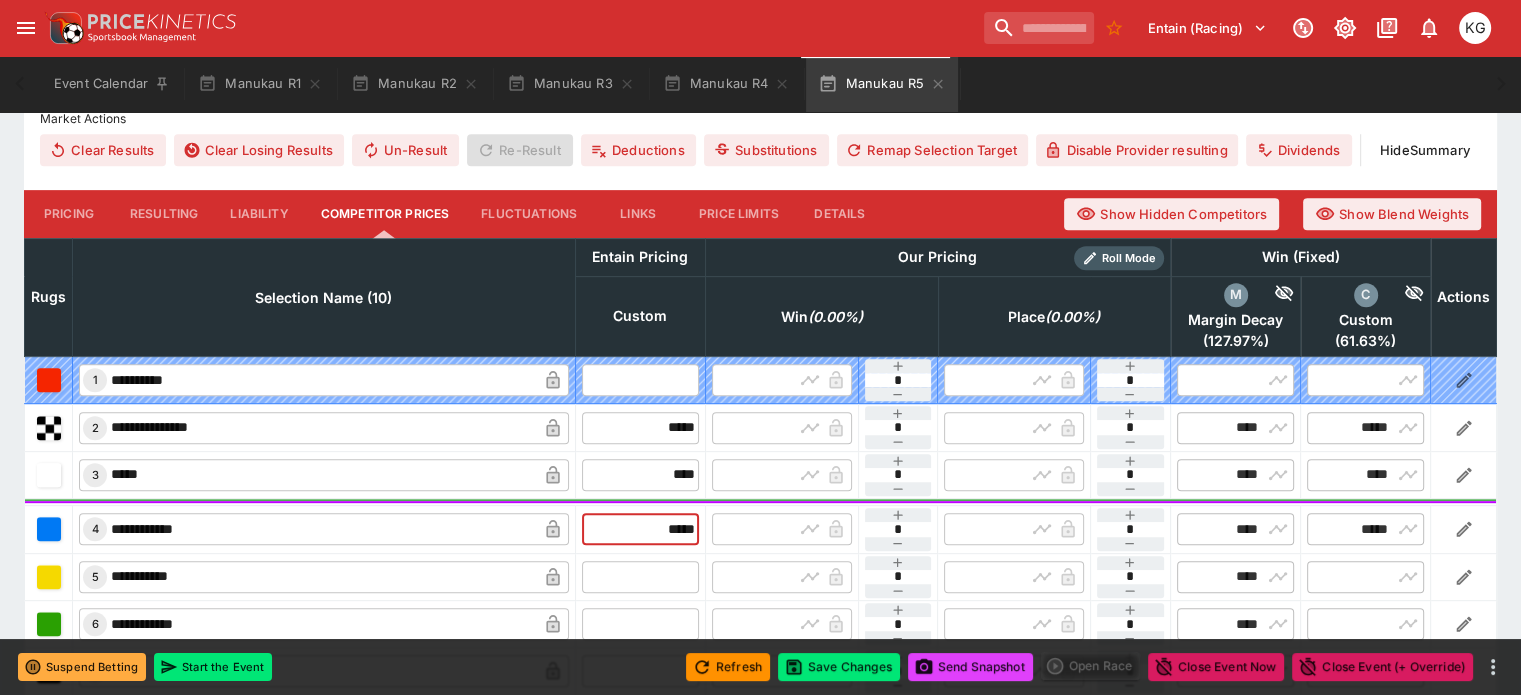 click at bounding box center [640, 577] 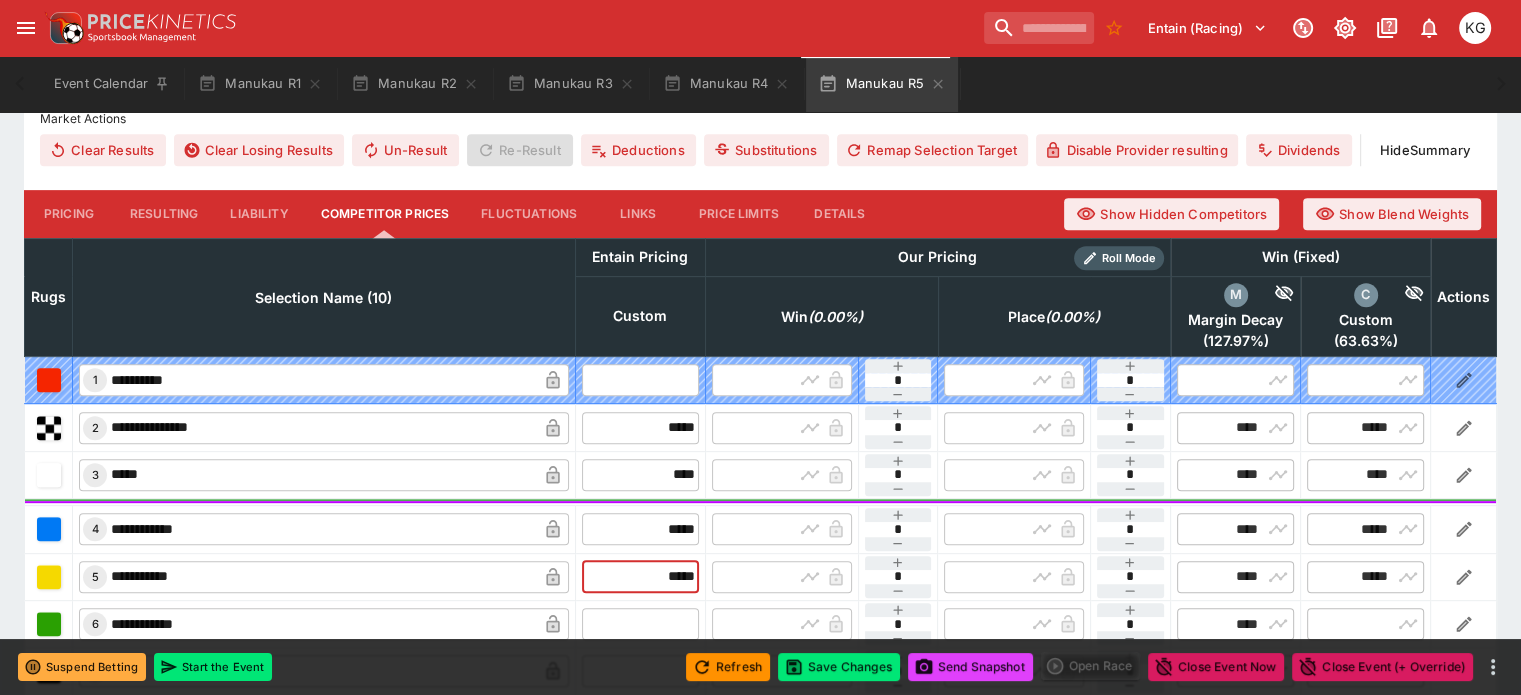 click at bounding box center (640, 624) 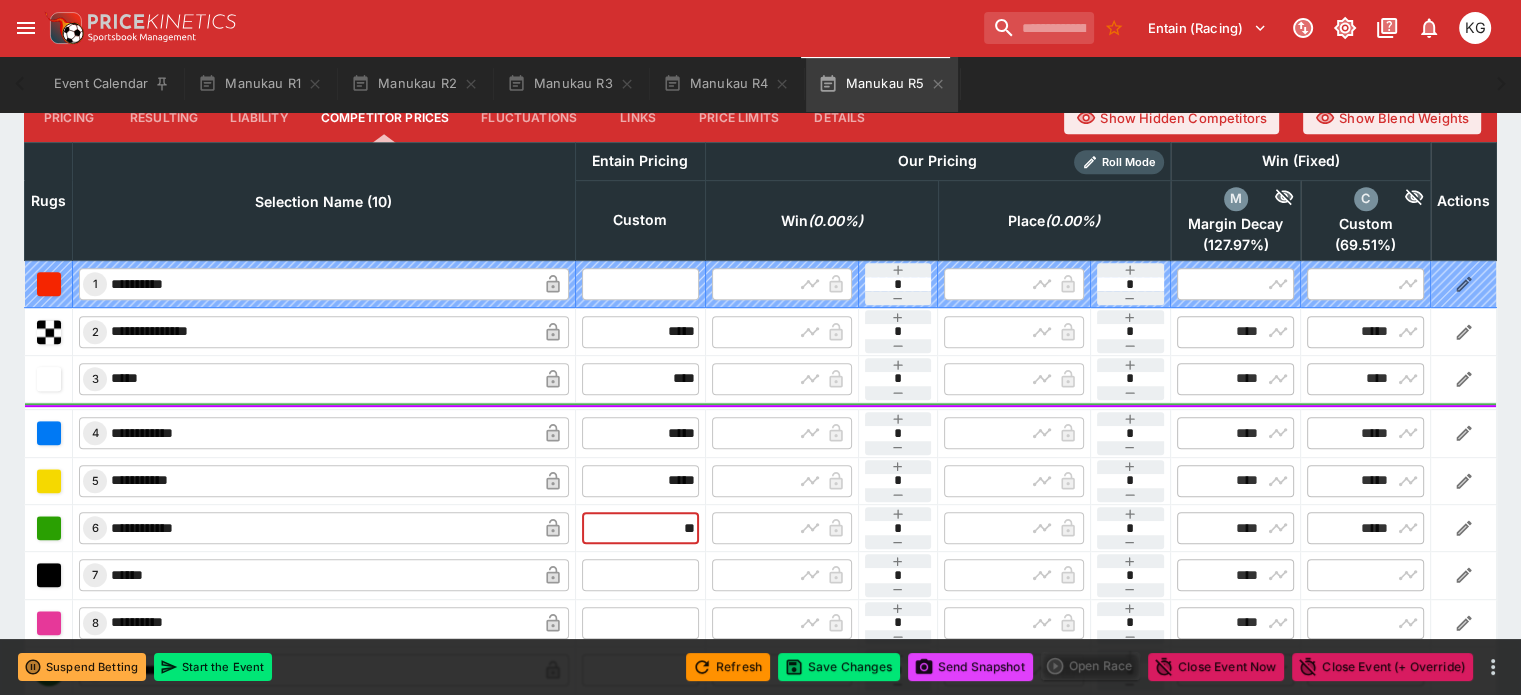 scroll, scrollTop: 918, scrollLeft: 0, axis: vertical 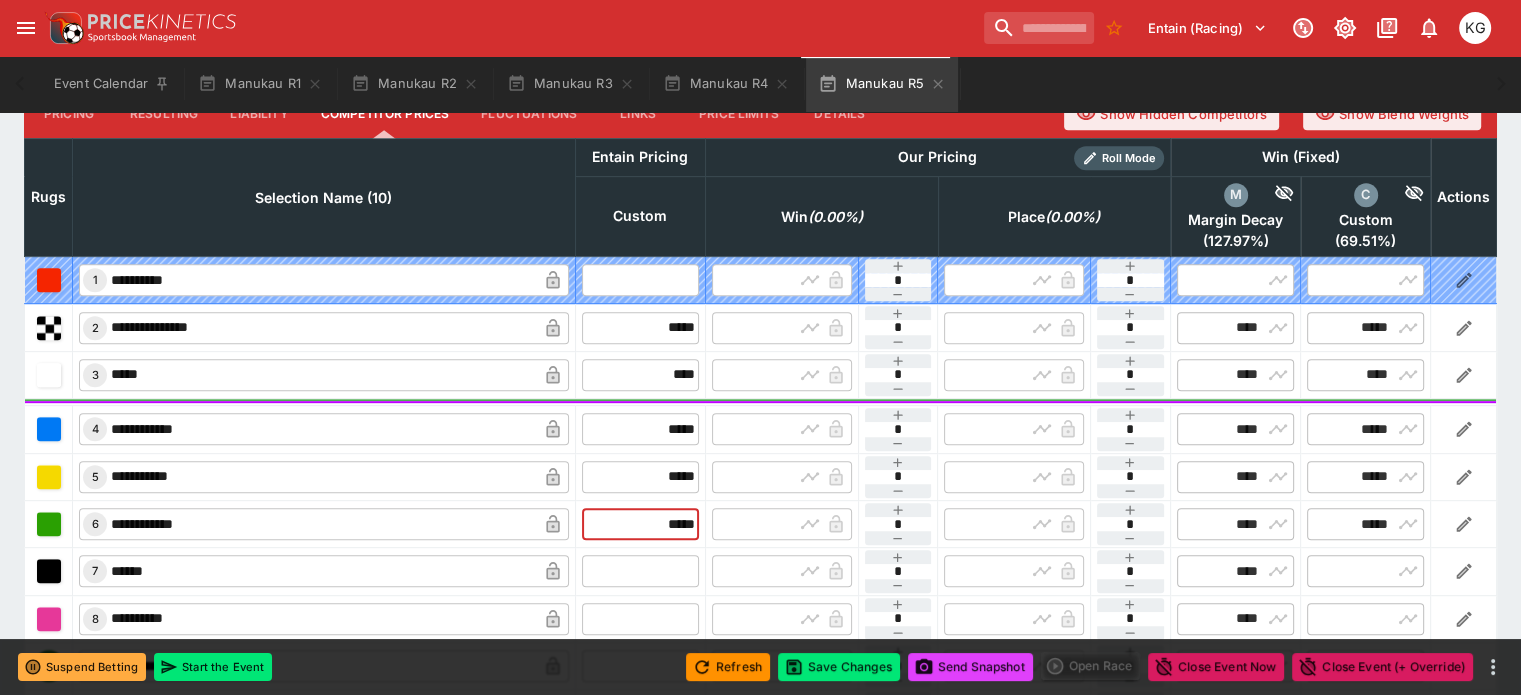 click at bounding box center (640, 571) 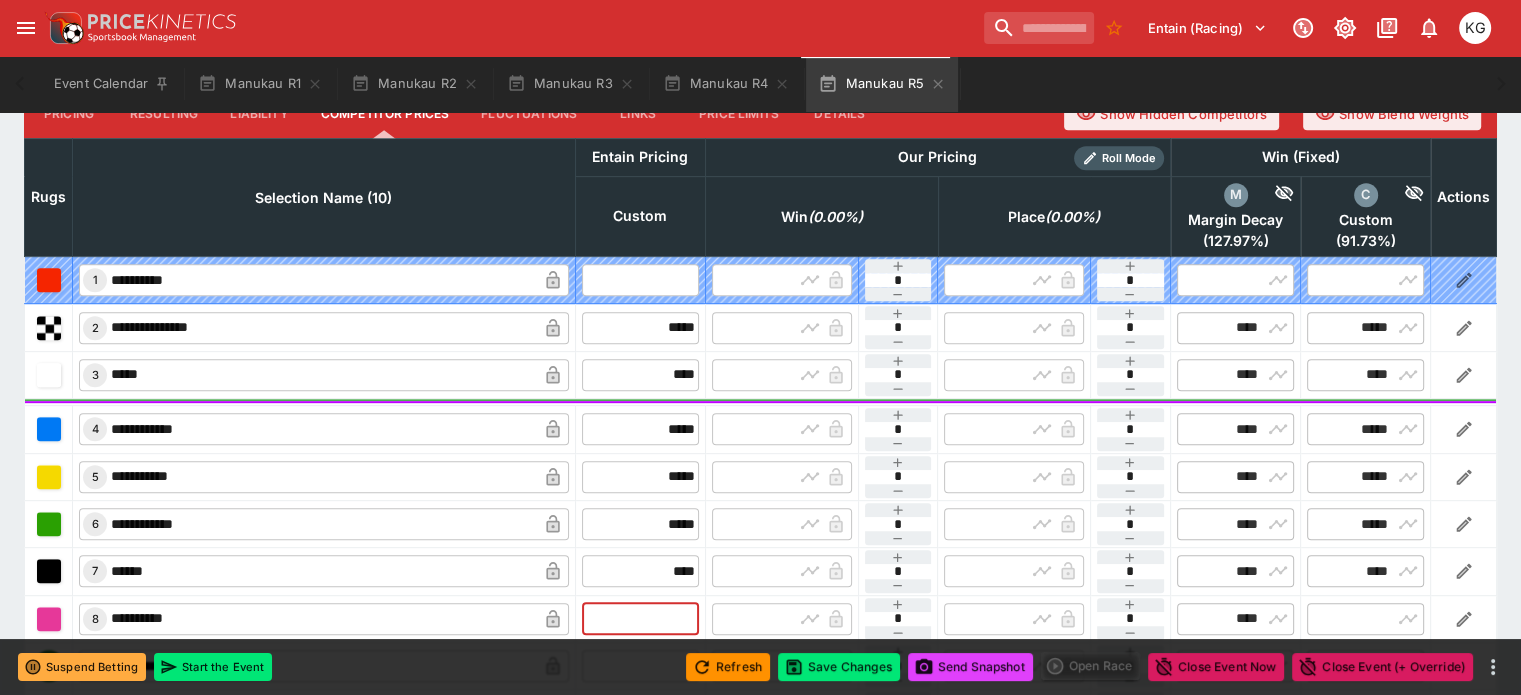 click at bounding box center (640, 619) 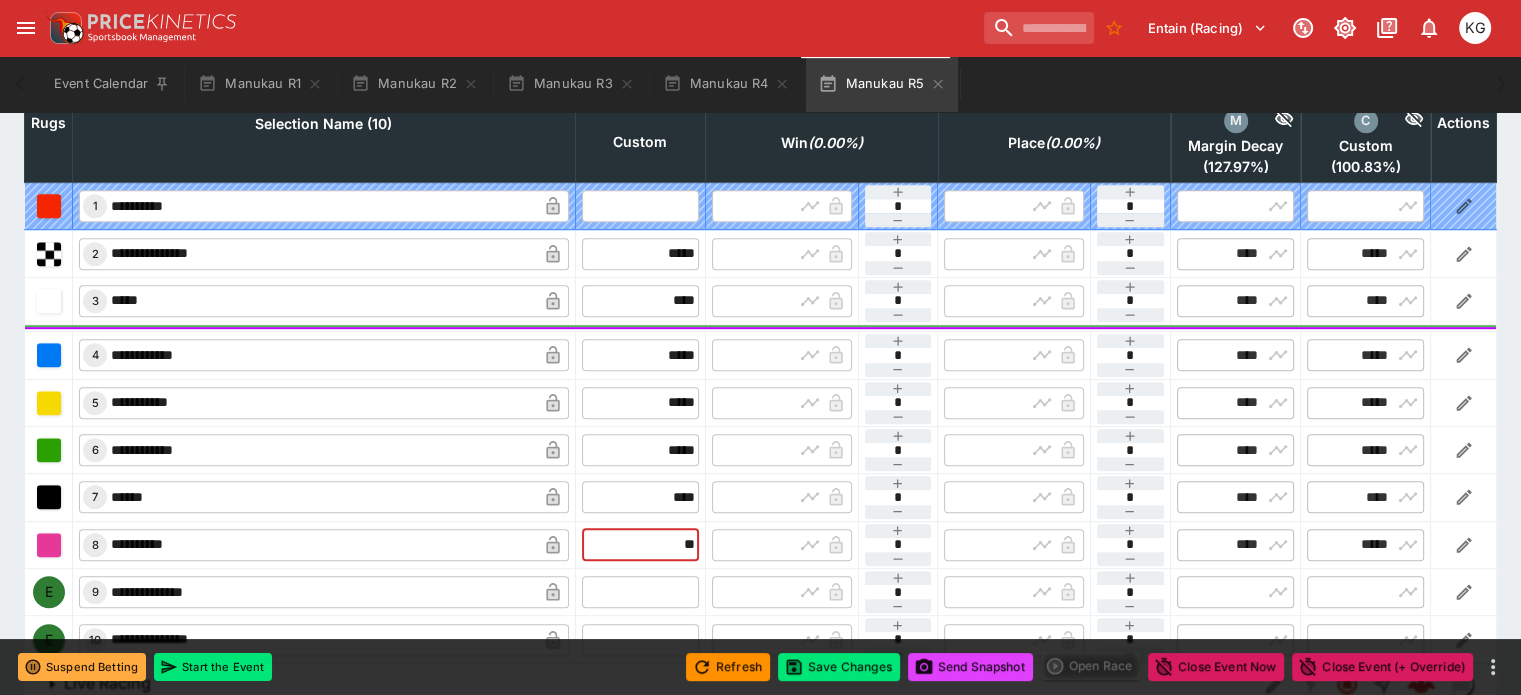 scroll, scrollTop: 1018, scrollLeft: 0, axis: vertical 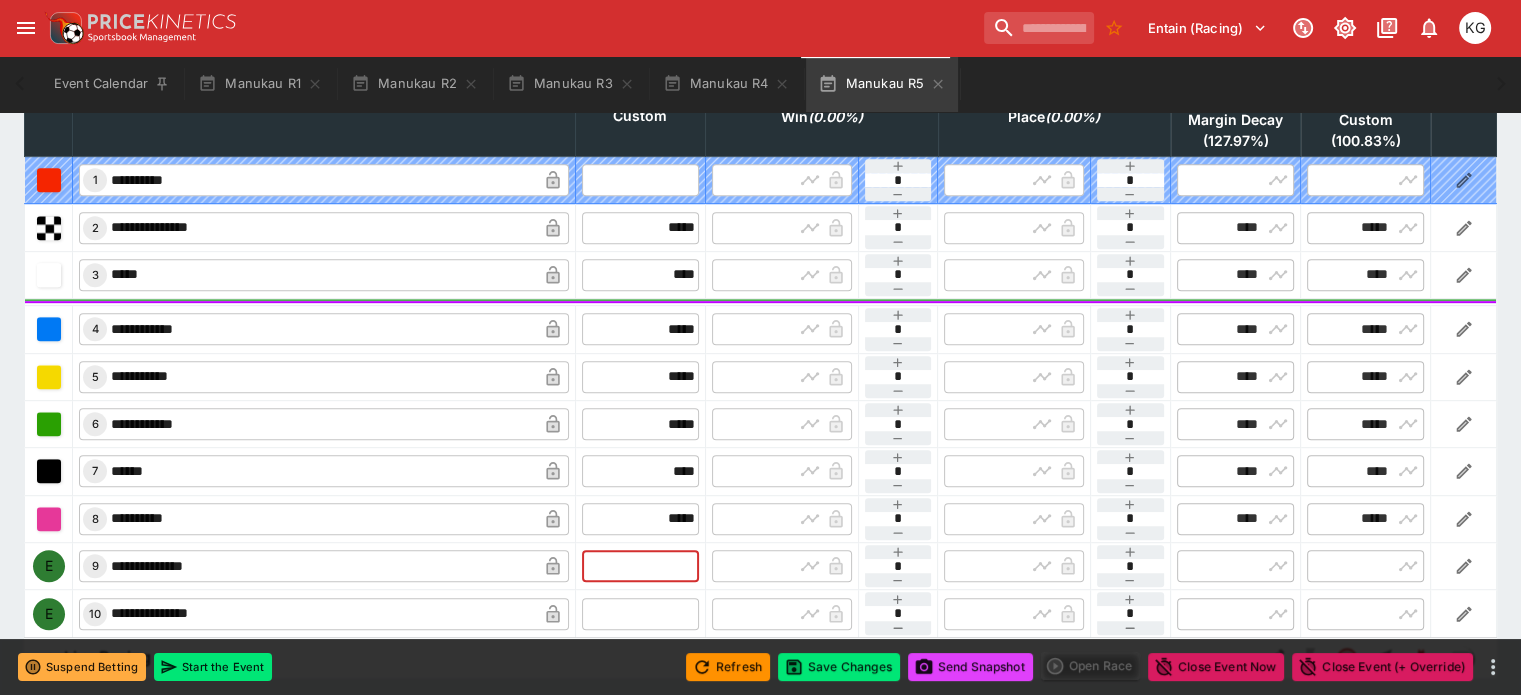 click at bounding box center [640, 566] 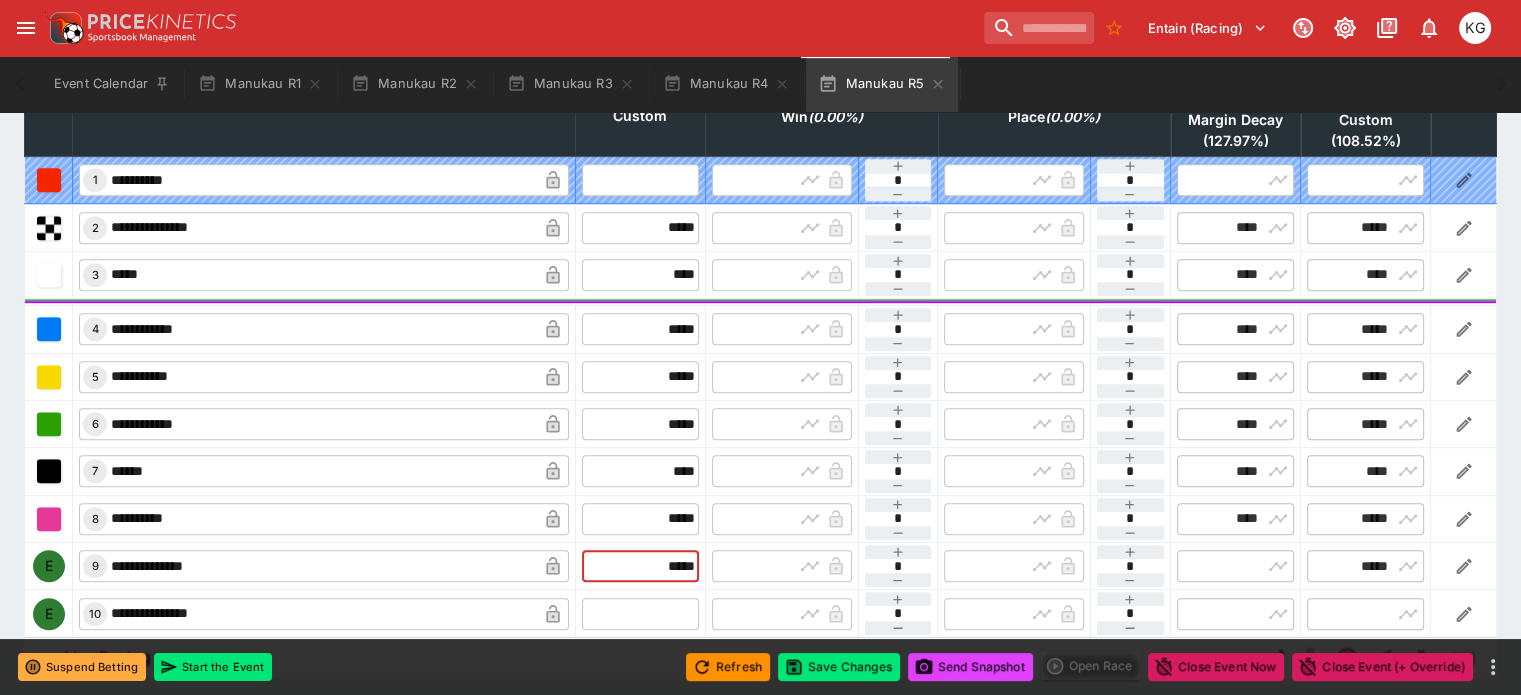 click at bounding box center (640, 614) 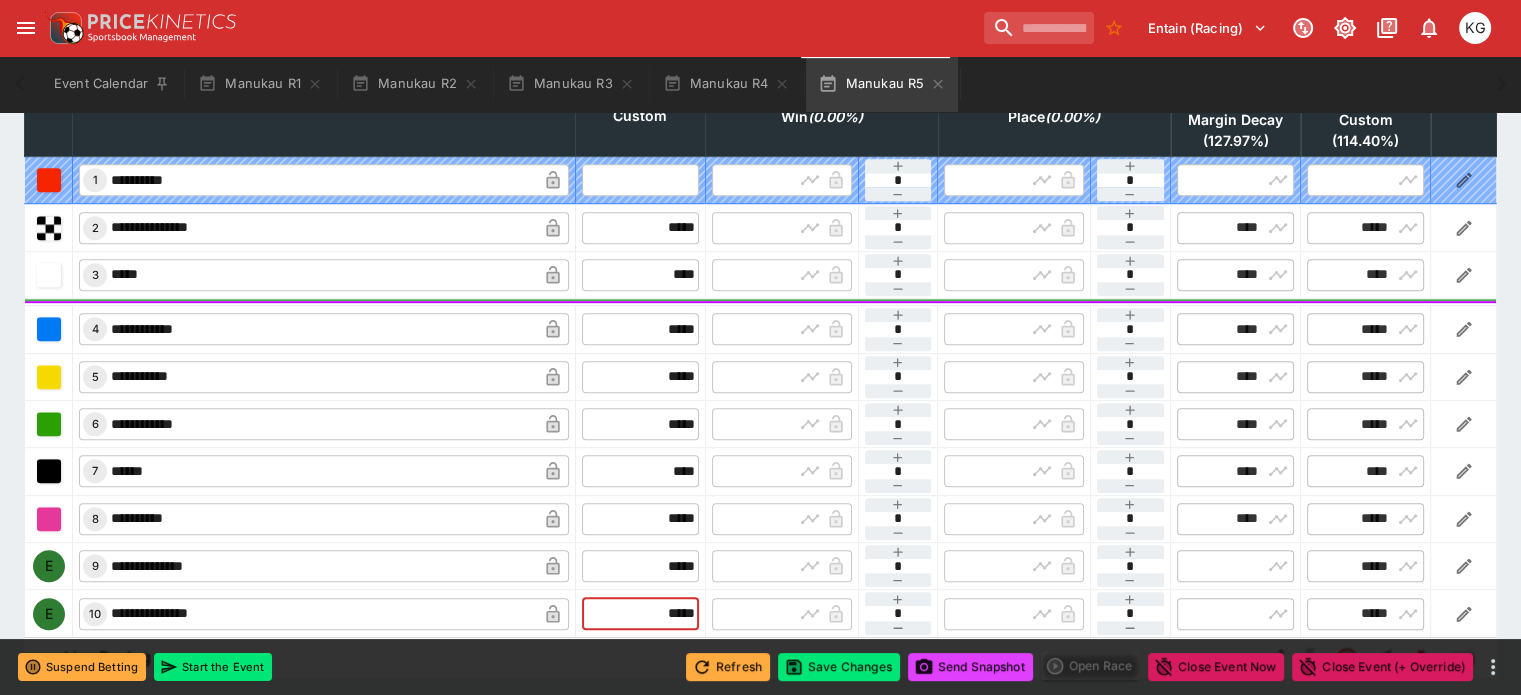 click on "Refresh" at bounding box center [728, 667] 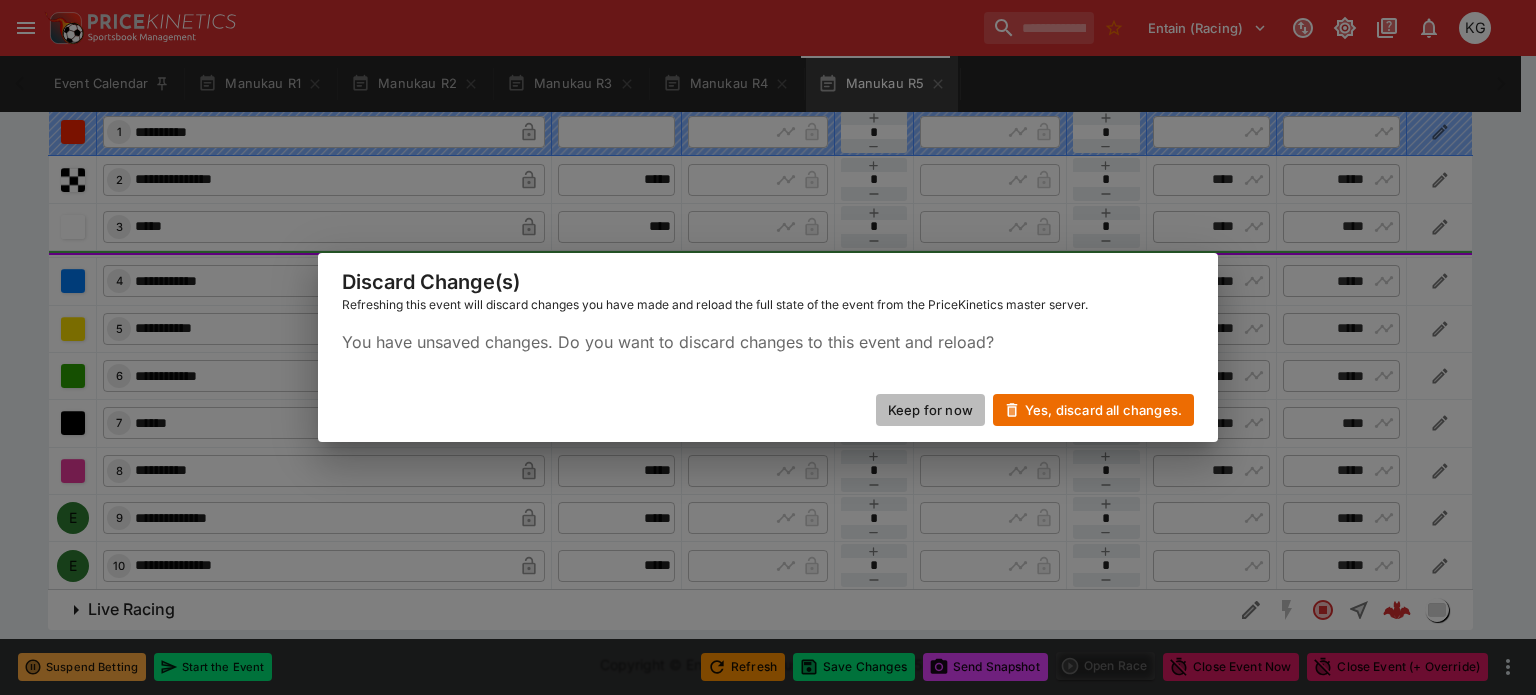 click on "Keep for now" at bounding box center [930, 410] 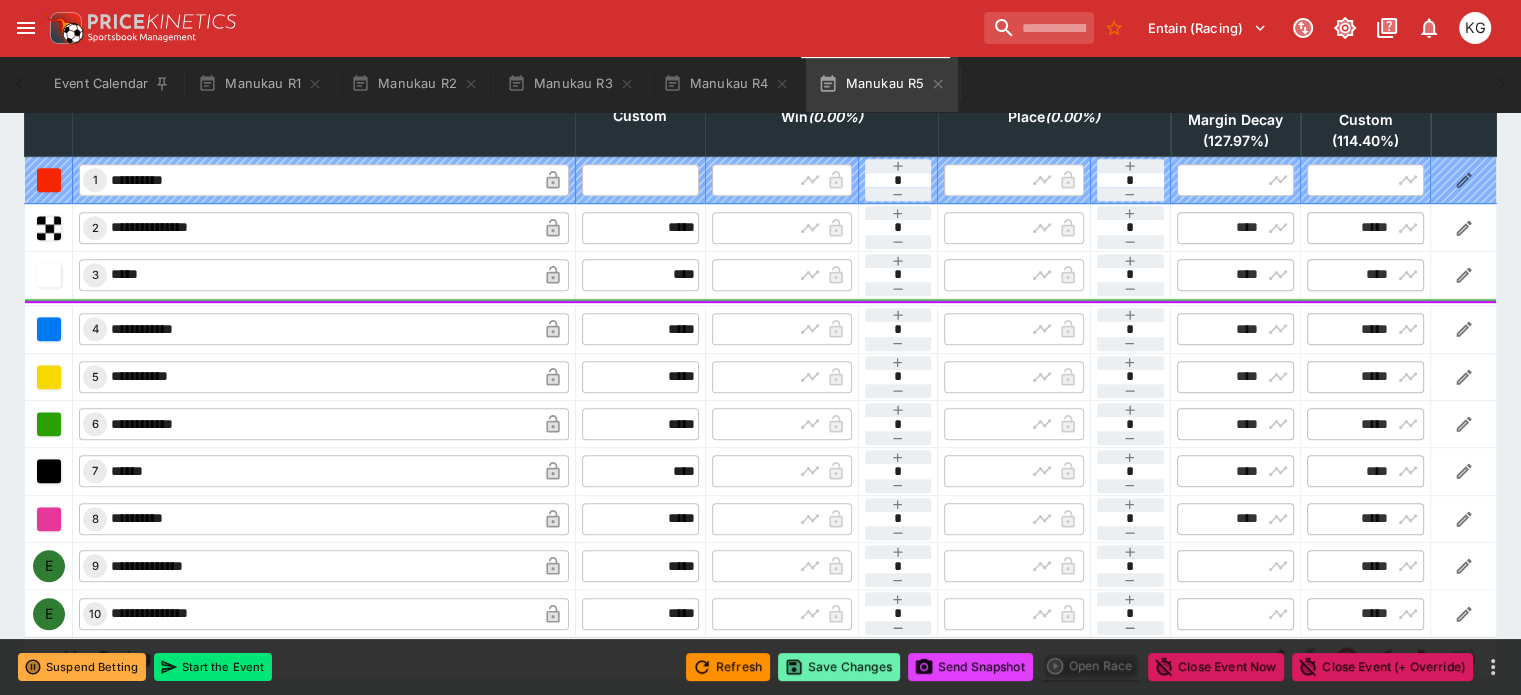 click on "Save Changes" at bounding box center [839, 667] 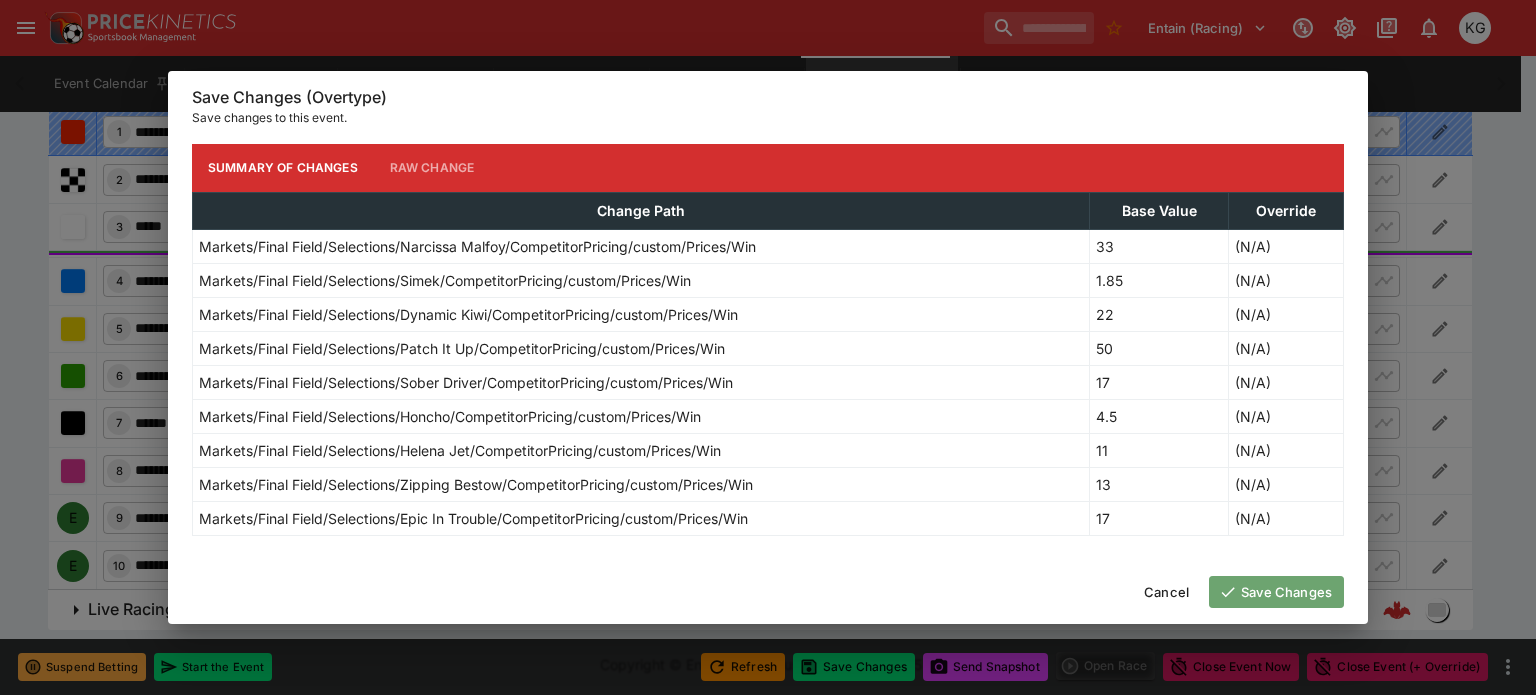 click on "Save Changes" at bounding box center [1276, 592] 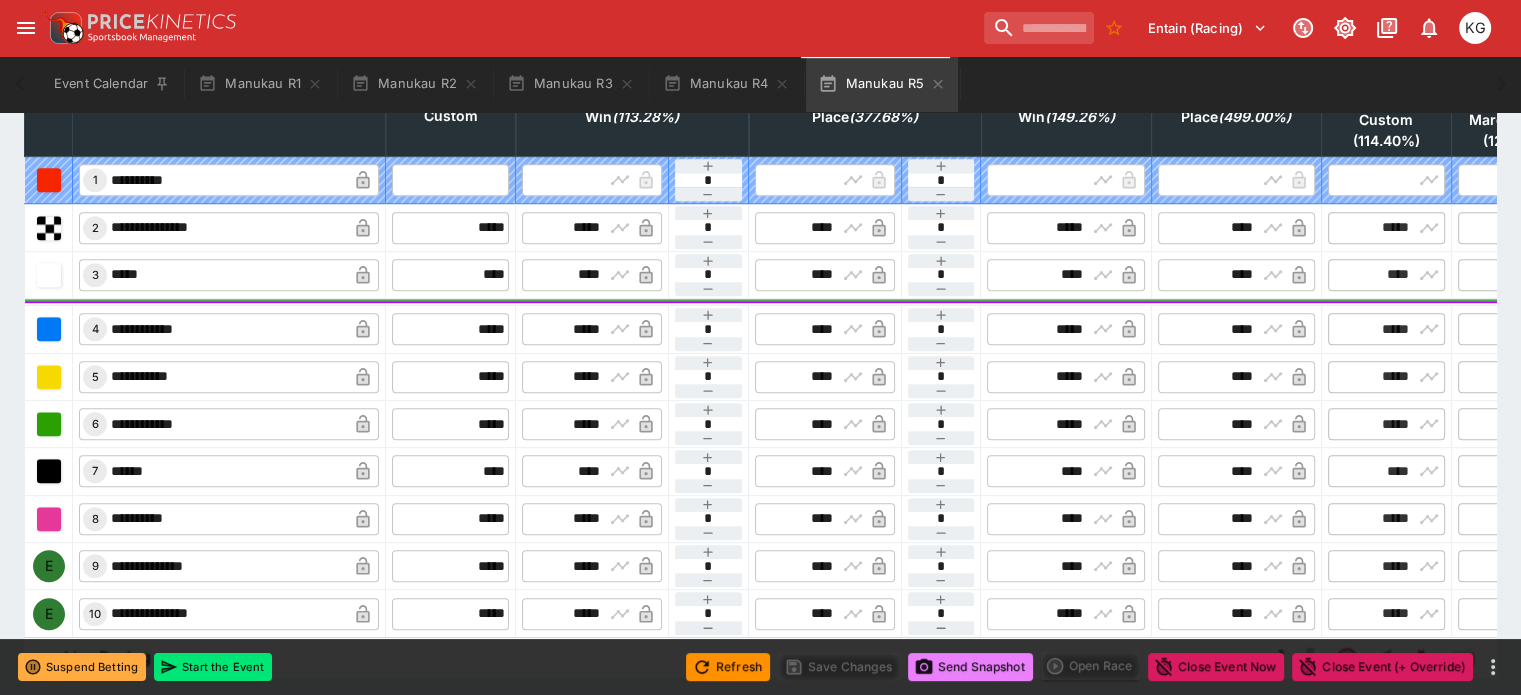 click on "Send Snapshot" at bounding box center [970, 667] 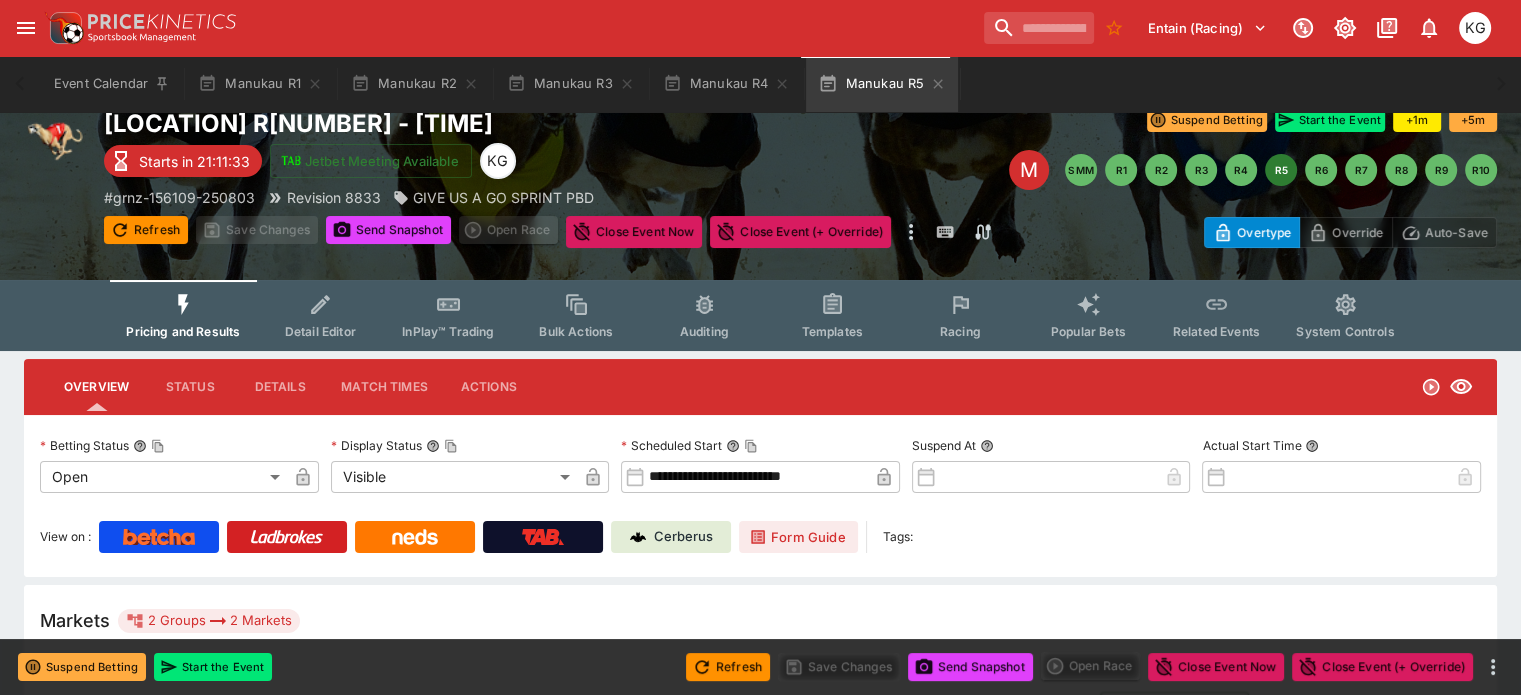 scroll, scrollTop: 0, scrollLeft: 0, axis: both 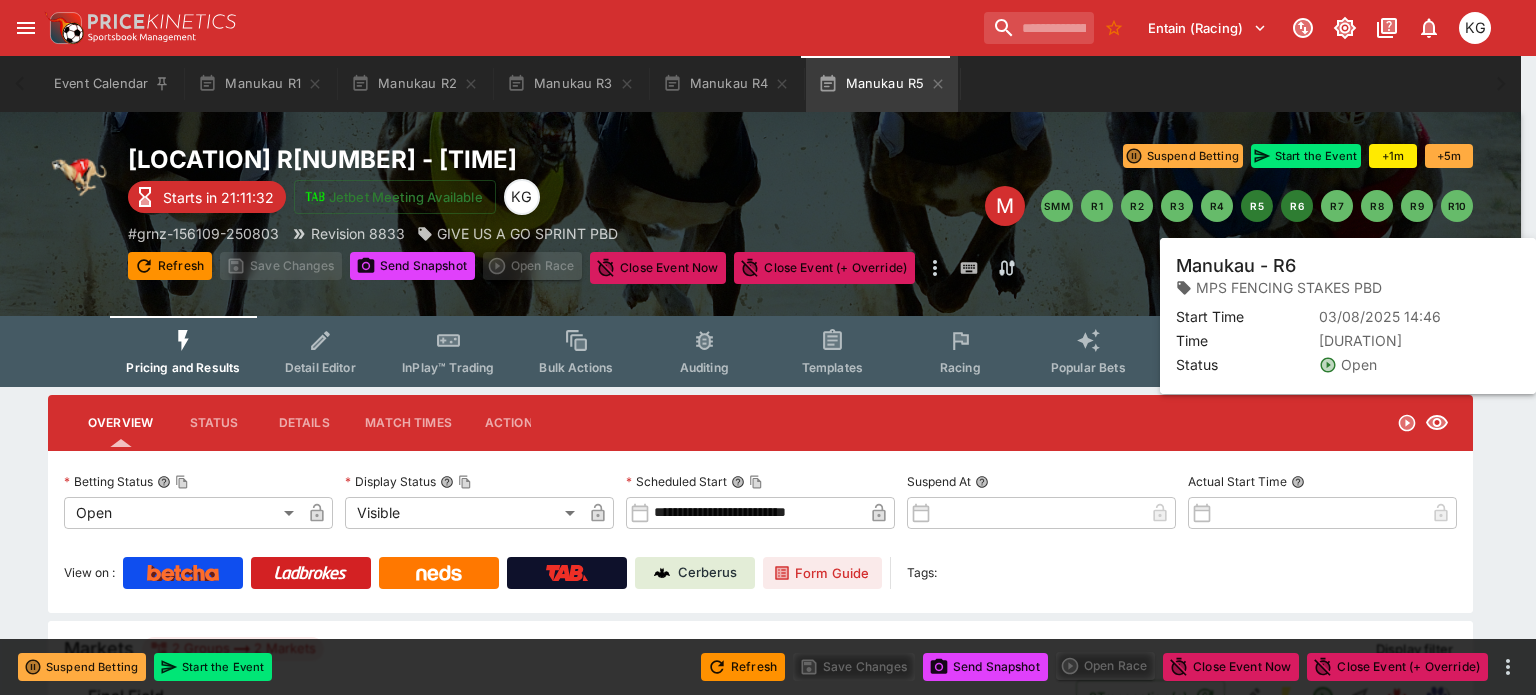 click on "R6" at bounding box center (1297, 206) 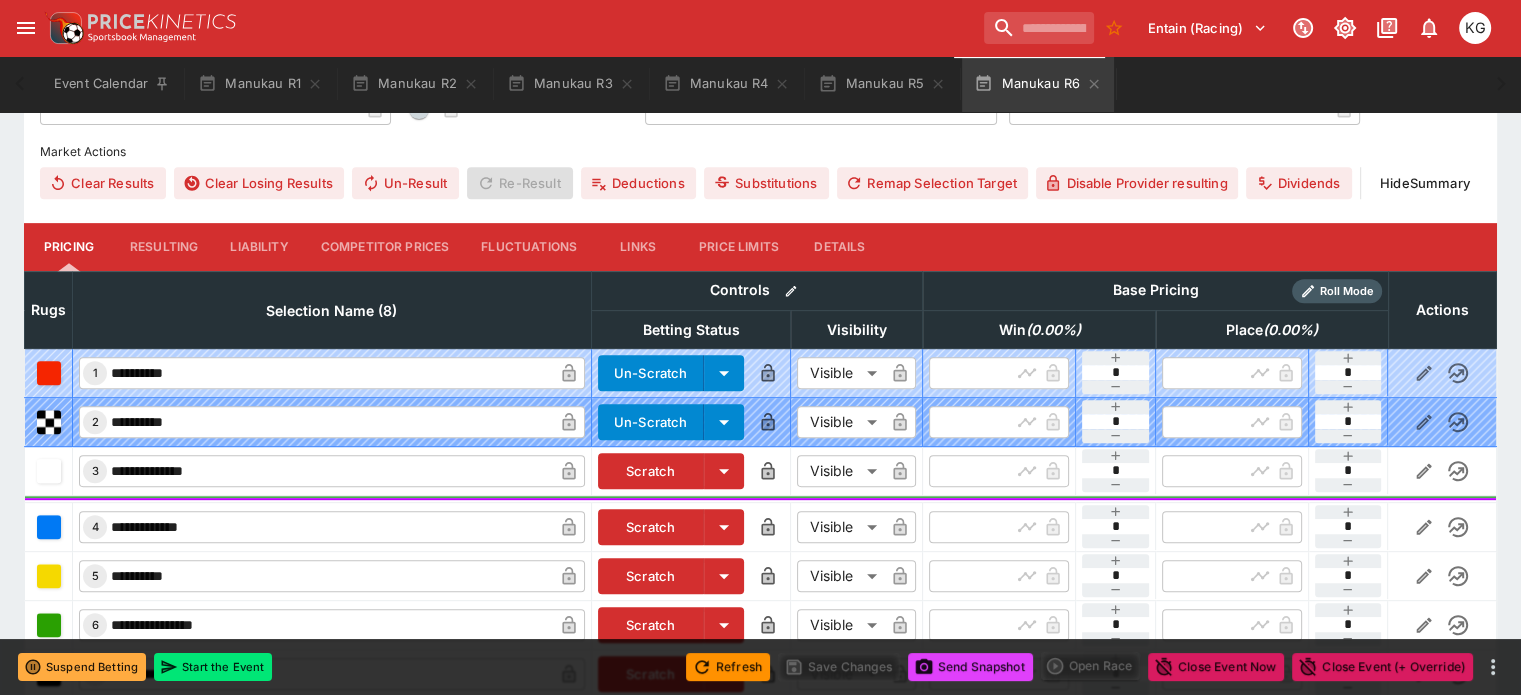 scroll, scrollTop: 741, scrollLeft: 0, axis: vertical 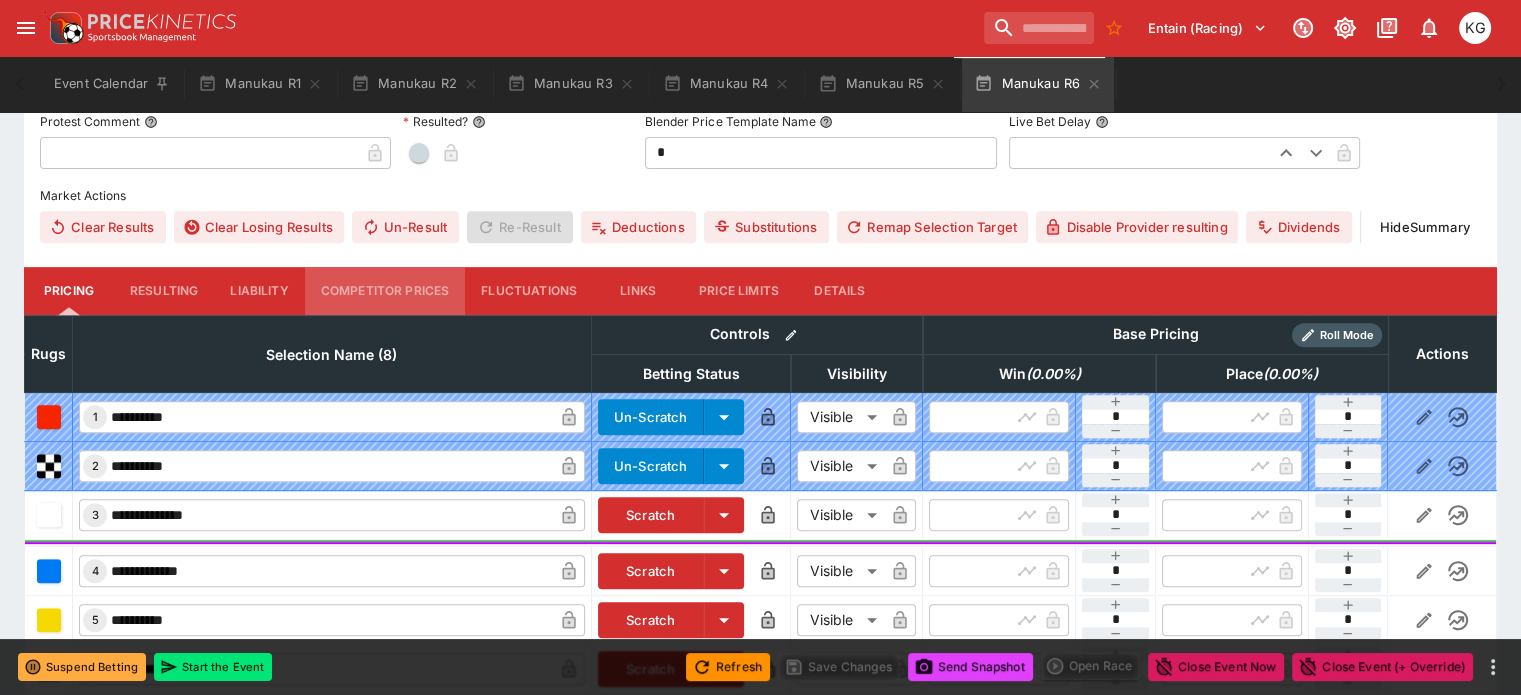 click on "Competitor Prices" at bounding box center [385, 291] 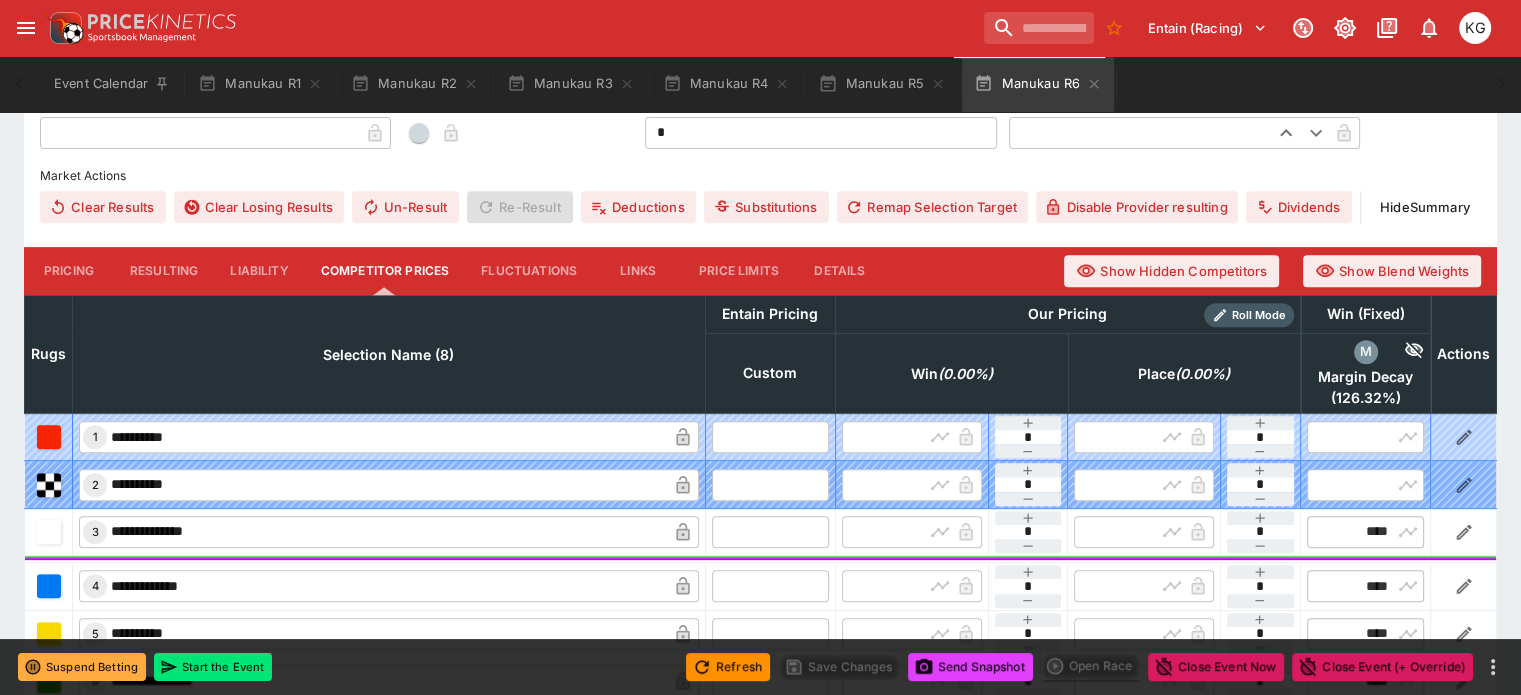 scroll, scrollTop: 841, scrollLeft: 0, axis: vertical 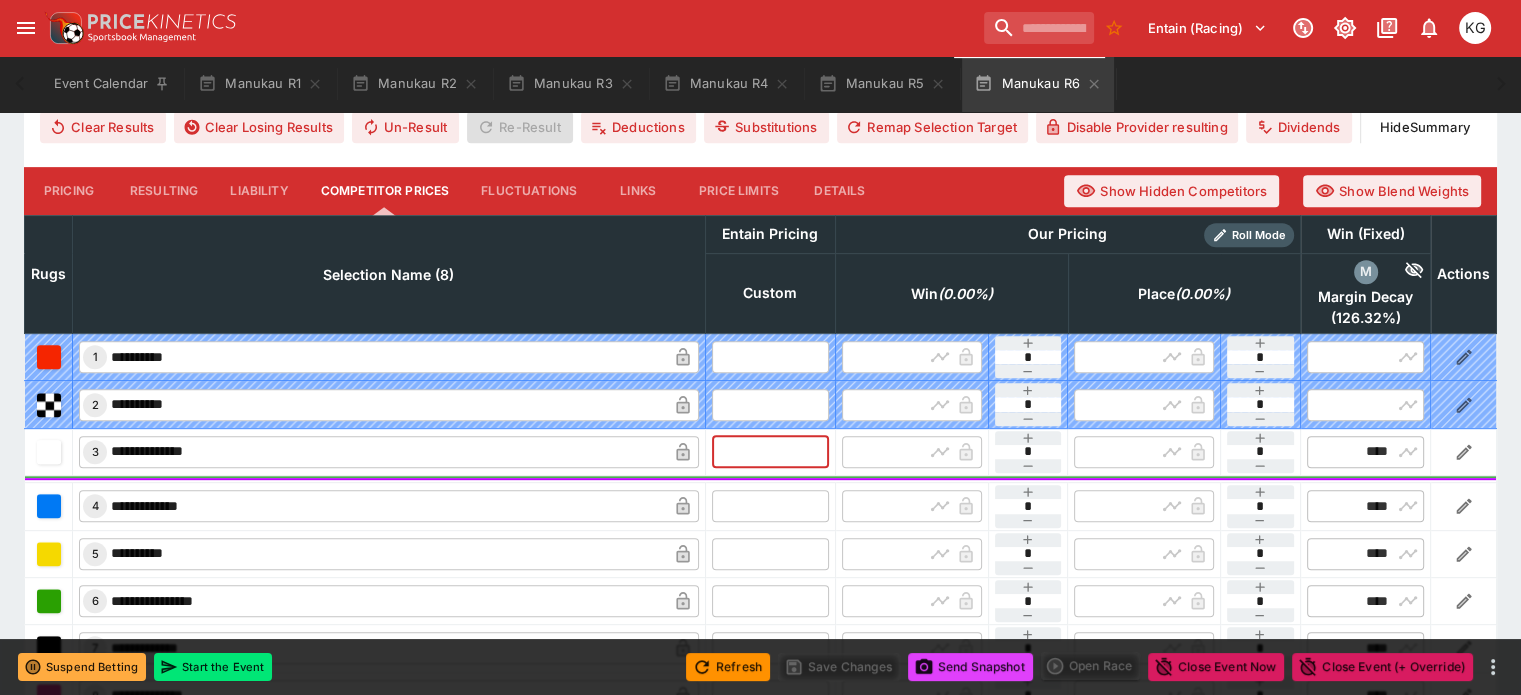click at bounding box center (770, 452) 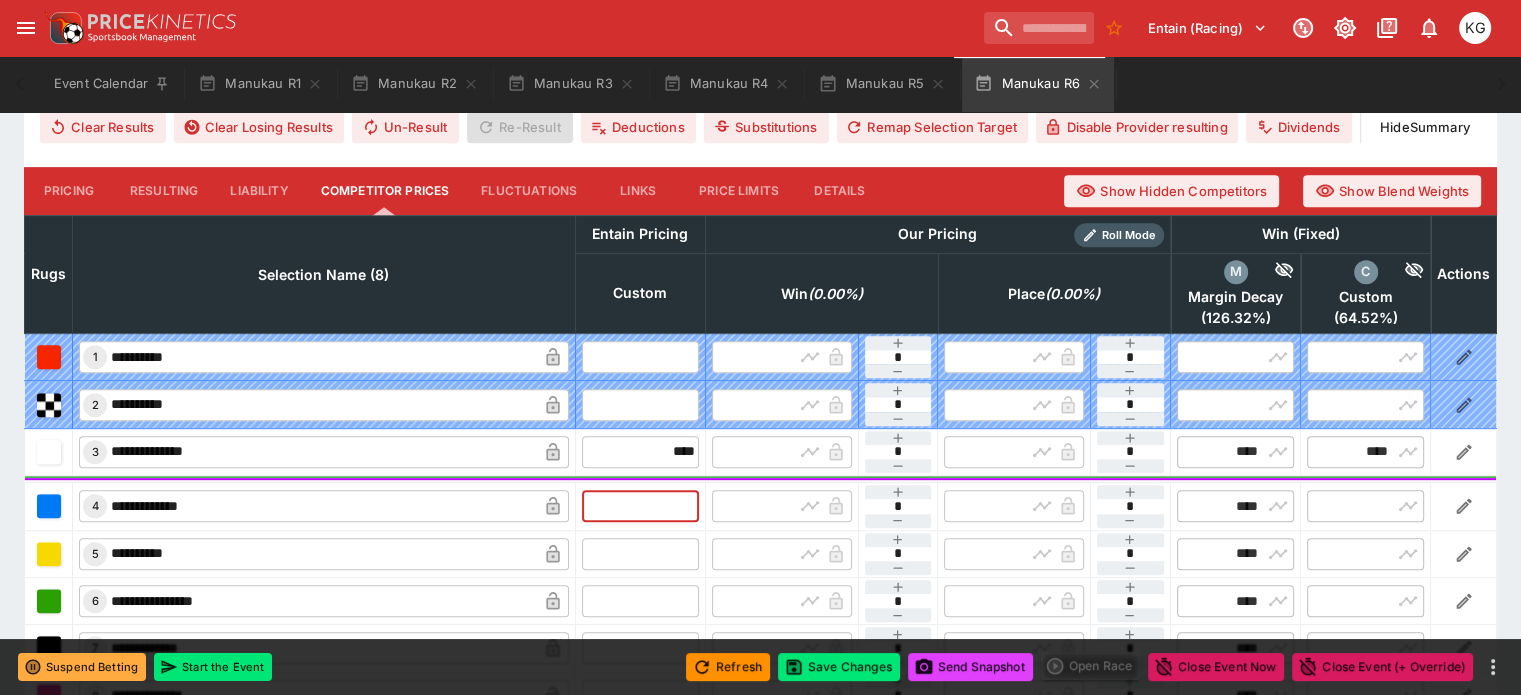 click at bounding box center [640, 506] 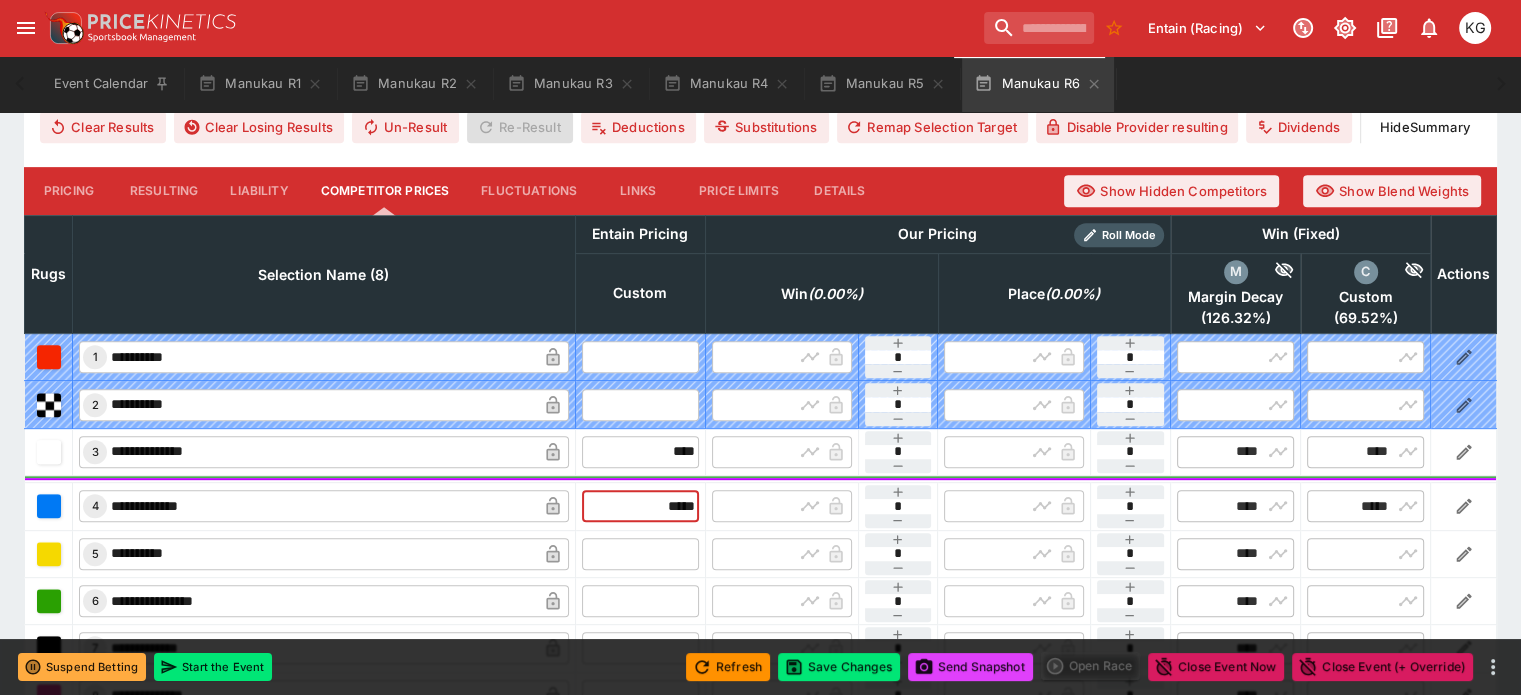 click at bounding box center (640, 554) 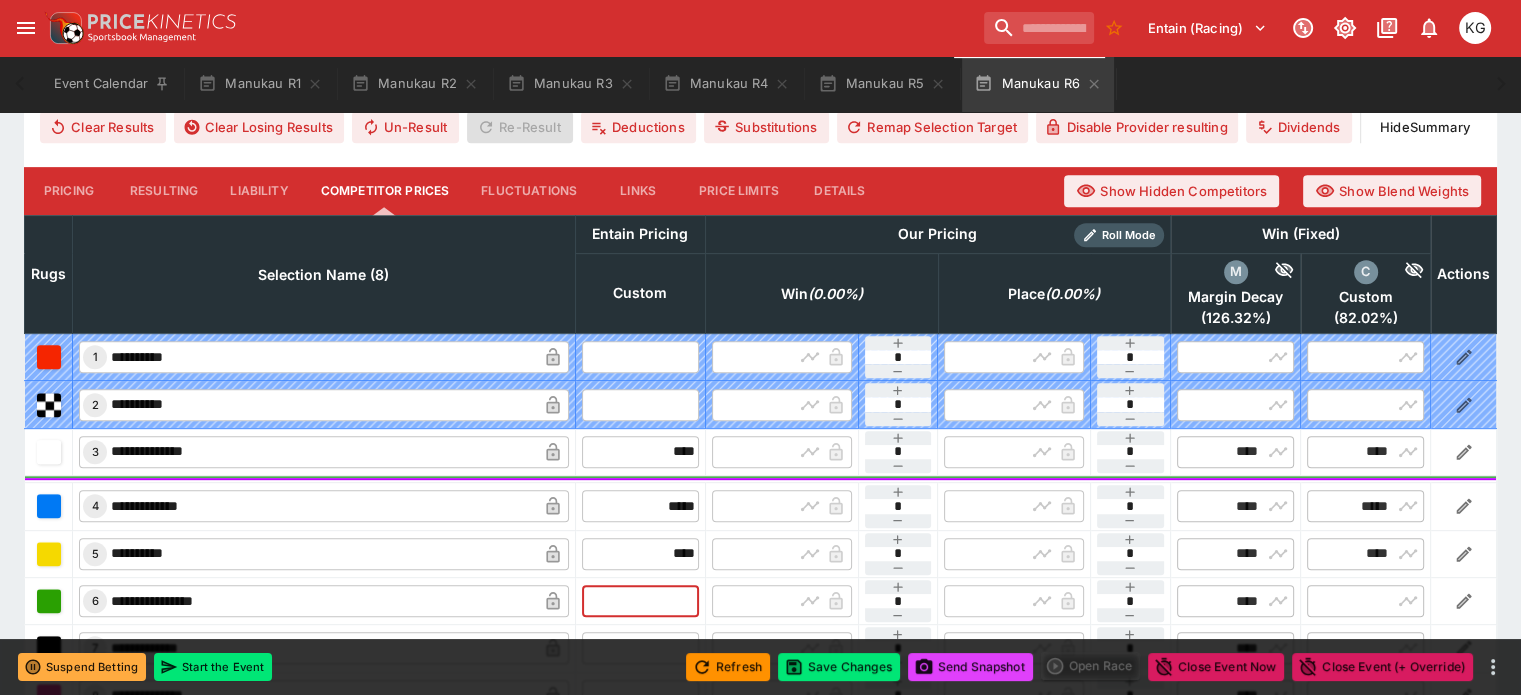 click at bounding box center [640, 601] 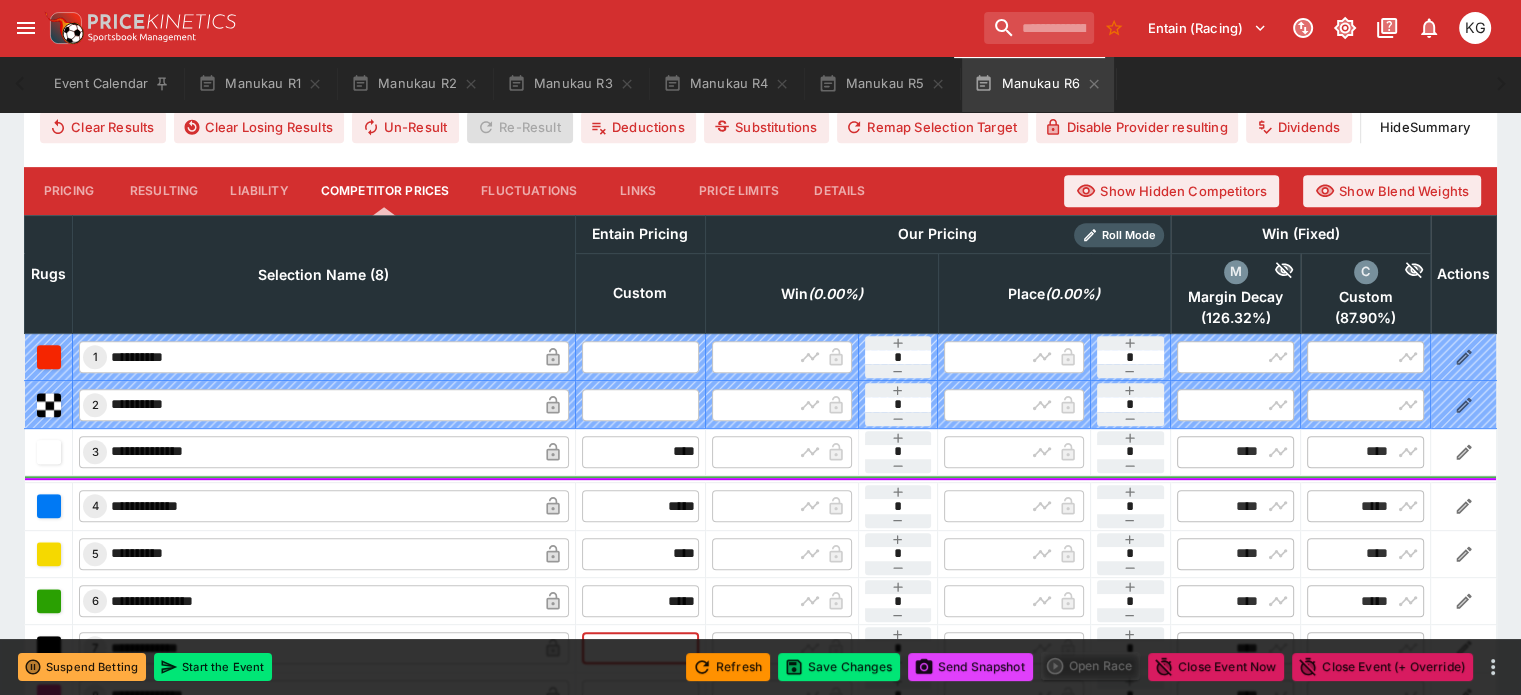 click at bounding box center (640, 648) 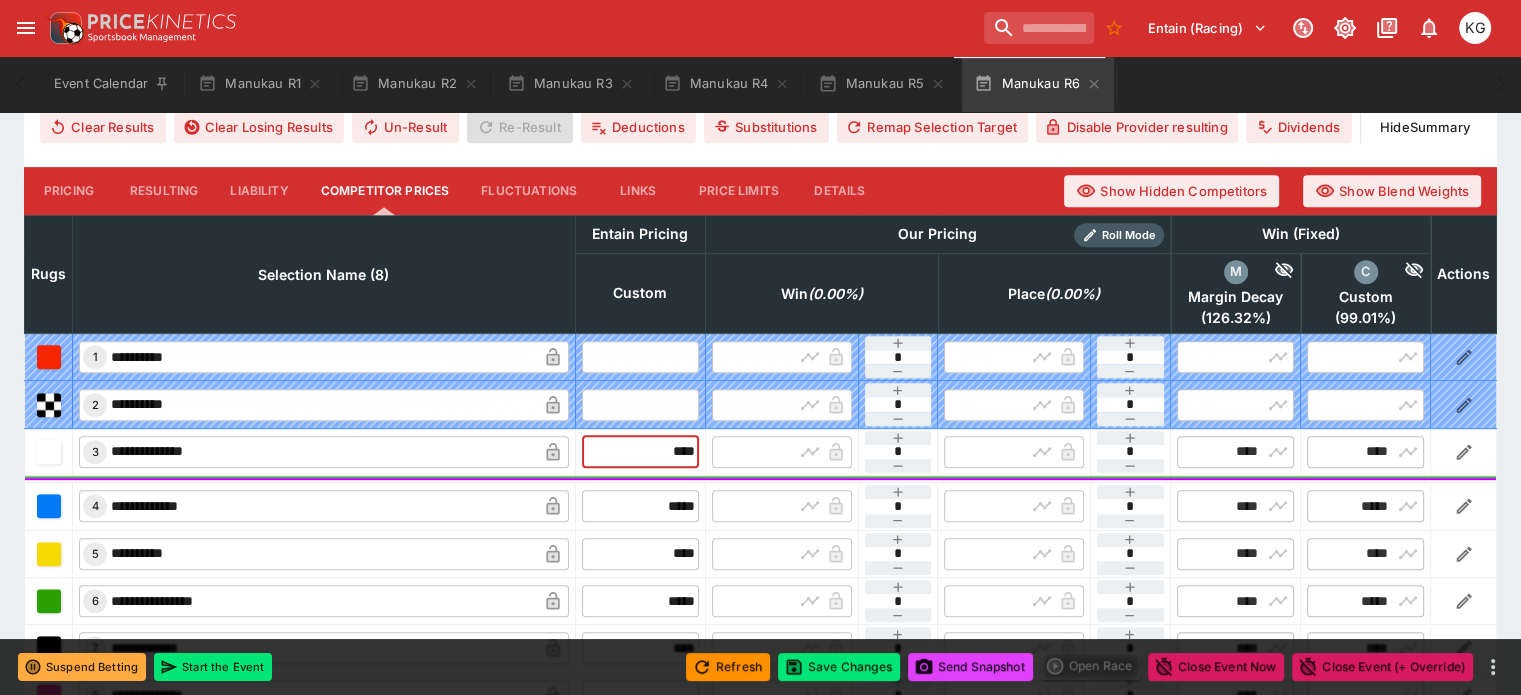 drag, startPoint x: 631, startPoint y: 403, endPoint x: 692, endPoint y: 397, distance: 61.294373 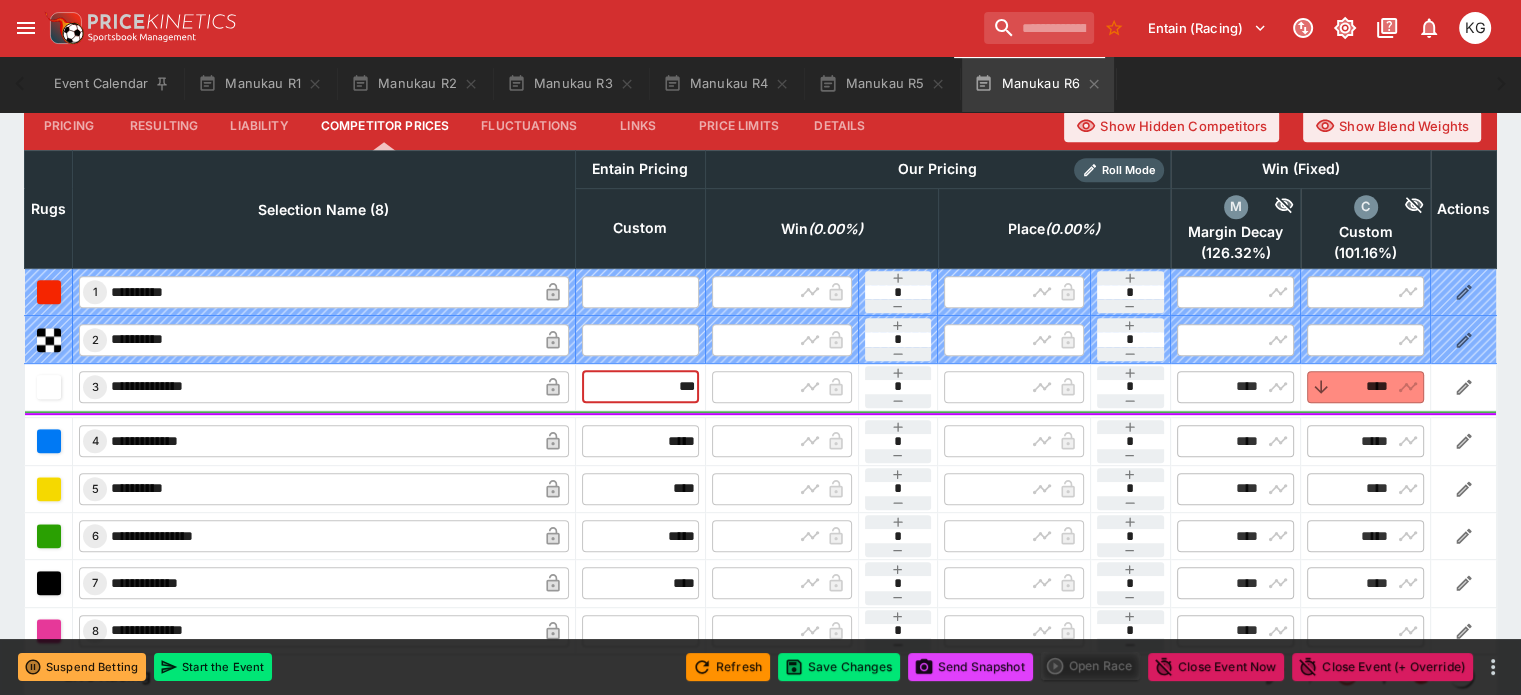 scroll, scrollTop: 924, scrollLeft: 0, axis: vertical 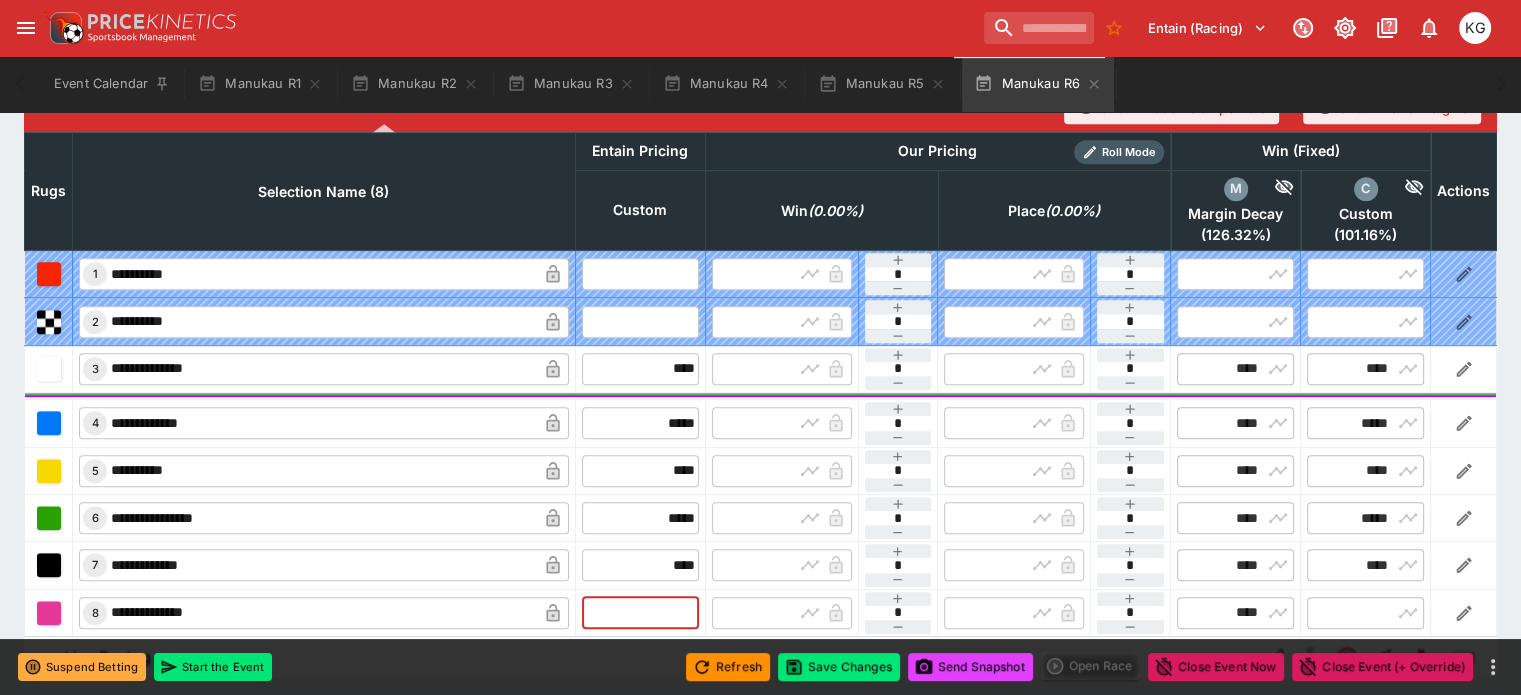 click at bounding box center [640, 613] 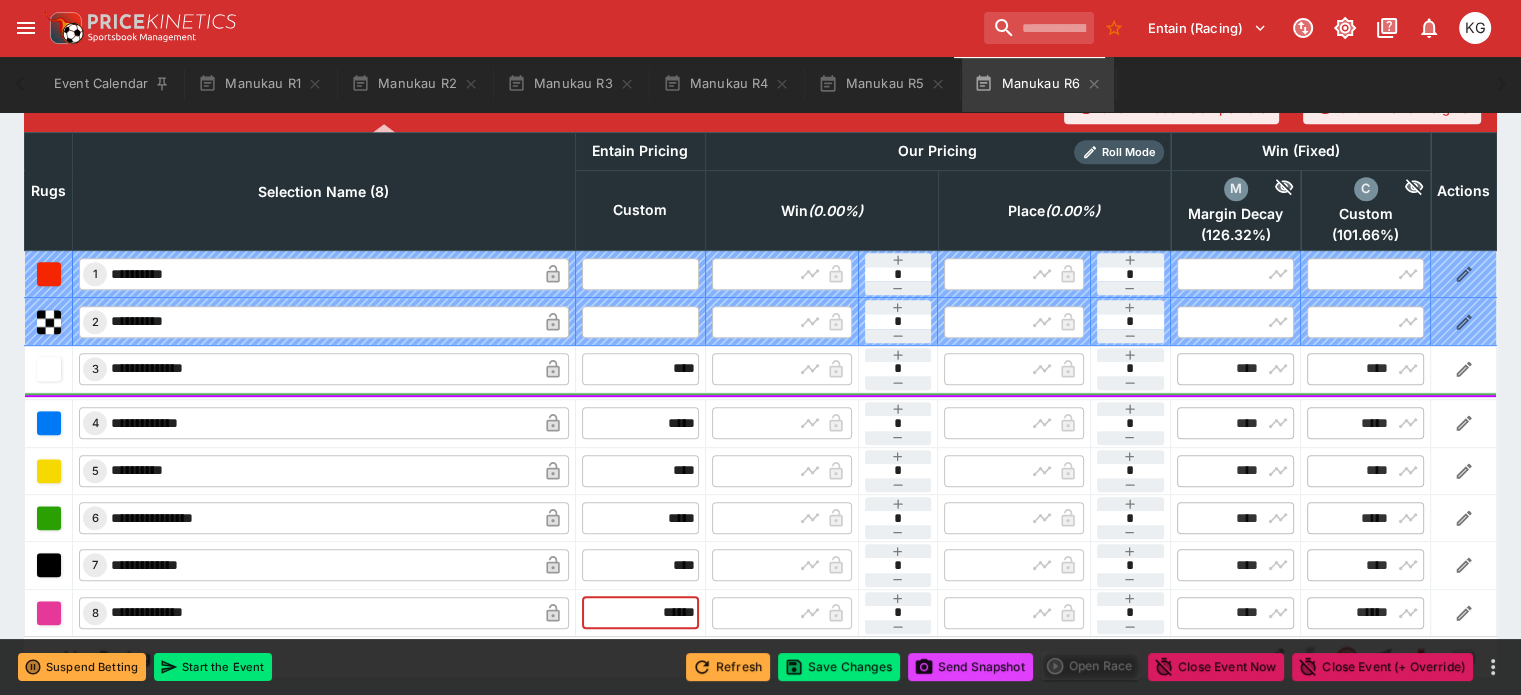 click on "Refresh" at bounding box center (728, 667) 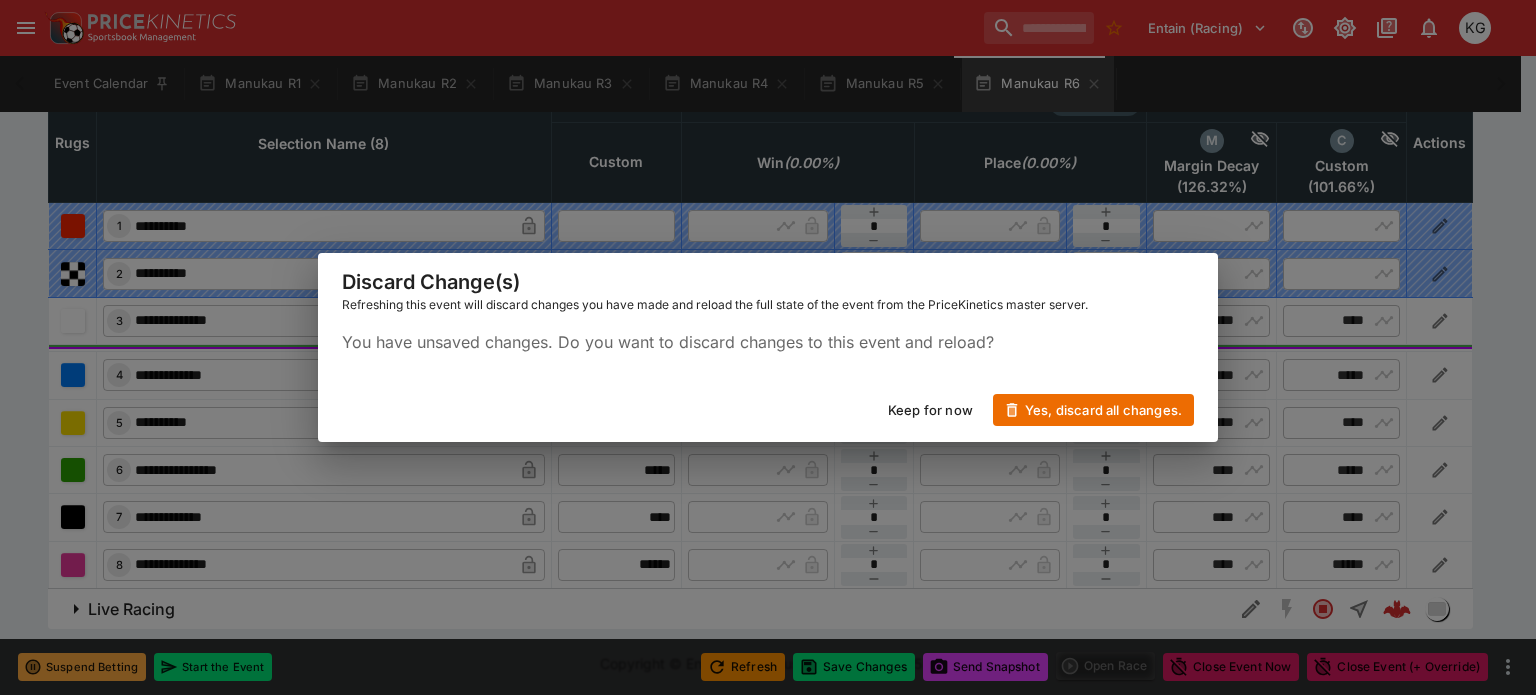 click on "Keep for now" at bounding box center [930, 410] 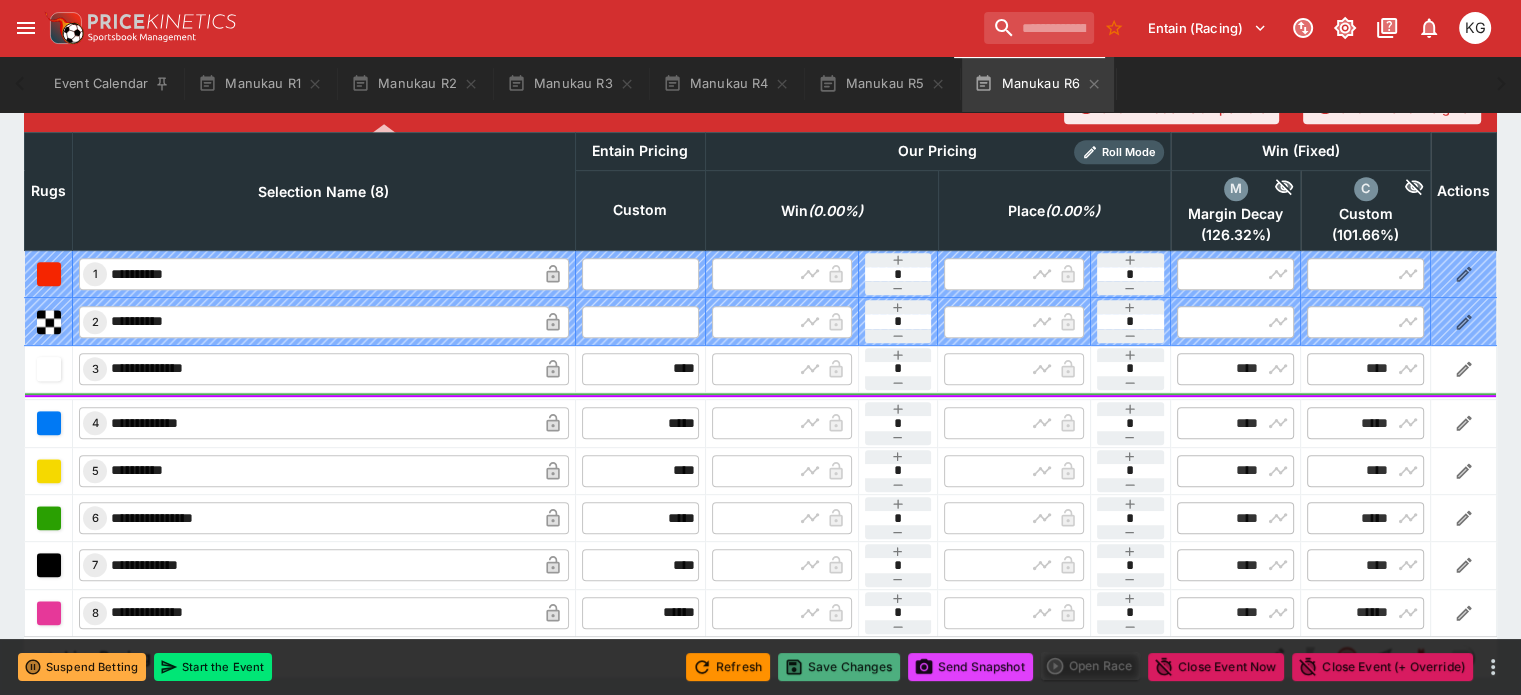 click on "Save Changes" at bounding box center (839, 667) 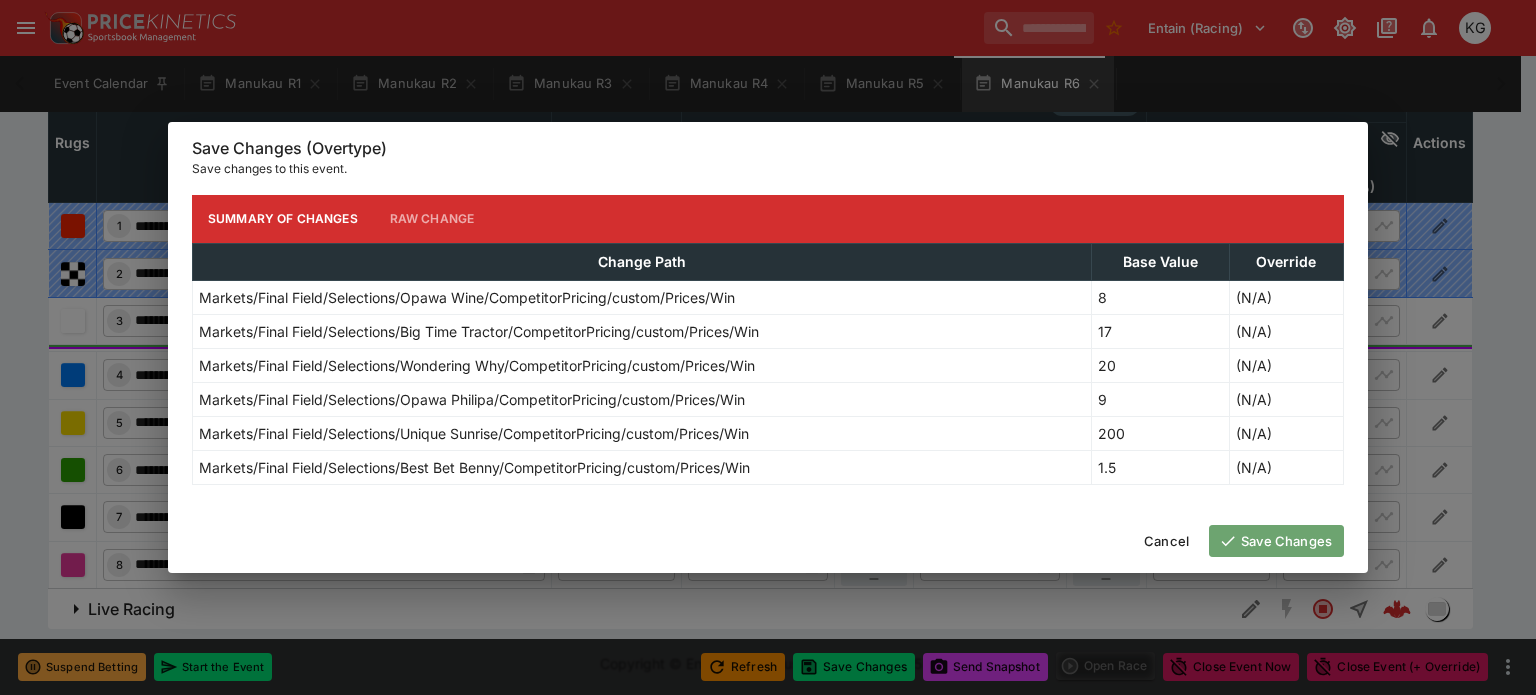click on "Save Changes" at bounding box center (1276, 541) 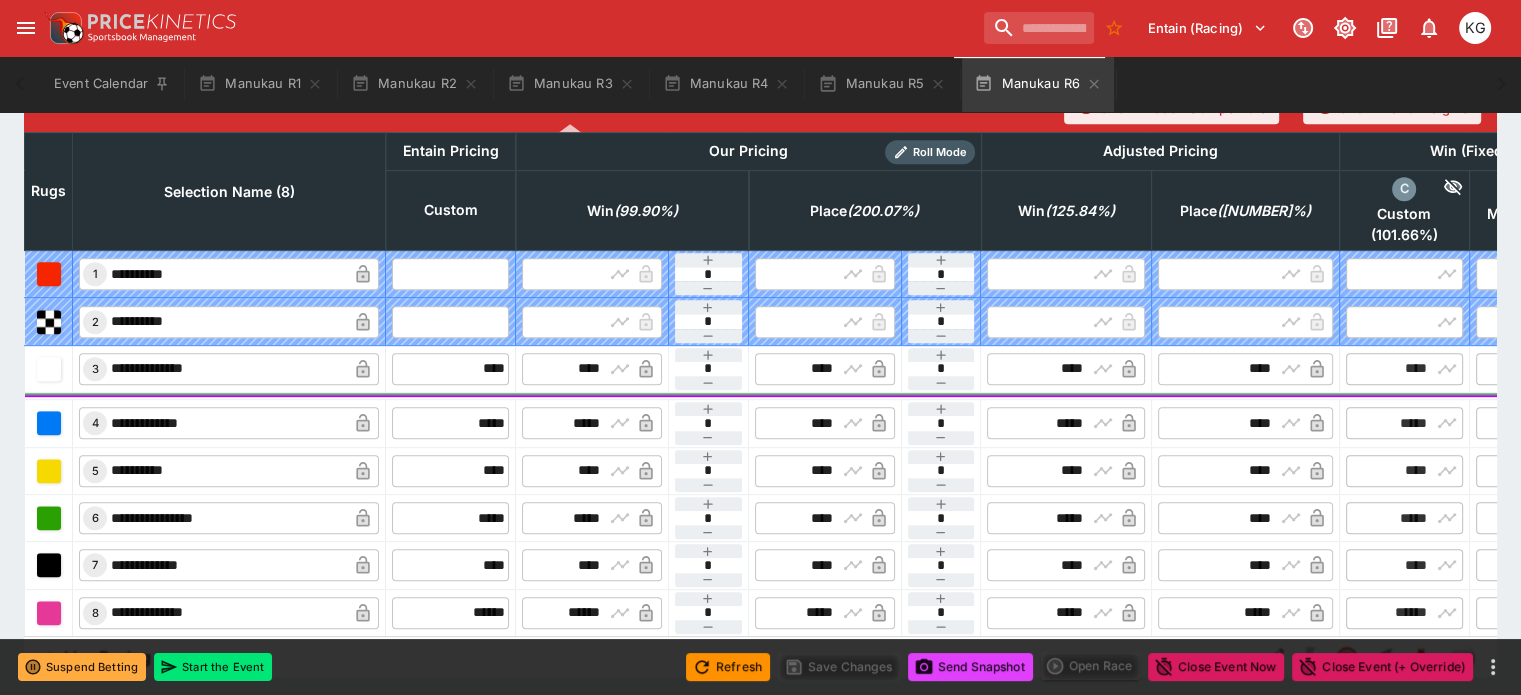 click on "Send Snapshot" at bounding box center [970, 667] 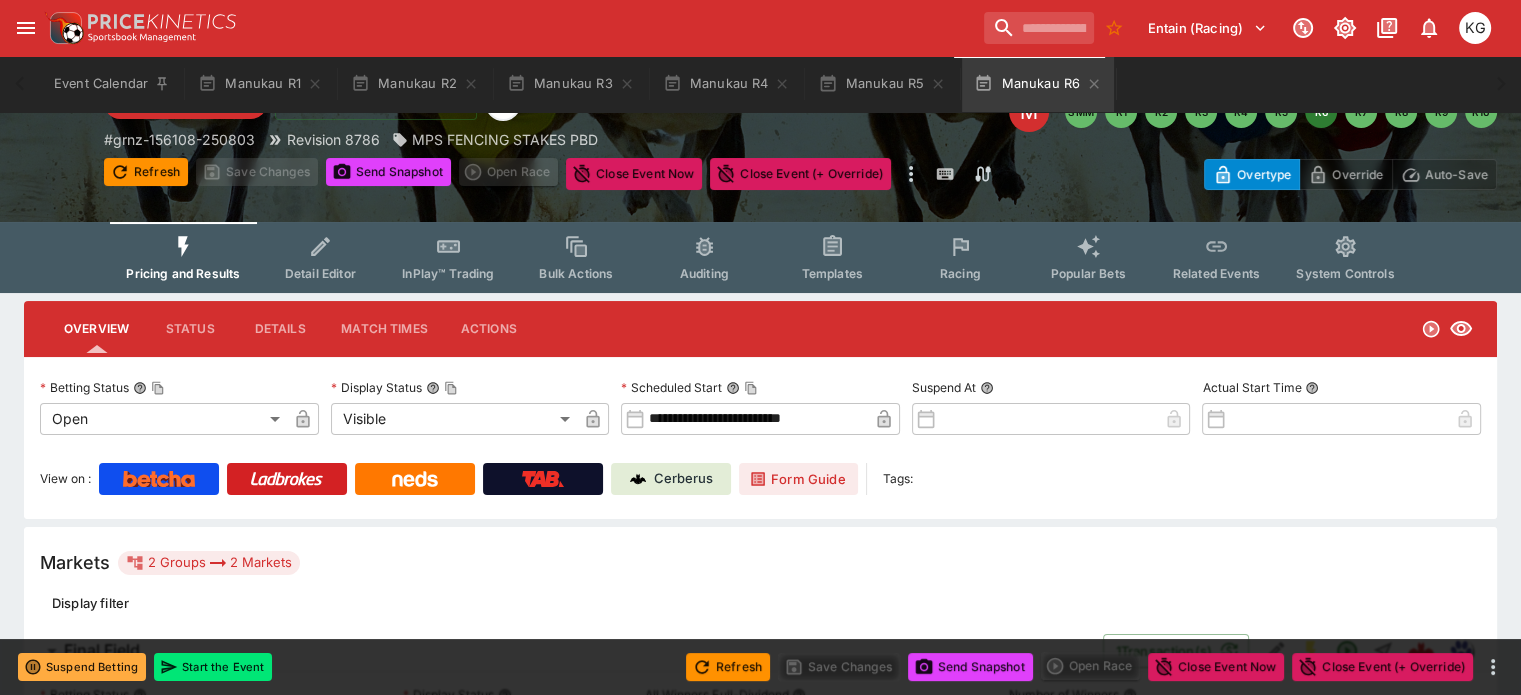 scroll, scrollTop: 0, scrollLeft: 0, axis: both 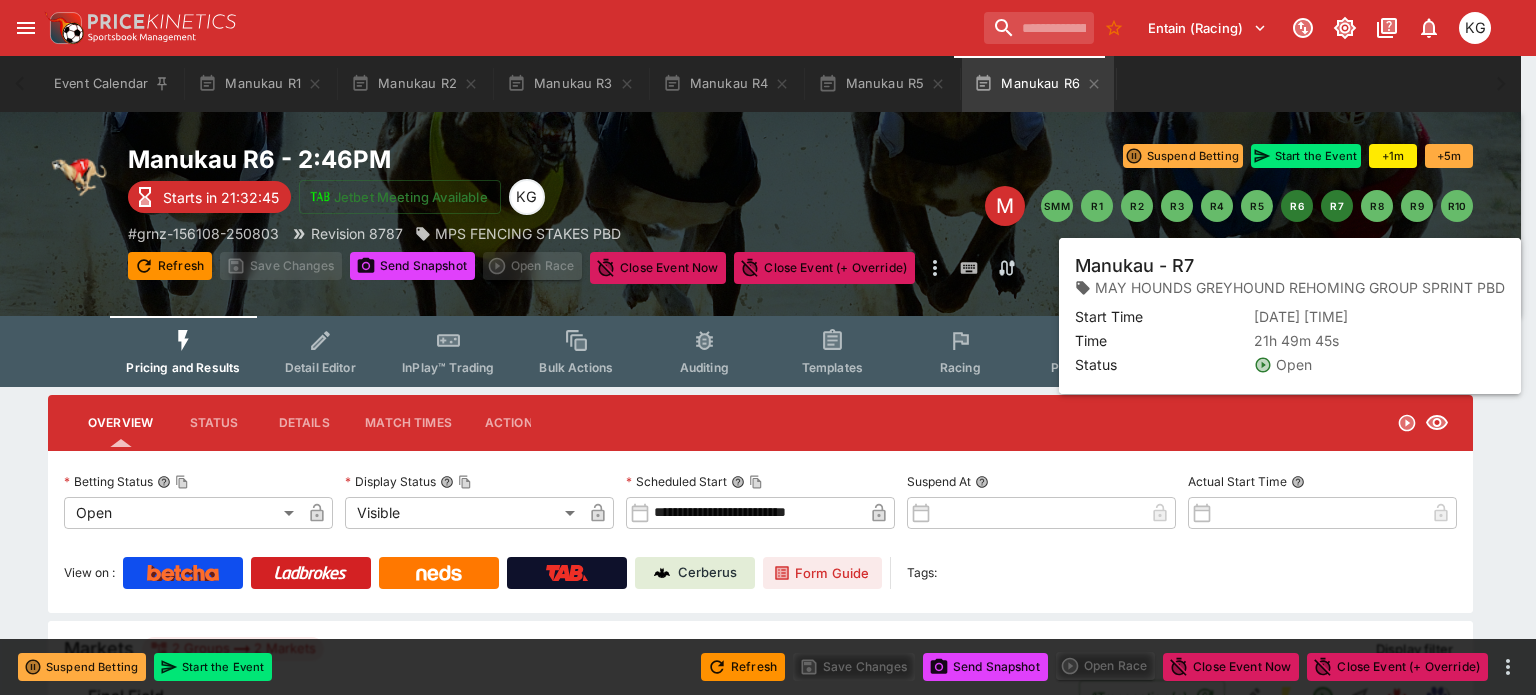 click on "R7" at bounding box center [1337, 206] 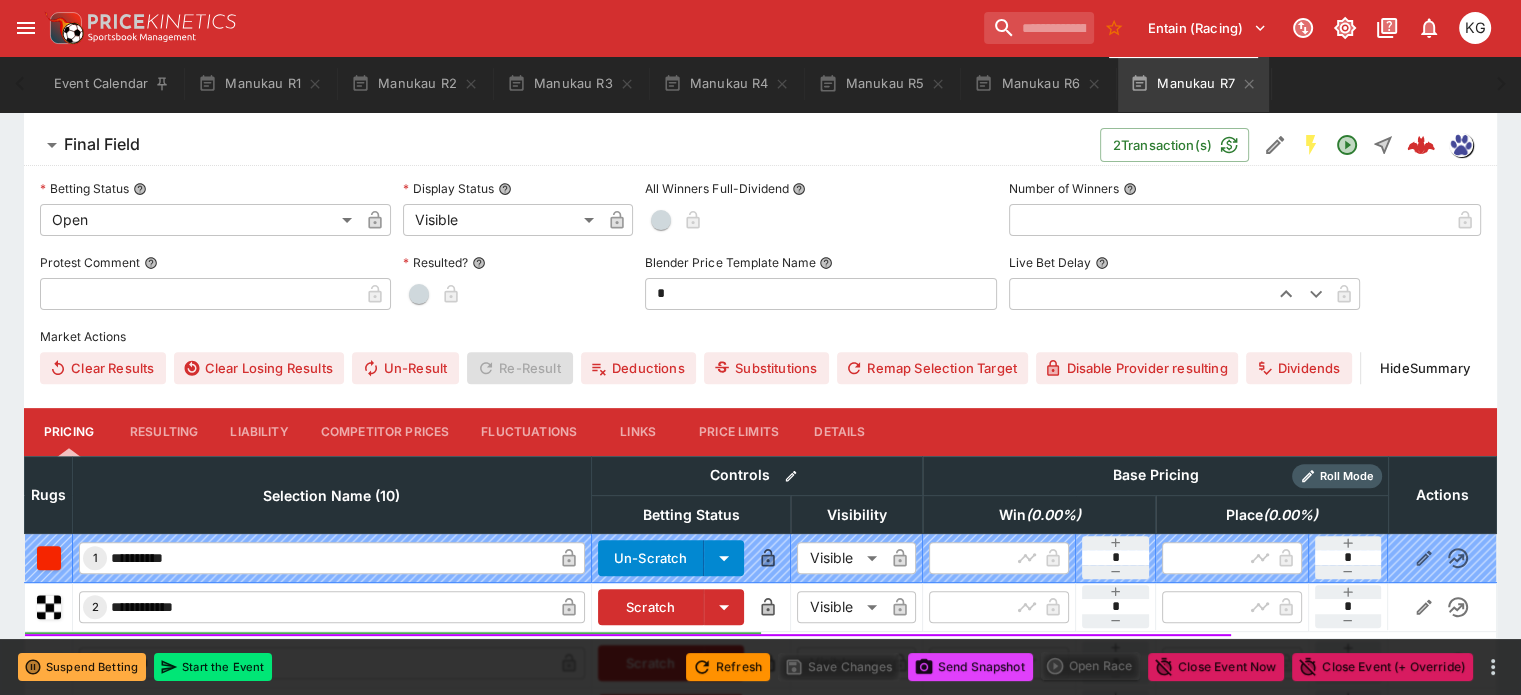 scroll, scrollTop: 700, scrollLeft: 0, axis: vertical 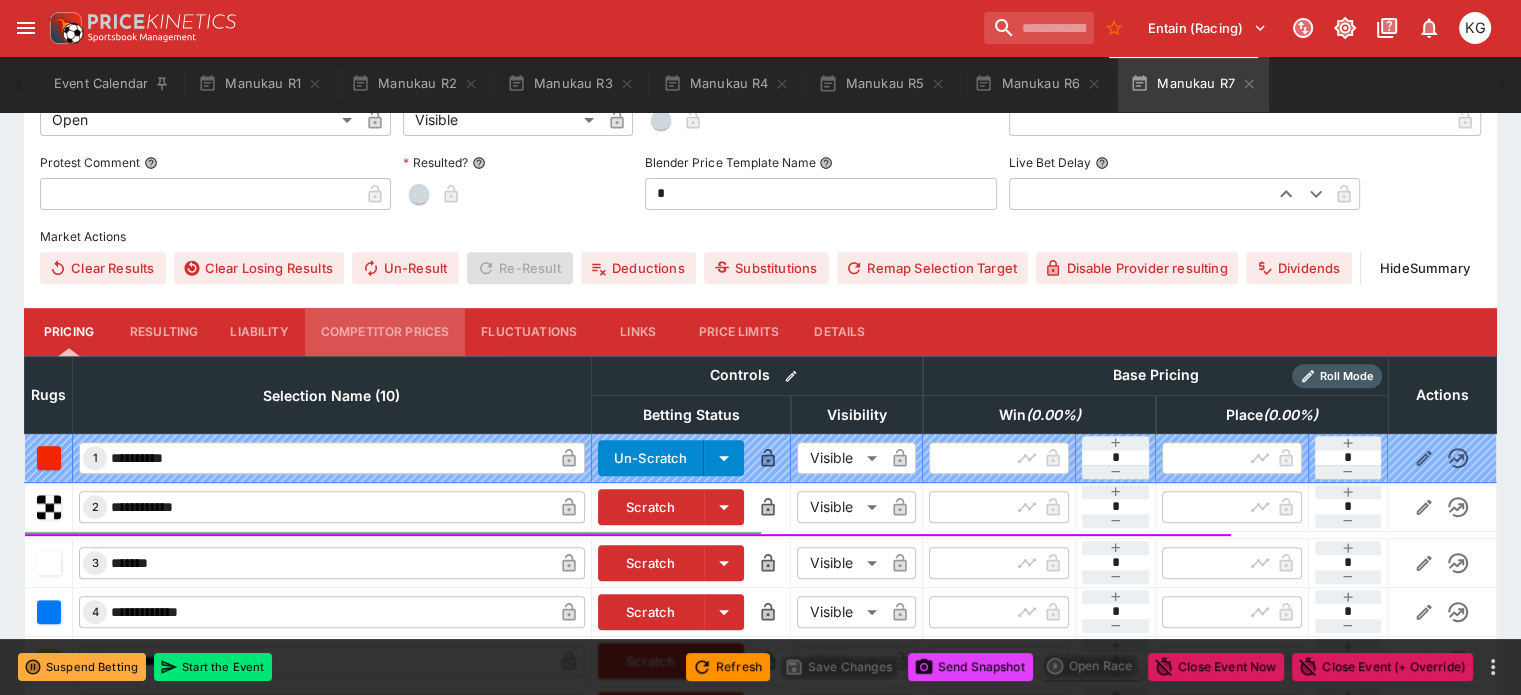 click on "Competitor Prices" at bounding box center (385, 332) 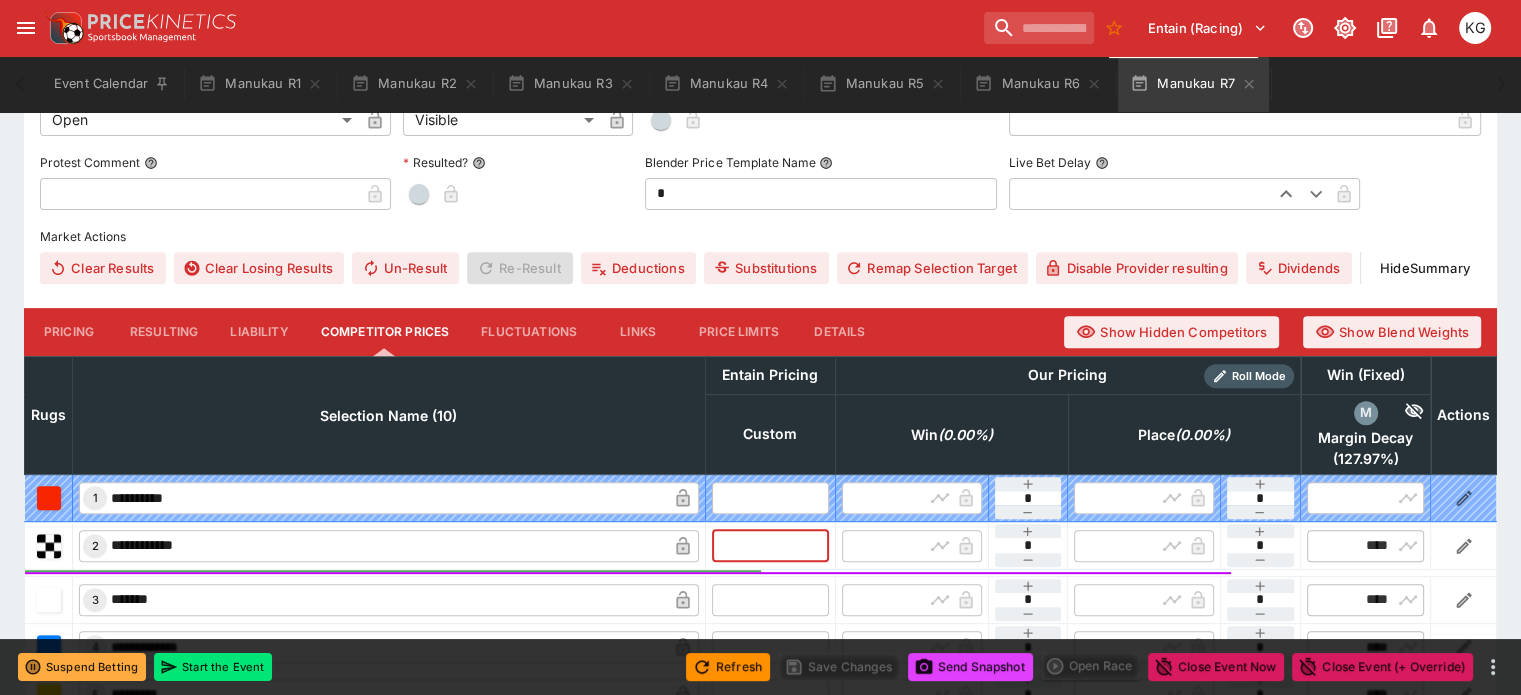 click at bounding box center (770, 545) 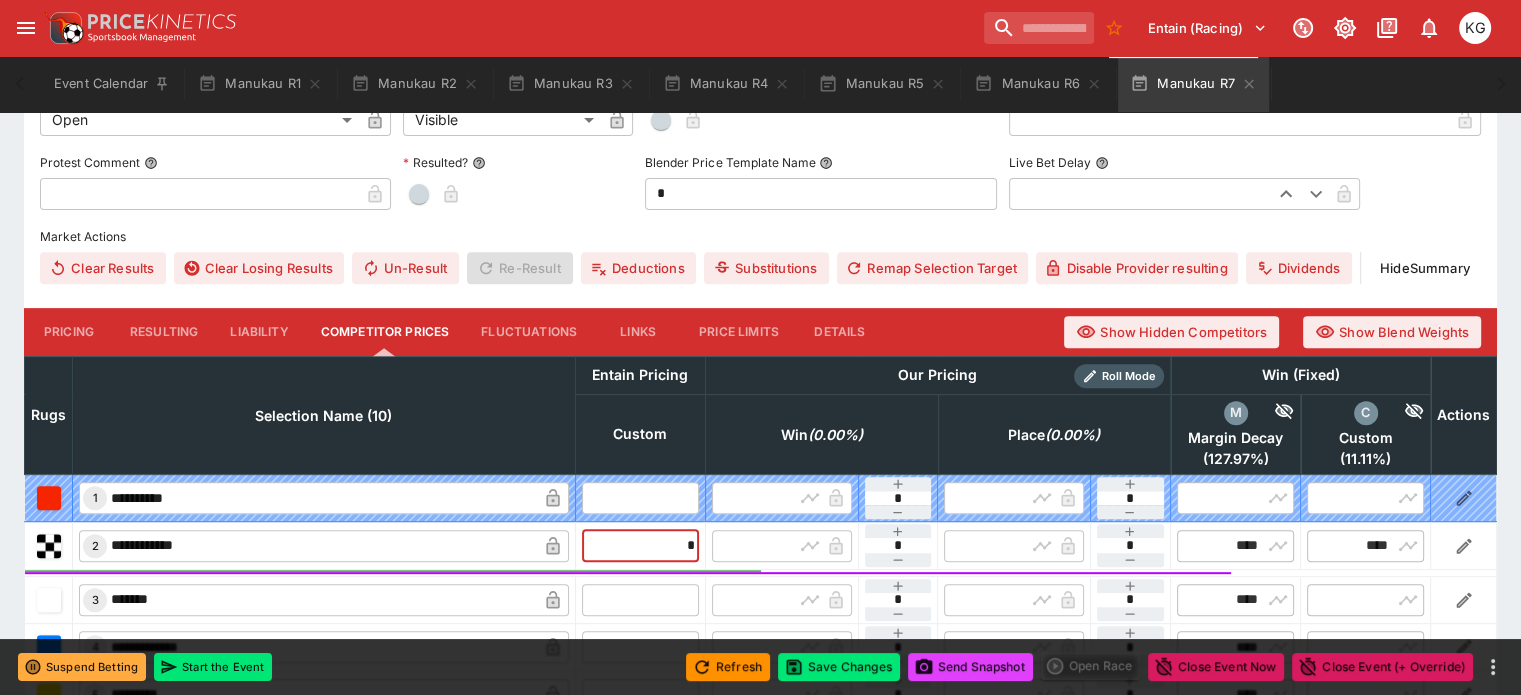 scroll, scrollTop: 900, scrollLeft: 0, axis: vertical 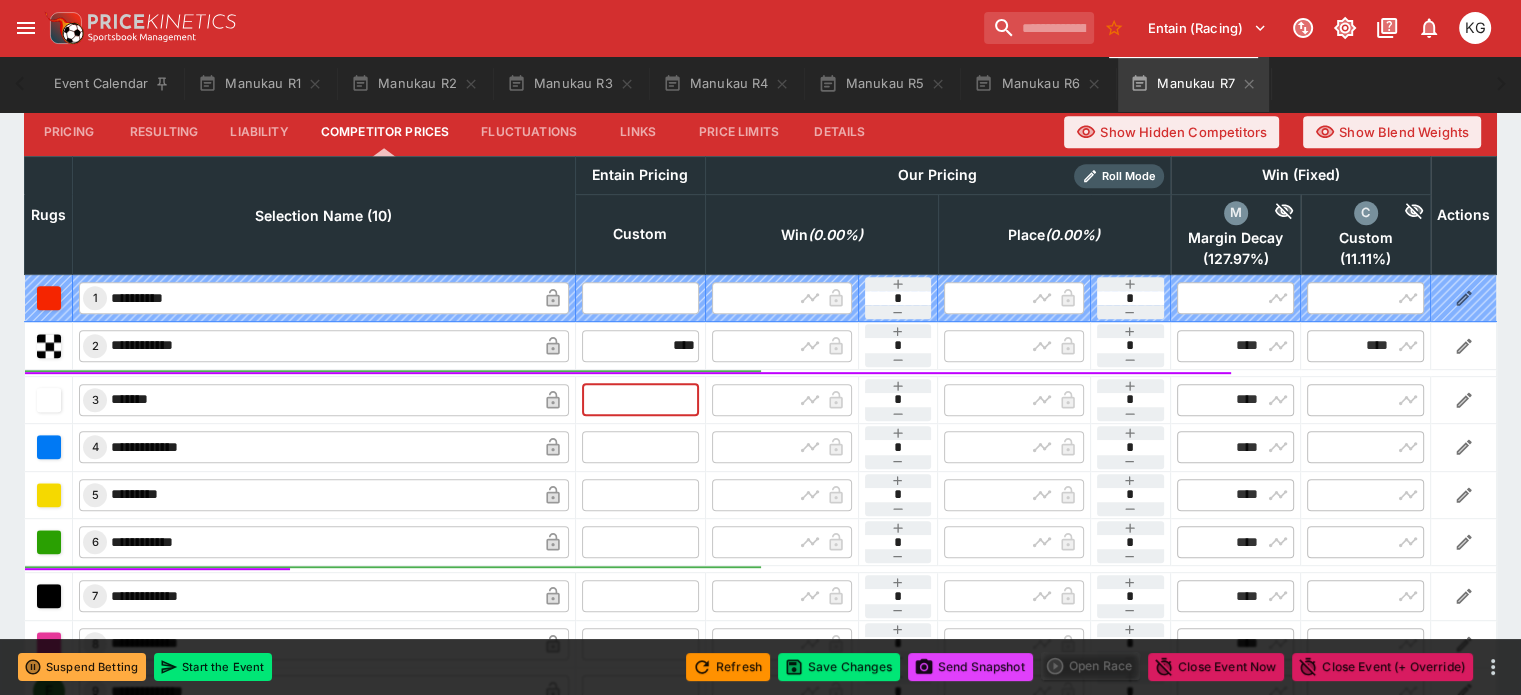 click at bounding box center [640, 400] 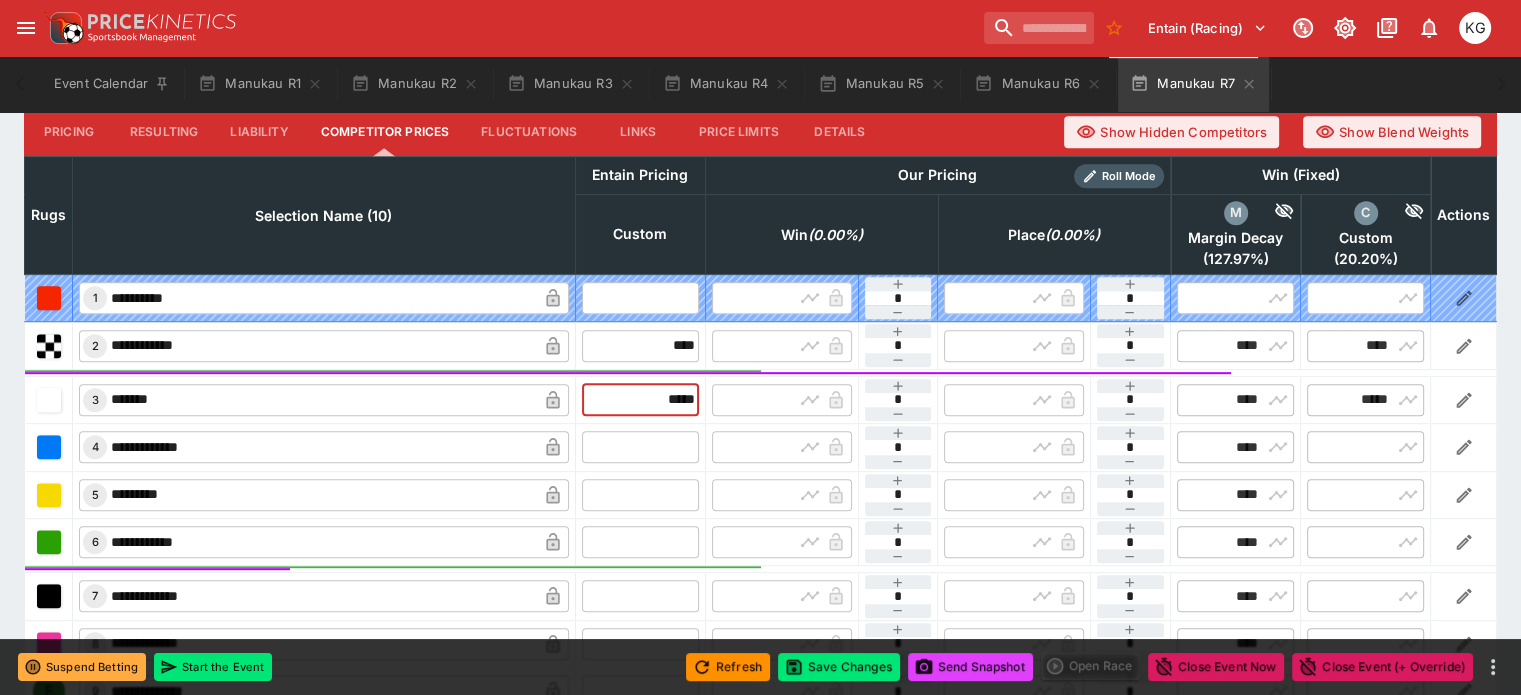 click at bounding box center (640, 447) 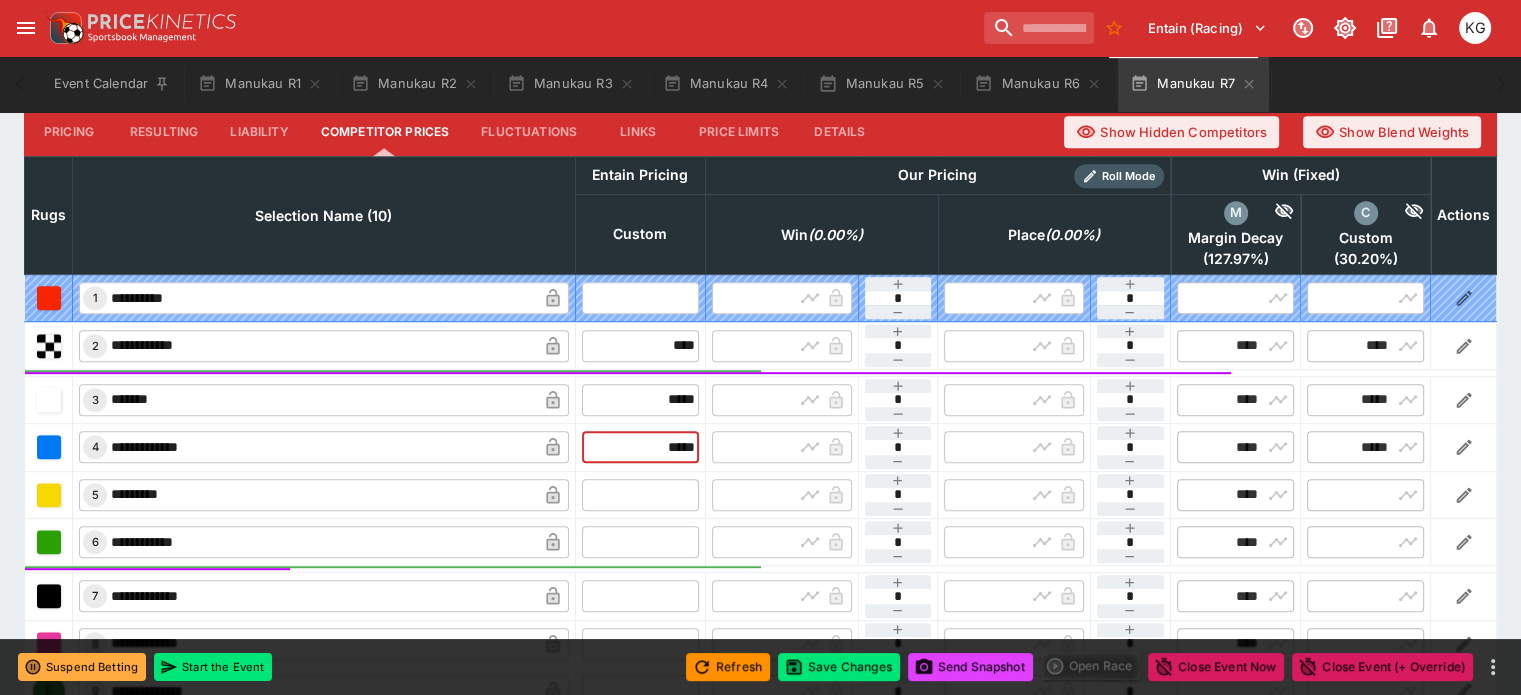 click at bounding box center (640, 495) 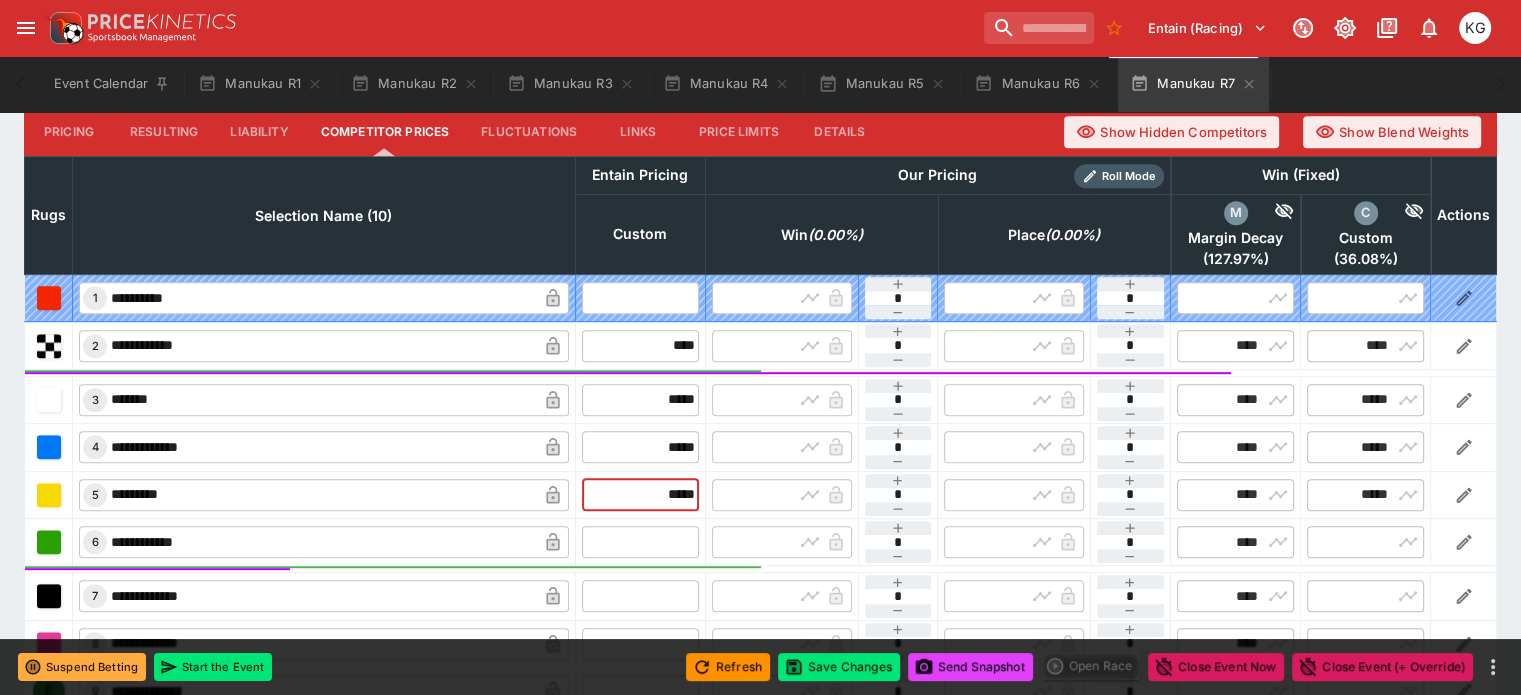 click at bounding box center [640, 542] 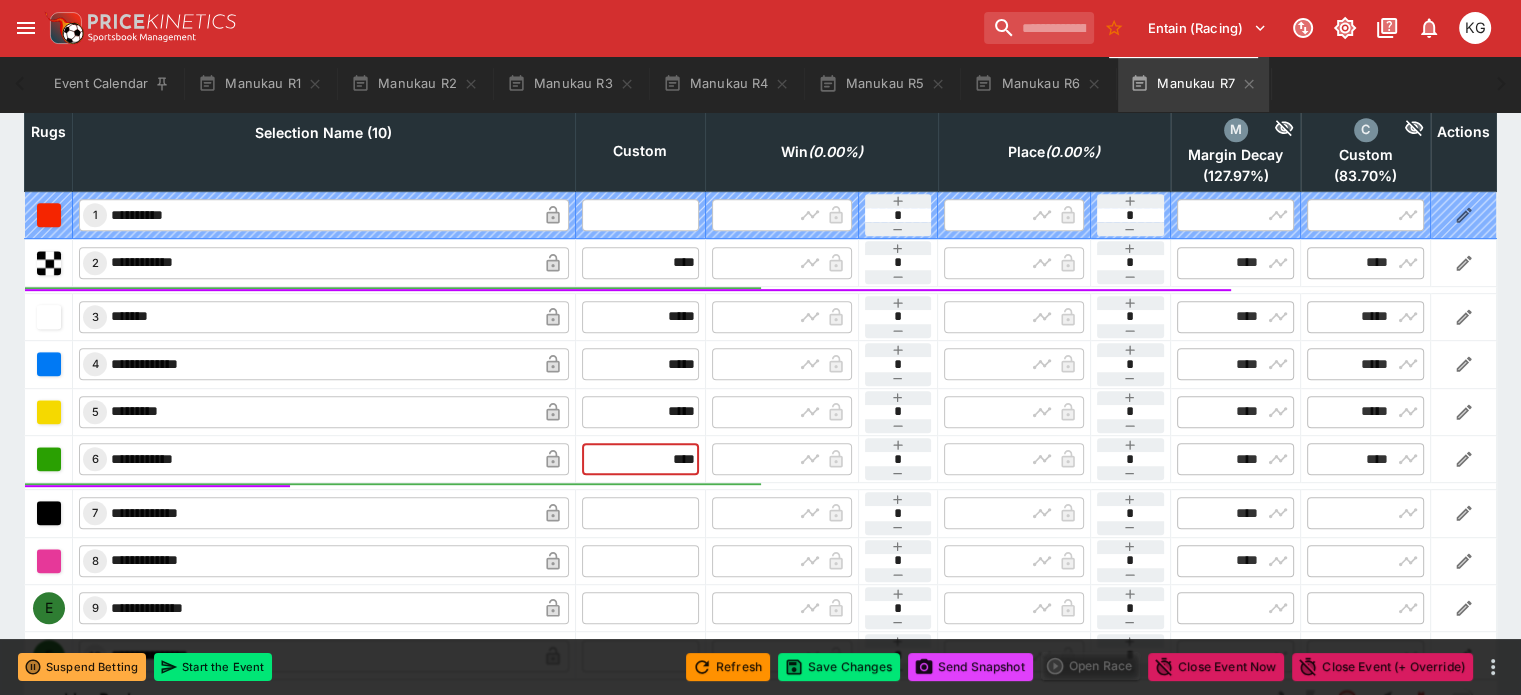 scroll, scrollTop: 1000, scrollLeft: 0, axis: vertical 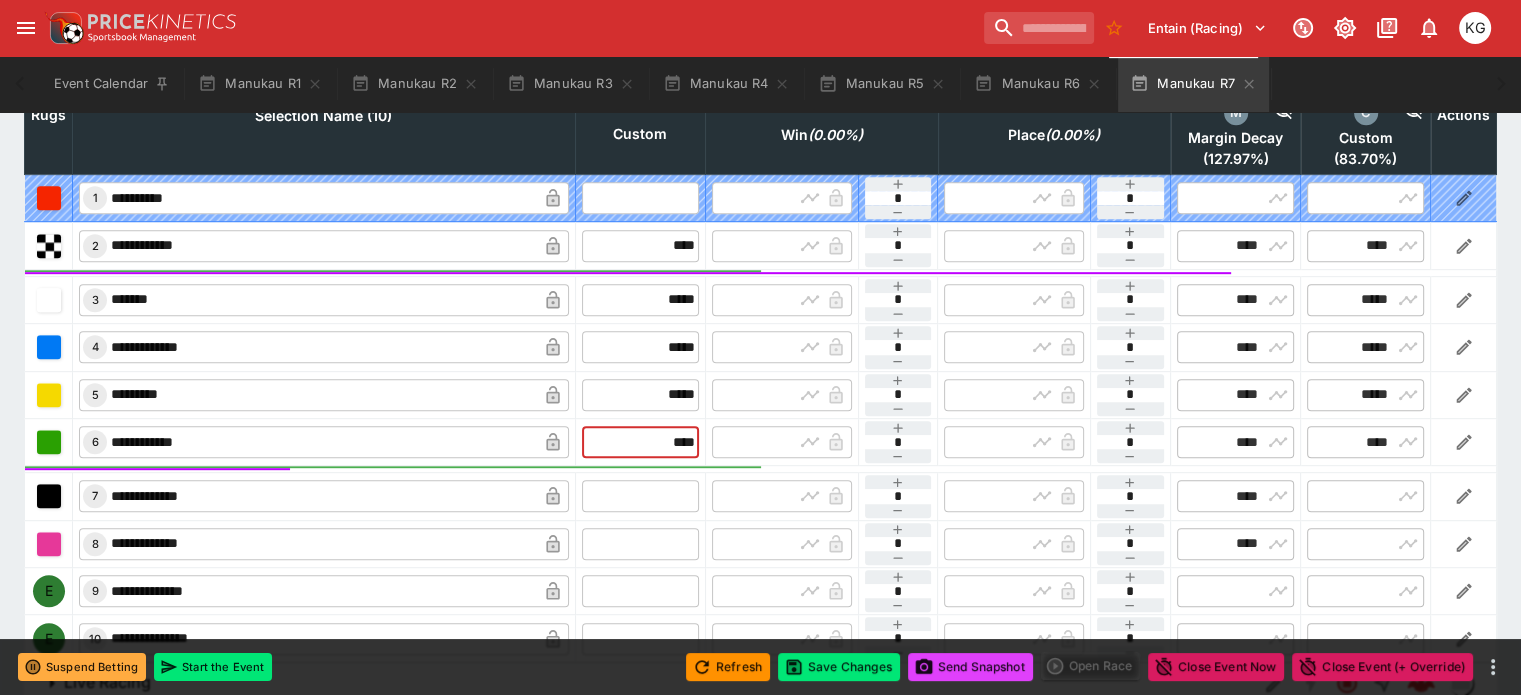 click at bounding box center [640, 496] 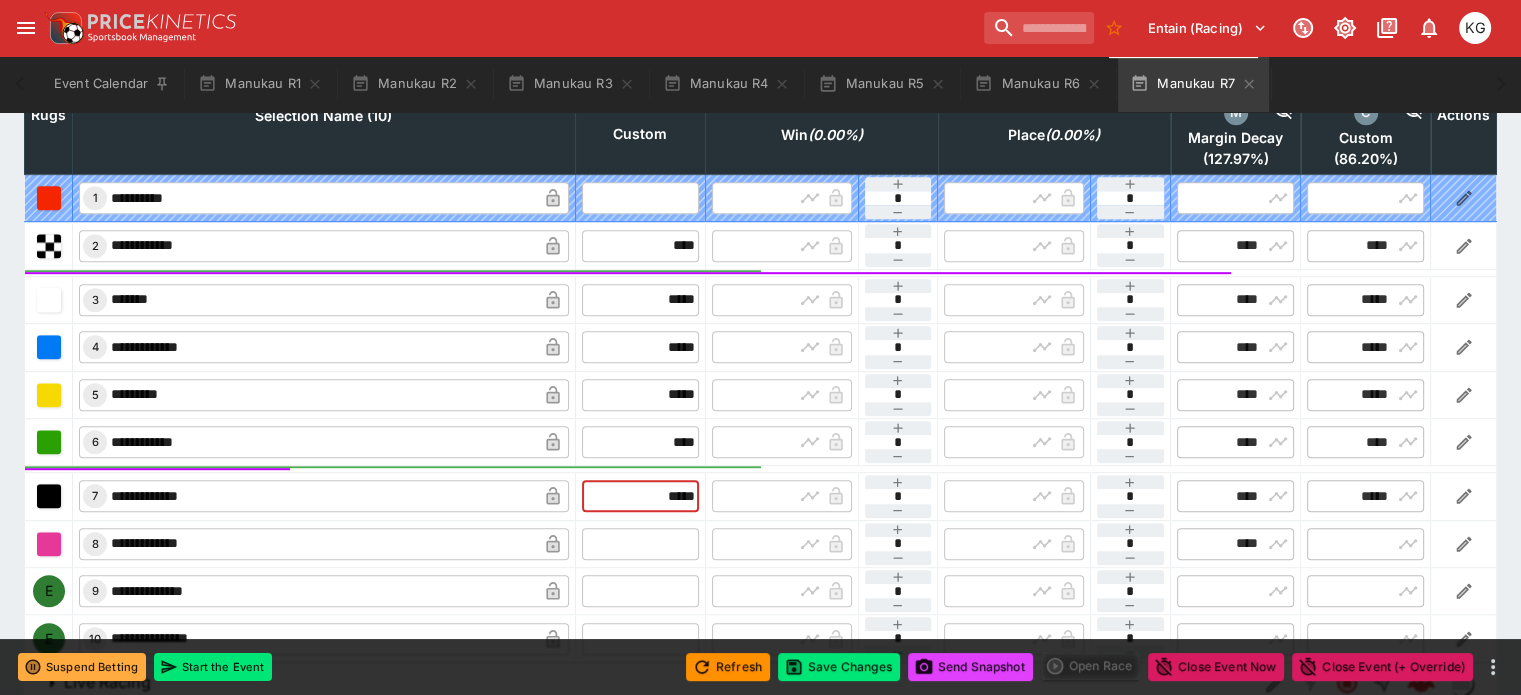 click at bounding box center (640, 544) 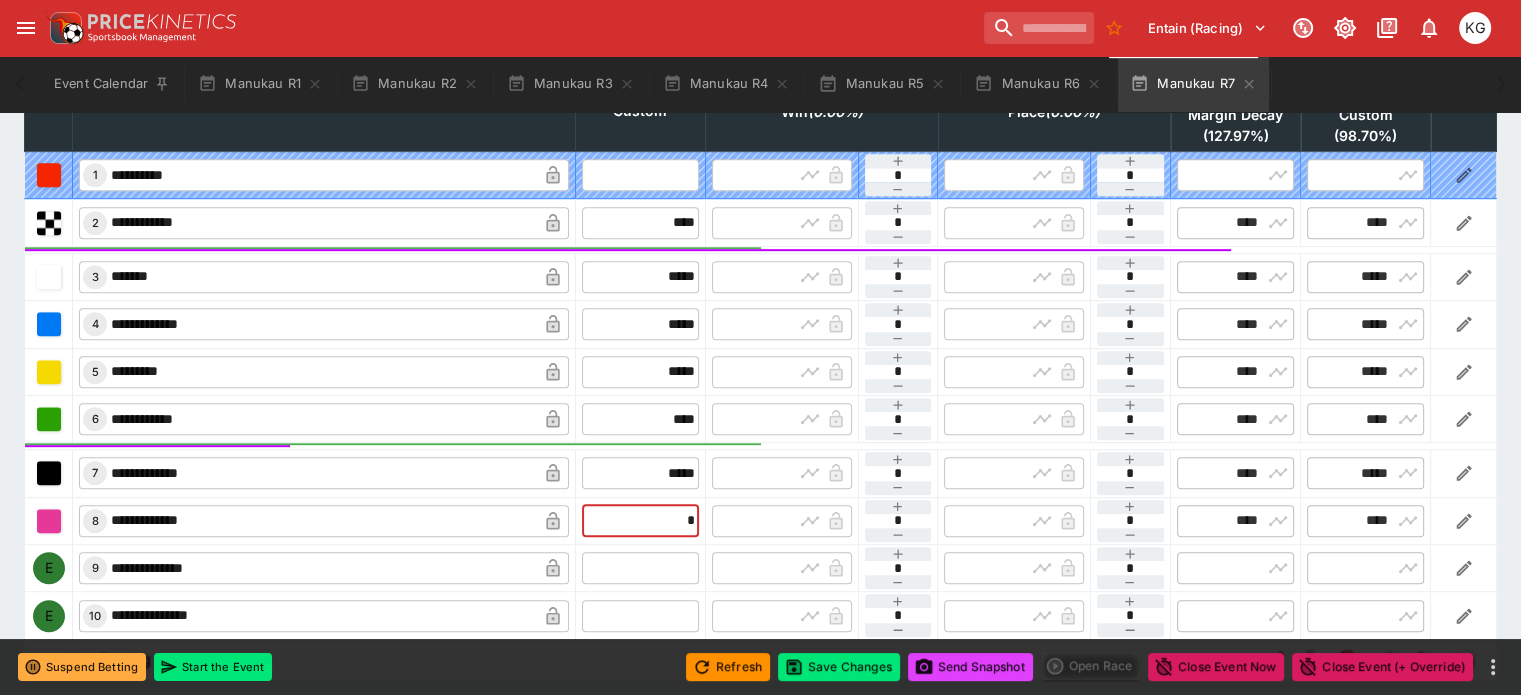 scroll, scrollTop: 1025, scrollLeft: 0, axis: vertical 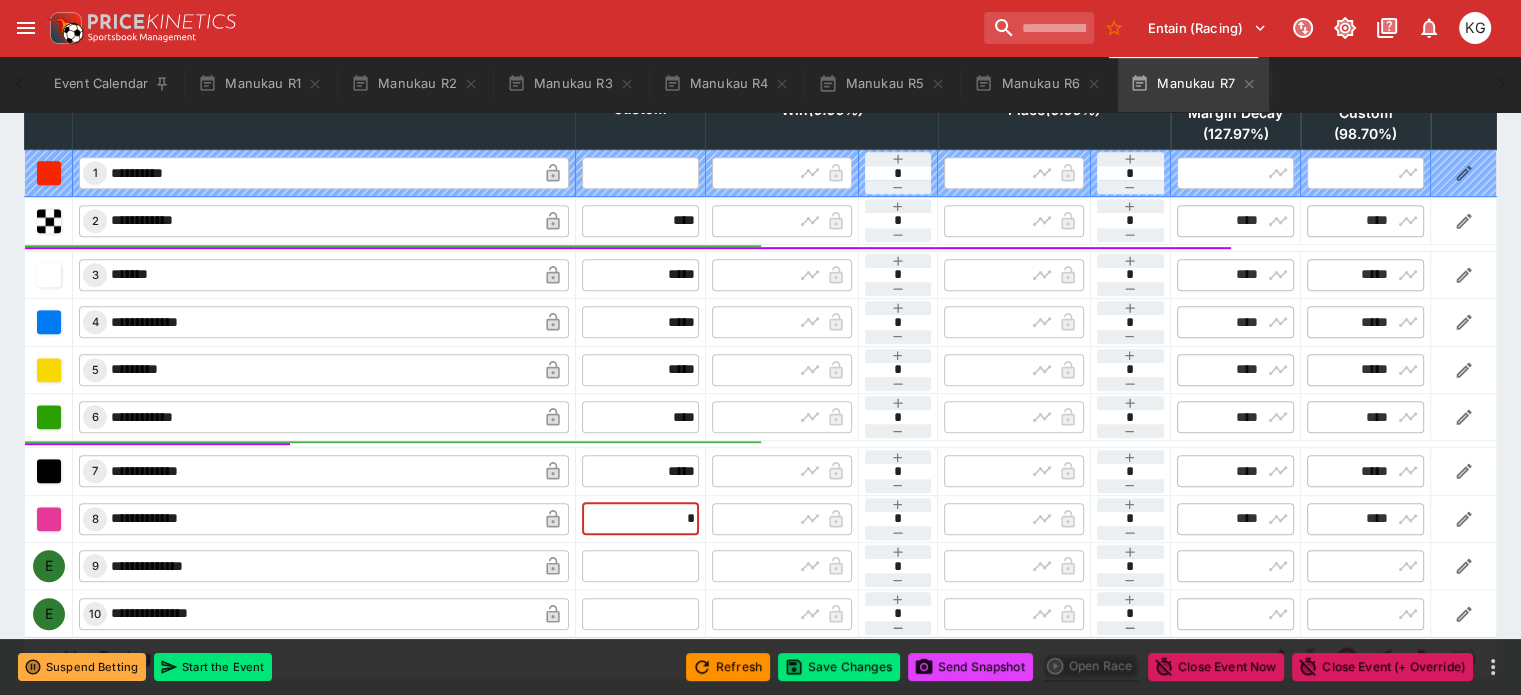 drag, startPoint x: 627, startPoint y: 469, endPoint x: 671, endPoint y: 468, distance: 44.011364 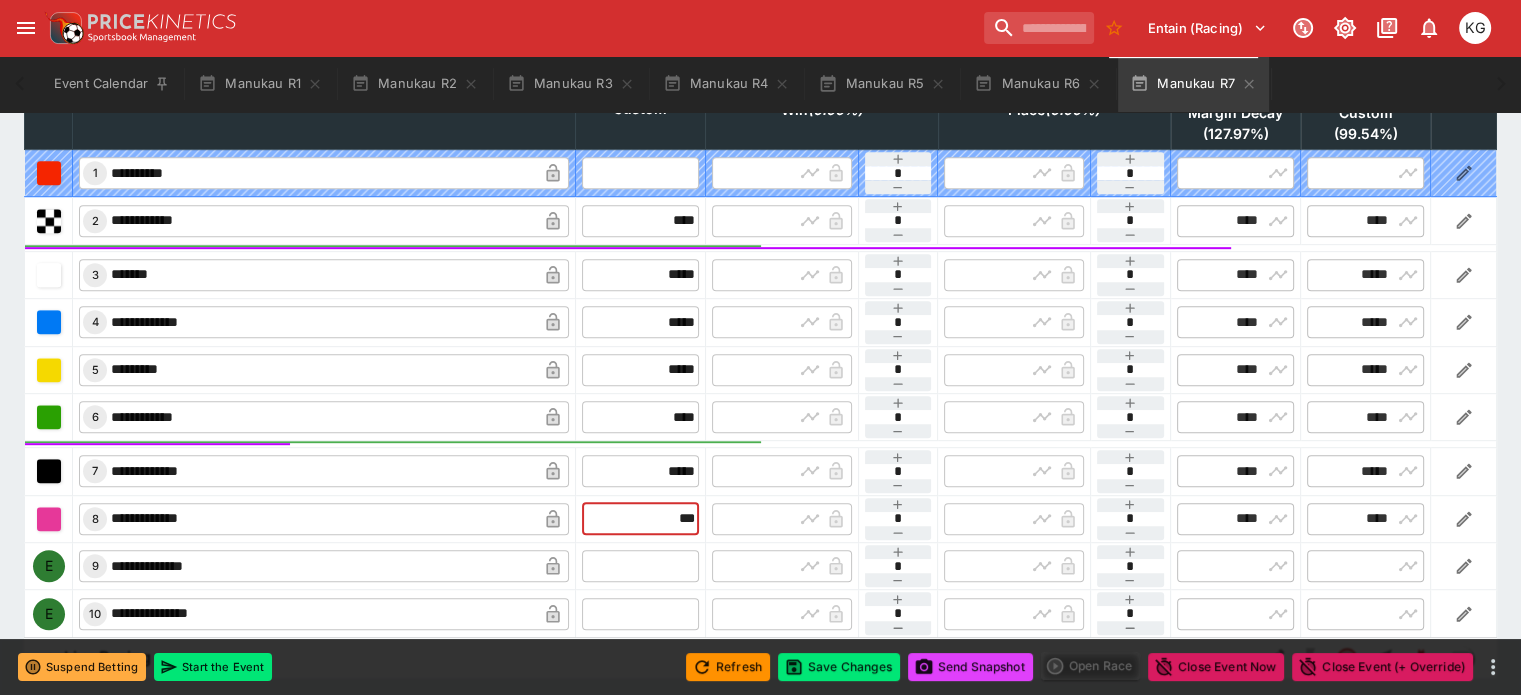 scroll, scrollTop: 925, scrollLeft: 0, axis: vertical 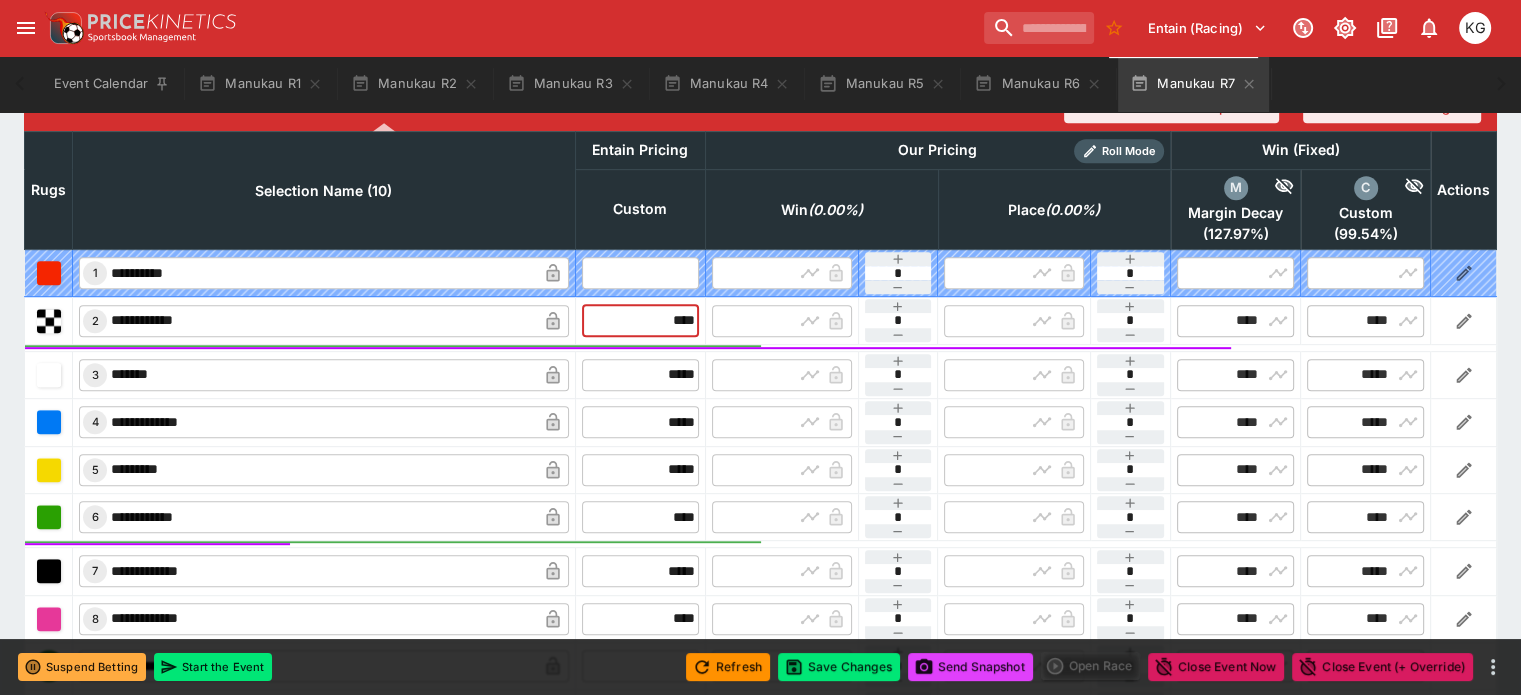 drag, startPoint x: 629, startPoint y: 276, endPoint x: 690, endPoint y: 276, distance: 61 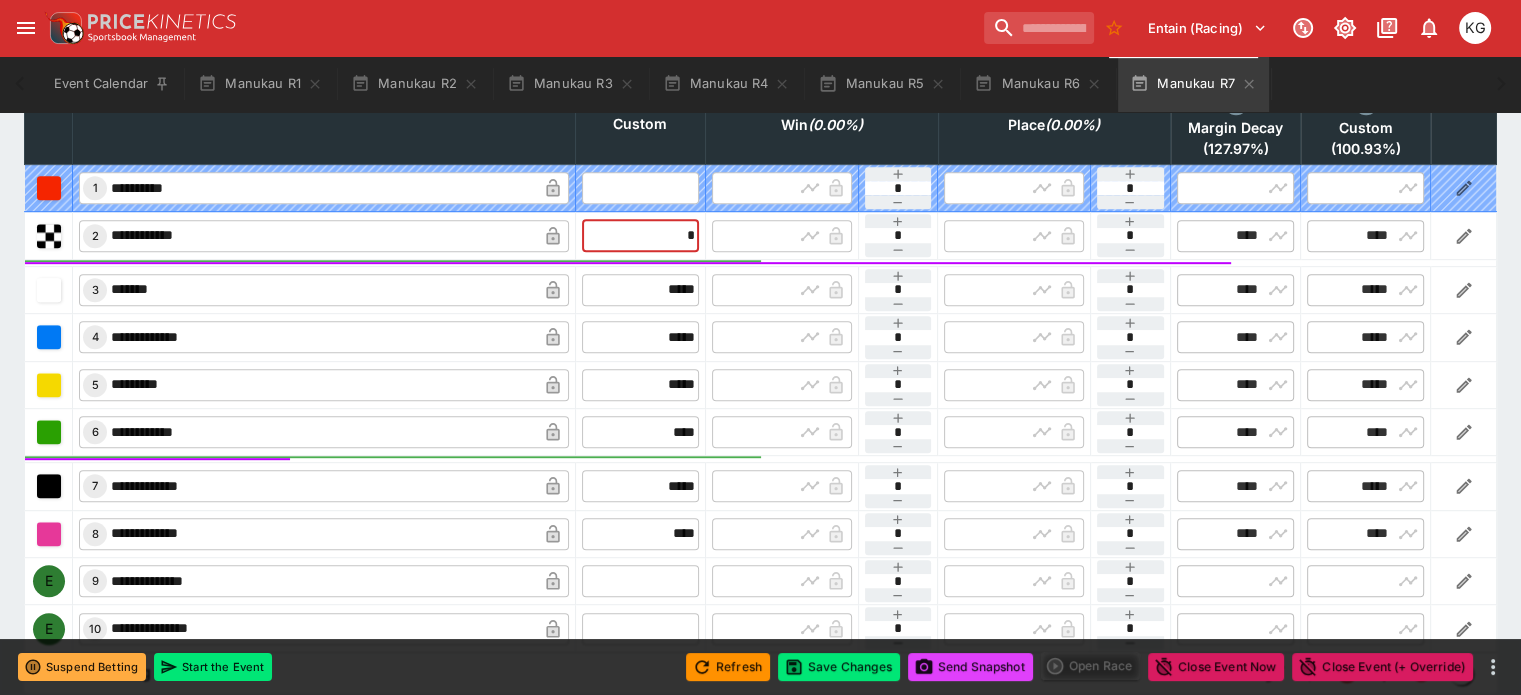 scroll, scrollTop: 1025, scrollLeft: 0, axis: vertical 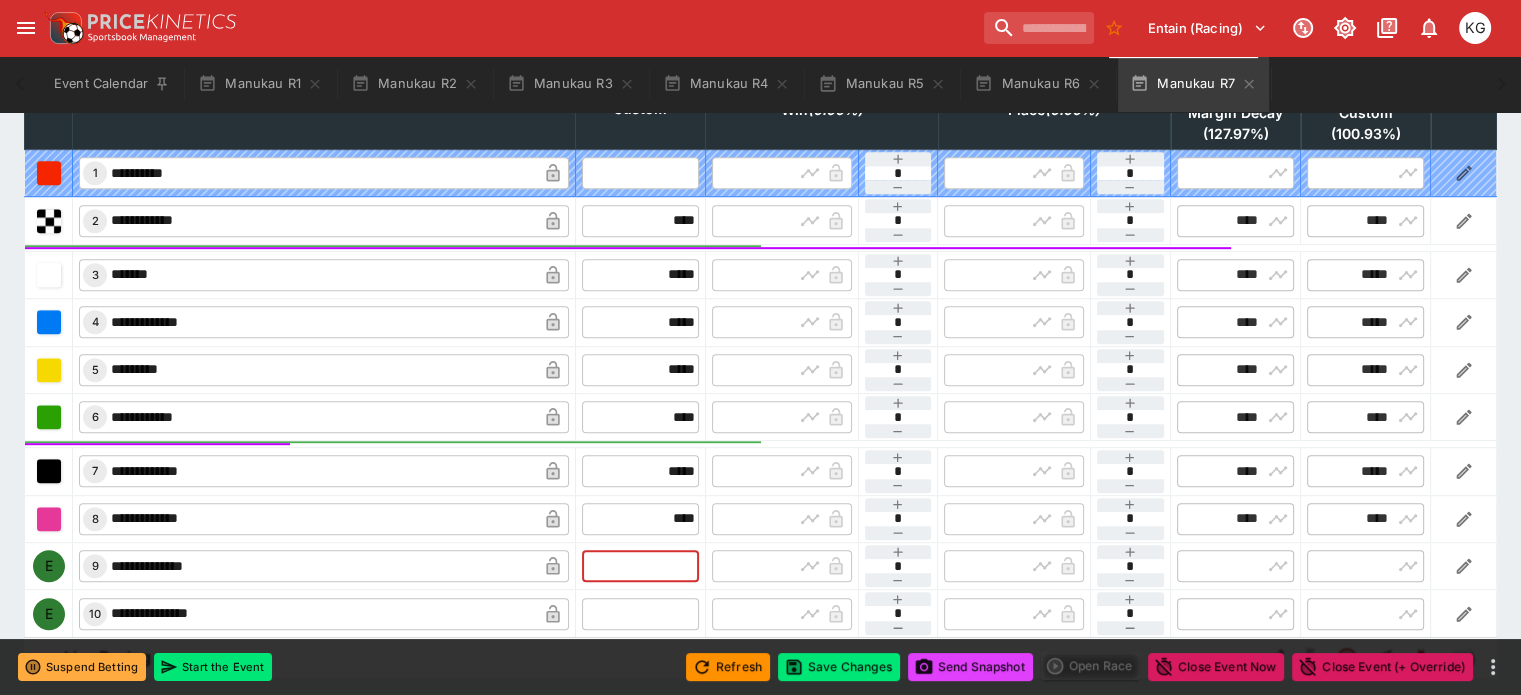 click at bounding box center (640, 566) 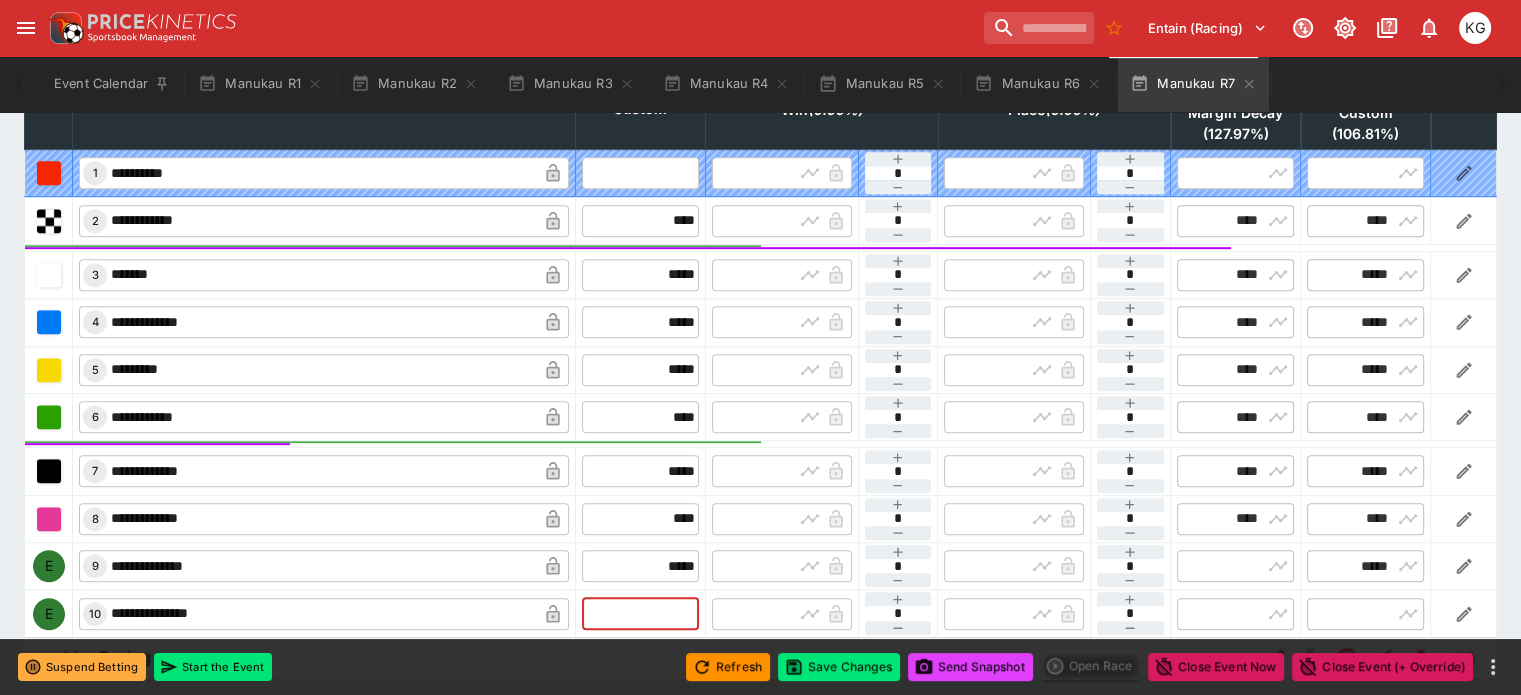click at bounding box center [640, 614] 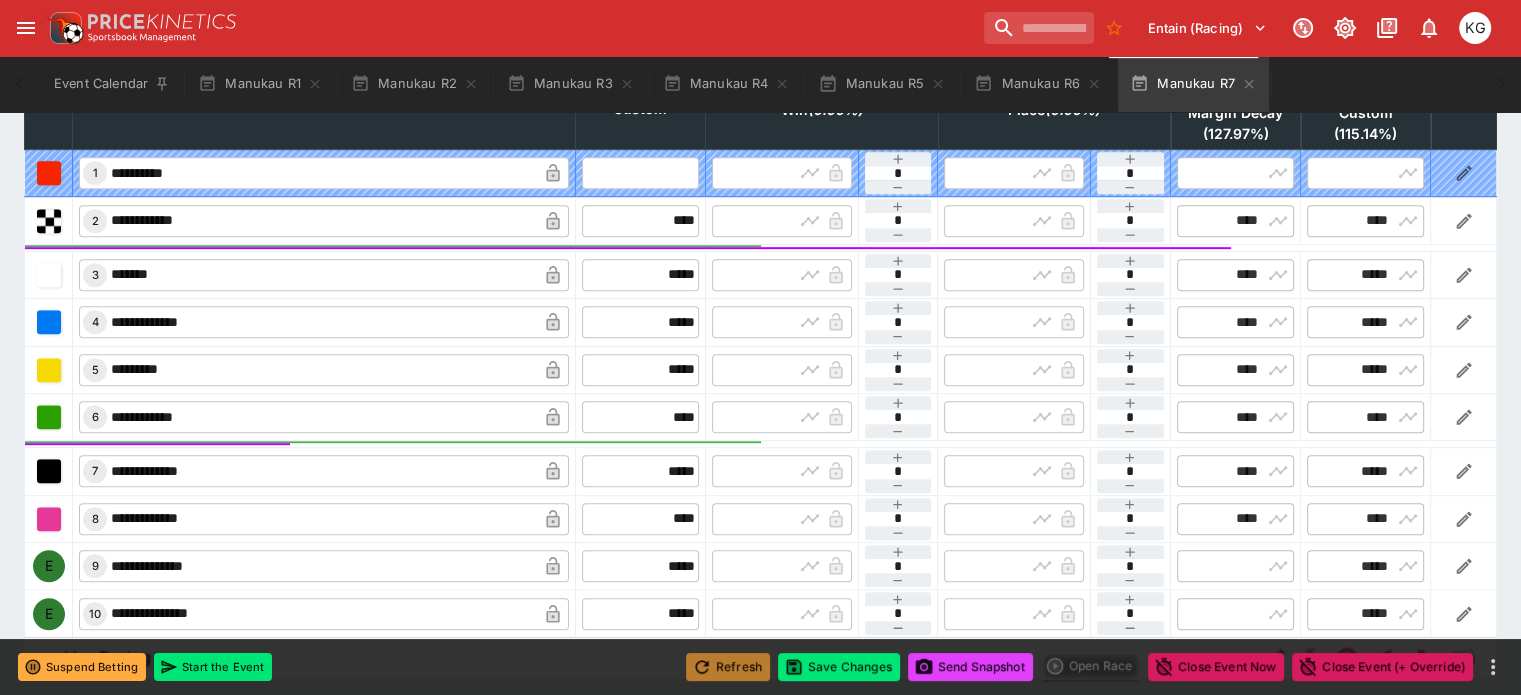 click 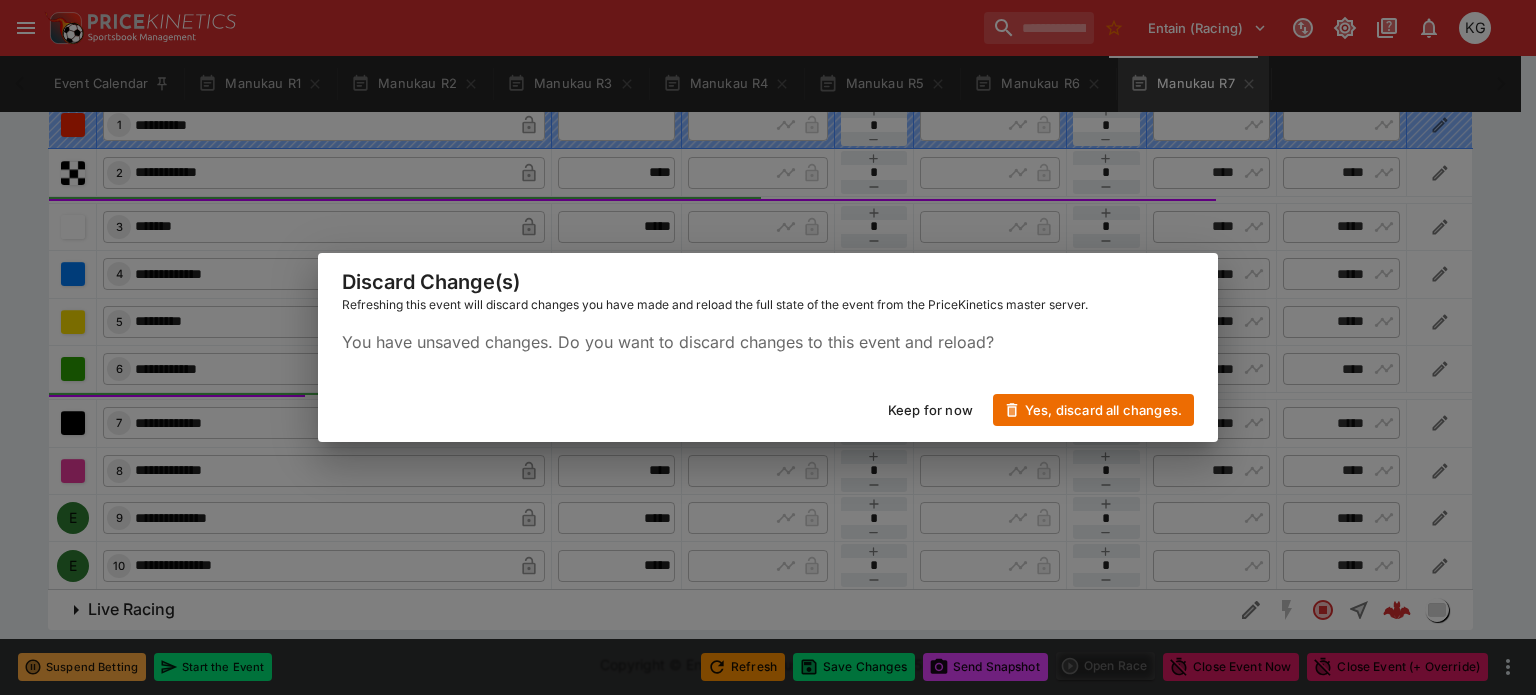 click on "Keep for now" at bounding box center [930, 410] 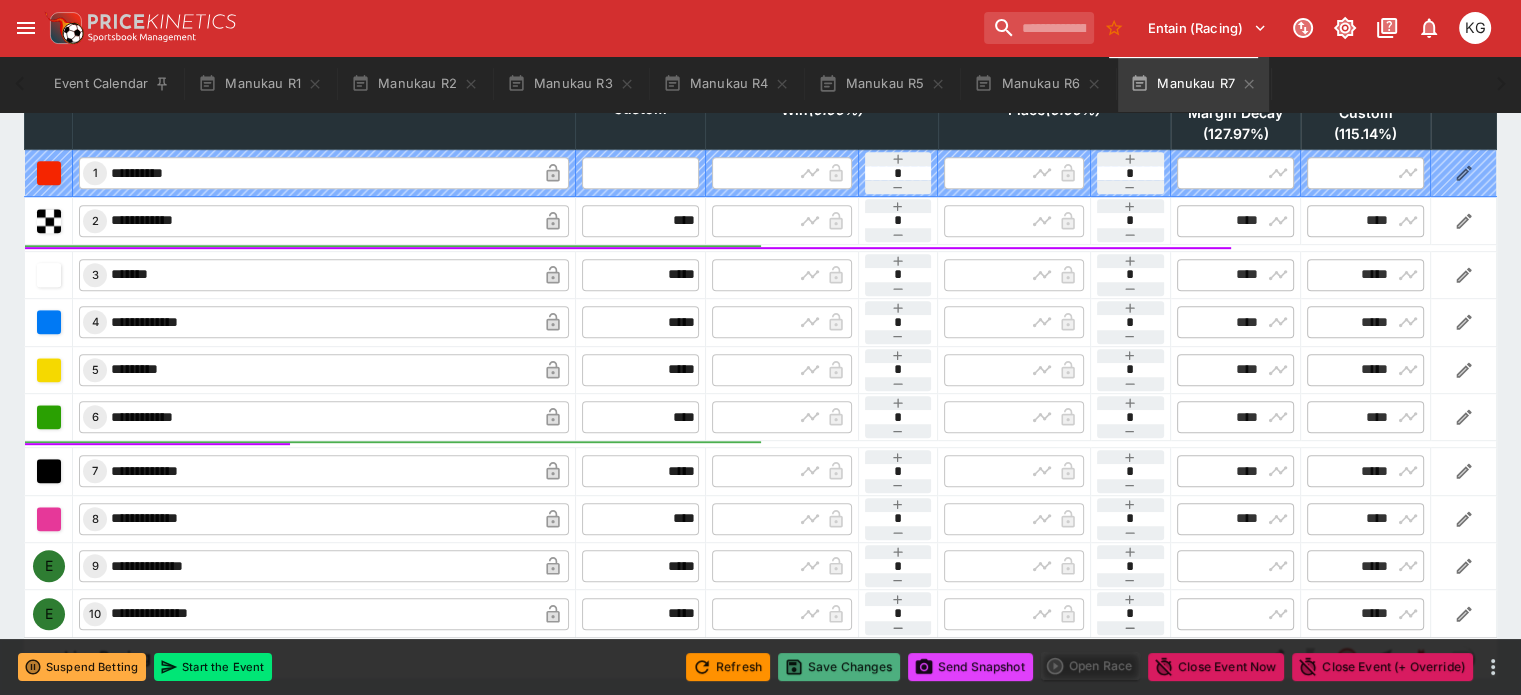 click on "Save Changes" at bounding box center [839, 667] 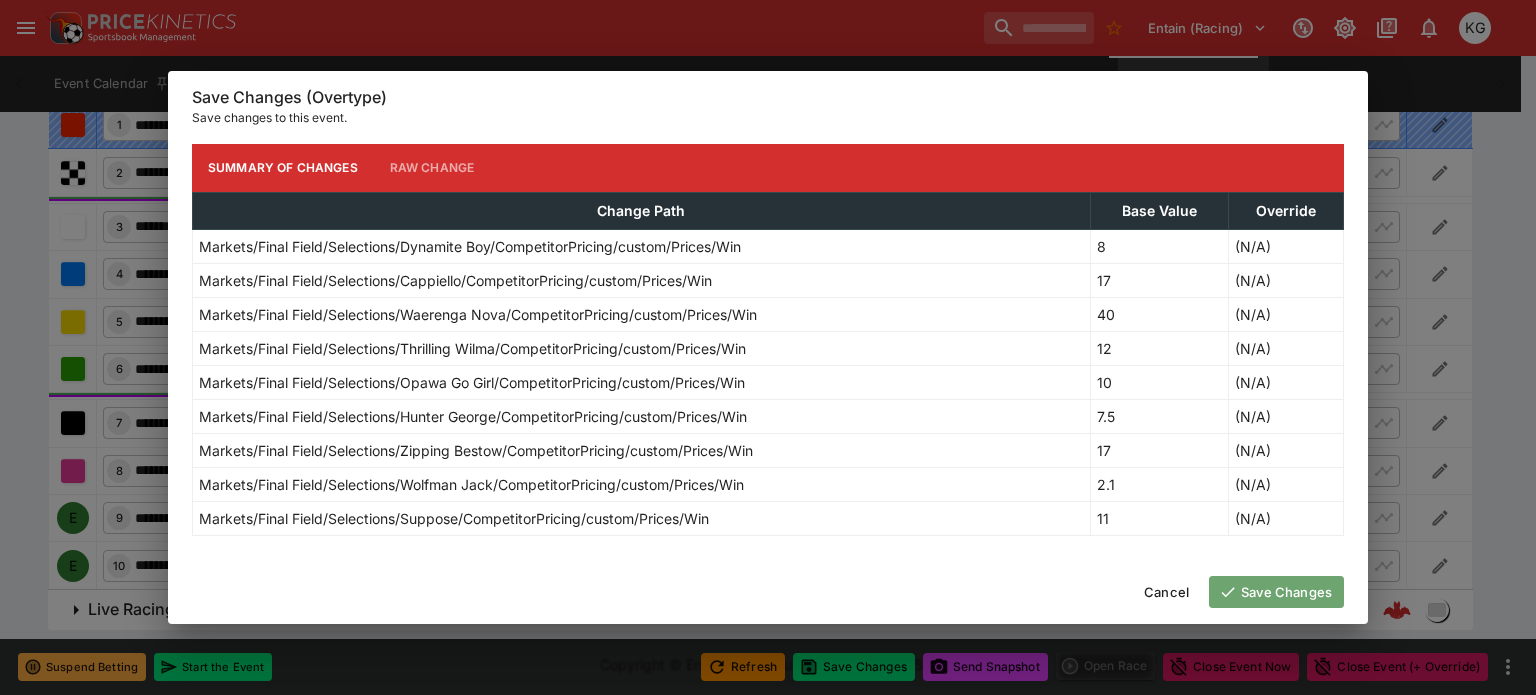 click on "Save Changes" at bounding box center [1276, 592] 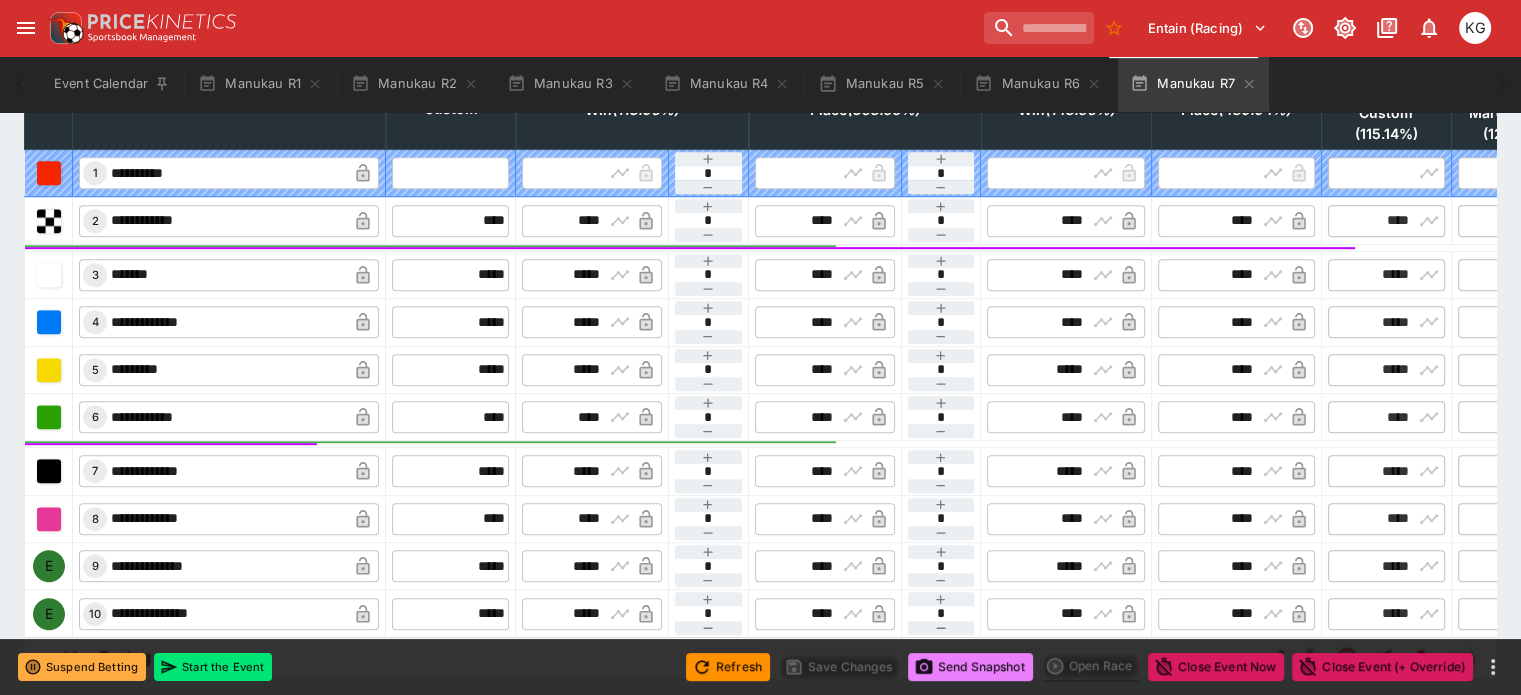 click on "Send Snapshot" at bounding box center (970, 667) 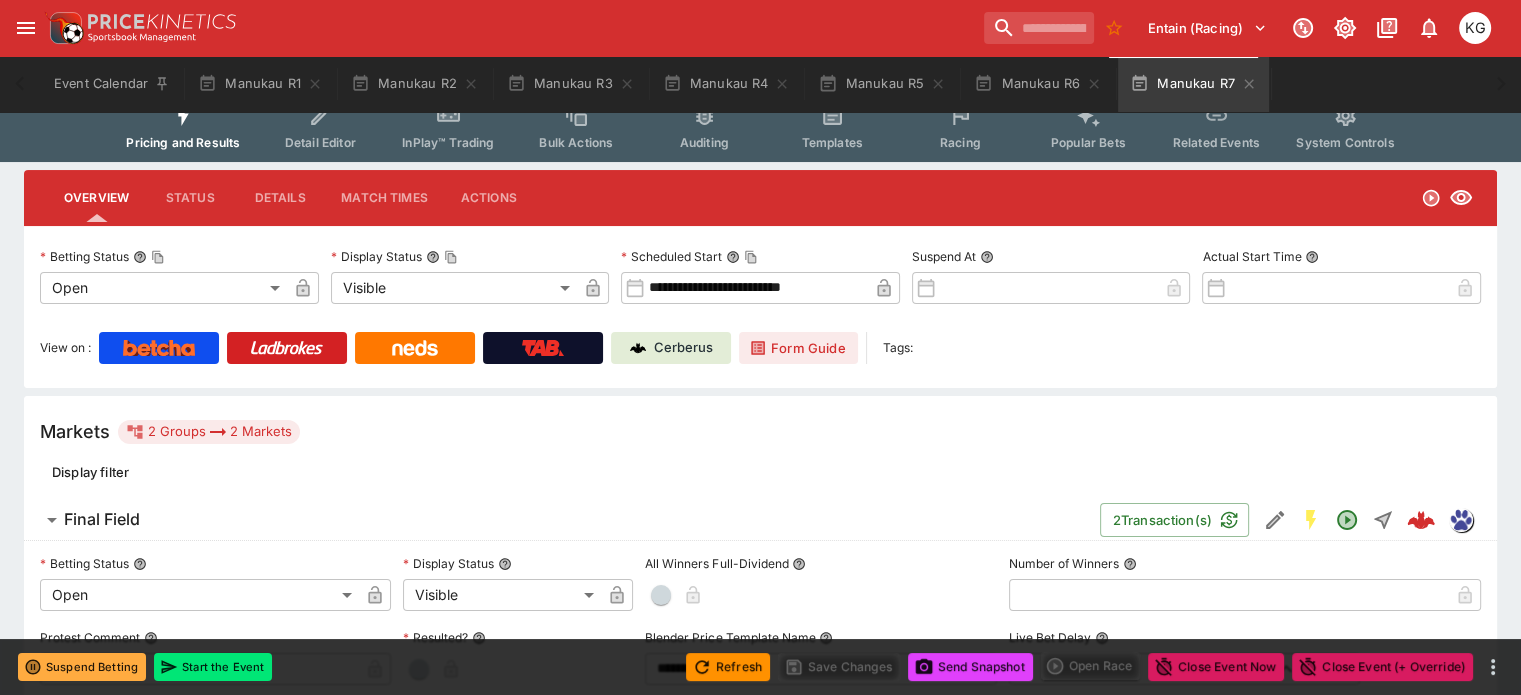 scroll, scrollTop: 0, scrollLeft: 0, axis: both 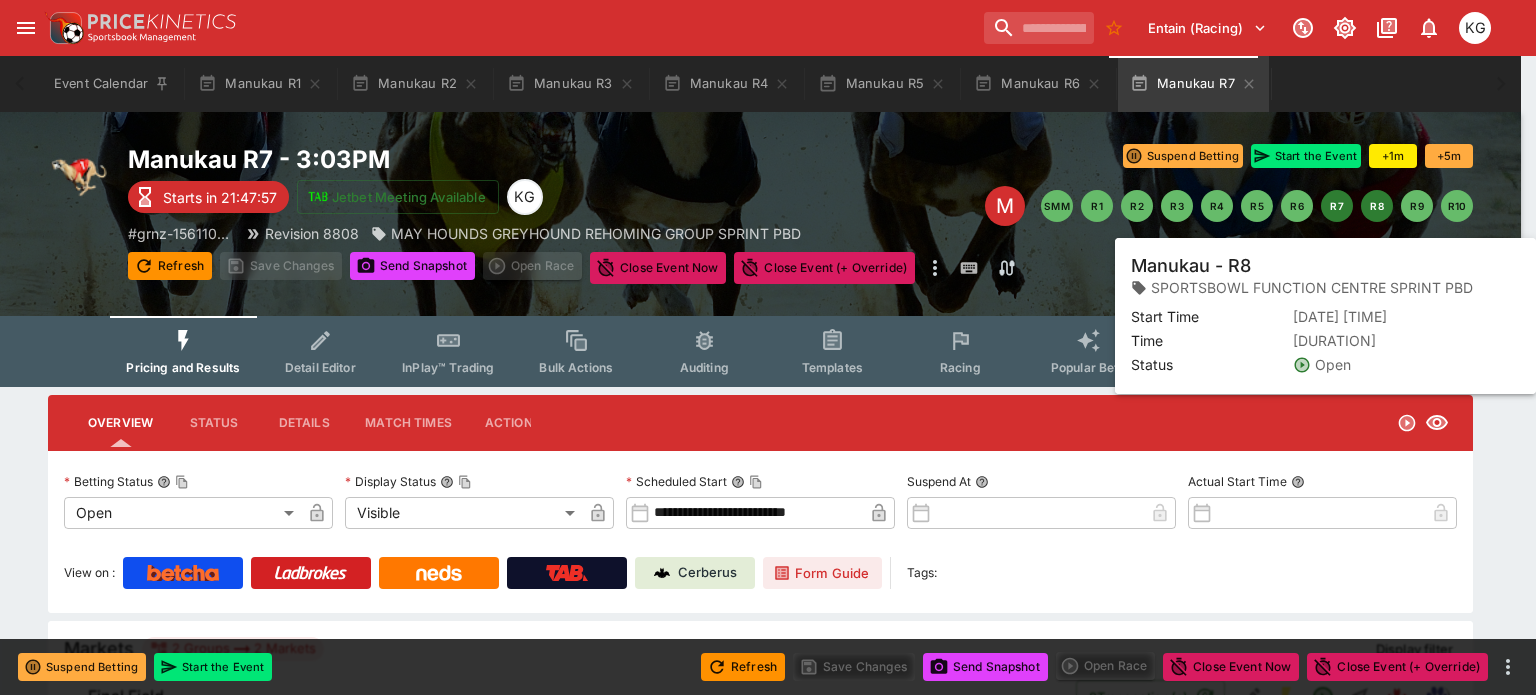 click on "R8" at bounding box center [1377, 206] 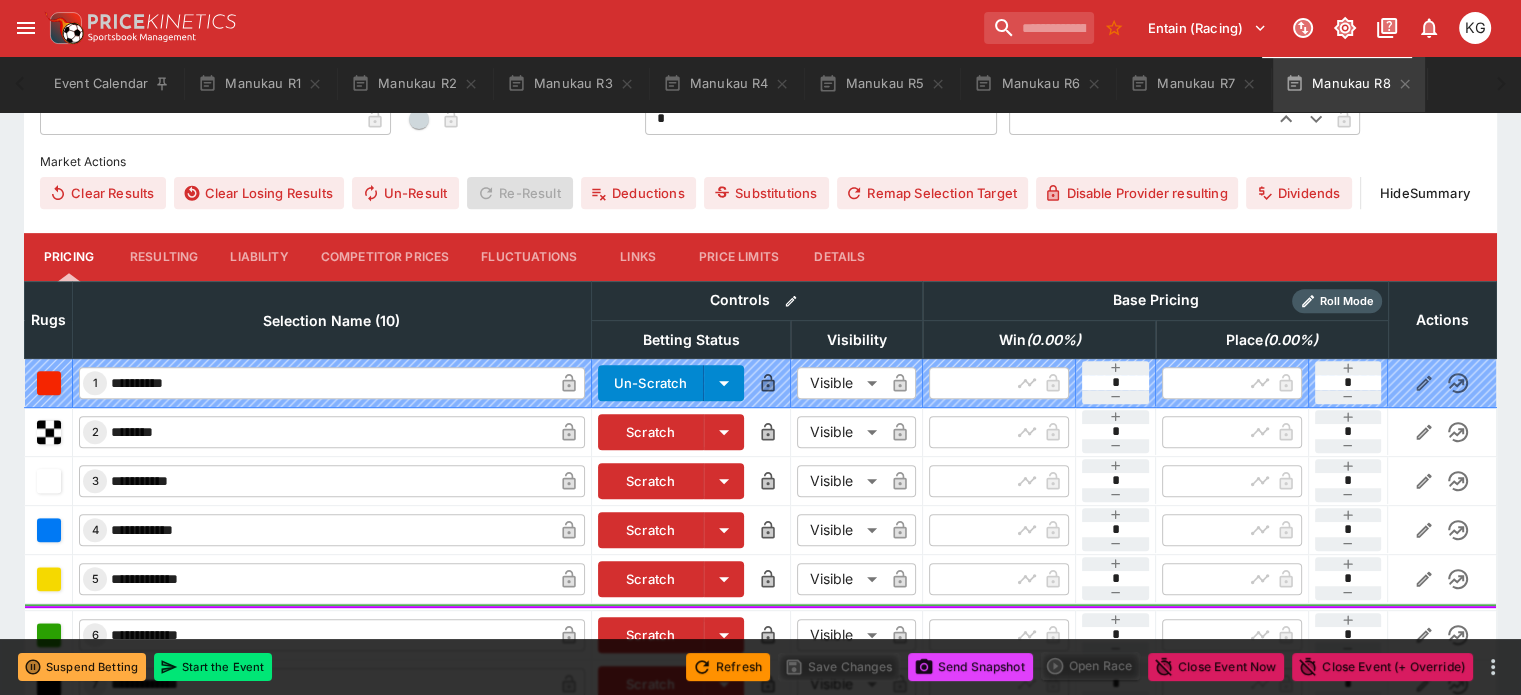 scroll, scrollTop: 800, scrollLeft: 0, axis: vertical 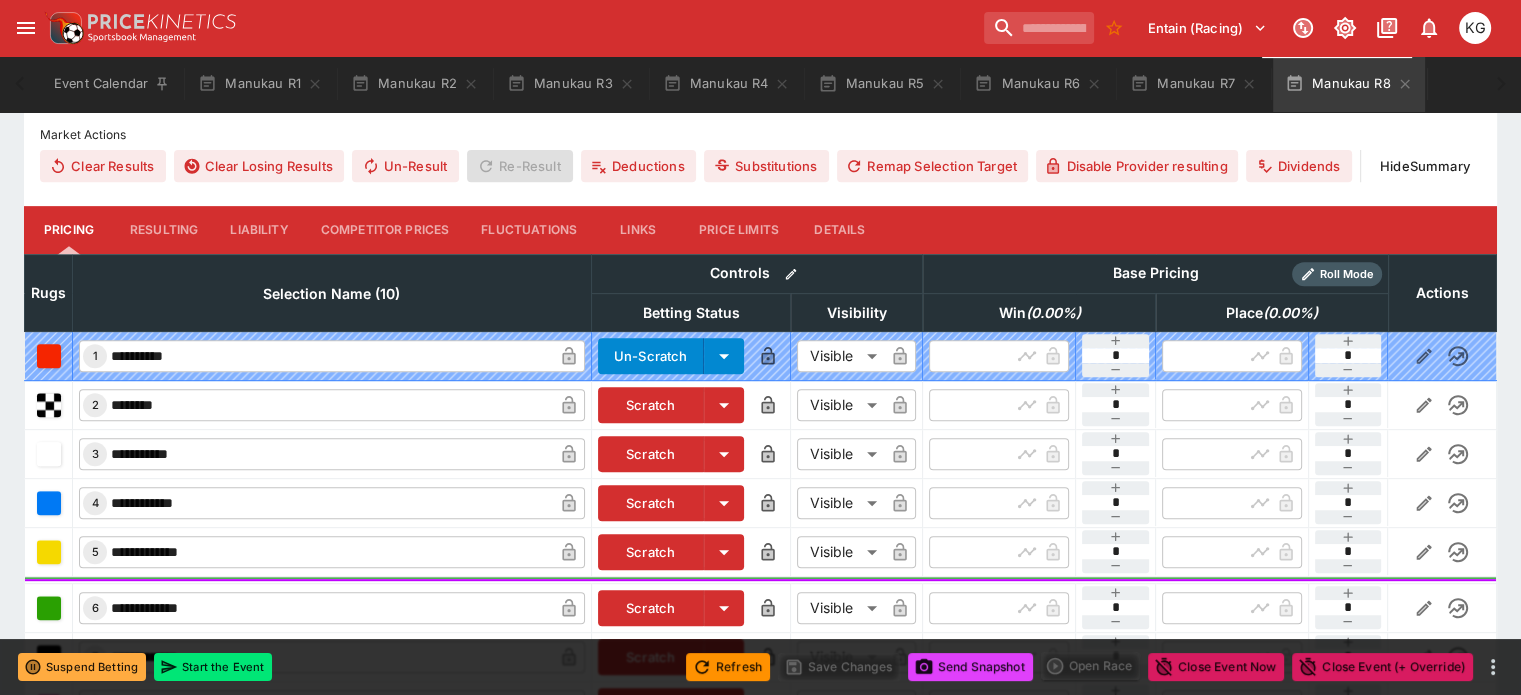 click on "Competitor Prices" at bounding box center [385, 230] 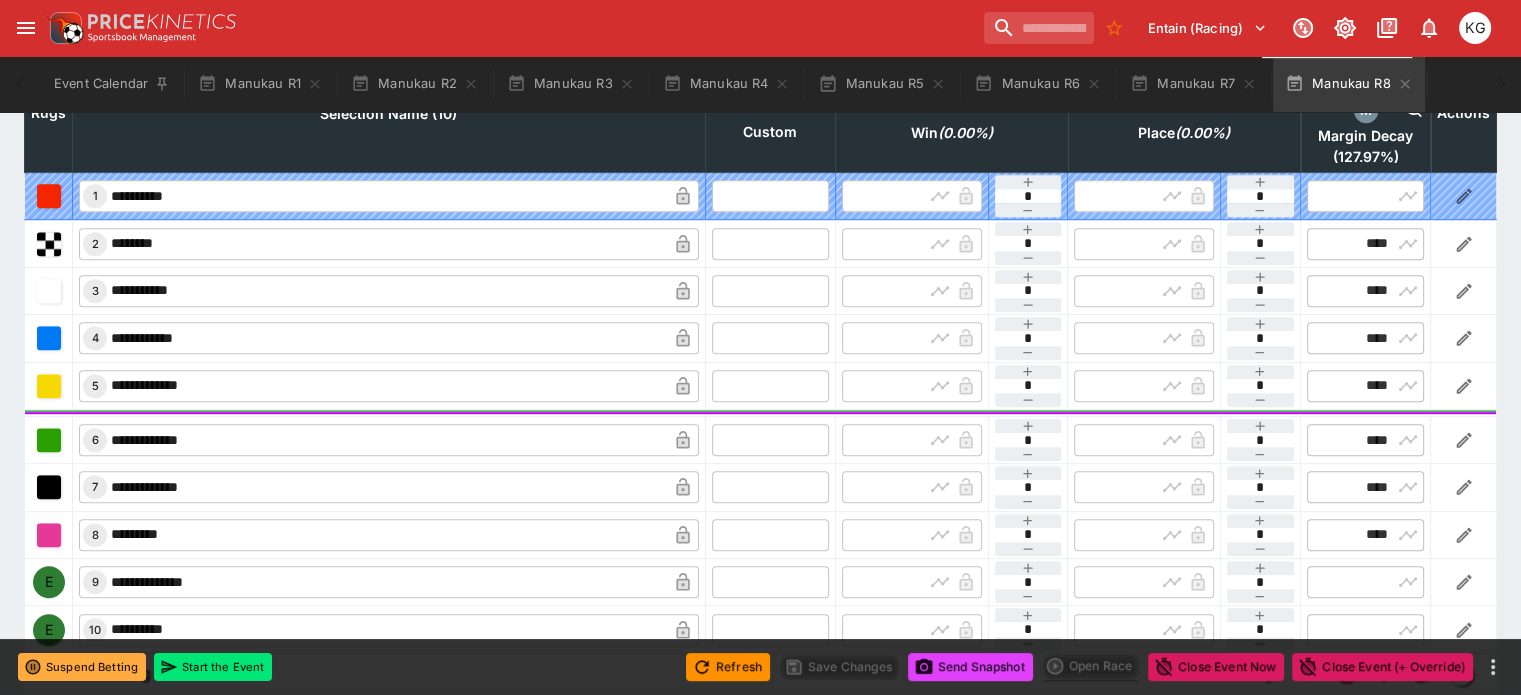 scroll, scrollTop: 900, scrollLeft: 0, axis: vertical 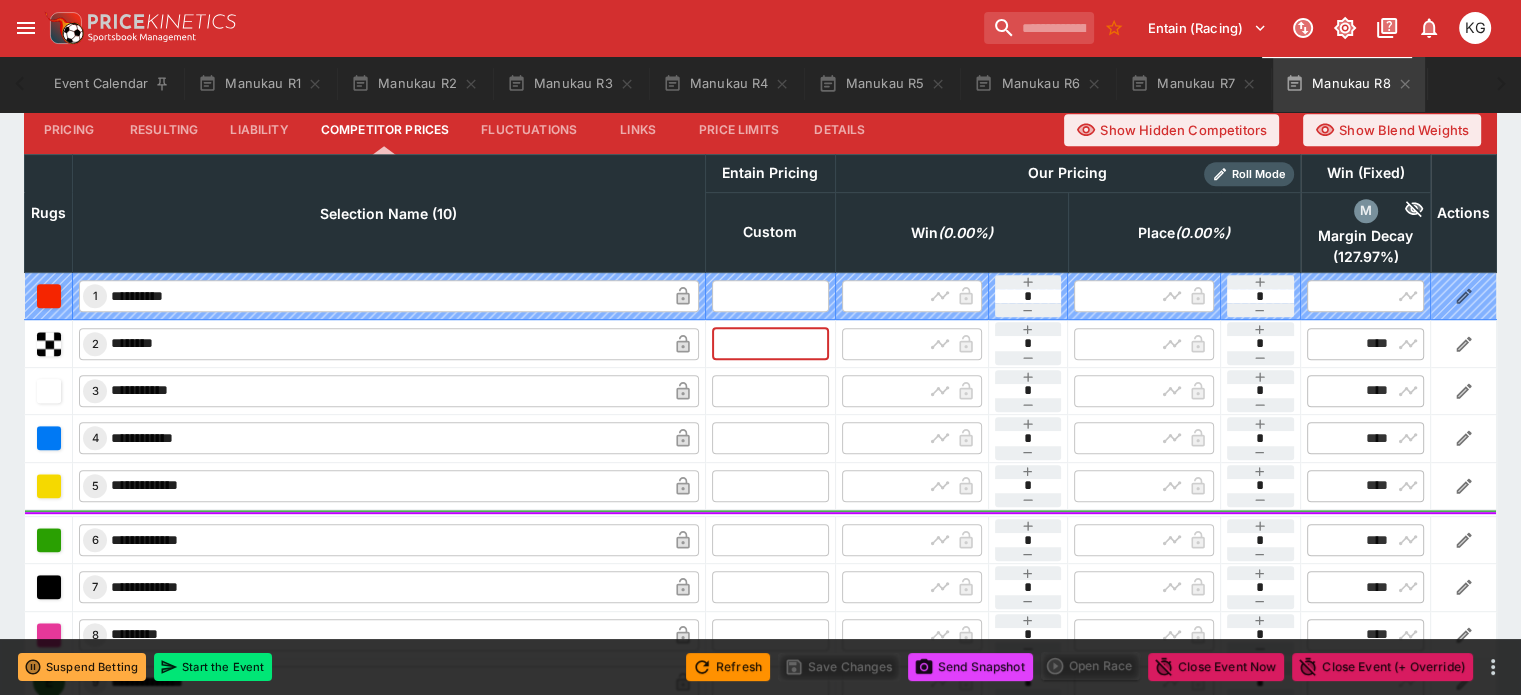 click at bounding box center (770, 343) 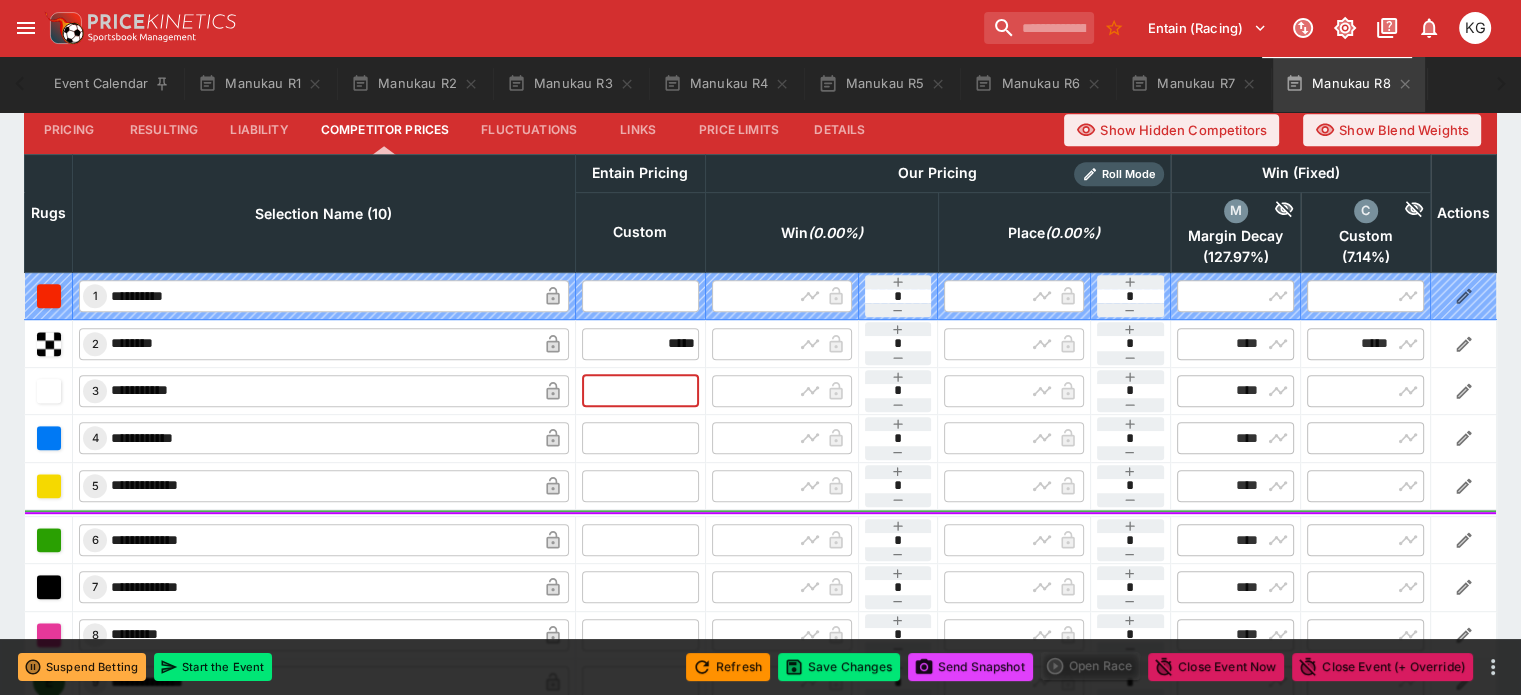 click at bounding box center [640, 391] 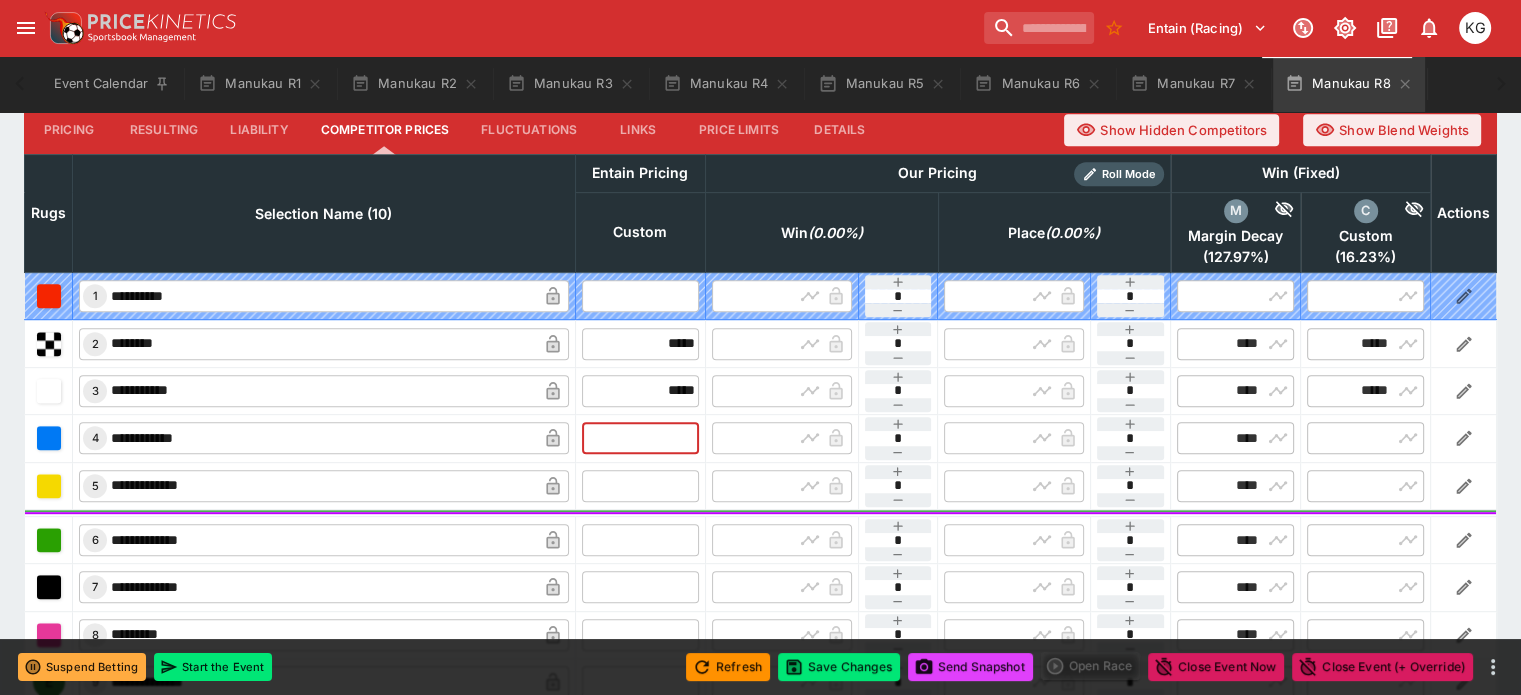 click at bounding box center [640, 438] 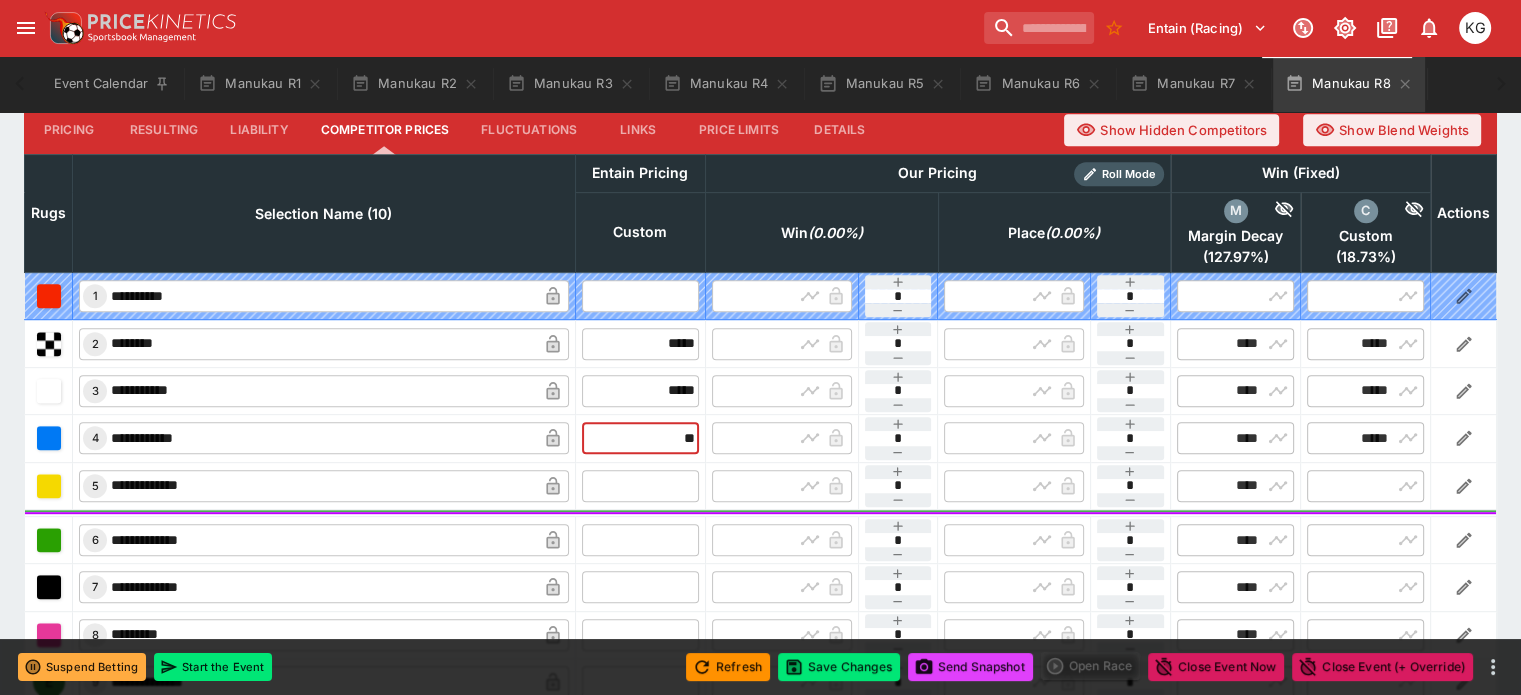 scroll, scrollTop: 1000, scrollLeft: 0, axis: vertical 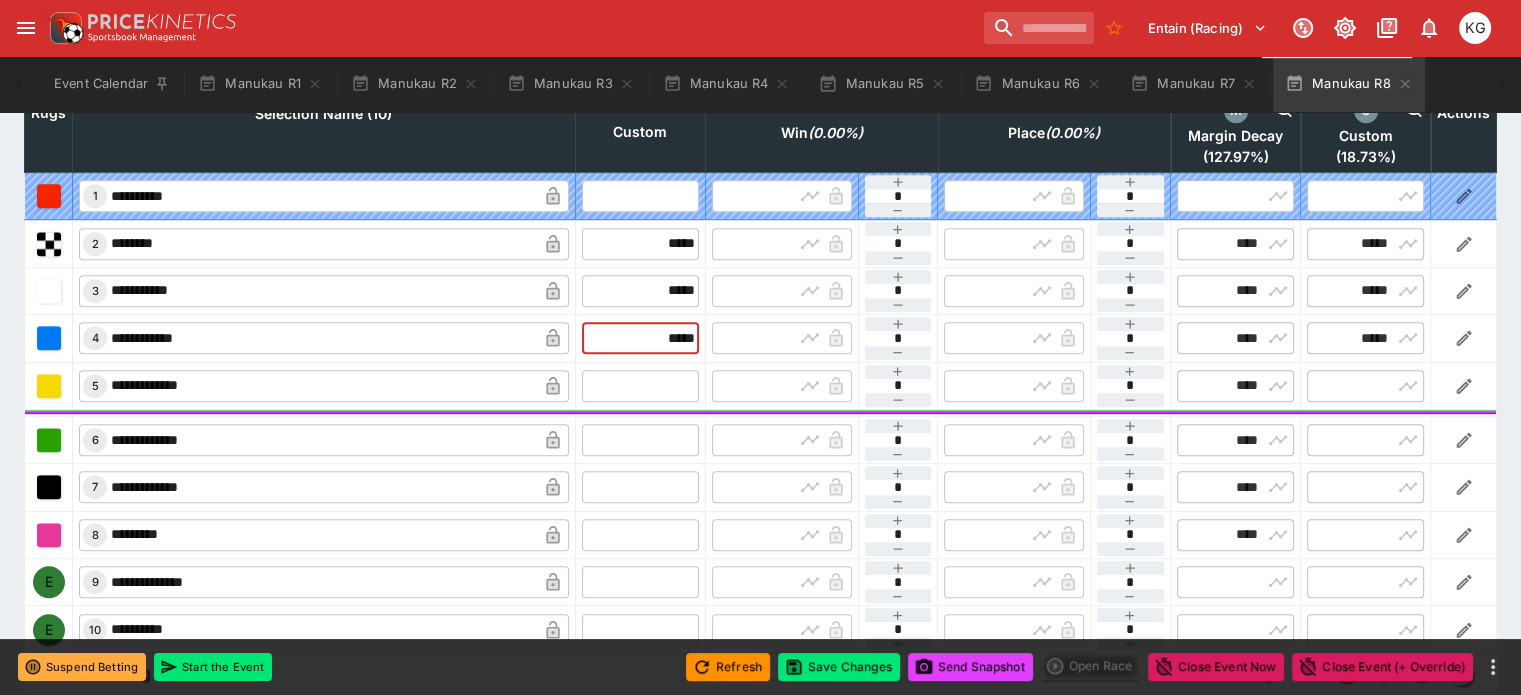 click at bounding box center [640, 386] 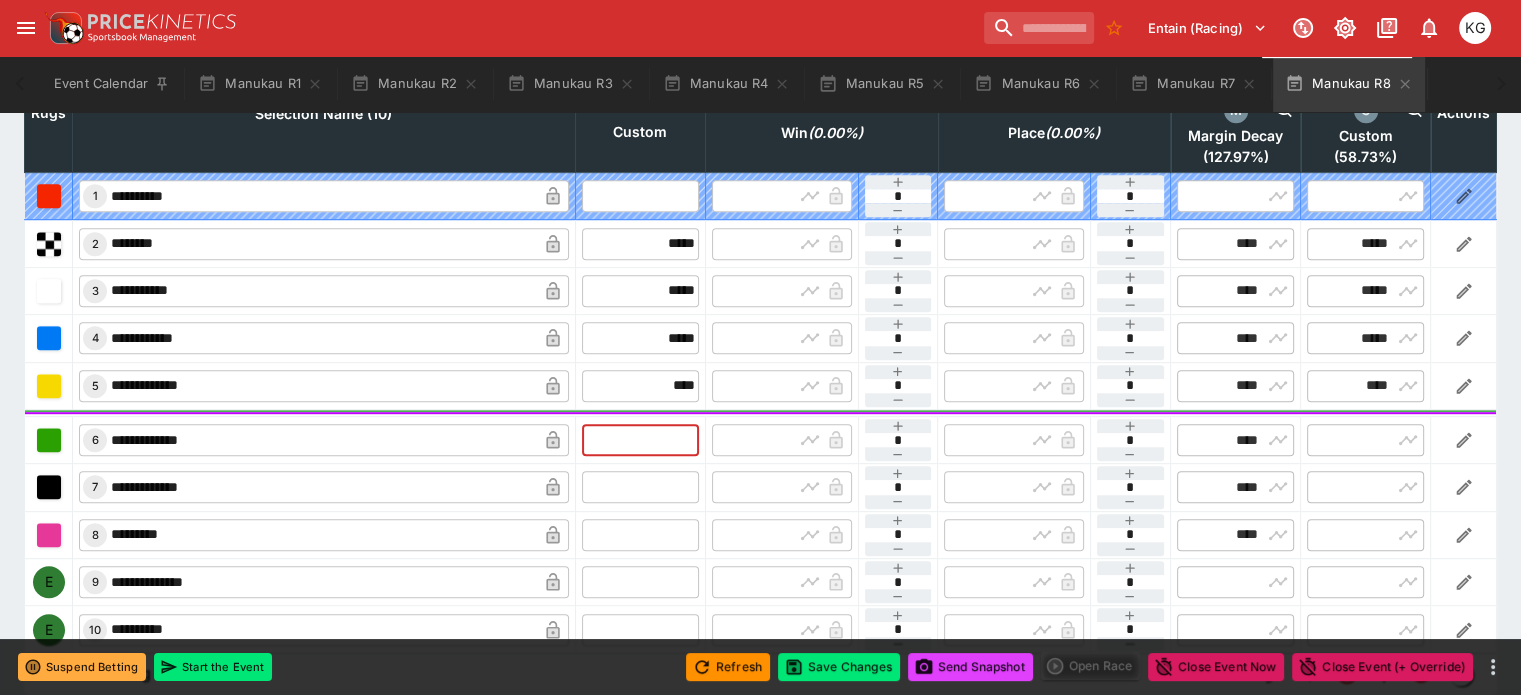 click at bounding box center (640, 440) 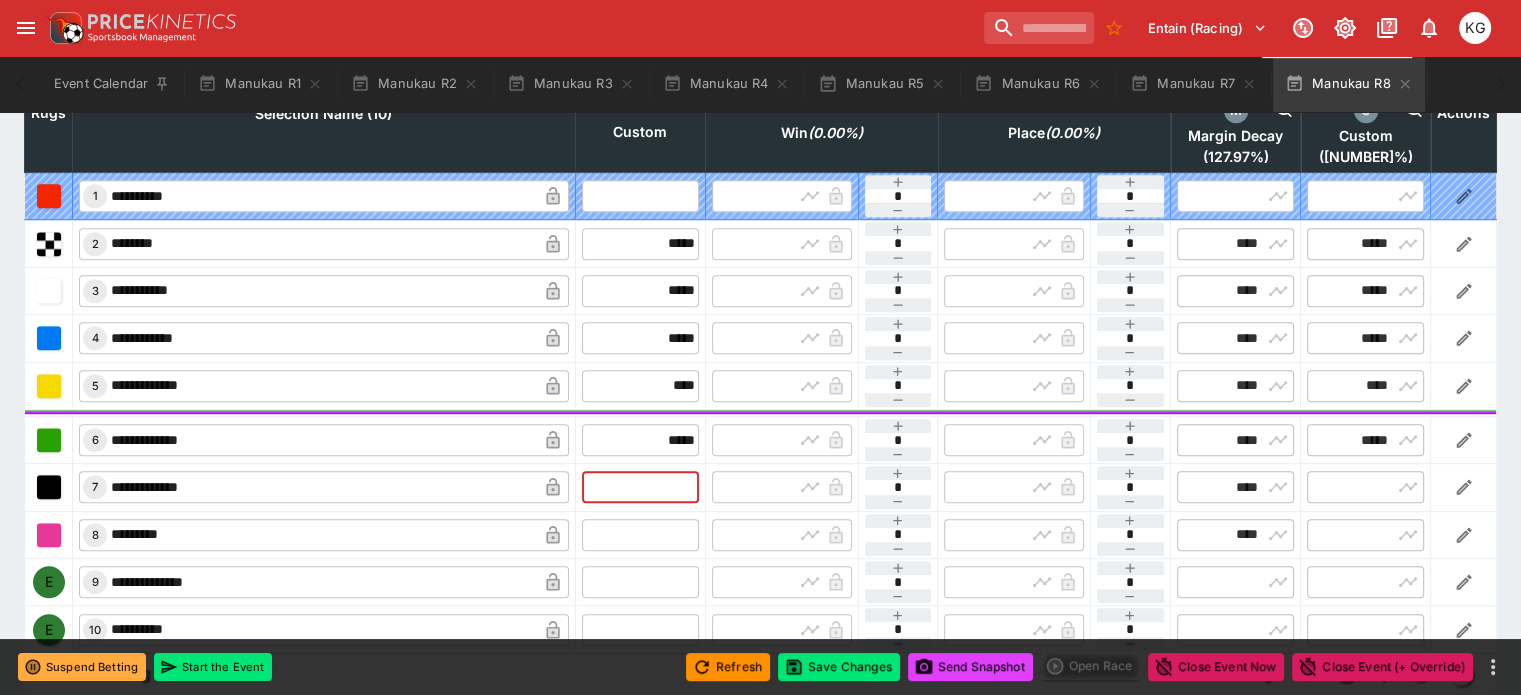 click at bounding box center [640, 487] 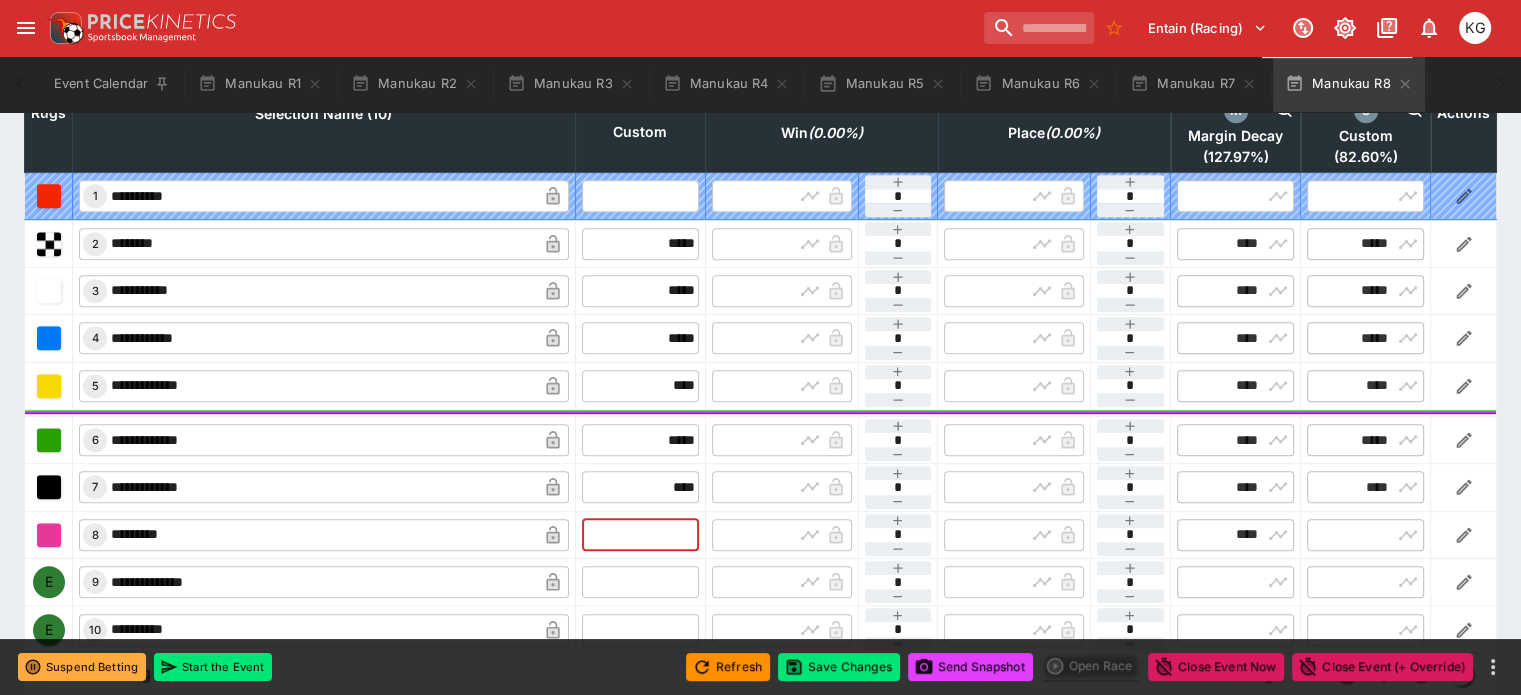 click at bounding box center (640, 535) 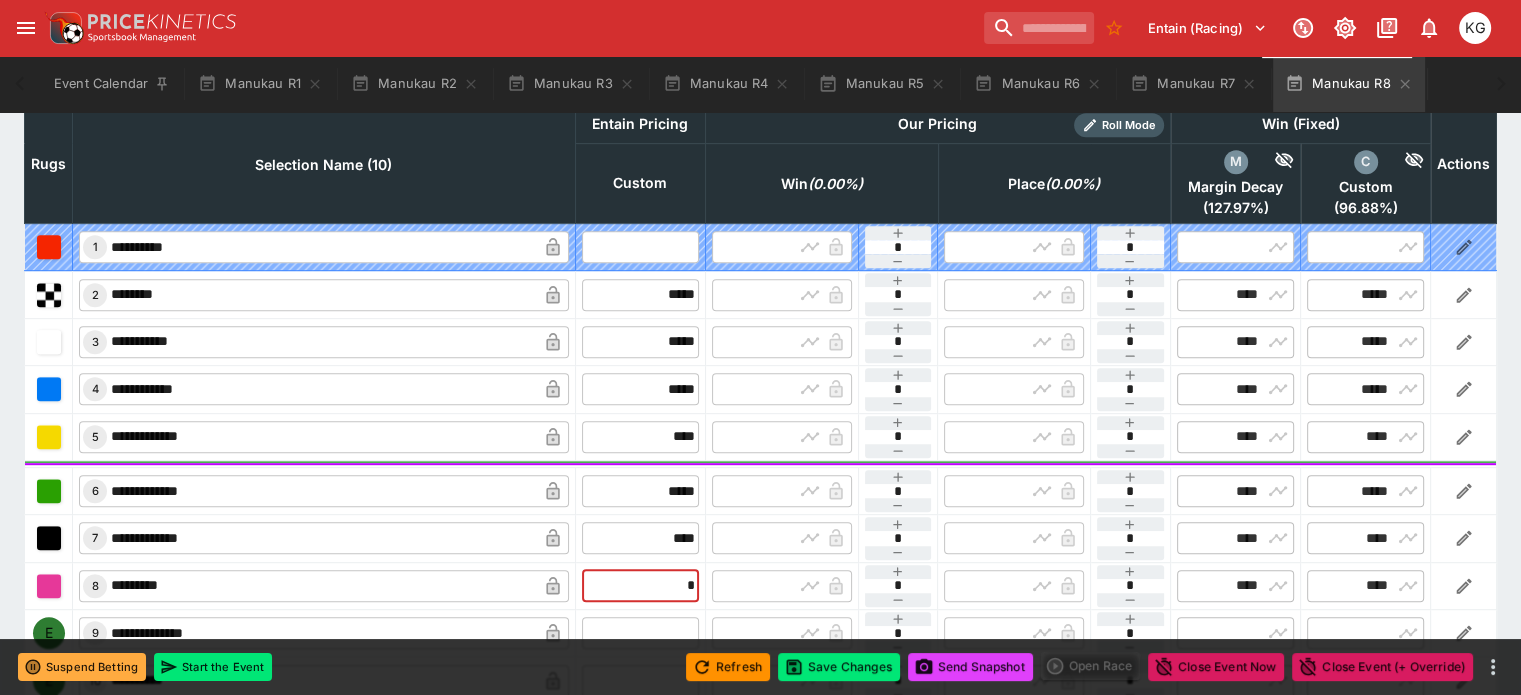 scroll, scrollTop: 1016, scrollLeft: 0, axis: vertical 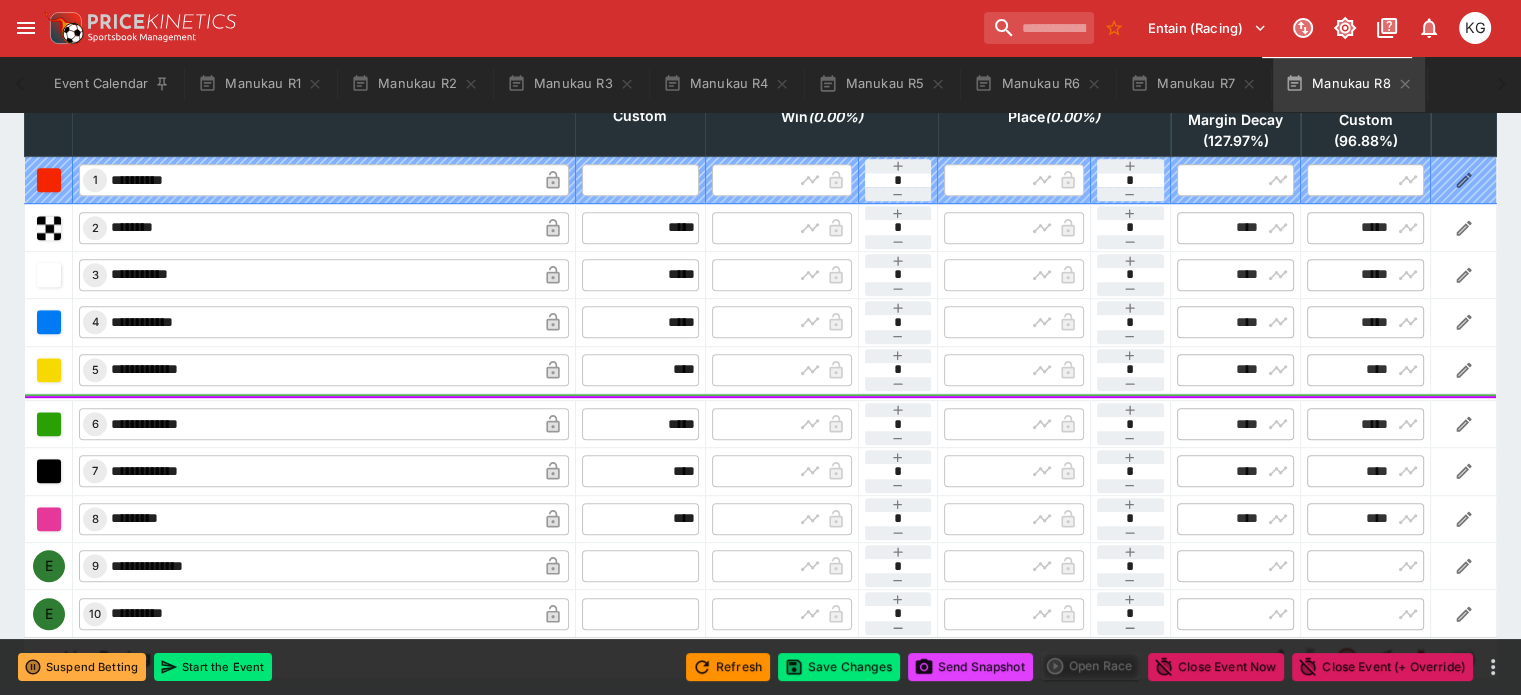 click on "​ ​" at bounding box center (782, 424) 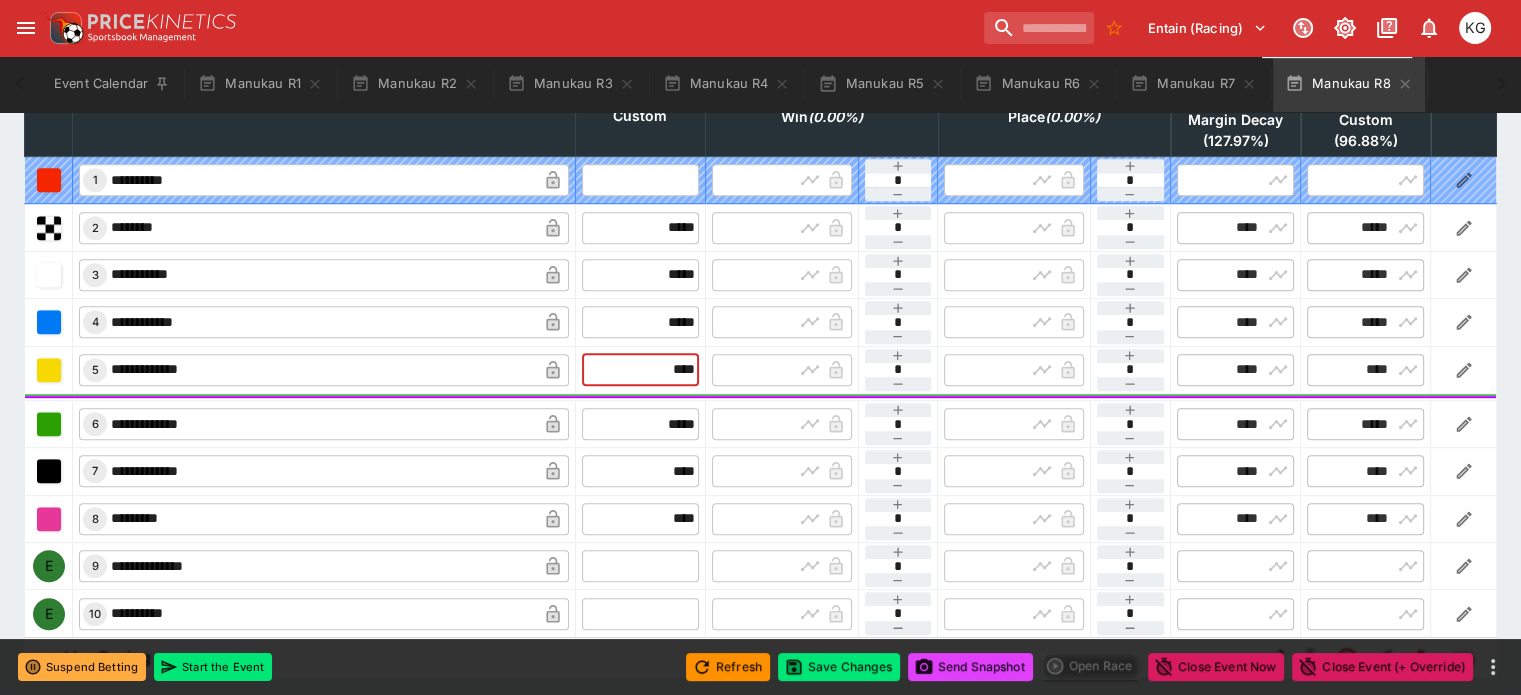 drag, startPoint x: 640, startPoint y: 313, endPoint x: 718, endPoint y: 321, distance: 78.40918 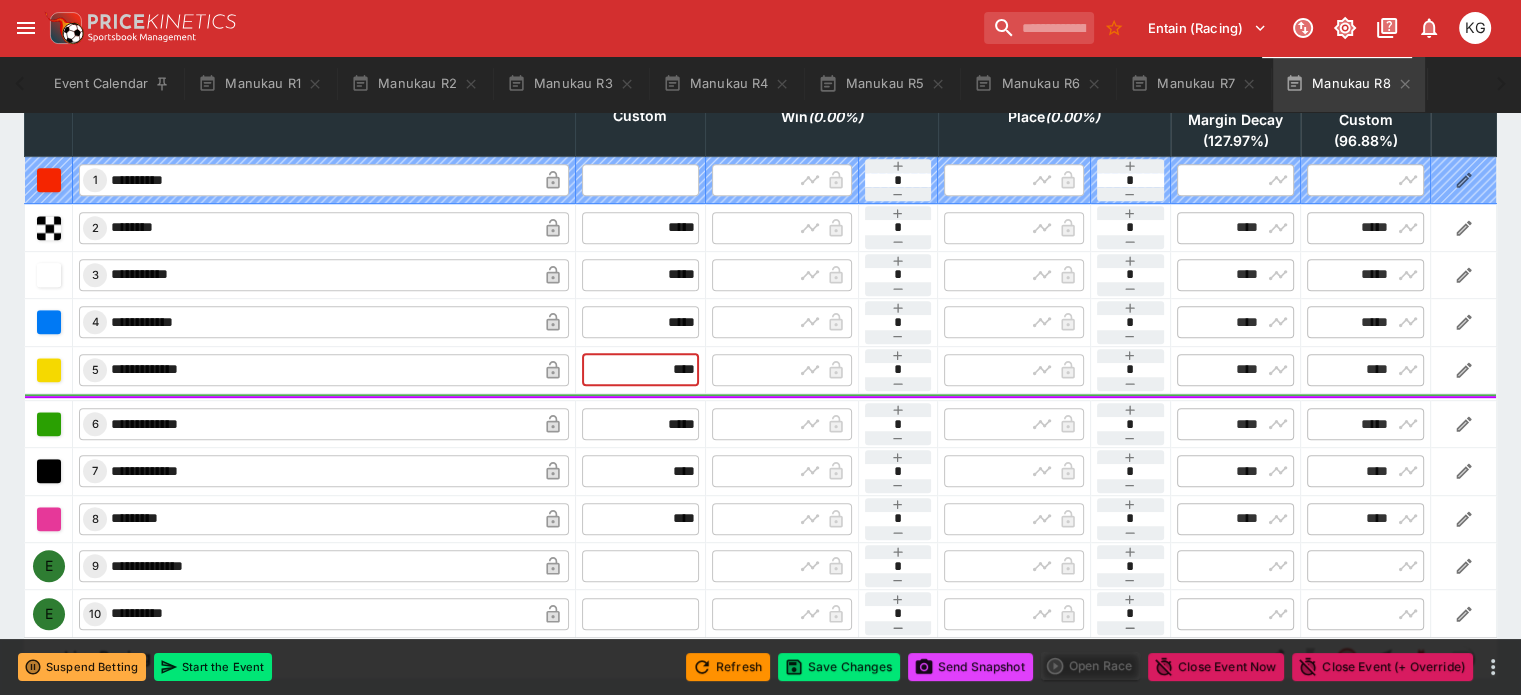 click on "**********" at bounding box center [761, 369] 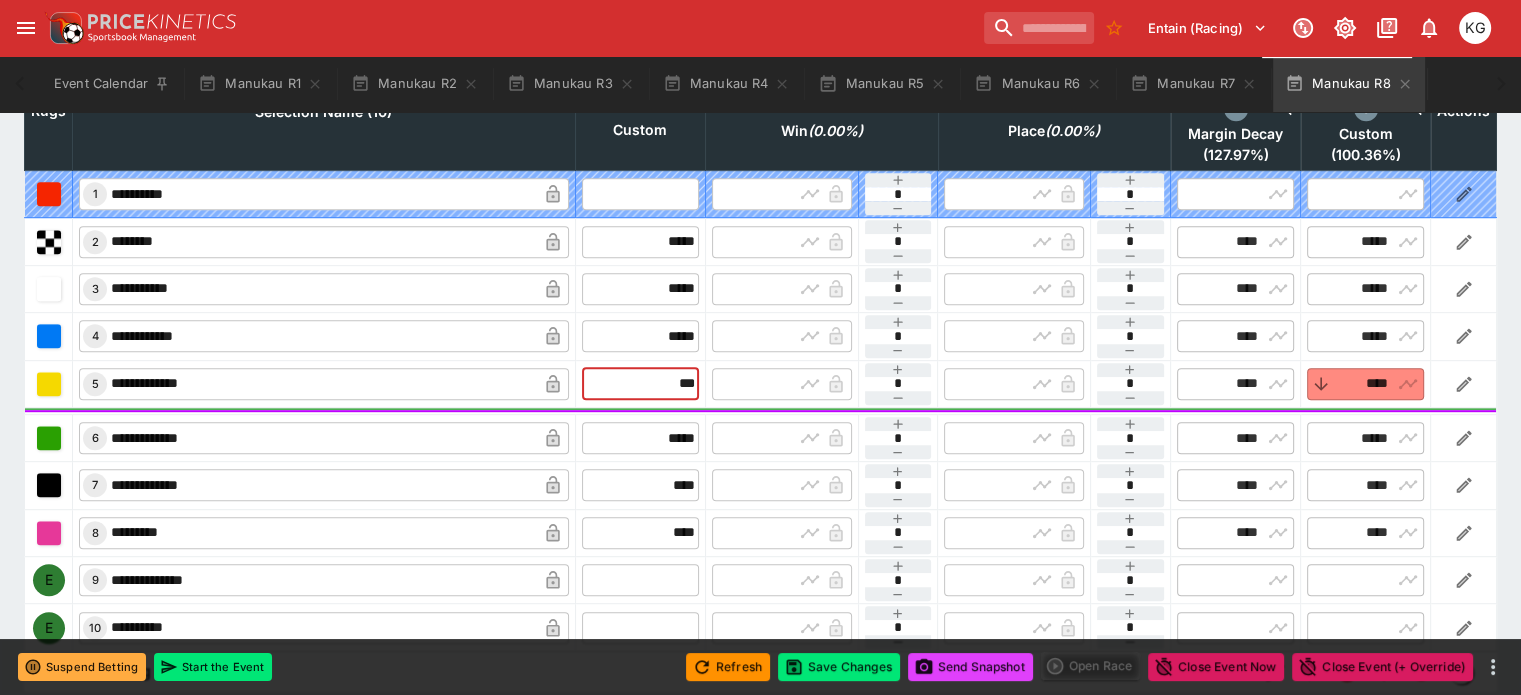 scroll, scrollTop: 1016, scrollLeft: 0, axis: vertical 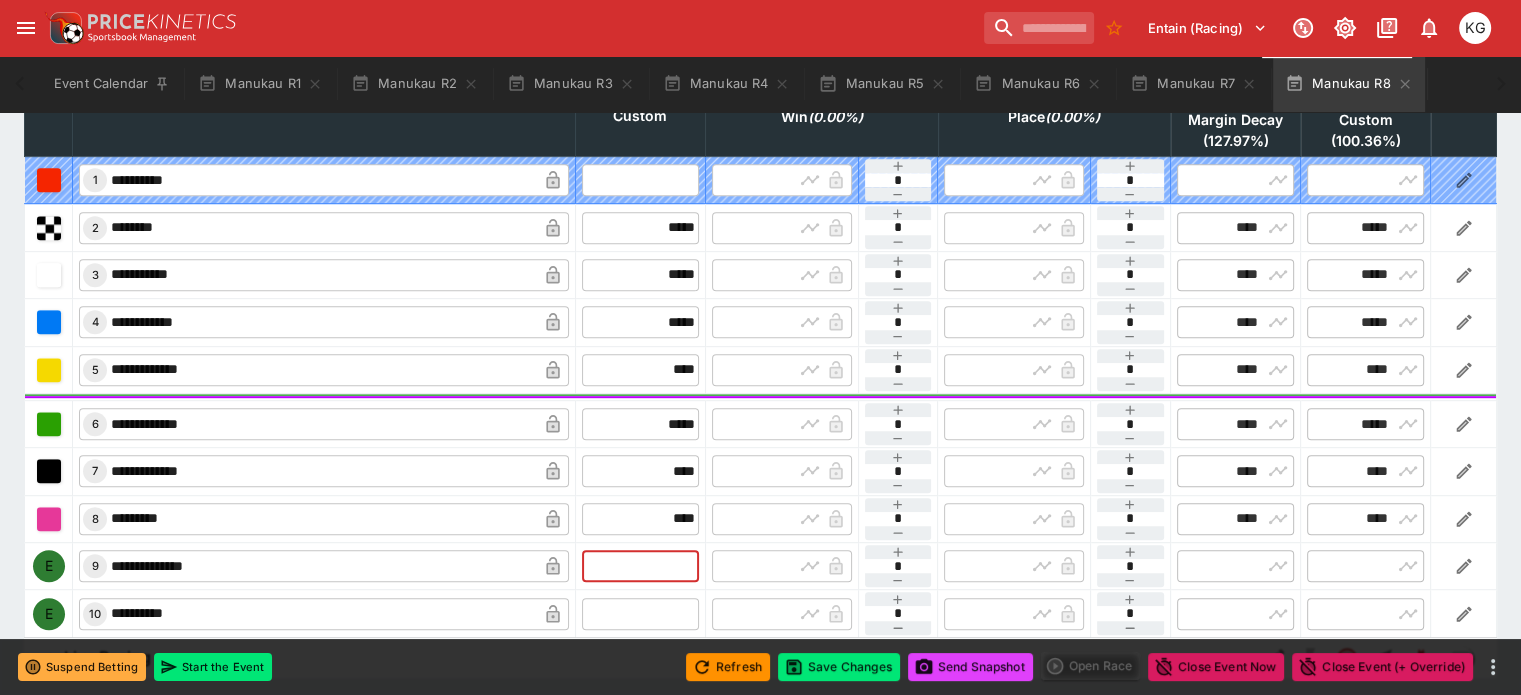 click at bounding box center [640, 566] 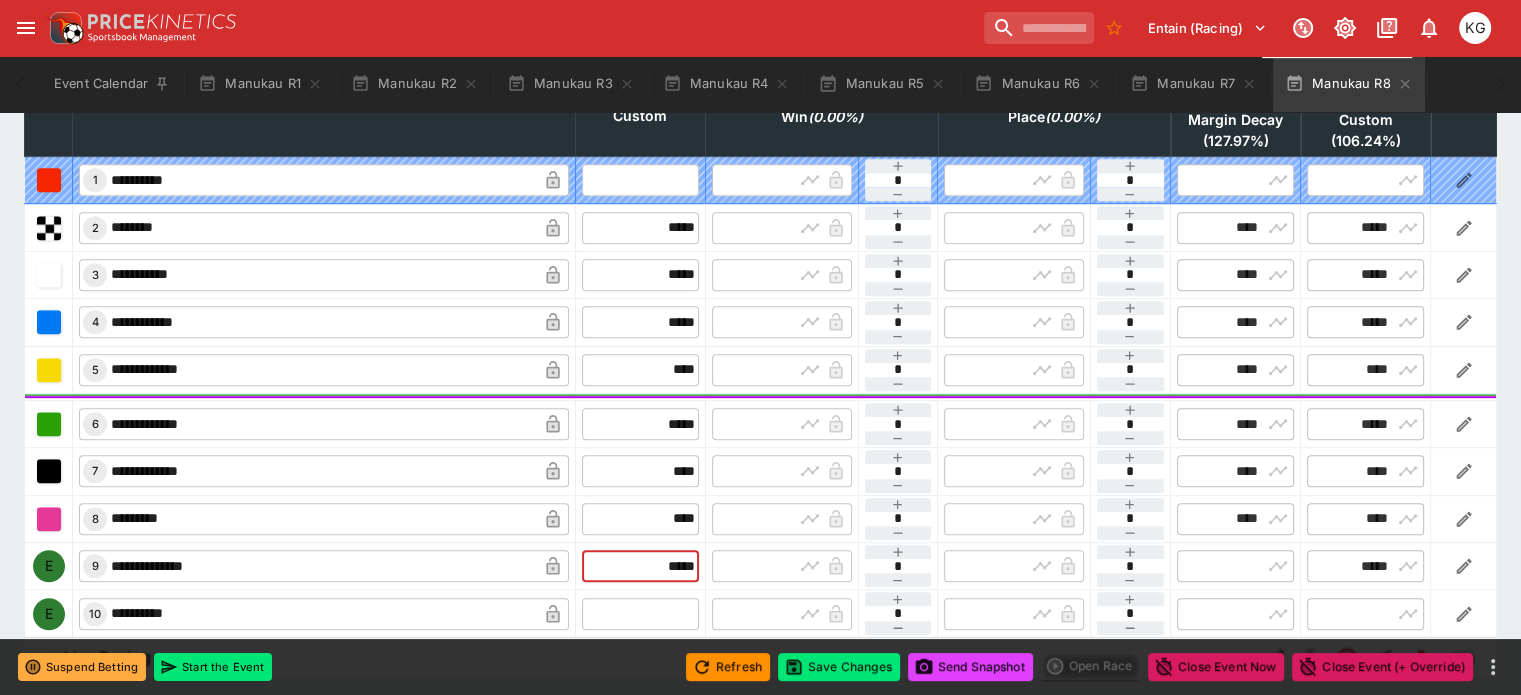click at bounding box center [640, 614] 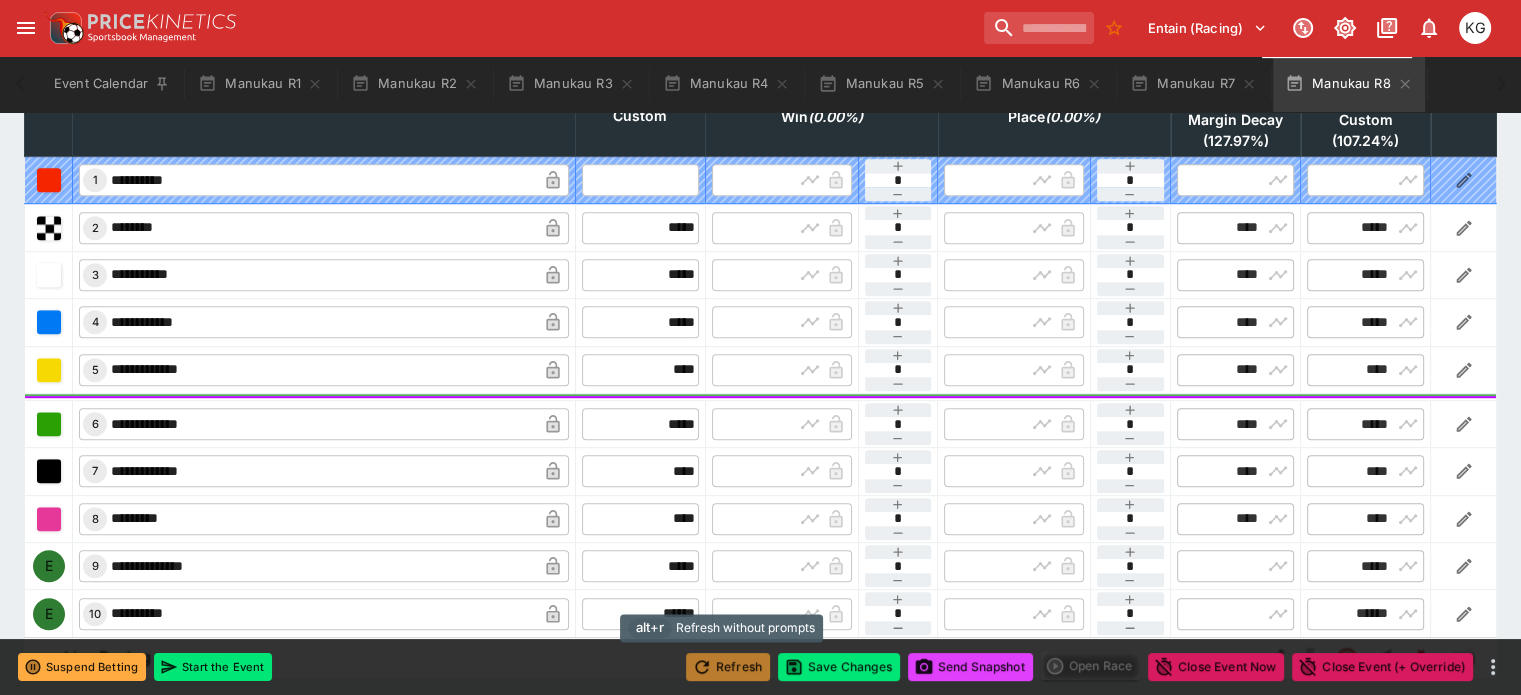 click on "Refresh" at bounding box center [728, 667] 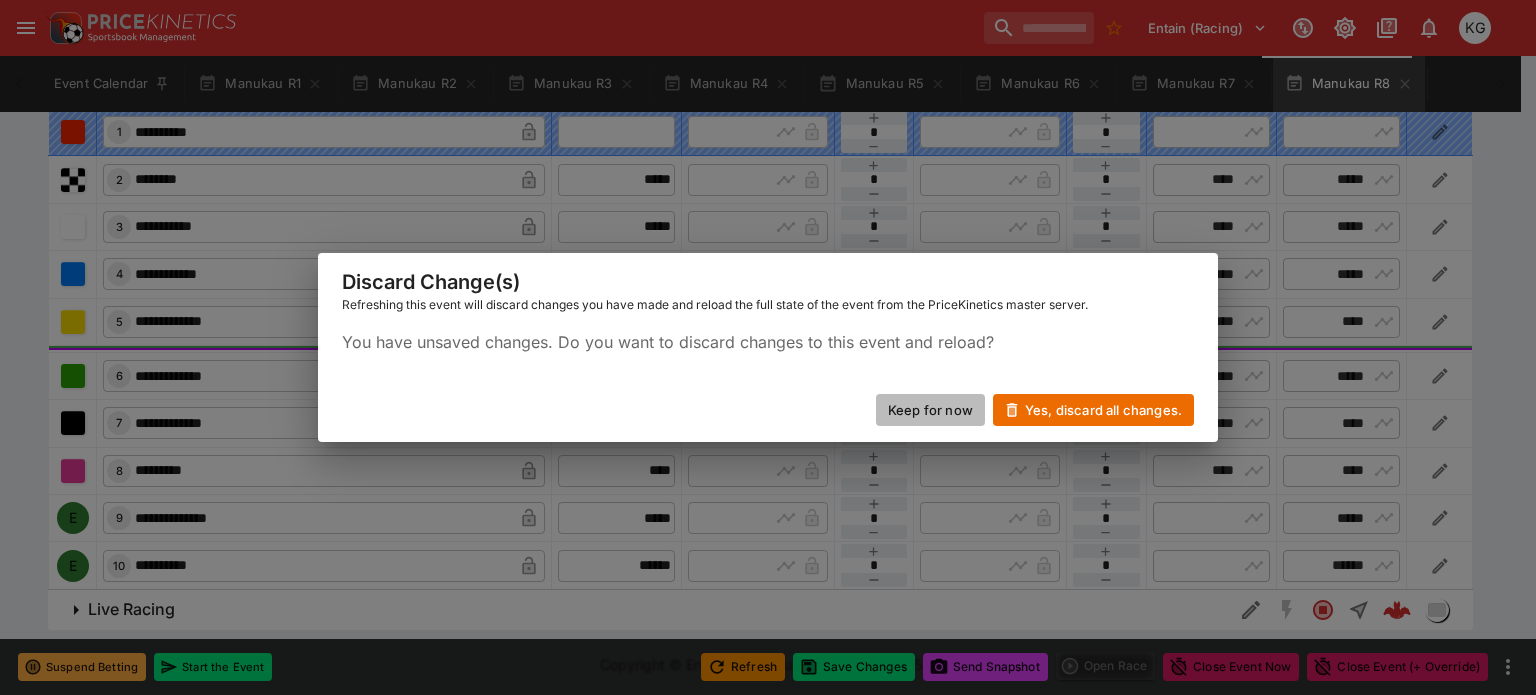 click on "Keep for now" at bounding box center [930, 410] 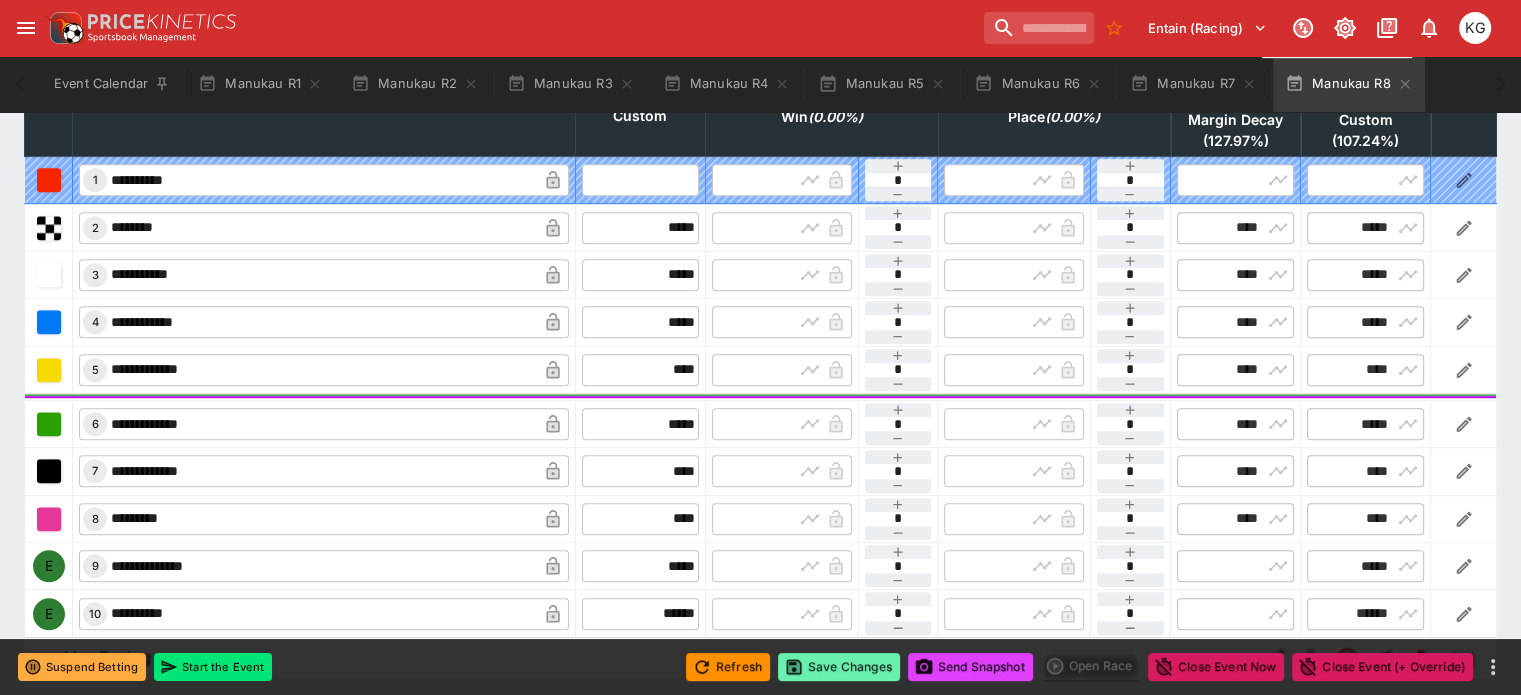 click on "Save Changes" at bounding box center (839, 667) 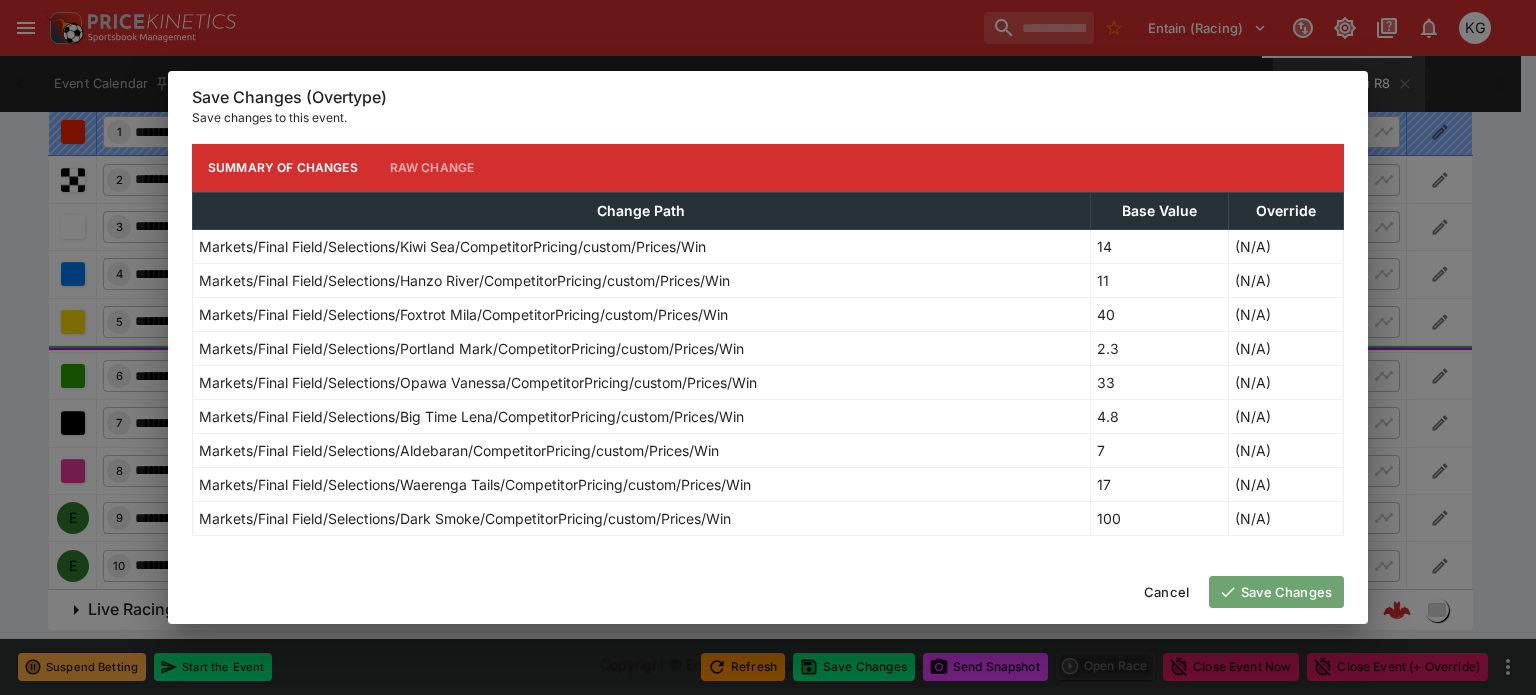 click on "Save Changes" at bounding box center (1276, 592) 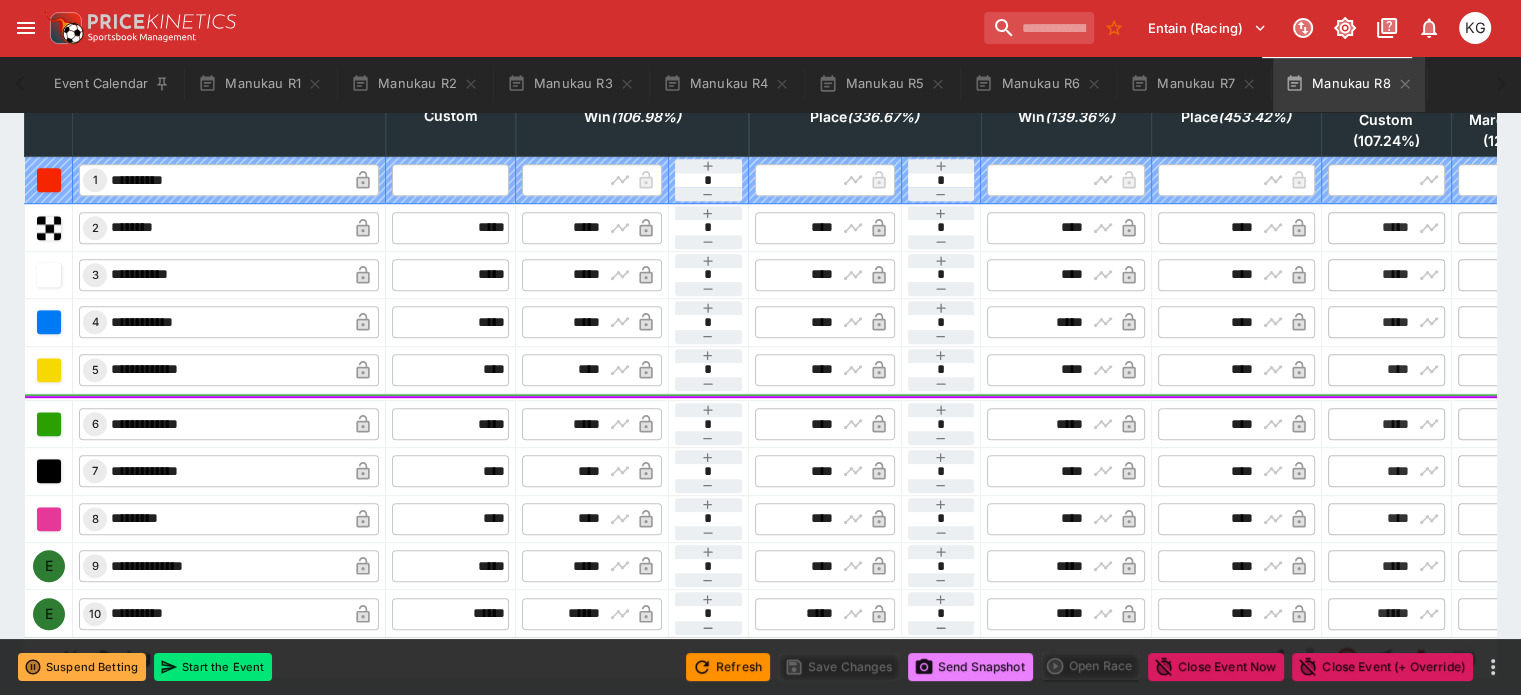 click on "Send Snapshot" at bounding box center [970, 667] 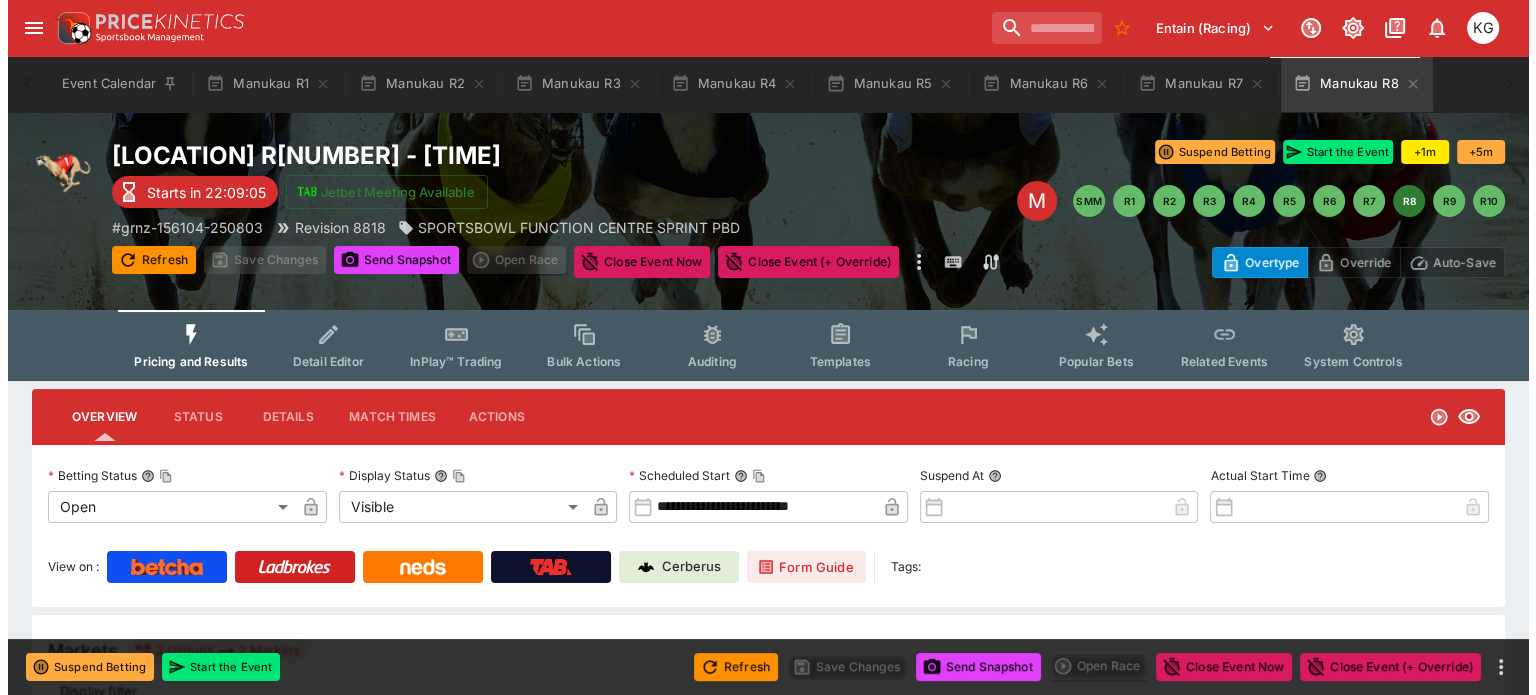 scroll, scrollTop: 0, scrollLeft: 0, axis: both 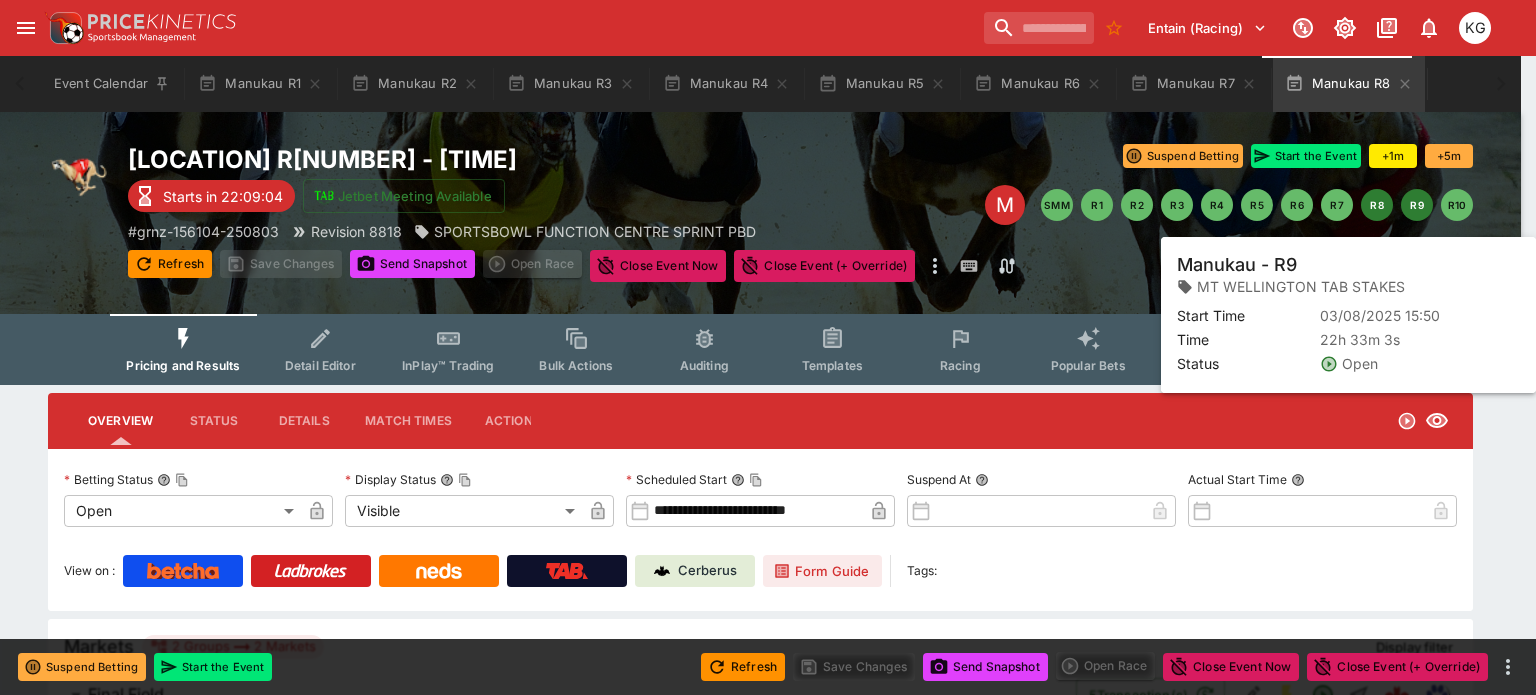 click on "R9" at bounding box center [1417, 205] 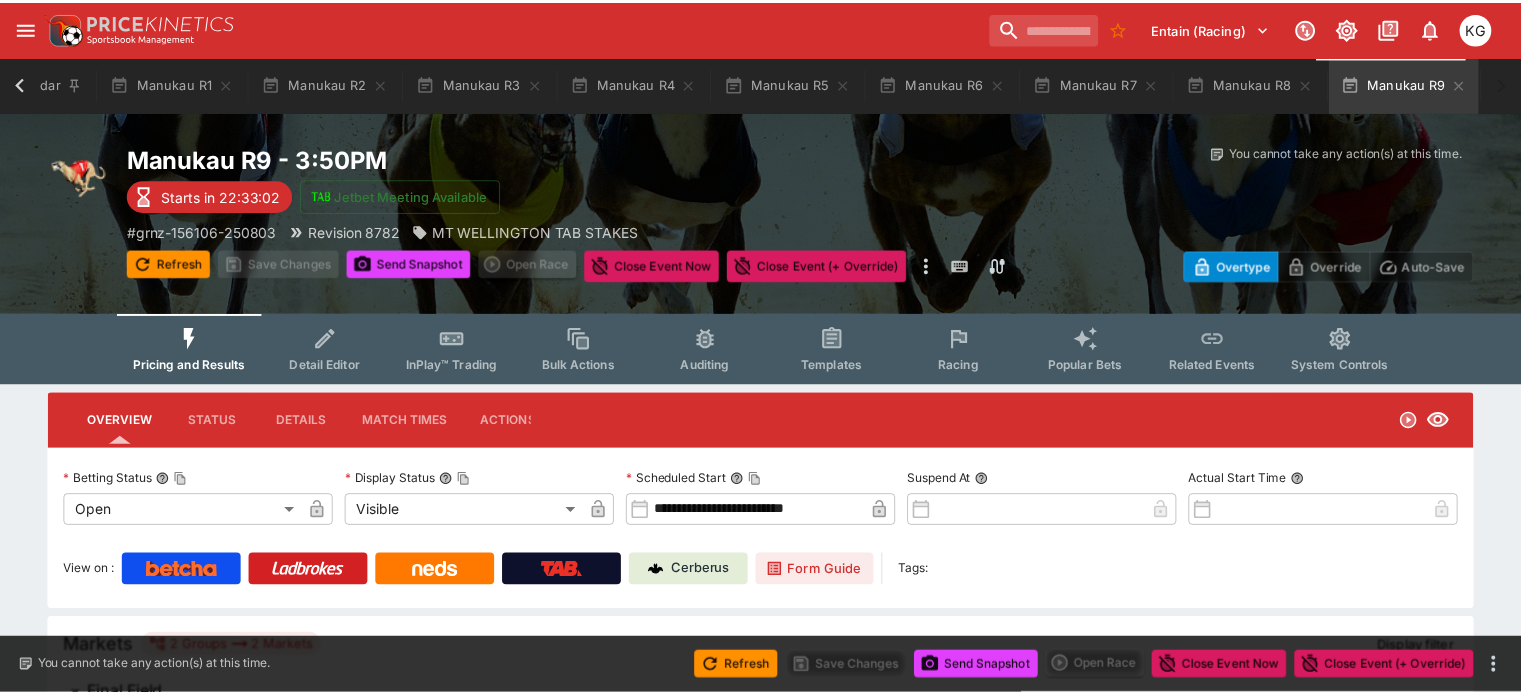 scroll, scrollTop: 0, scrollLeft: 88, axis: horizontal 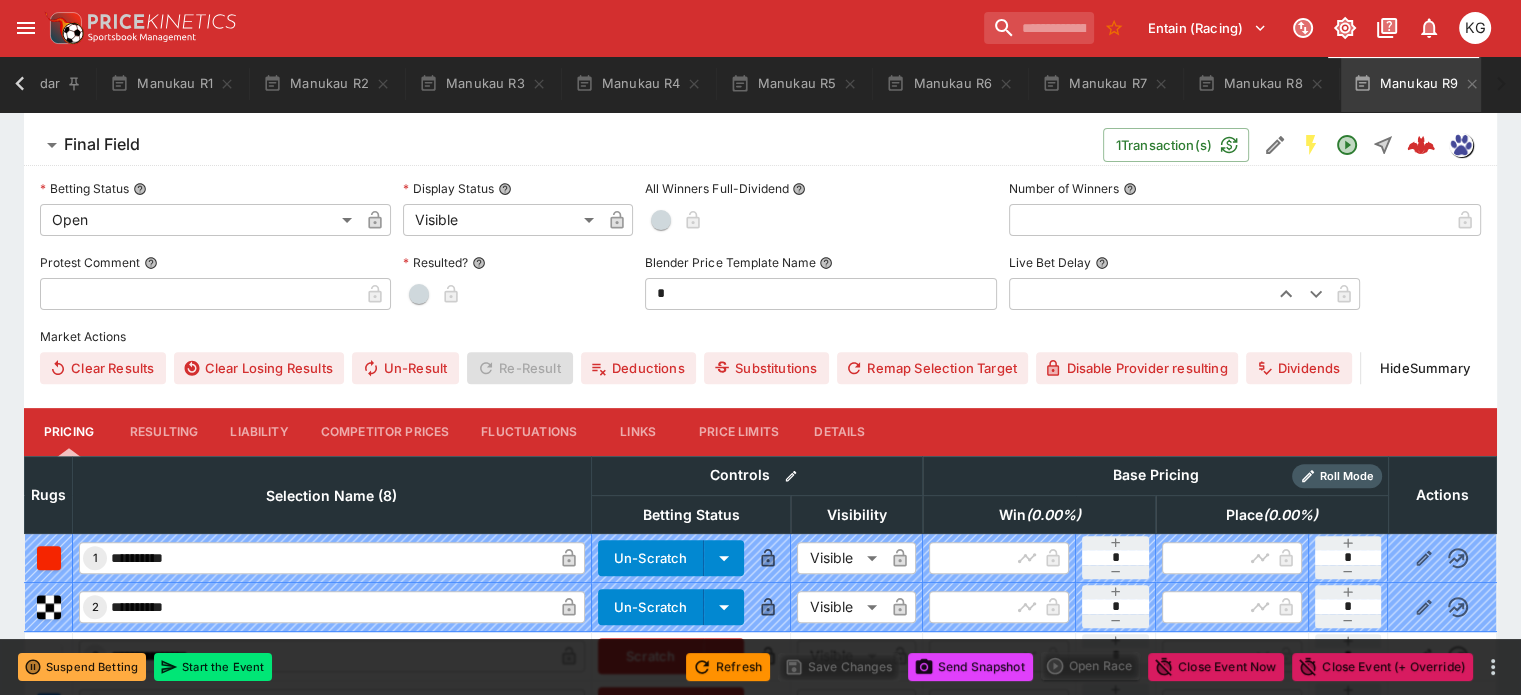 click on "Competitor Prices" at bounding box center (385, 432) 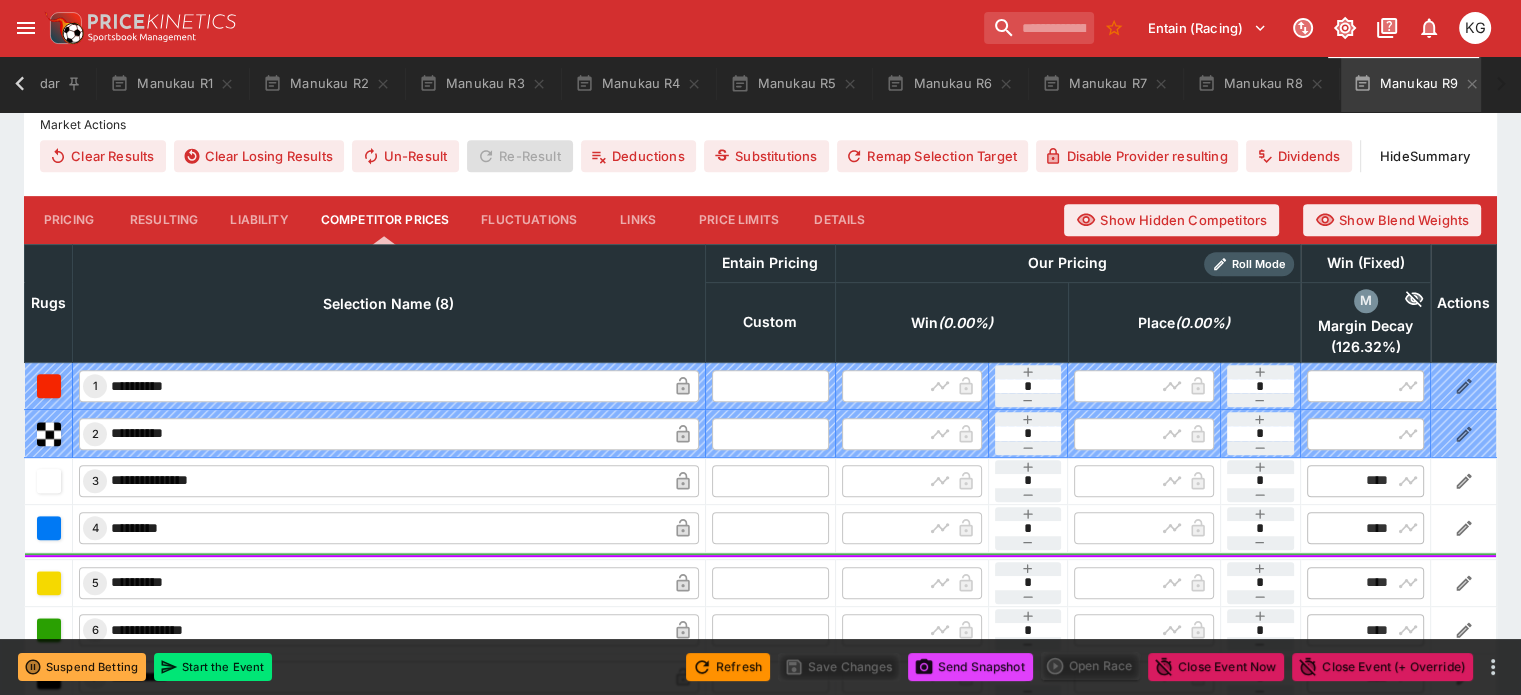 scroll, scrollTop: 900, scrollLeft: 0, axis: vertical 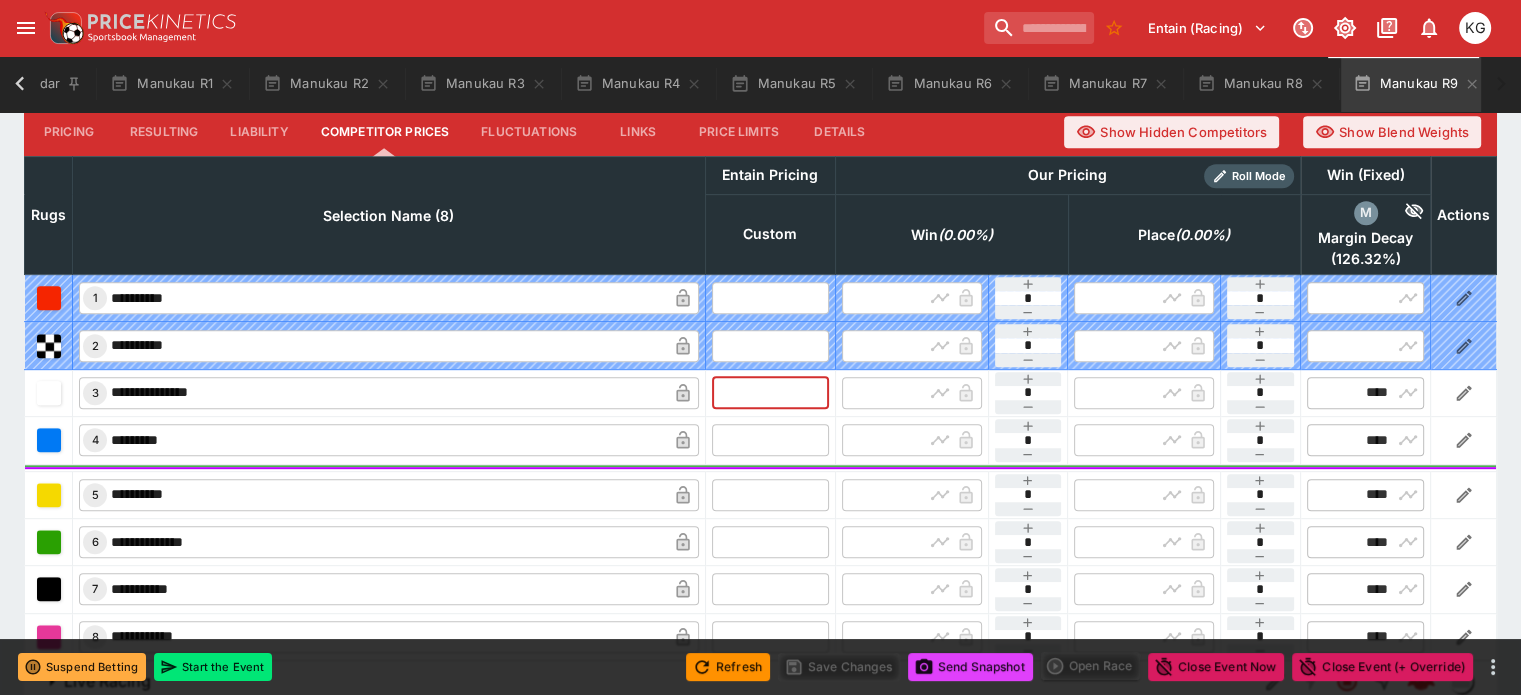 click at bounding box center [770, 393] 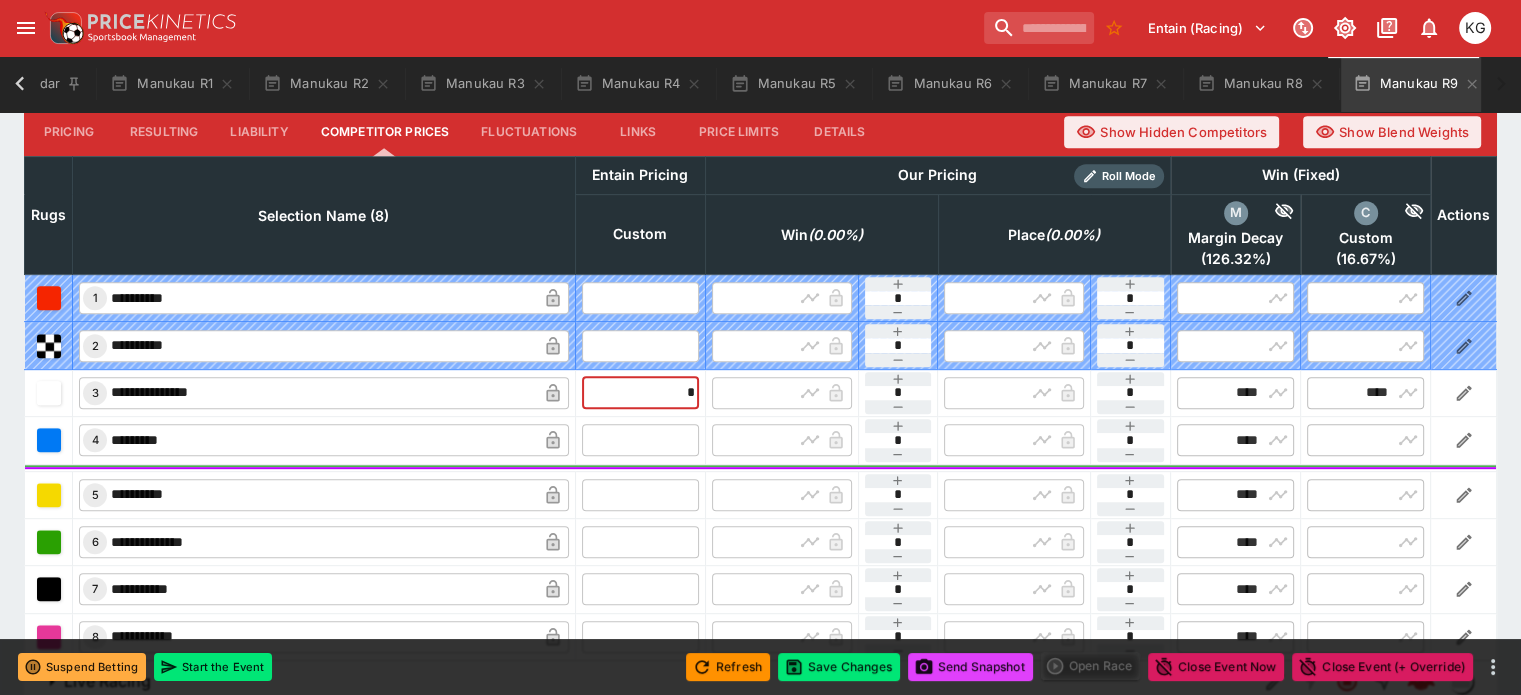 drag, startPoint x: 648, startPoint y: 341, endPoint x: 696, endPoint y: 340, distance: 48.010414 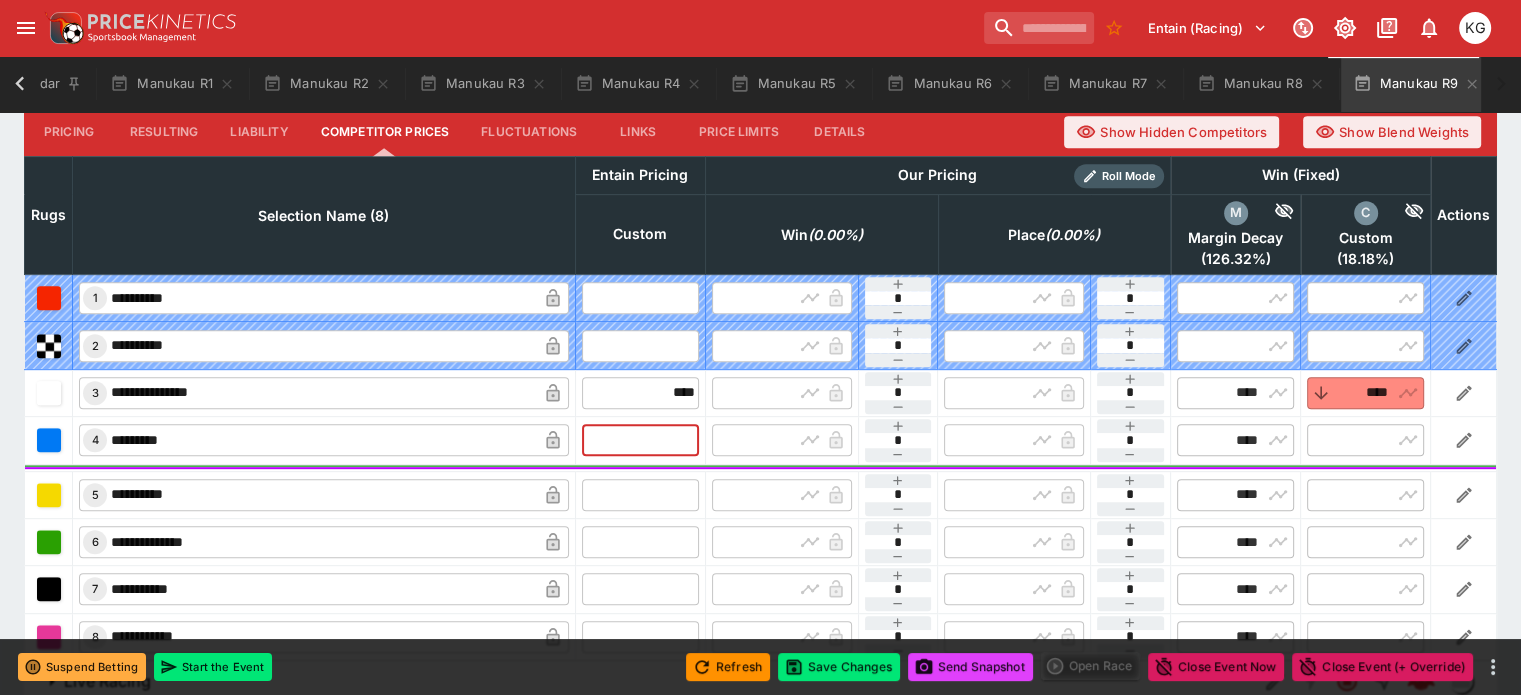 click at bounding box center (640, 440) 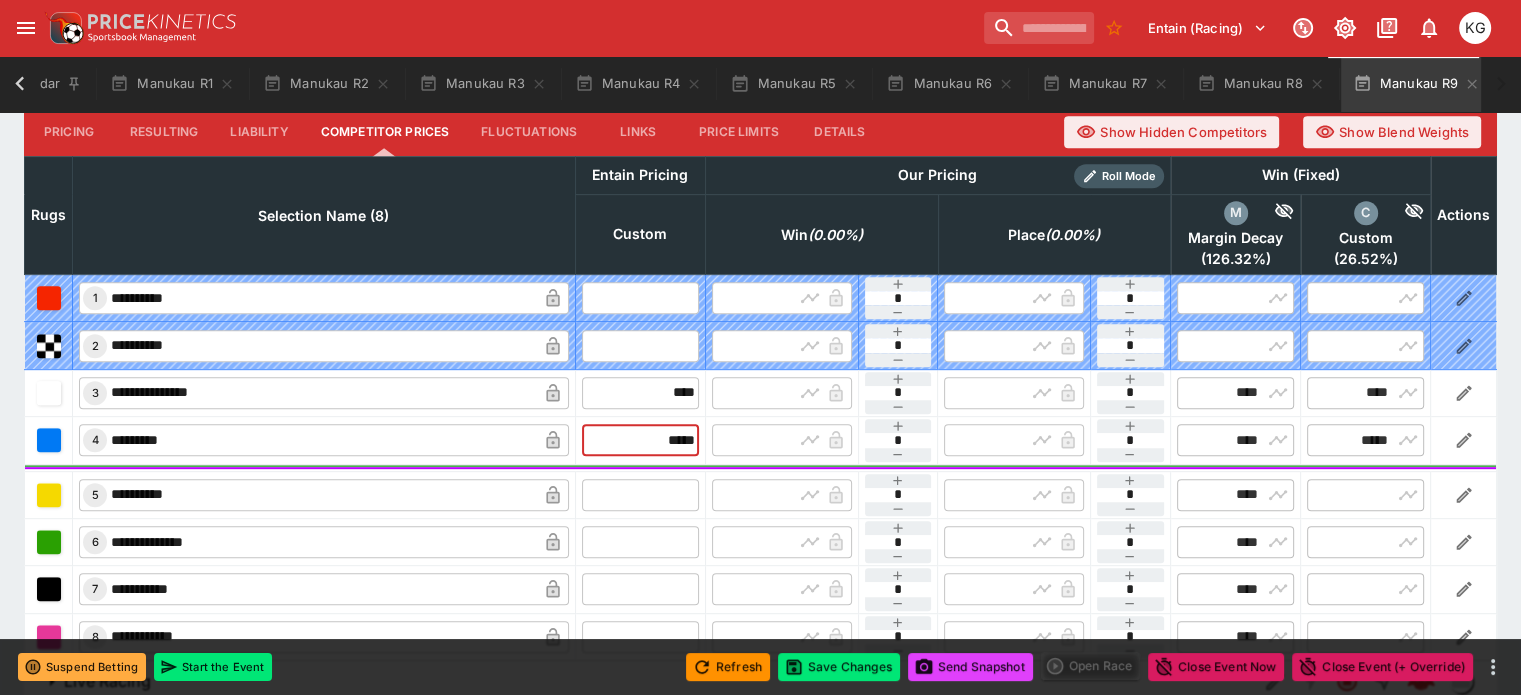 click at bounding box center (640, 495) 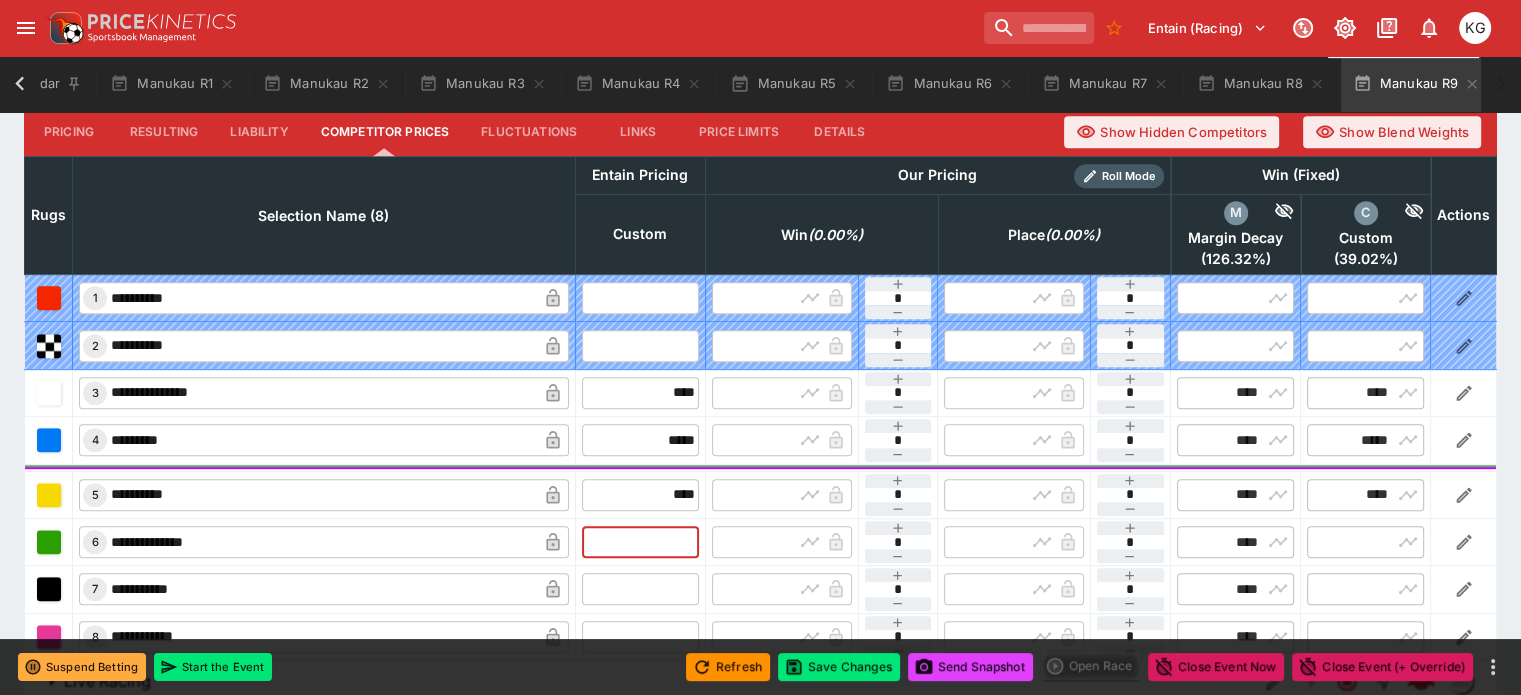 click at bounding box center (640, 542) 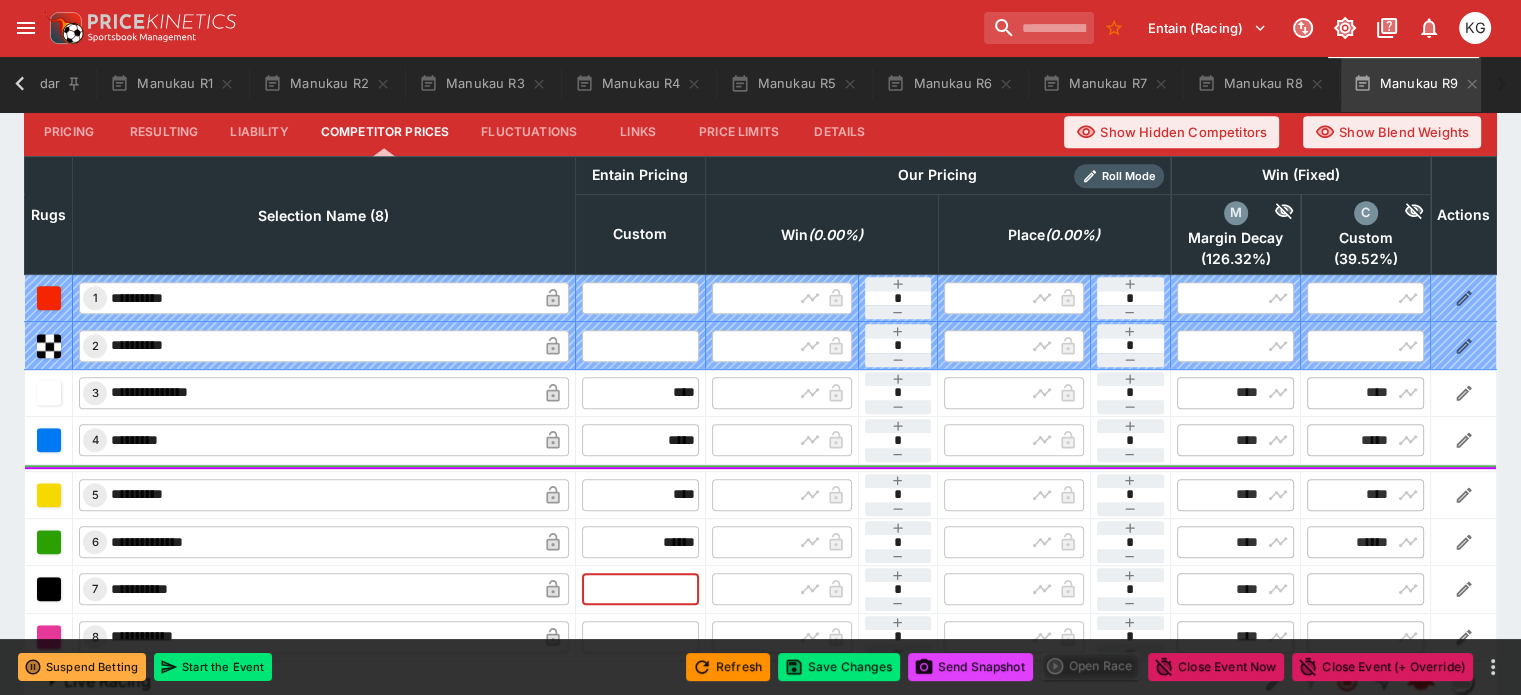 click at bounding box center (640, 589) 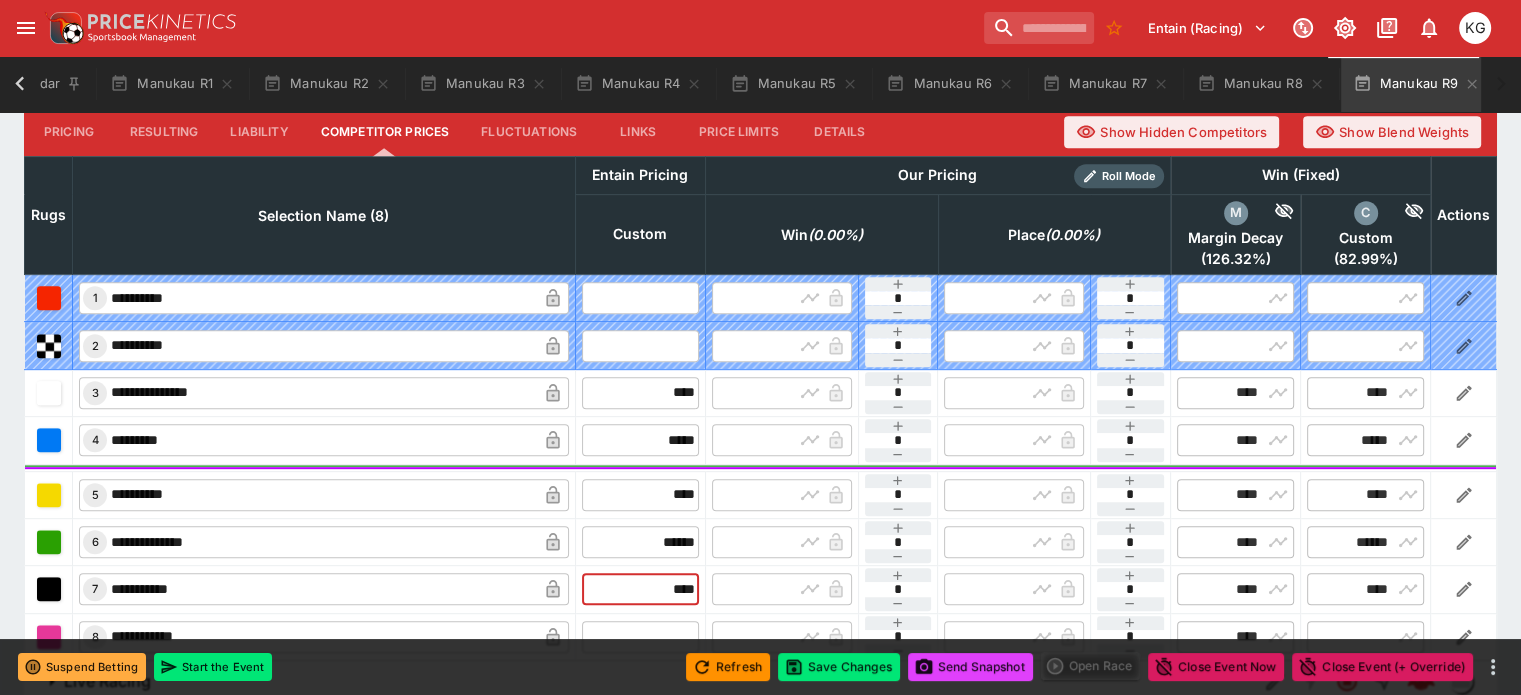 click at bounding box center (640, 637) 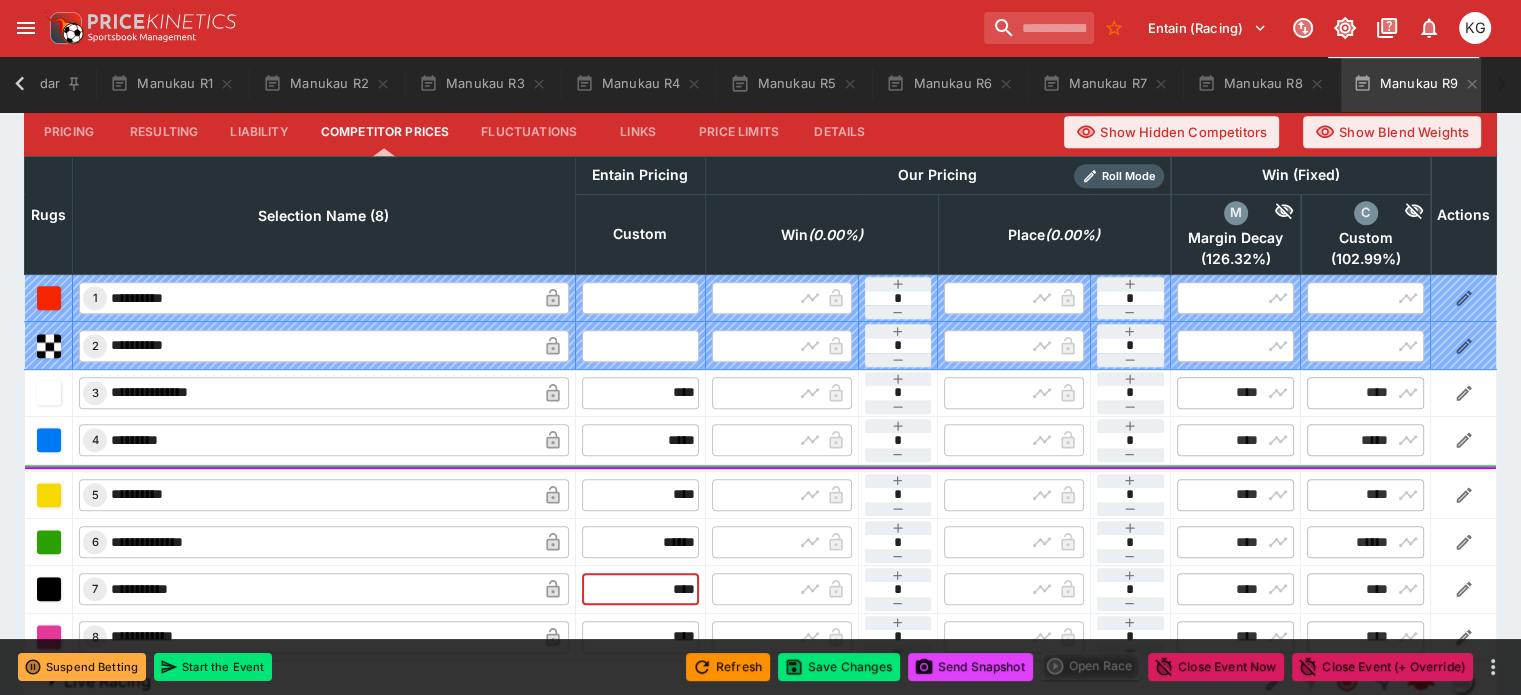 drag, startPoint x: 630, startPoint y: 535, endPoint x: 668, endPoint y: 535, distance: 38 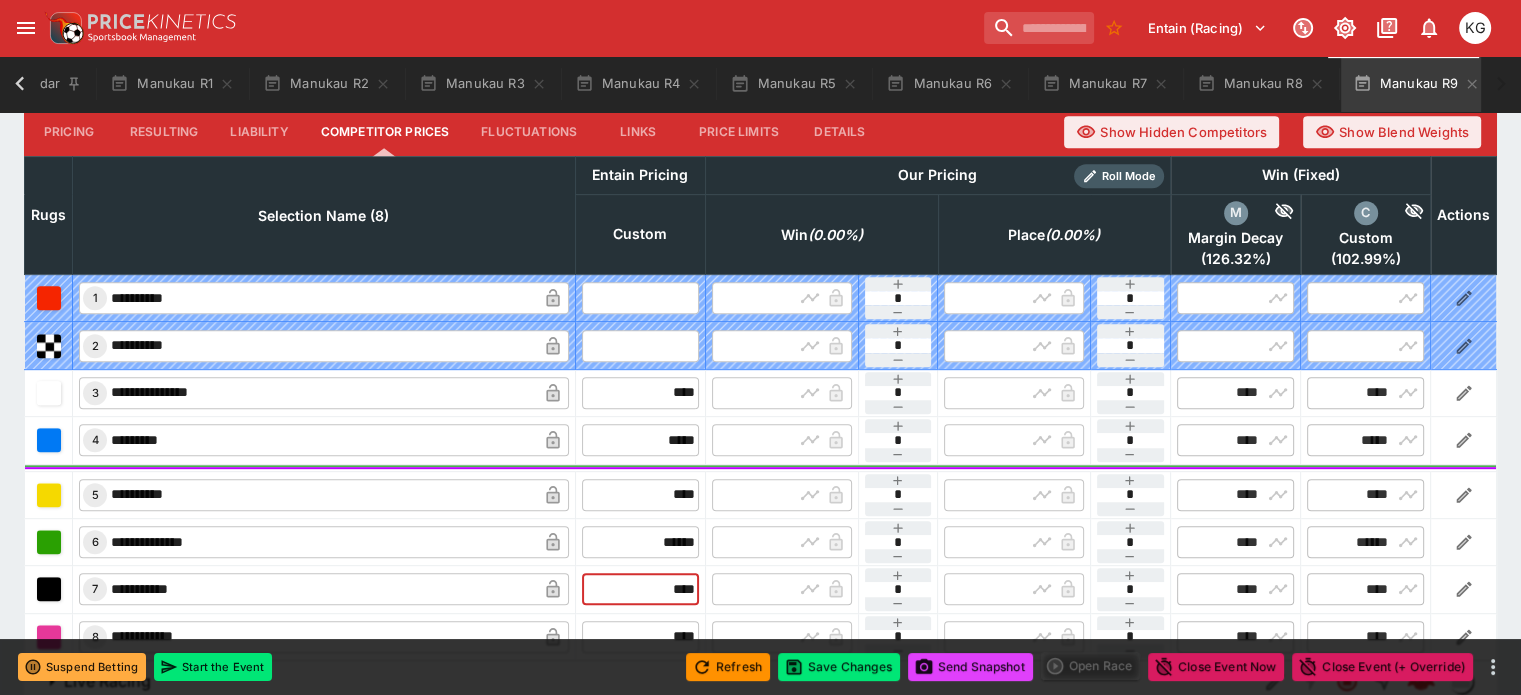 click on "****" at bounding box center (640, 589) 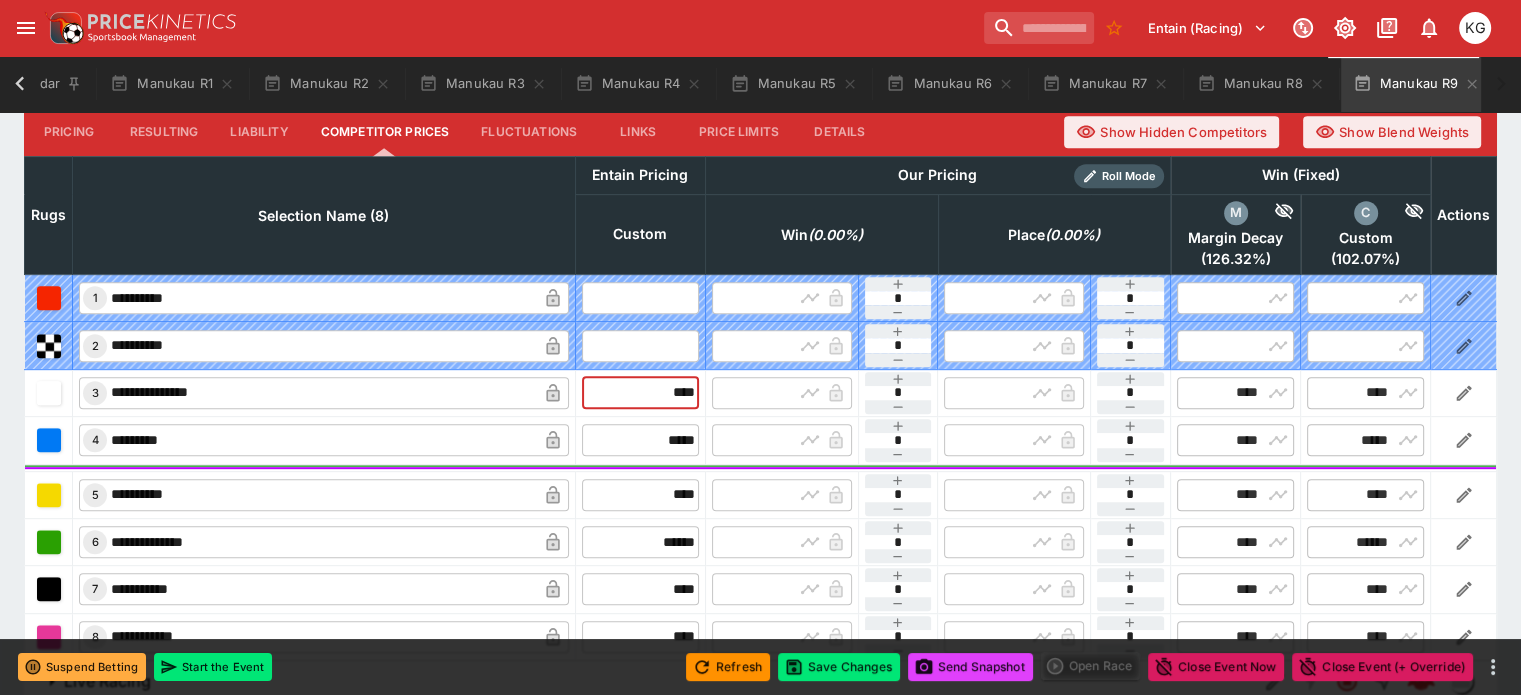 drag, startPoint x: 636, startPoint y: 346, endPoint x: 714, endPoint y: 348, distance: 78.025635 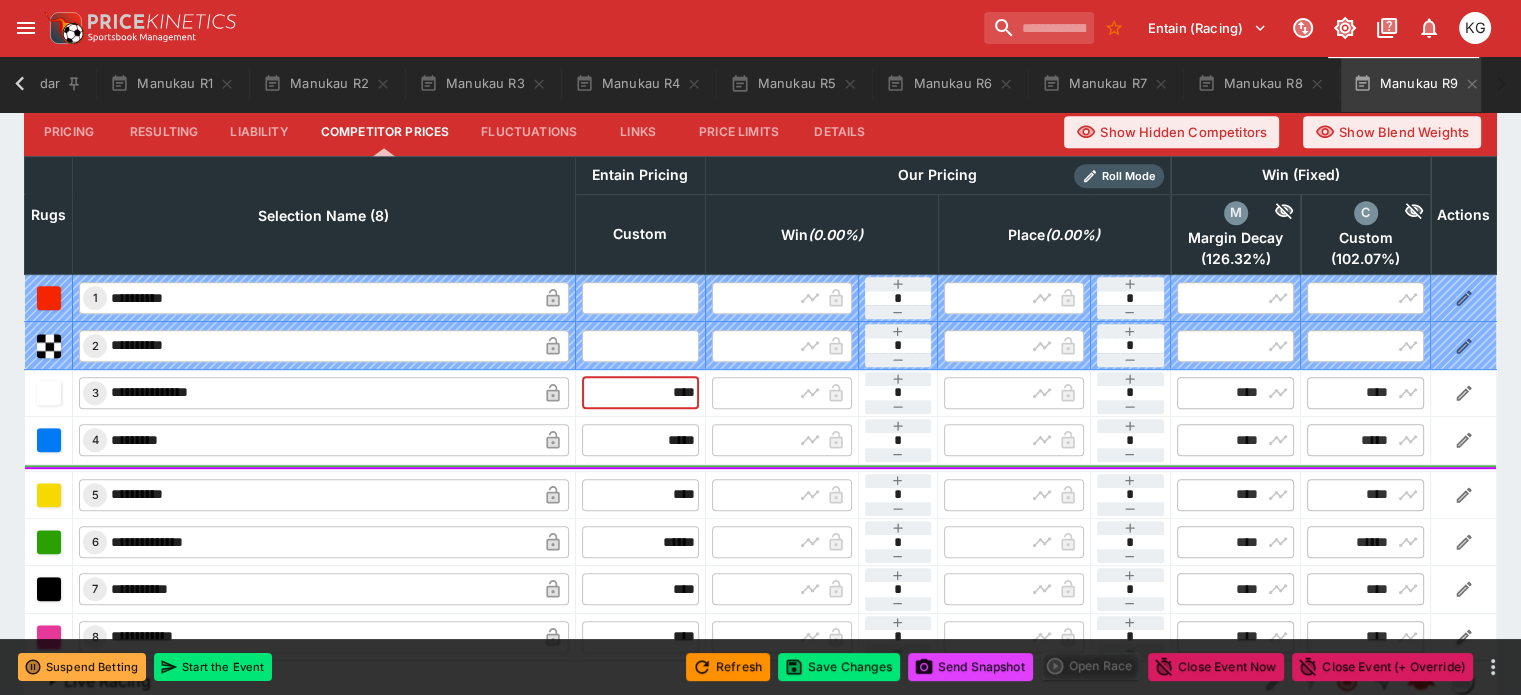 click on "**********" at bounding box center (761, 392) 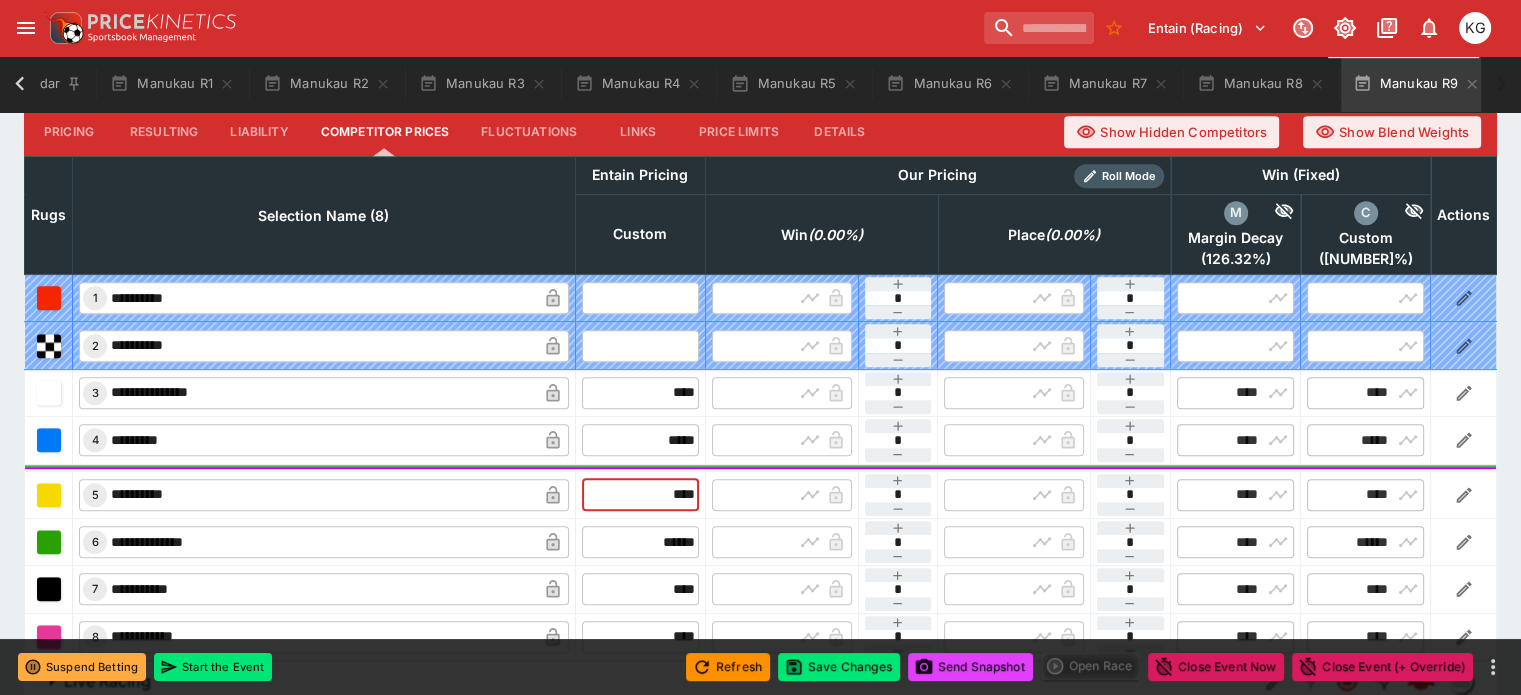 drag, startPoint x: 615, startPoint y: 449, endPoint x: 710, endPoint y: 445, distance: 95.084175 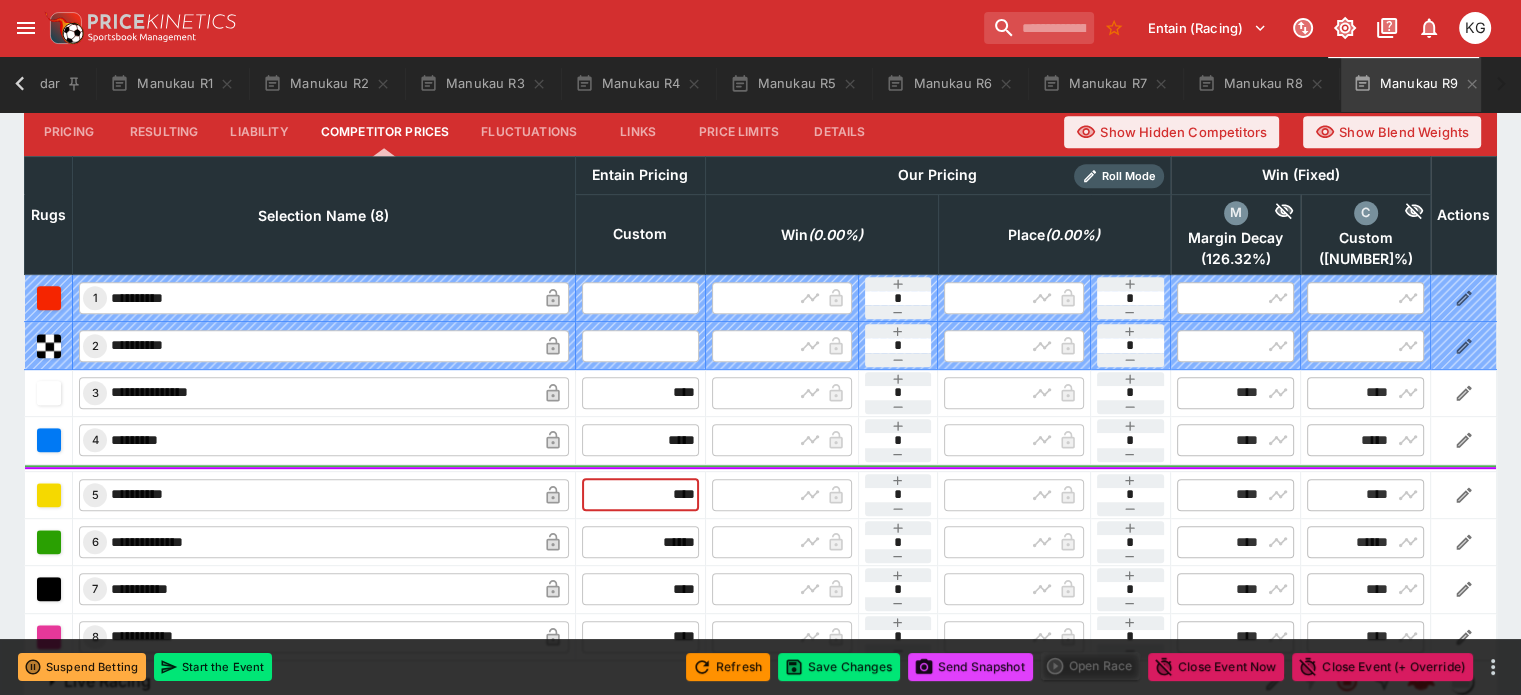 click on "**********" at bounding box center [761, 494] 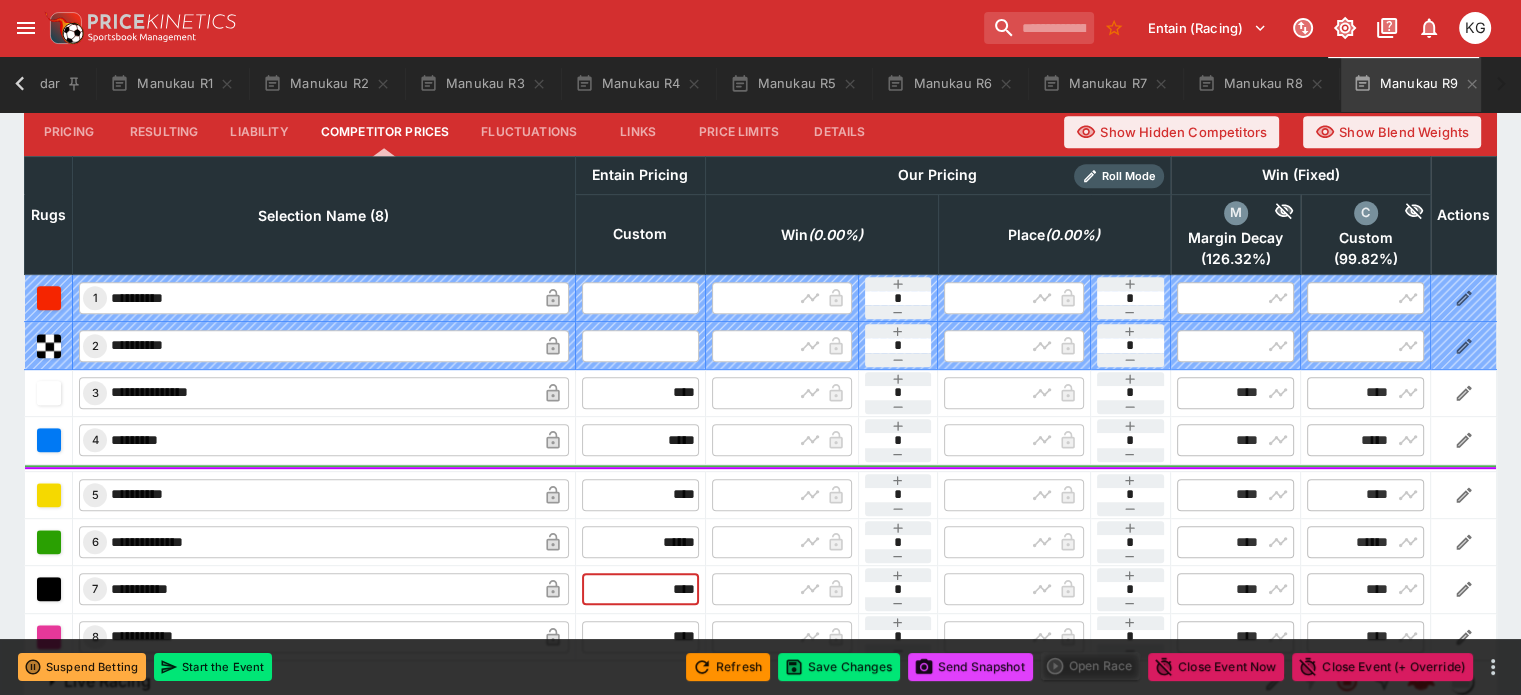 drag, startPoint x: 628, startPoint y: 549, endPoint x: 697, endPoint y: 545, distance: 69.115845 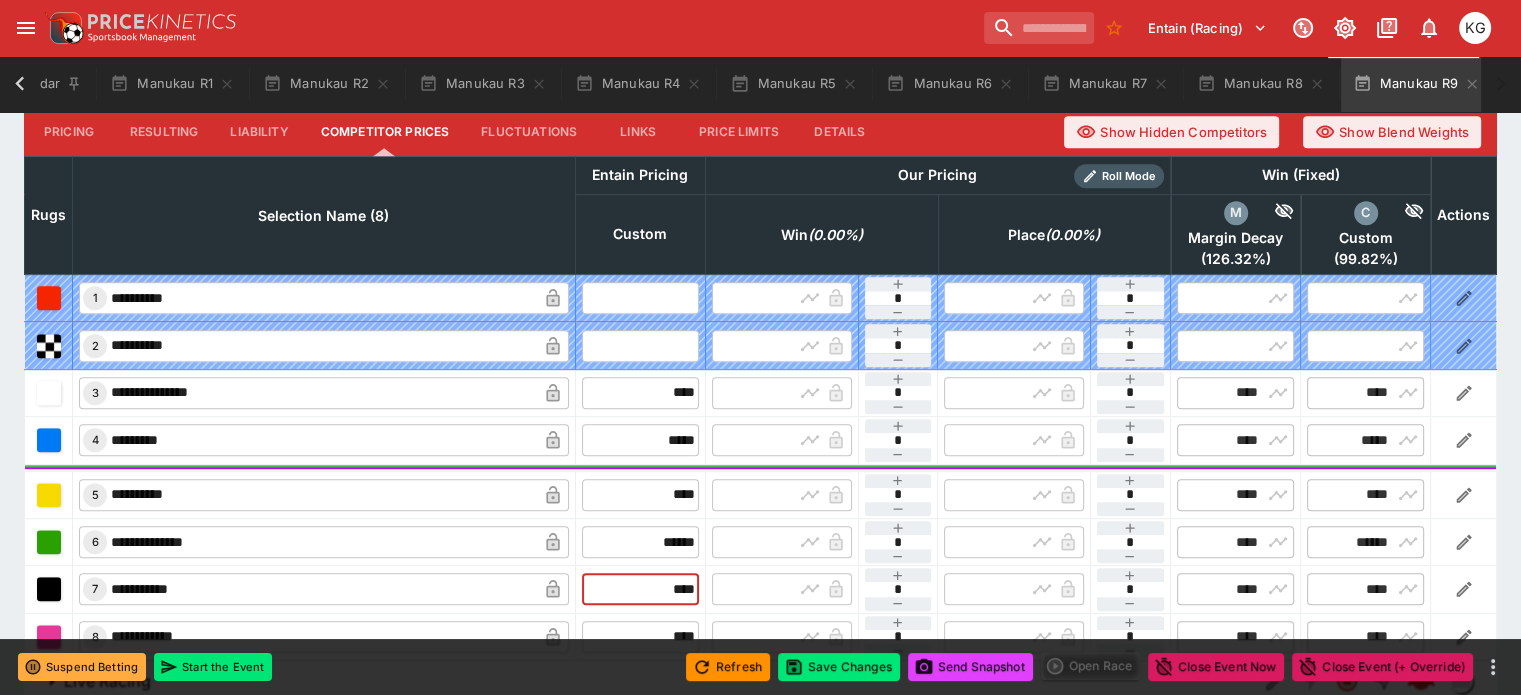 click on "[MASKED_DATA]" at bounding box center [761, 589] 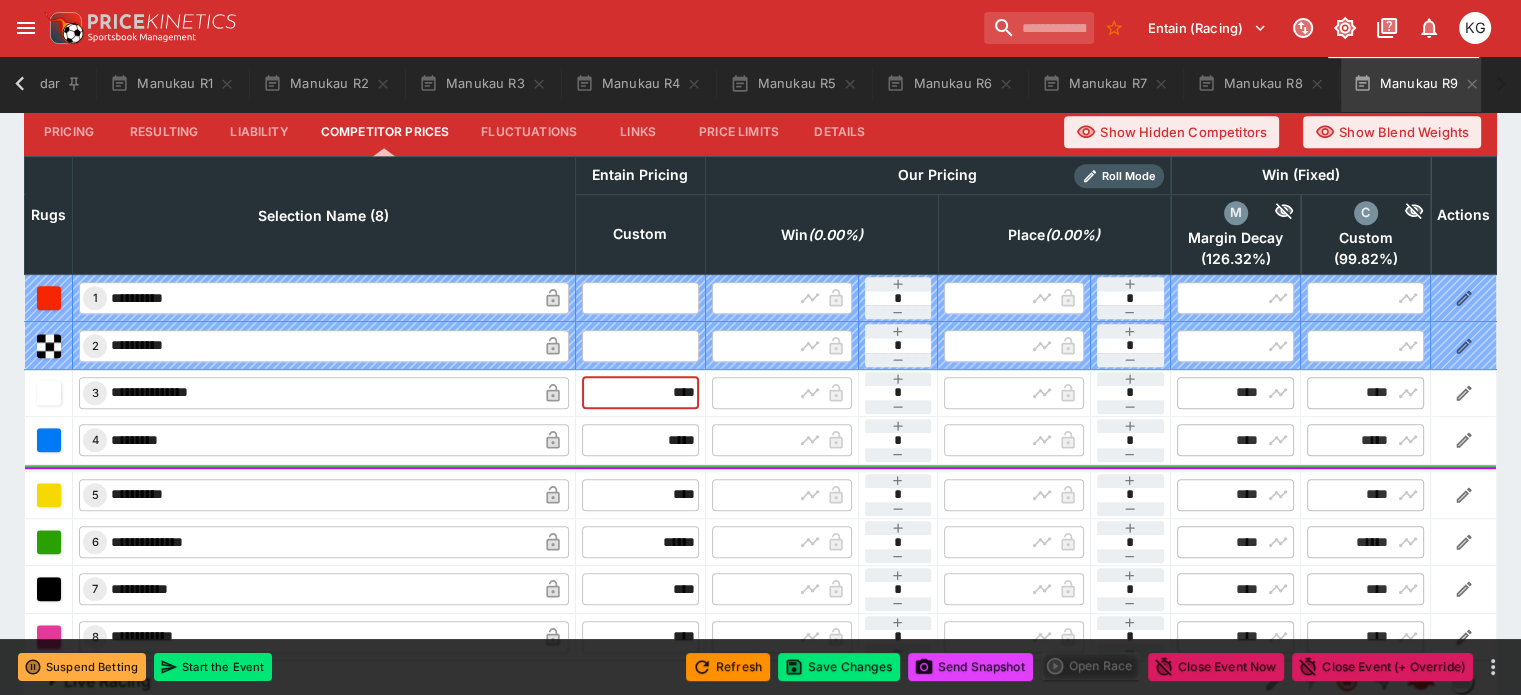 drag, startPoint x: 638, startPoint y: 332, endPoint x: 706, endPoint y: 346, distance: 69.426216 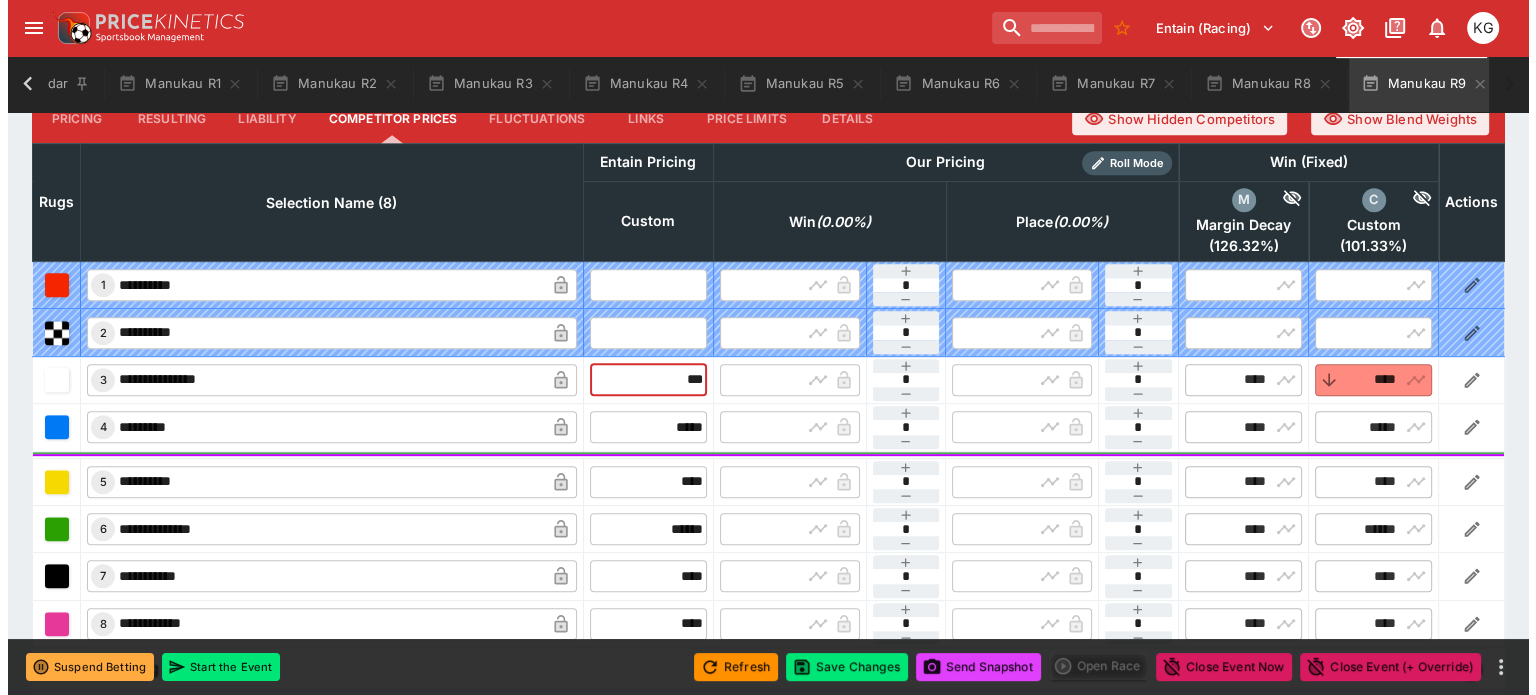 scroll, scrollTop: 924, scrollLeft: 0, axis: vertical 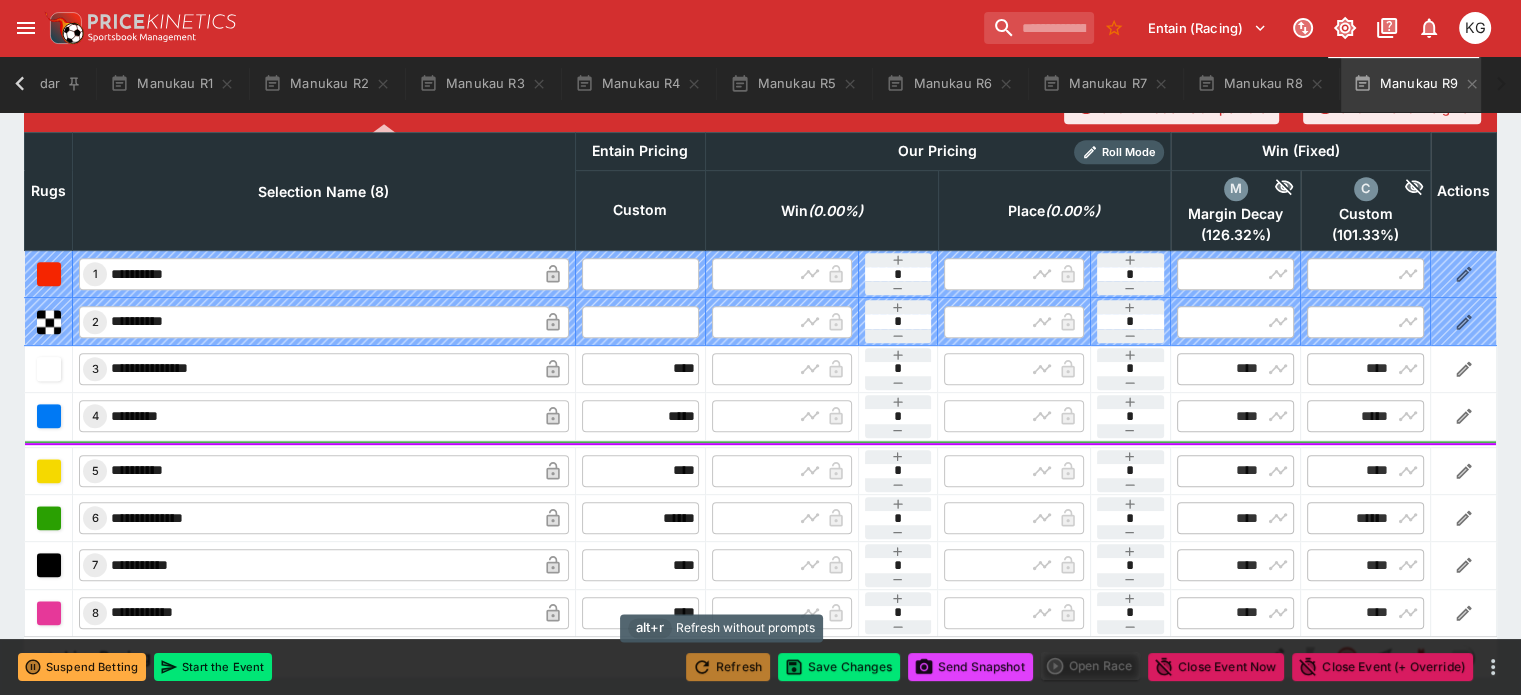 click on "Refresh" at bounding box center [728, 667] 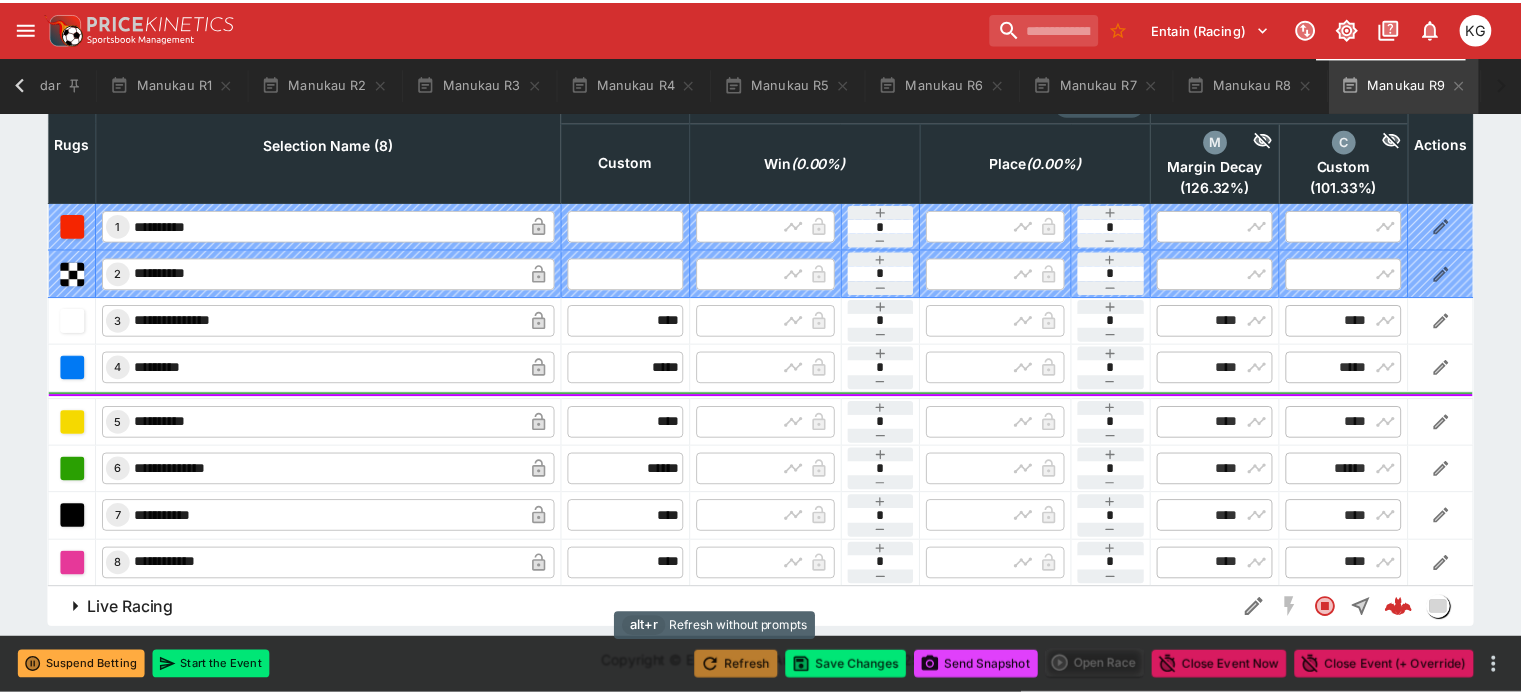 scroll, scrollTop: 0, scrollLeft: 88, axis: horizontal 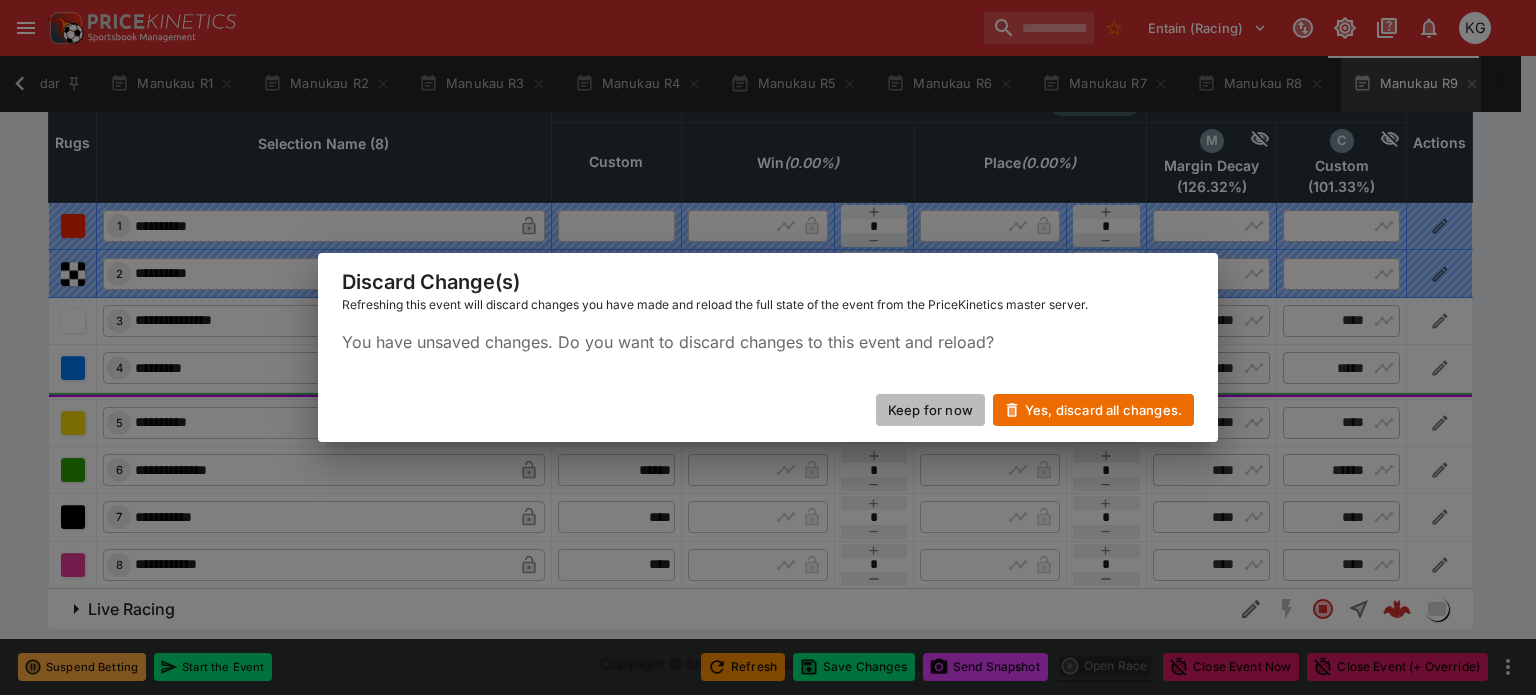click on "Keep for now" at bounding box center (930, 410) 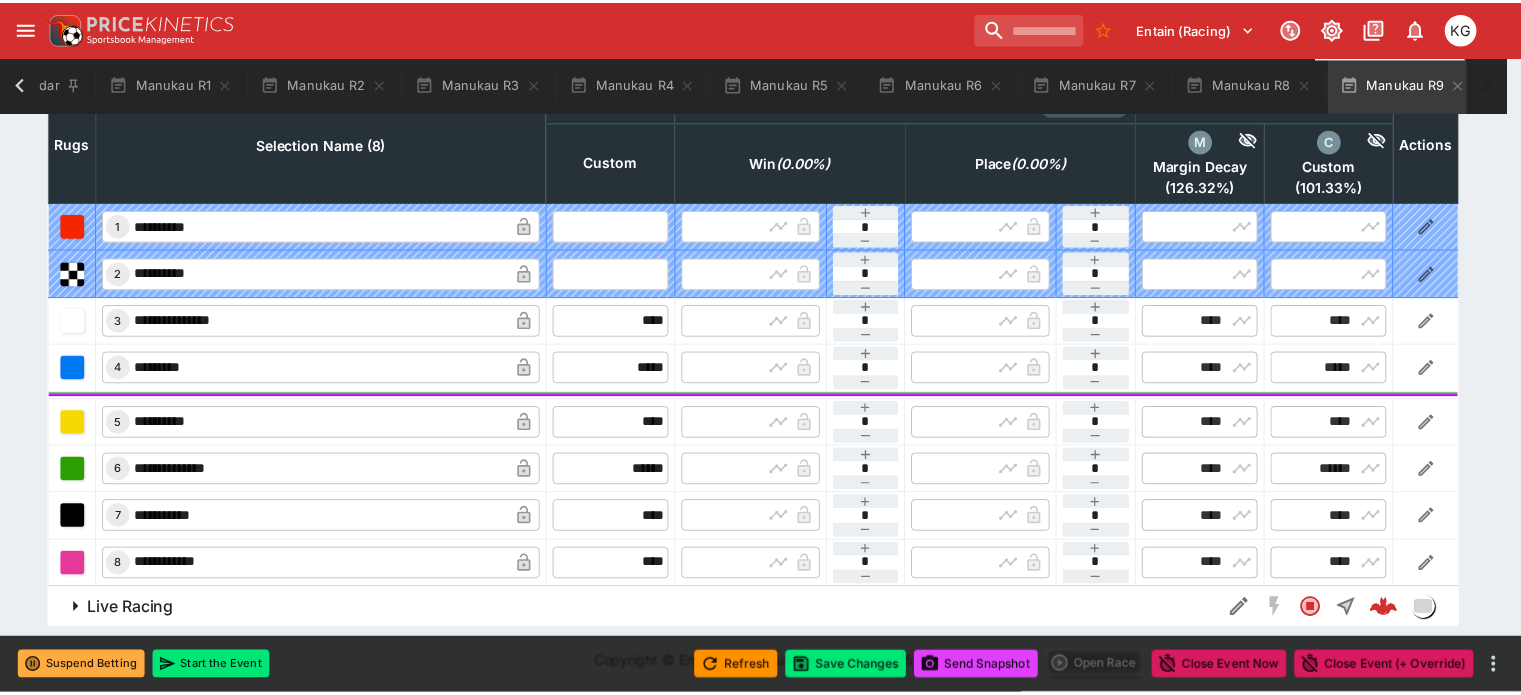 scroll, scrollTop: 0, scrollLeft: 73, axis: horizontal 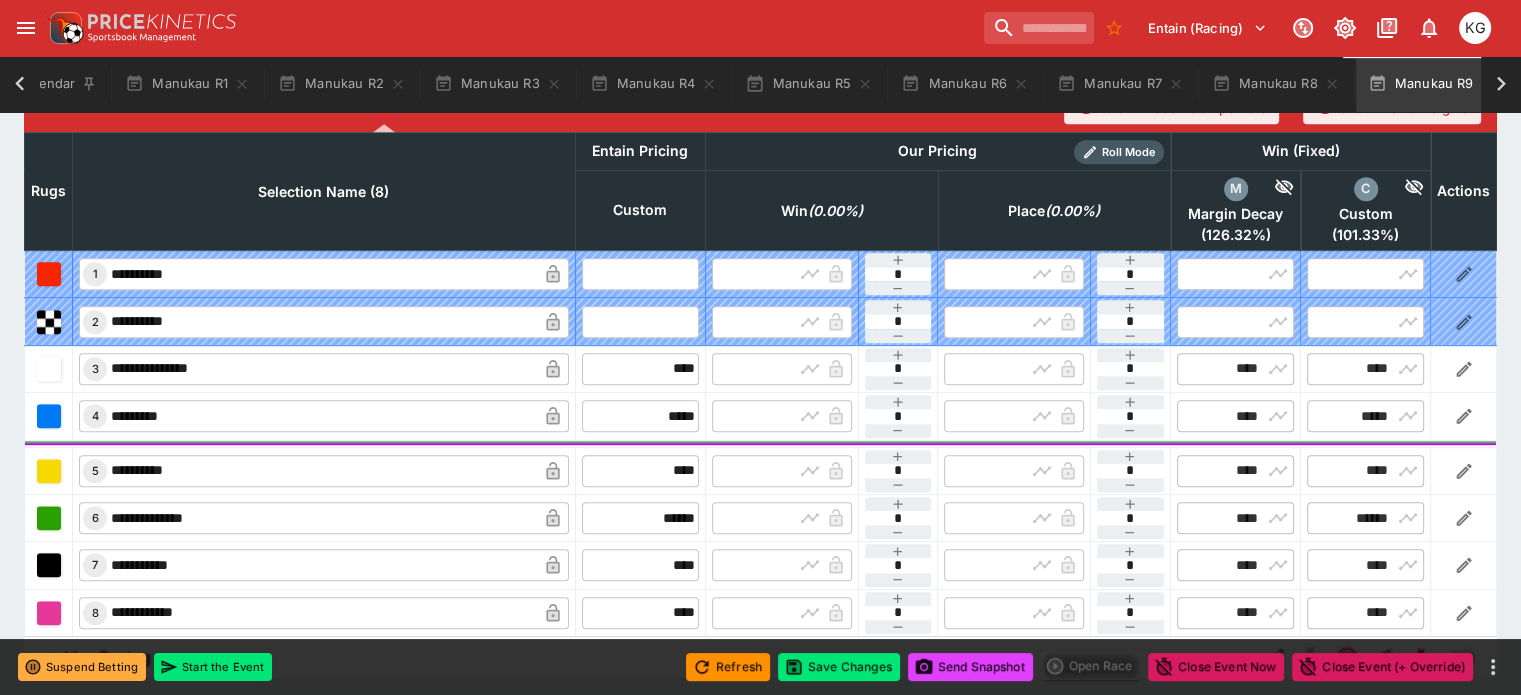 click on "Refresh Save Changes Send Snapshot Open Race Close Event Now Close Event (+ Override)" at bounding box center (760, 667) 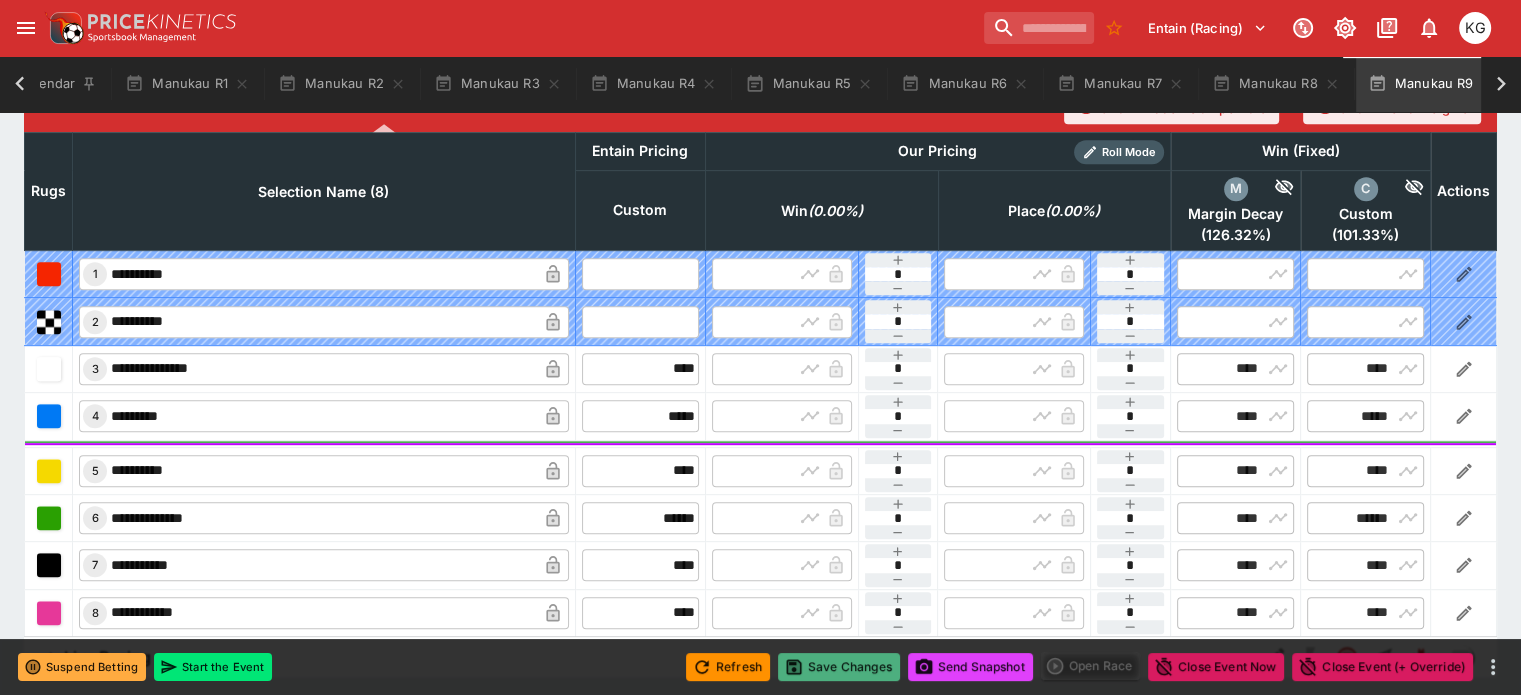 click on "Save Changes" at bounding box center [839, 667] 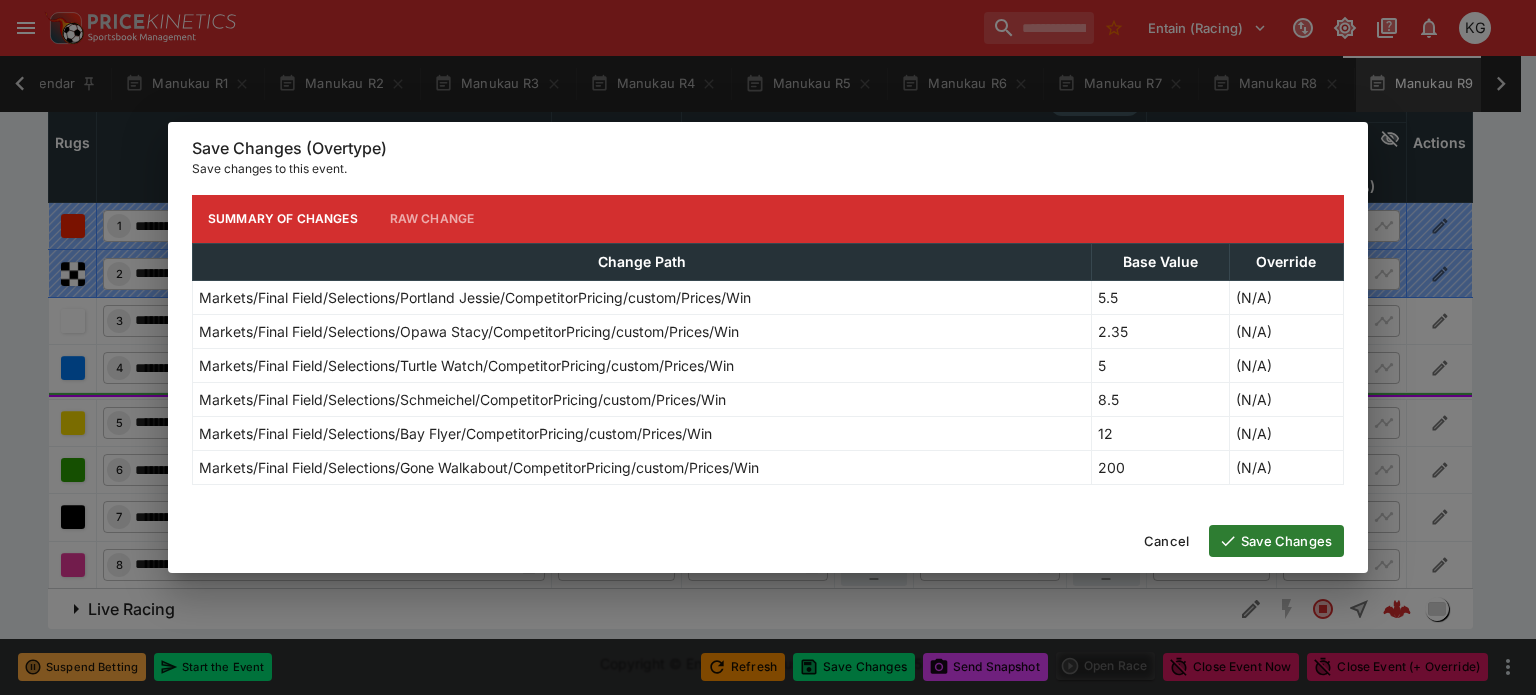 click on "Save Changes" at bounding box center (1276, 541) 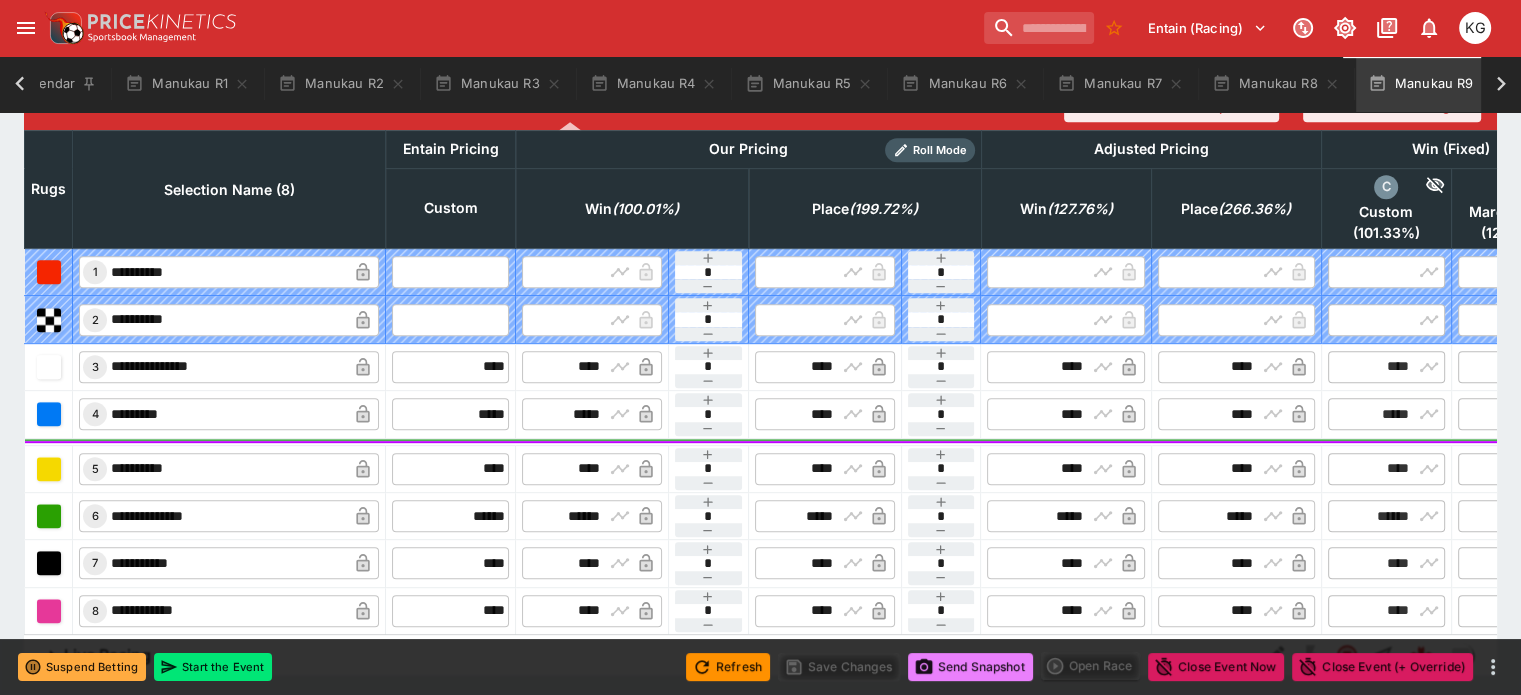 scroll, scrollTop: 939, scrollLeft: 0, axis: vertical 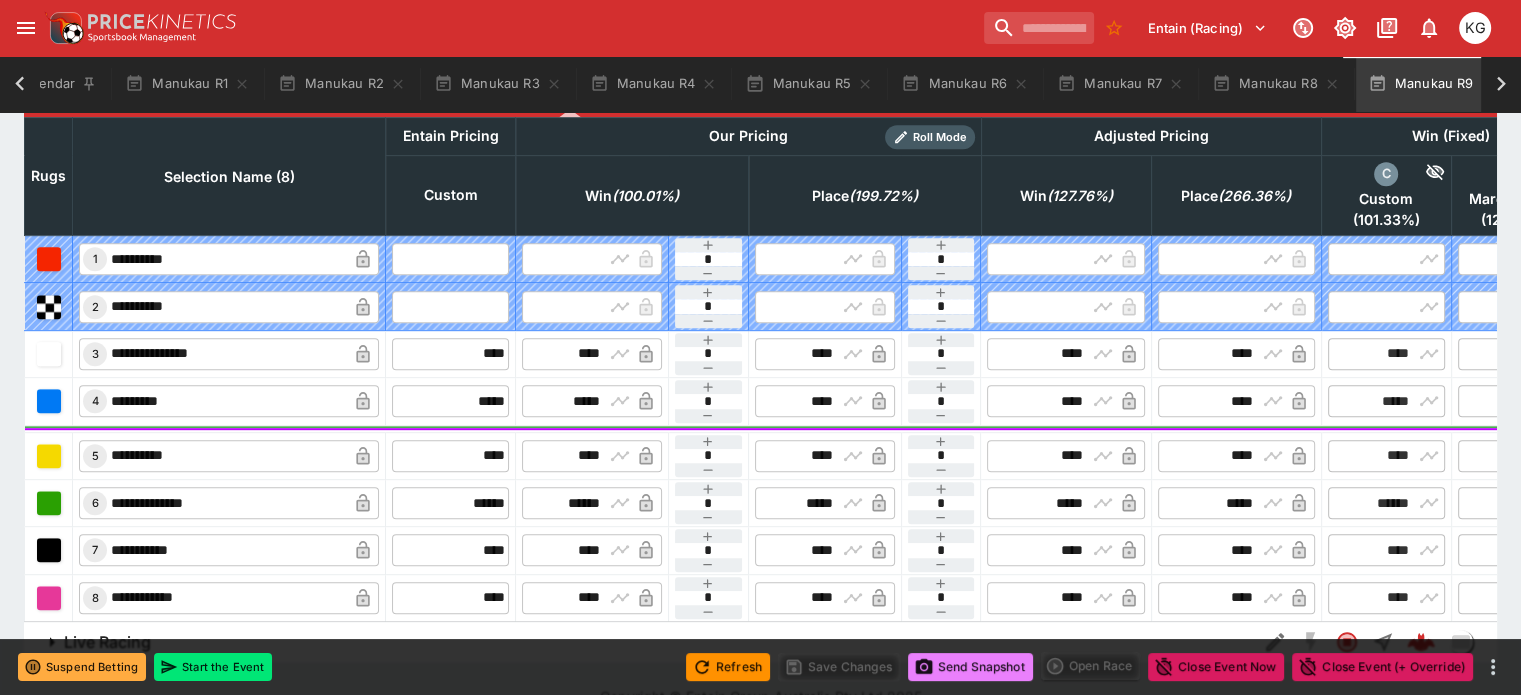 click on "Send Snapshot" at bounding box center [970, 667] 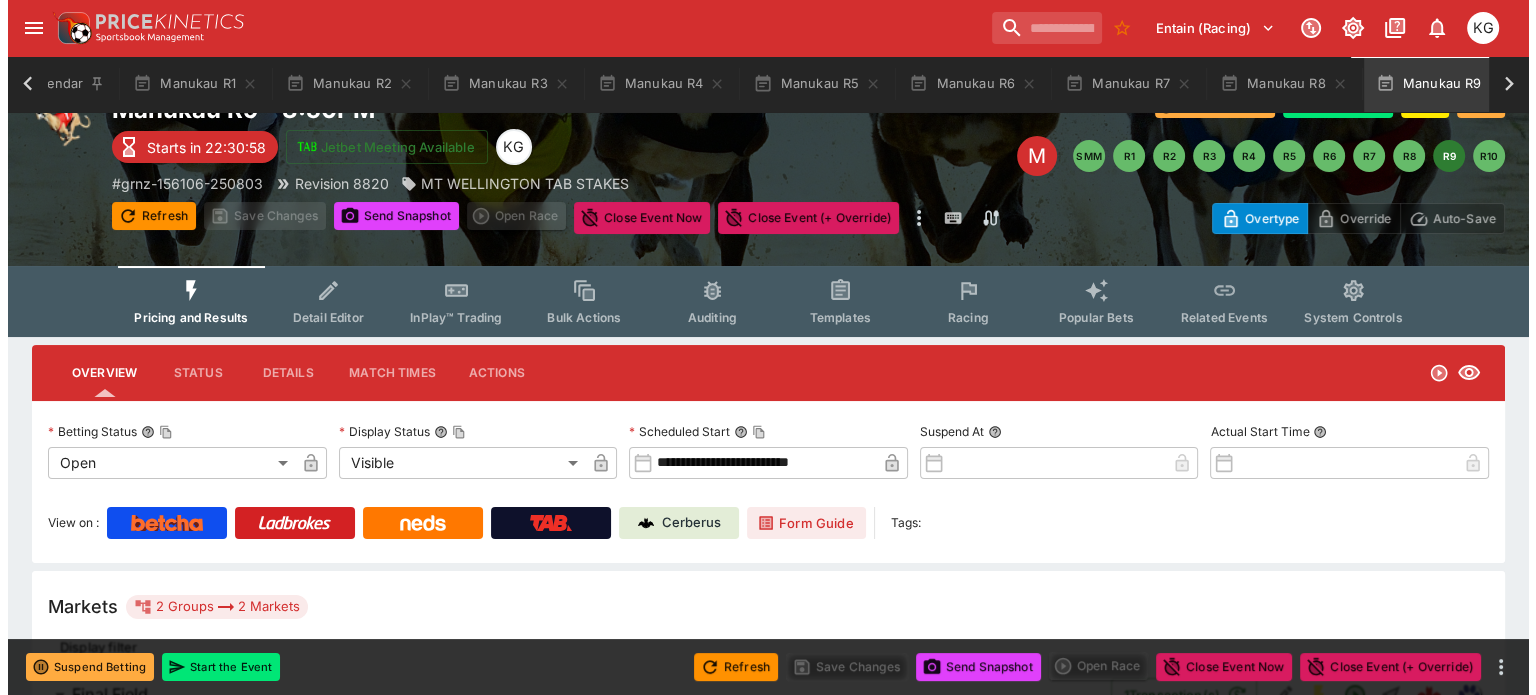scroll, scrollTop: 0, scrollLeft: 0, axis: both 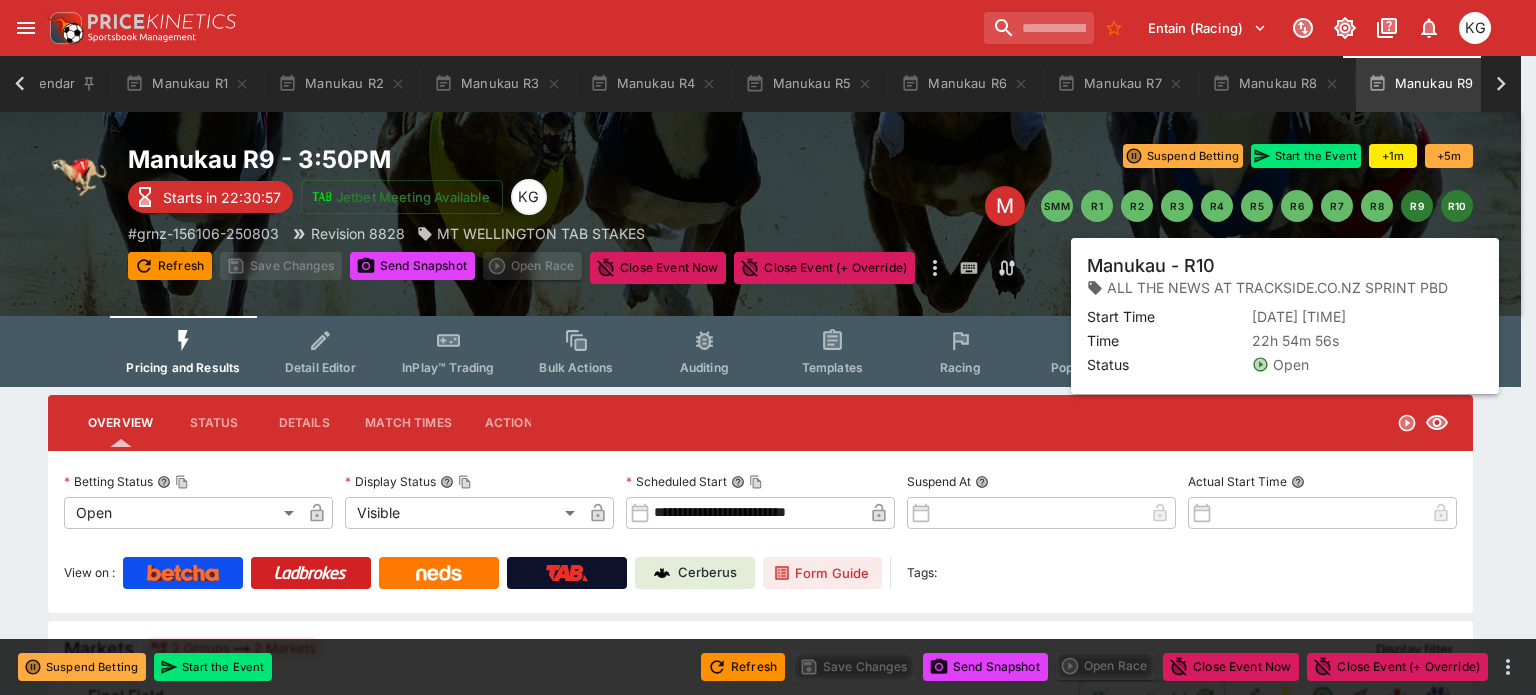 click on "R10" at bounding box center (1457, 206) 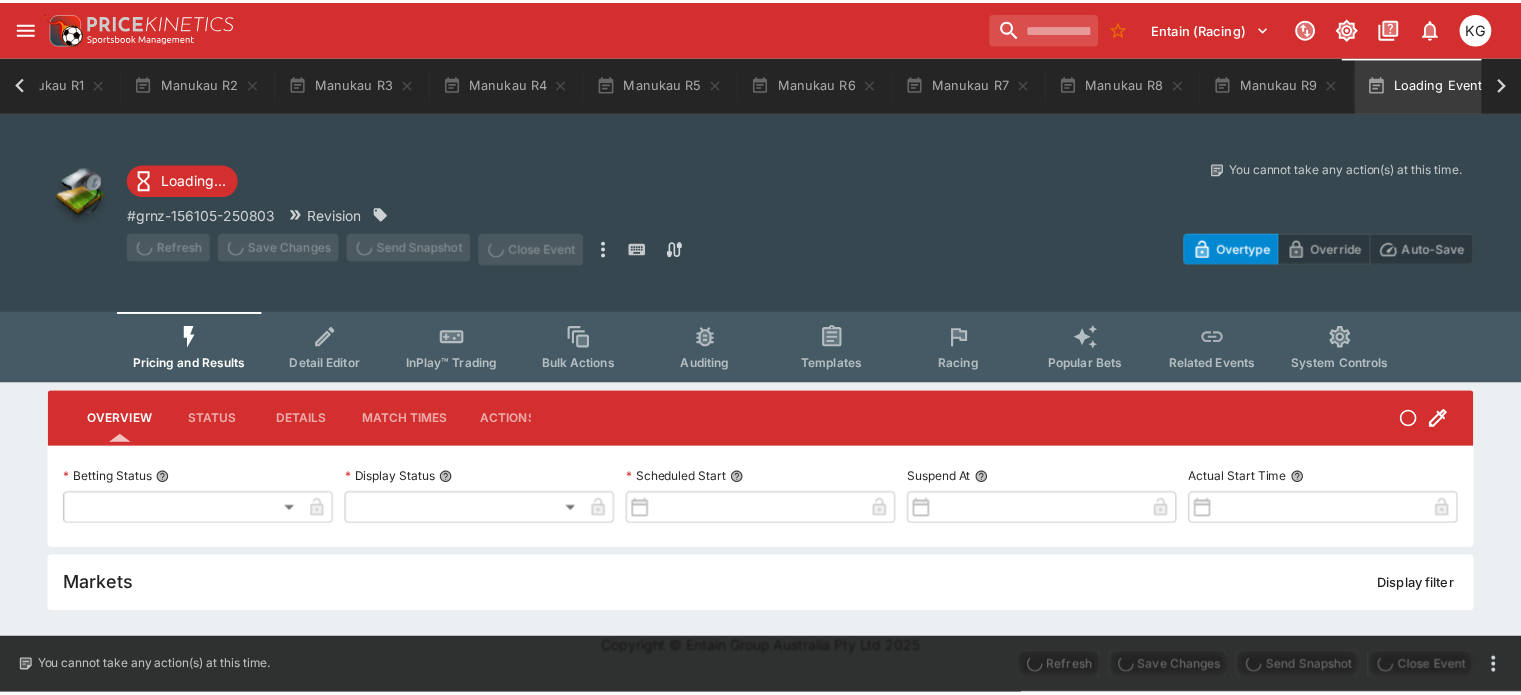 scroll, scrollTop: 0, scrollLeft: 247, axis: horizontal 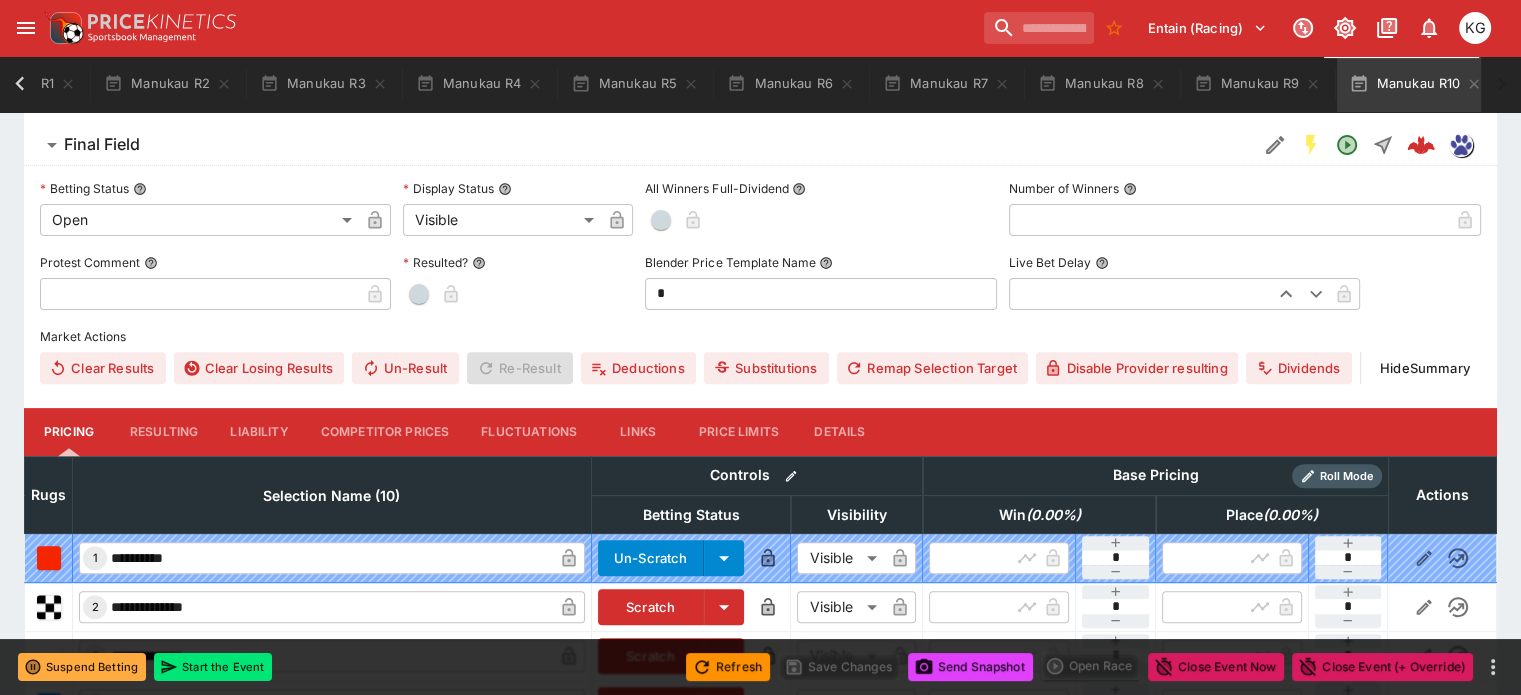 click on "Competitor Prices" at bounding box center [385, 432] 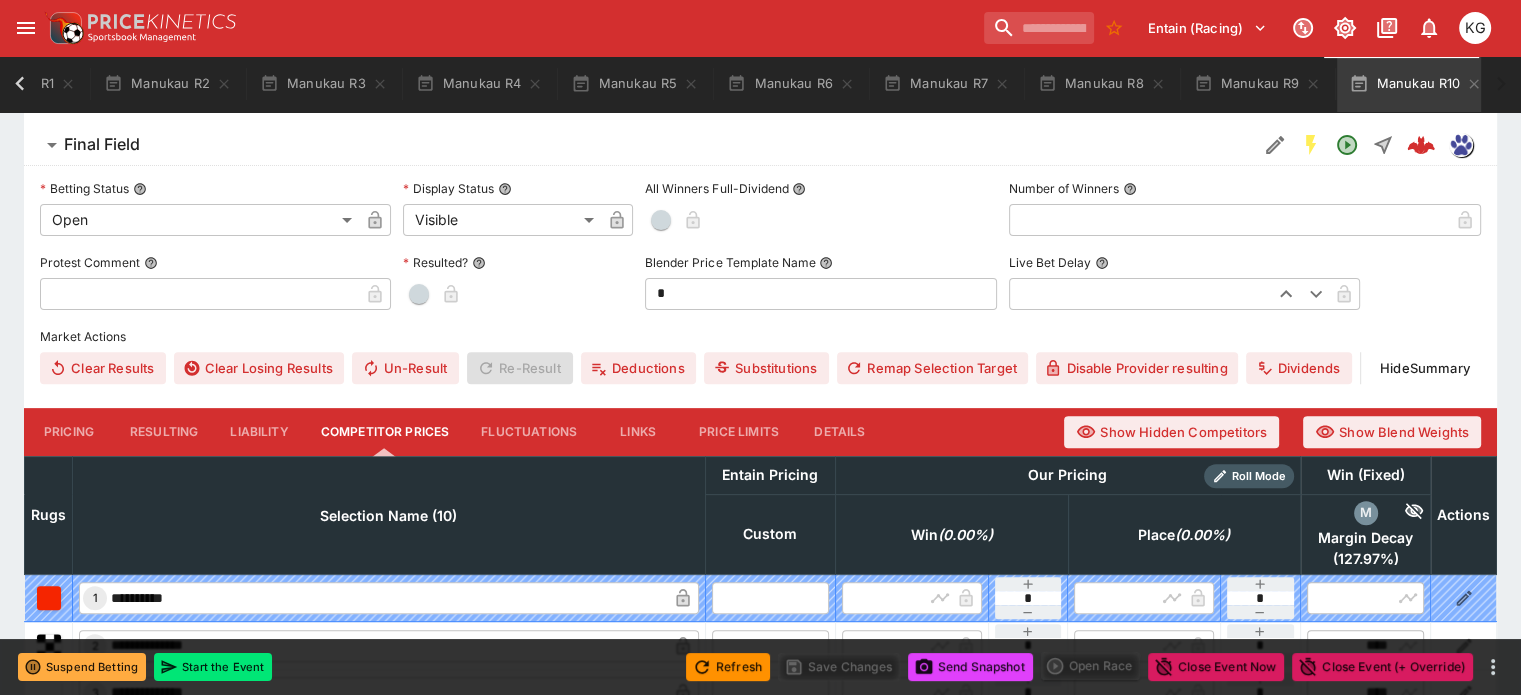 scroll, scrollTop: 800, scrollLeft: 0, axis: vertical 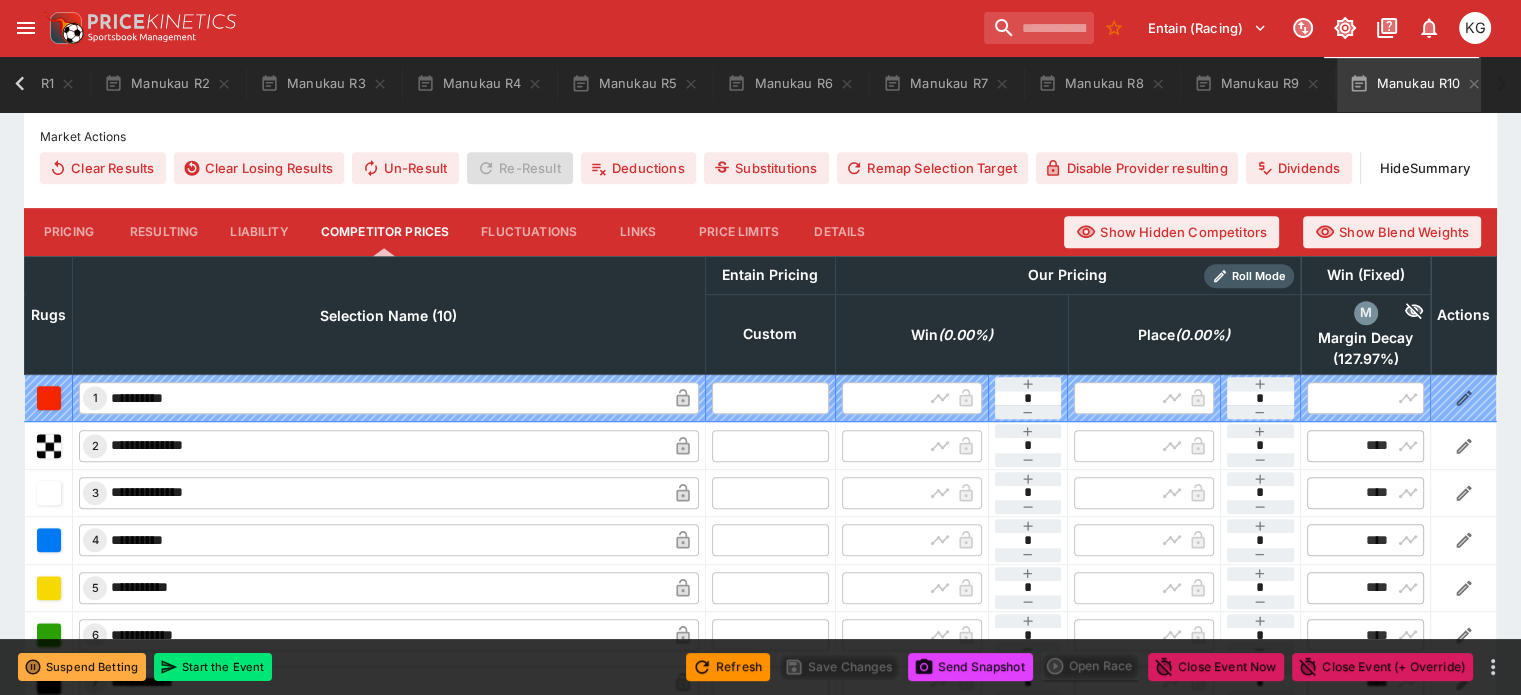 click at bounding box center (770, 445) 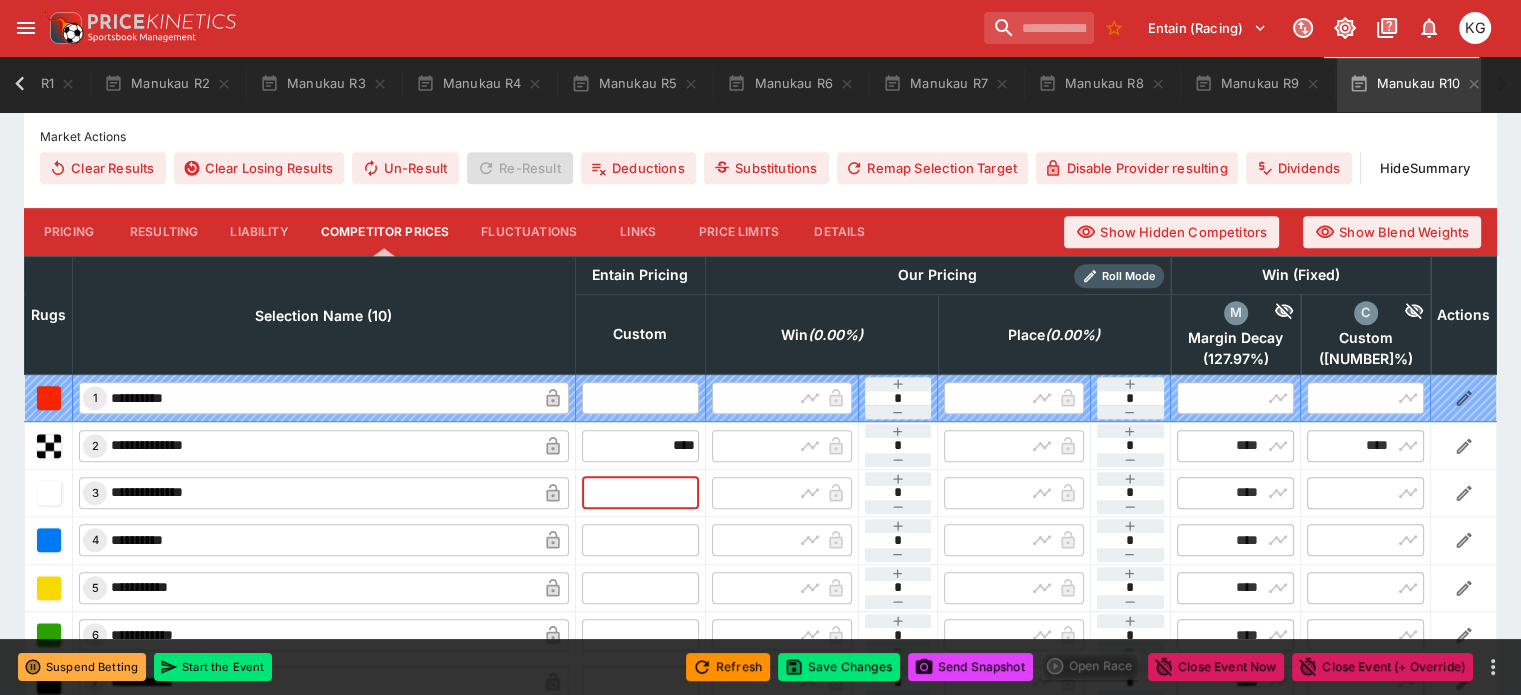 click at bounding box center (640, 493) 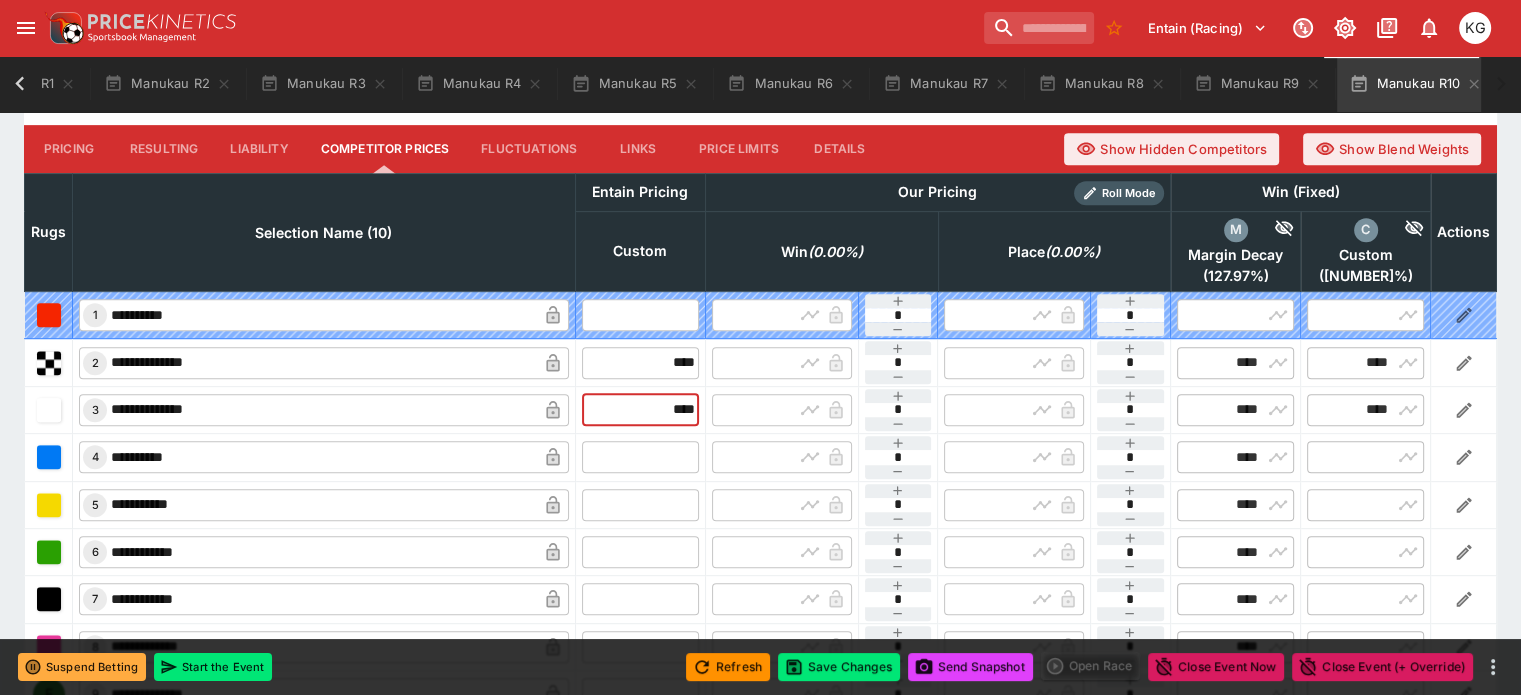 scroll, scrollTop: 900, scrollLeft: 0, axis: vertical 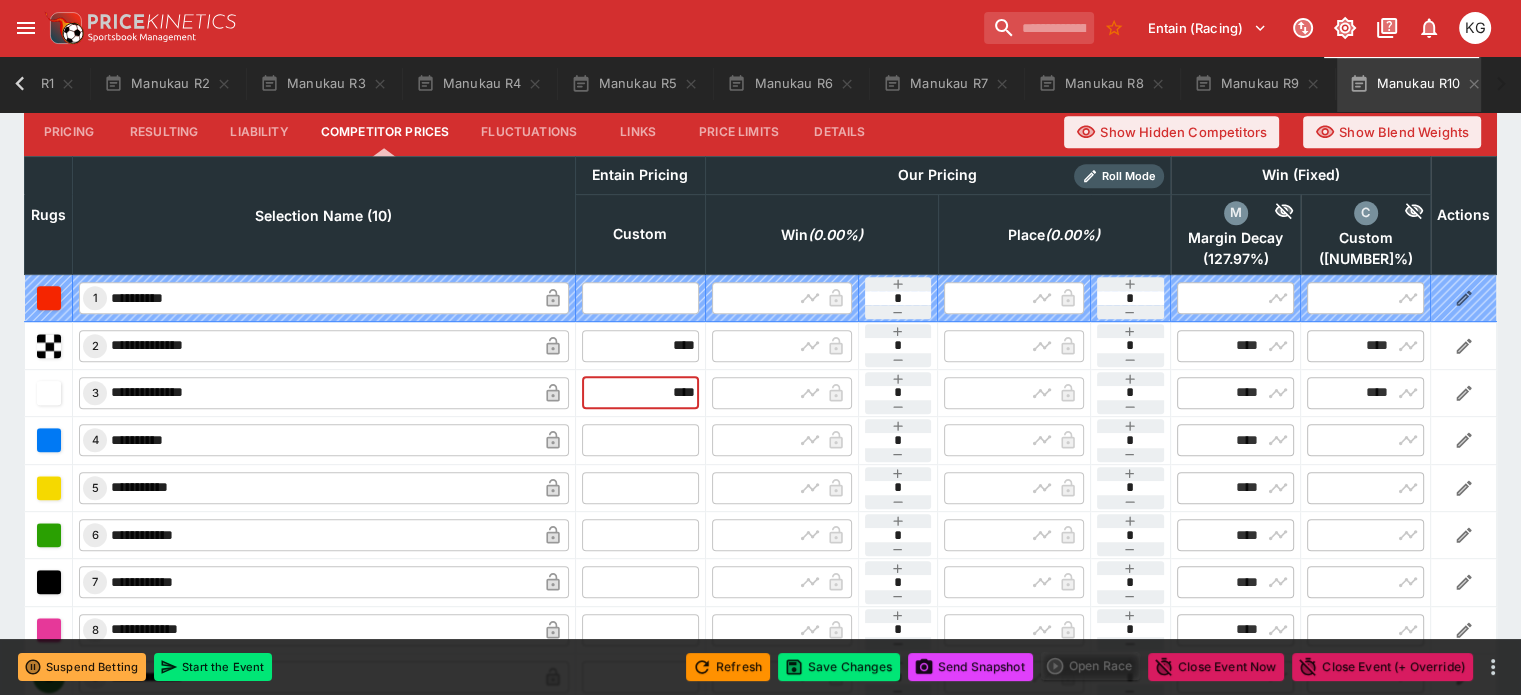 click at bounding box center (640, 440) 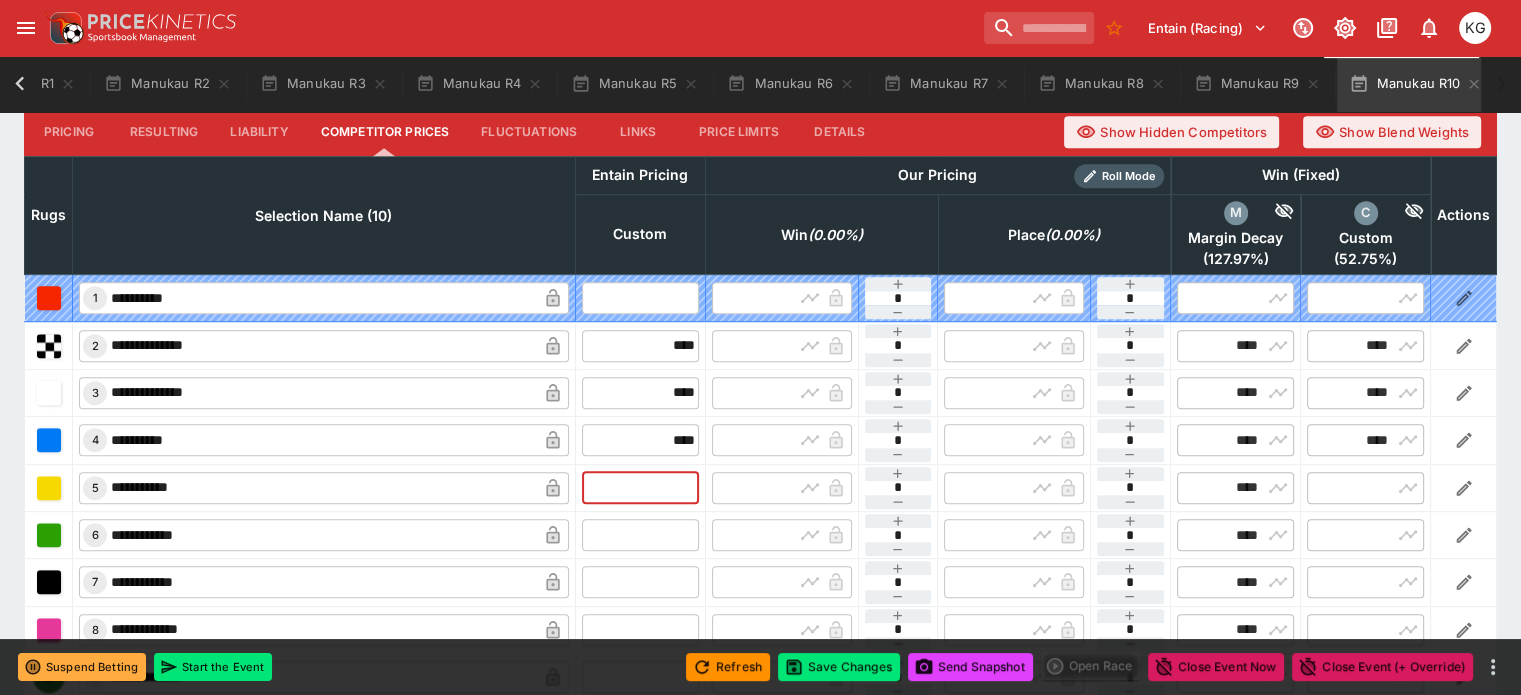click at bounding box center [640, 488] 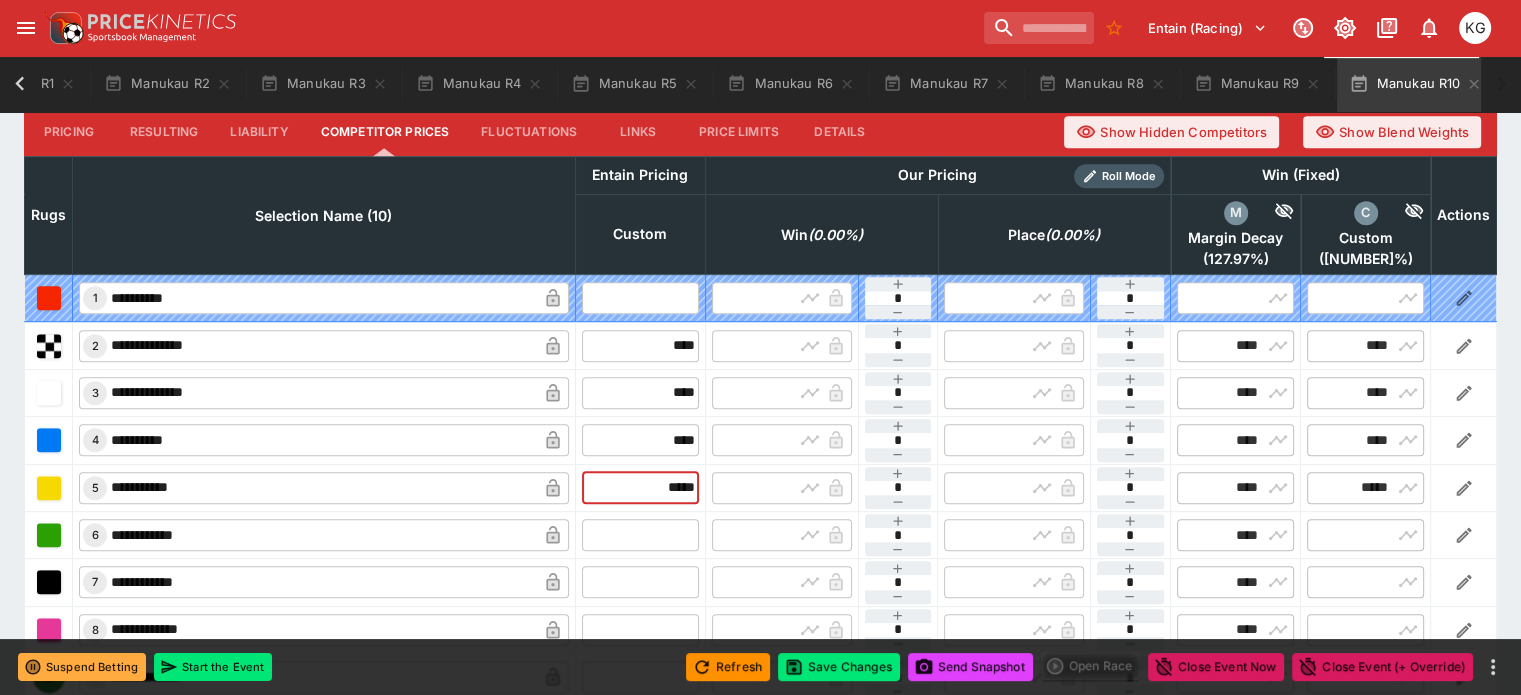click at bounding box center [640, 535] 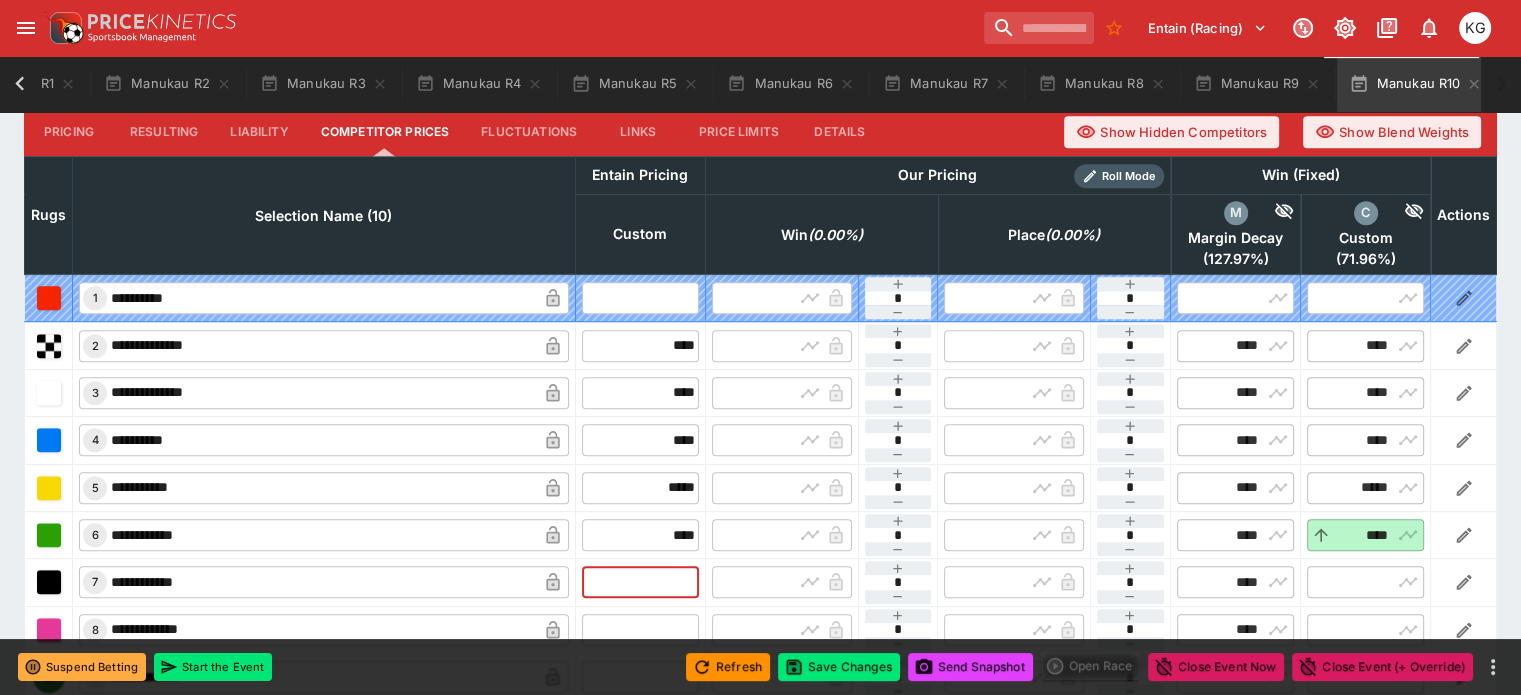 click at bounding box center [640, 582] 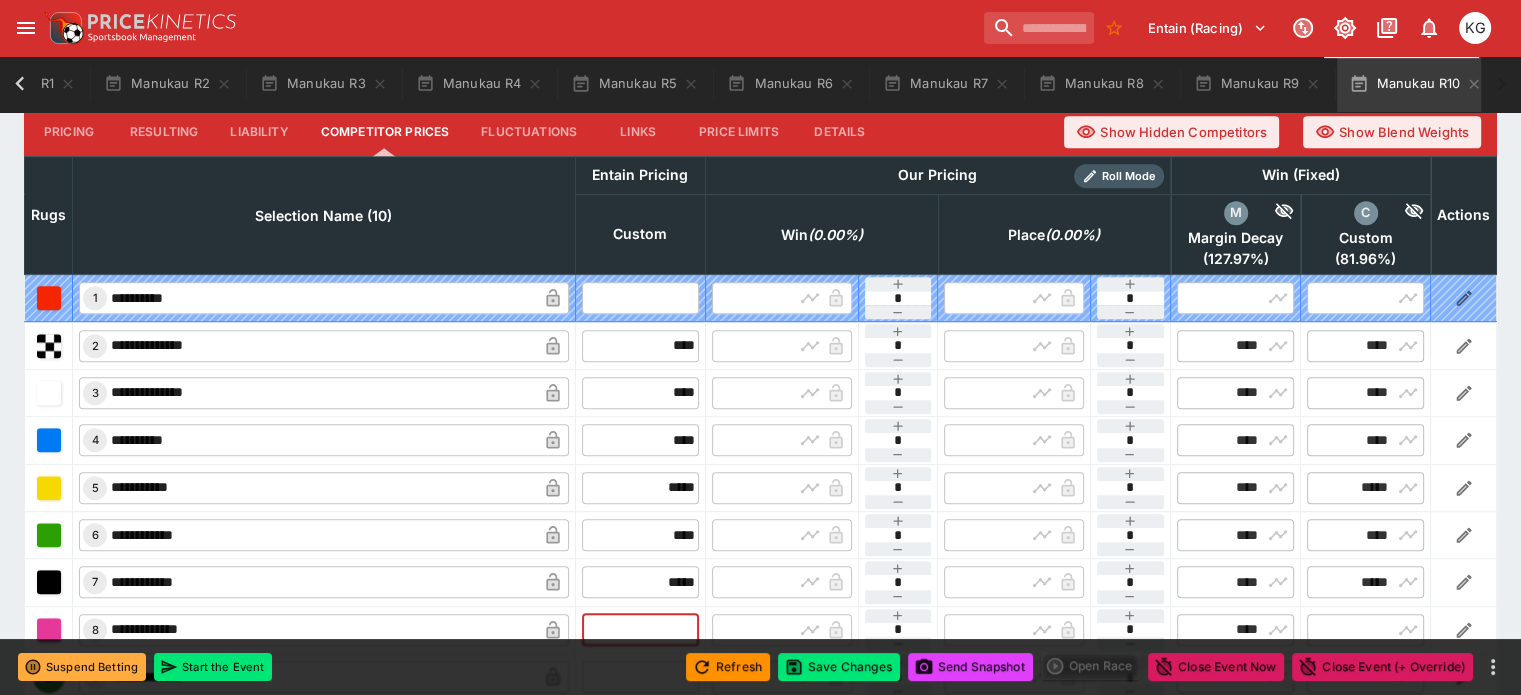 click at bounding box center [640, 630] 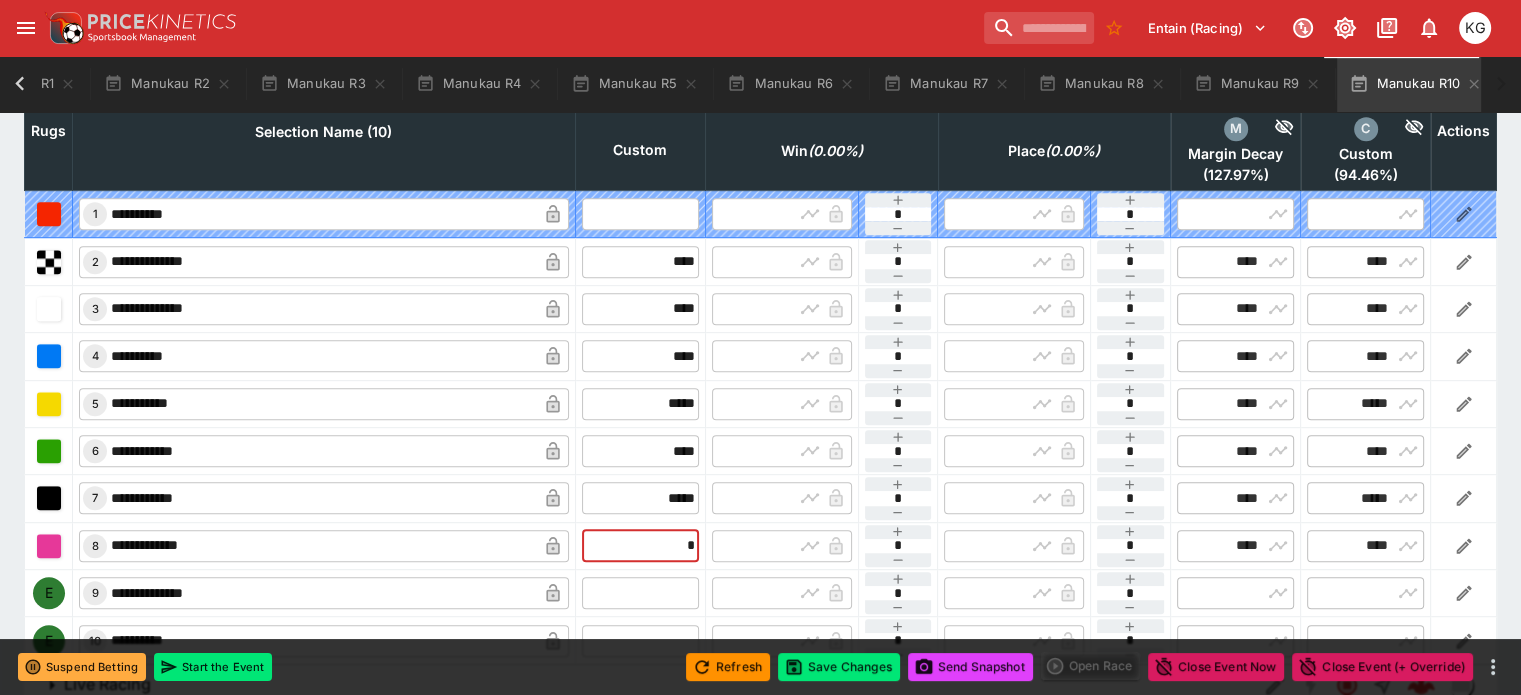 scroll, scrollTop: 1012, scrollLeft: 0, axis: vertical 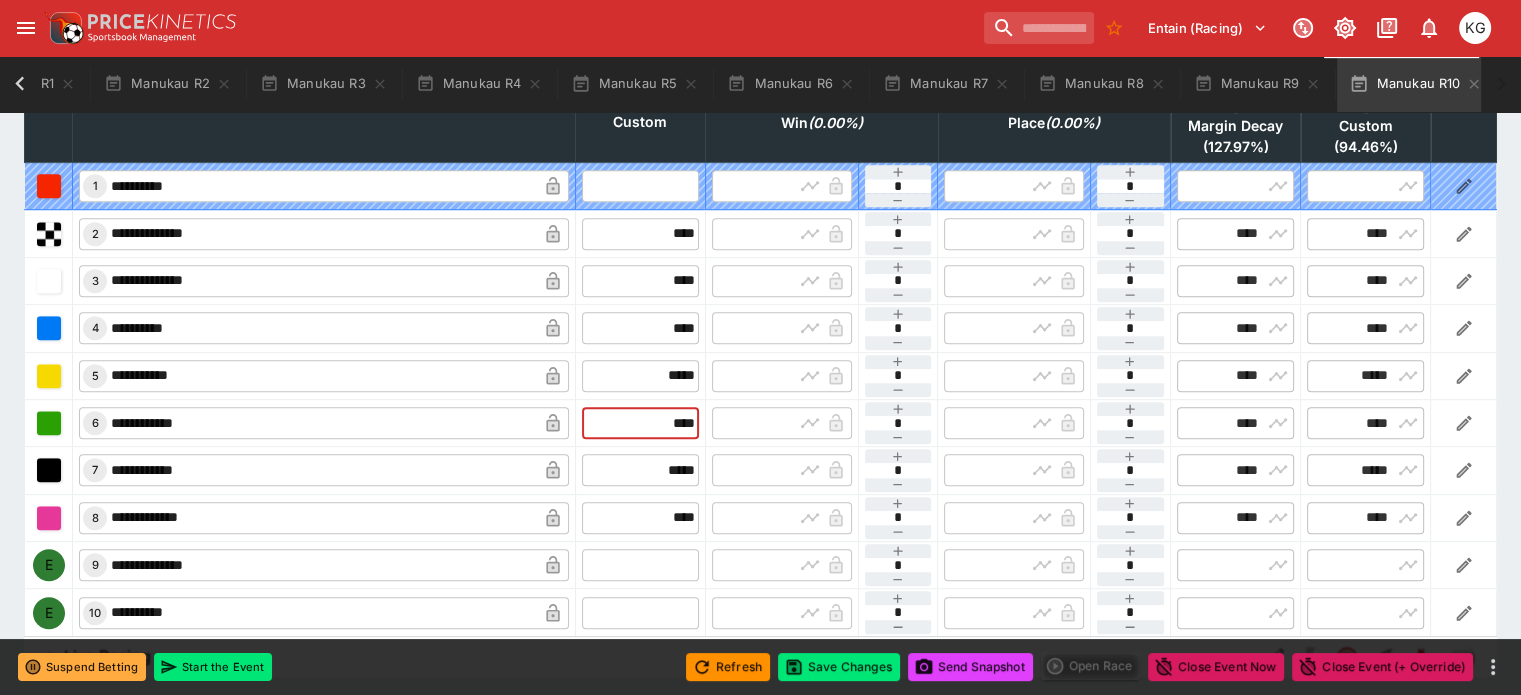 drag, startPoint x: 615, startPoint y: 382, endPoint x: 691, endPoint y: 389, distance: 76.321686 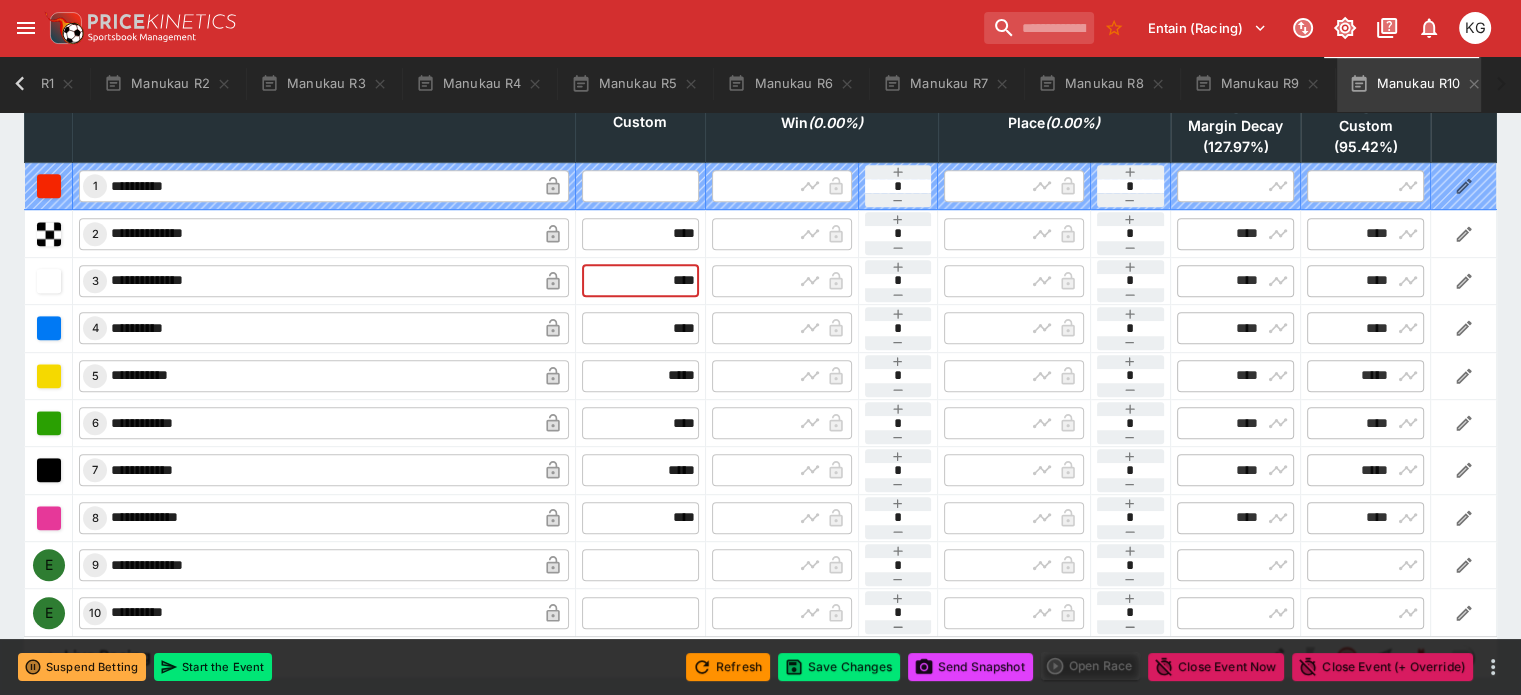 drag, startPoint x: 642, startPoint y: 228, endPoint x: 707, endPoint y: 231, distance: 65.06919 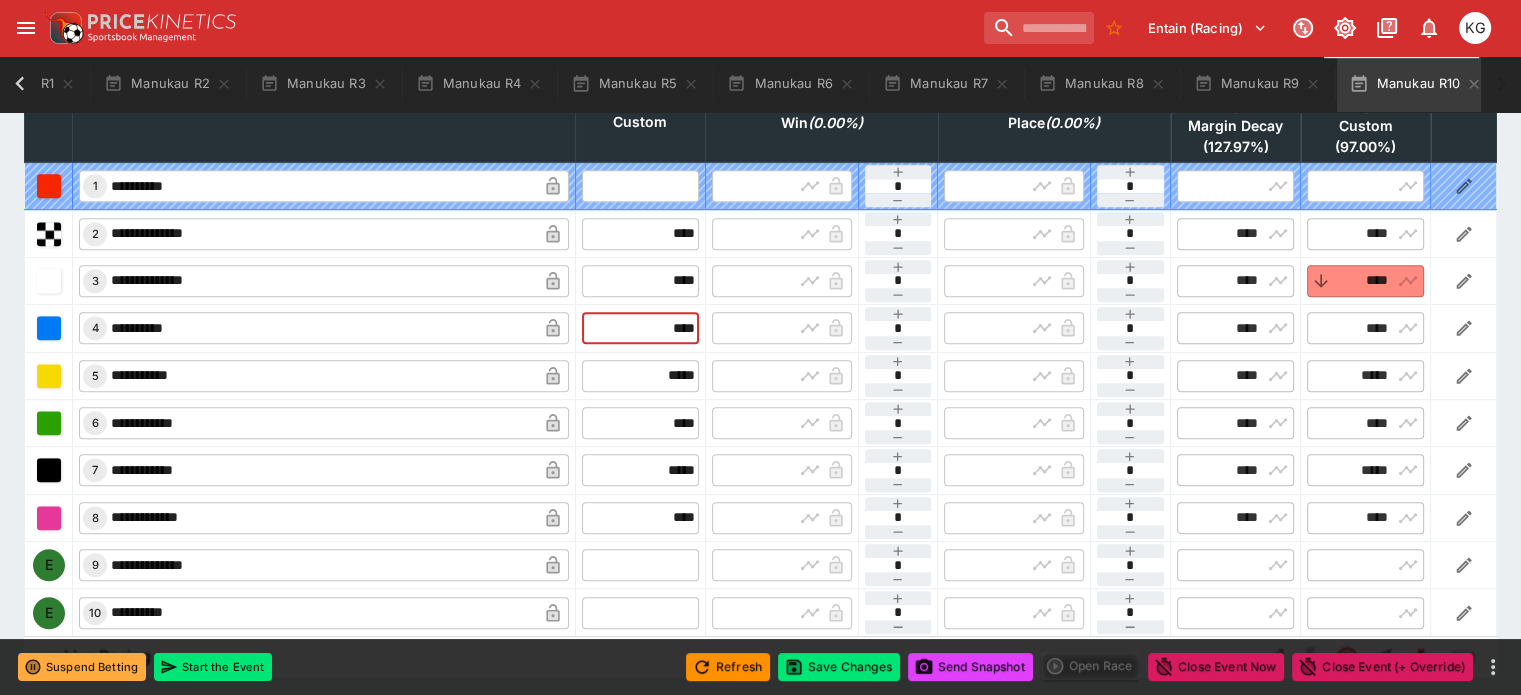 drag, startPoint x: 636, startPoint y: 281, endPoint x: 699, endPoint y: 281, distance: 63 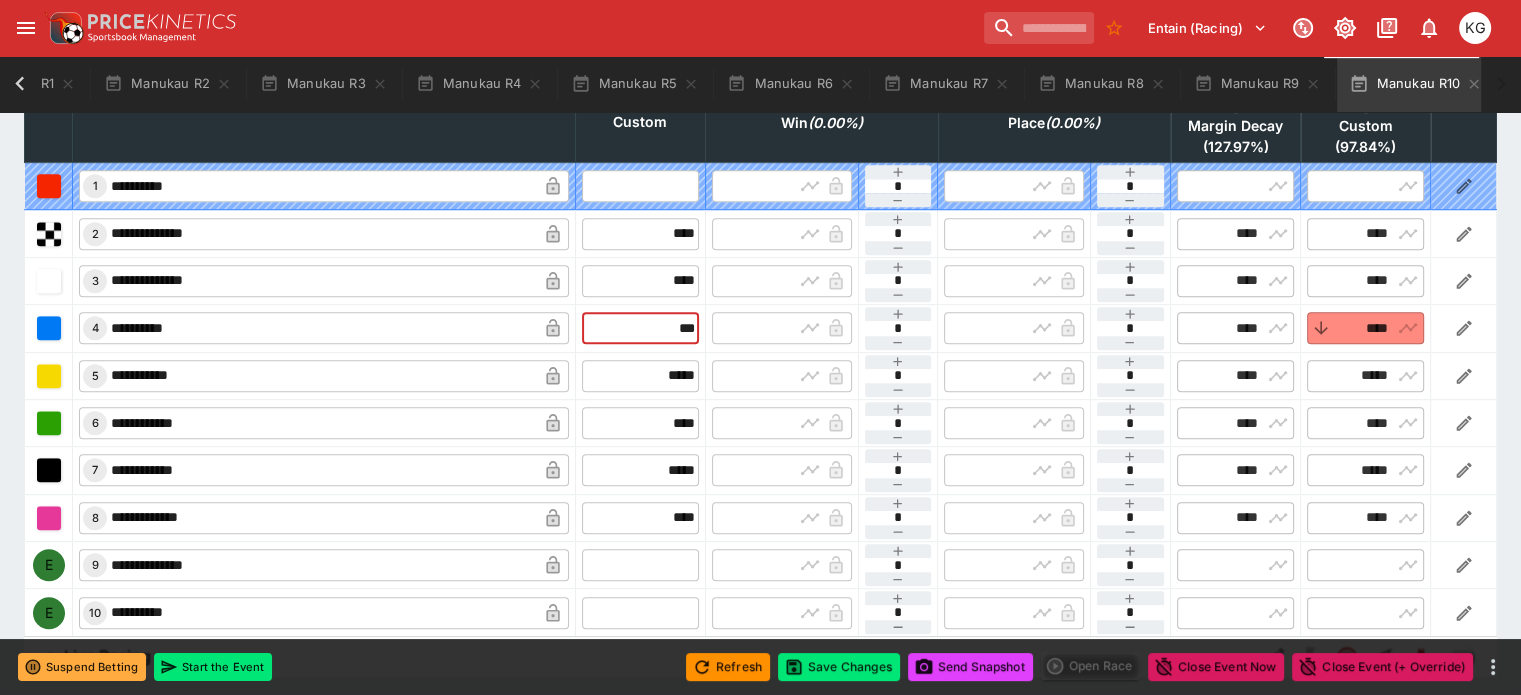 scroll, scrollTop: 812, scrollLeft: 0, axis: vertical 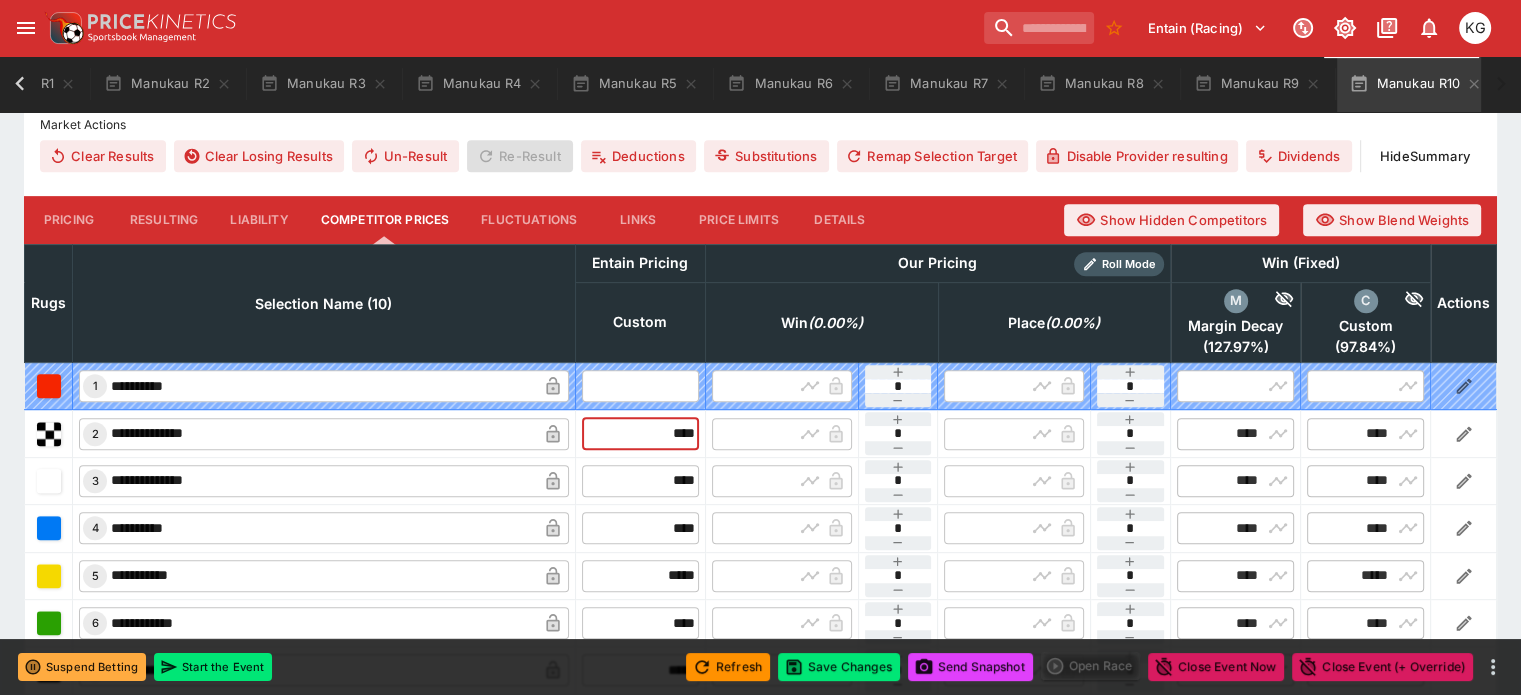 drag, startPoint x: 631, startPoint y: 375, endPoint x: 689, endPoint y: 381, distance: 58.30952 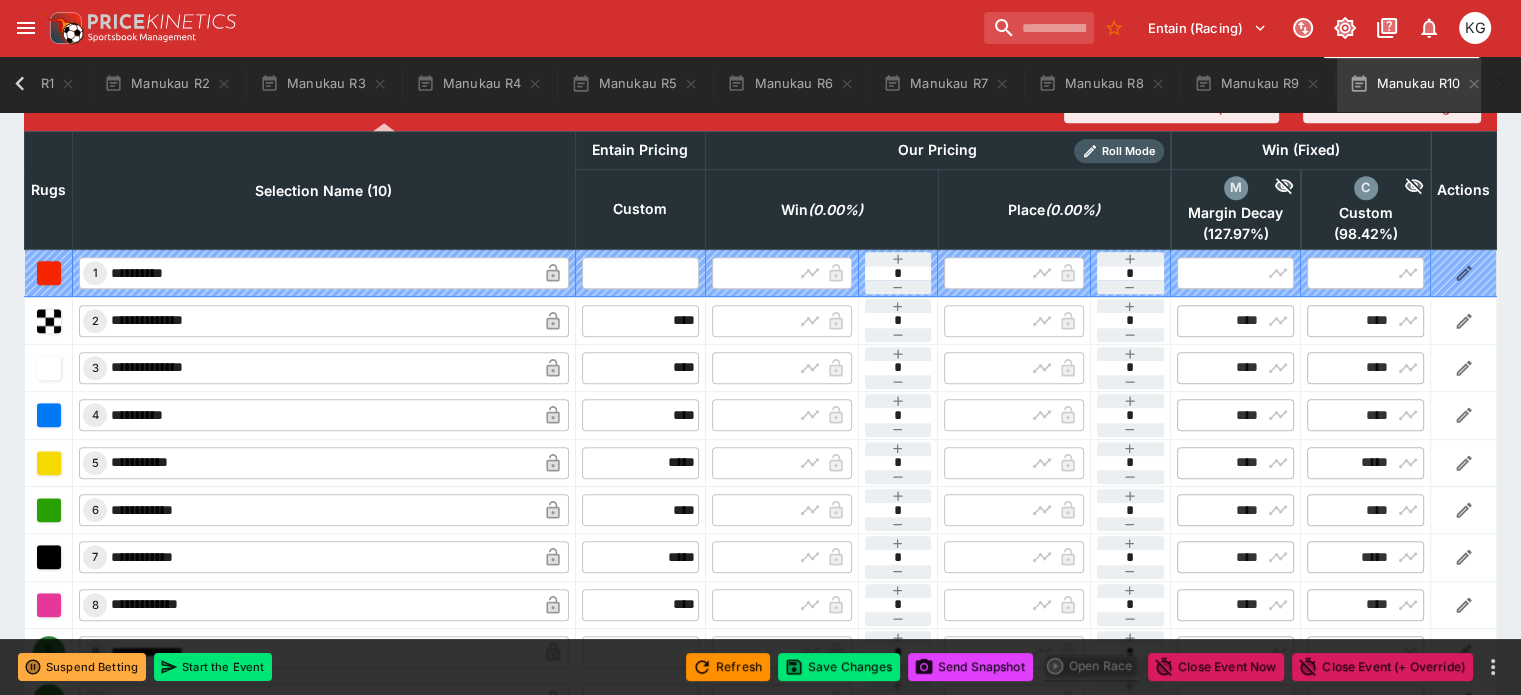 scroll, scrollTop: 912, scrollLeft: 0, axis: vertical 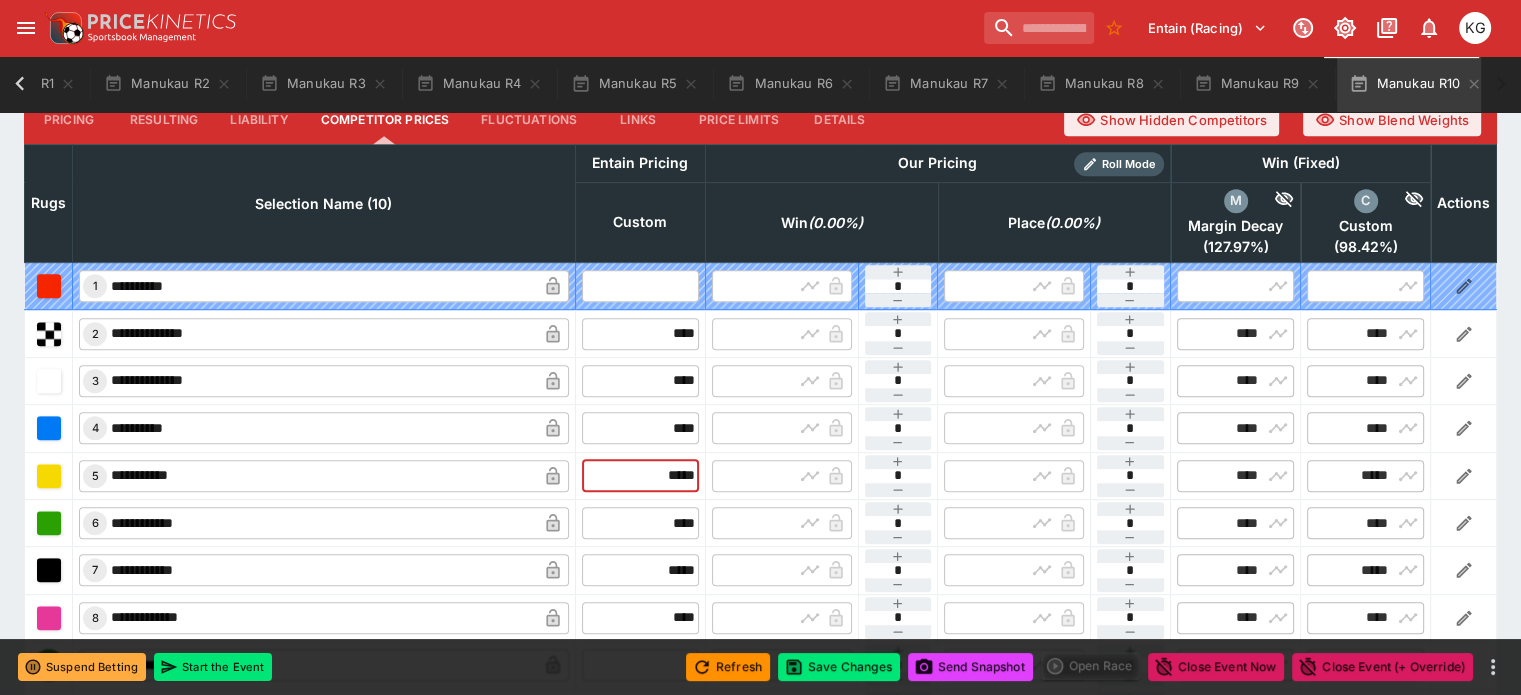drag, startPoint x: 618, startPoint y: 426, endPoint x: 711, endPoint y: 421, distance: 93.13431 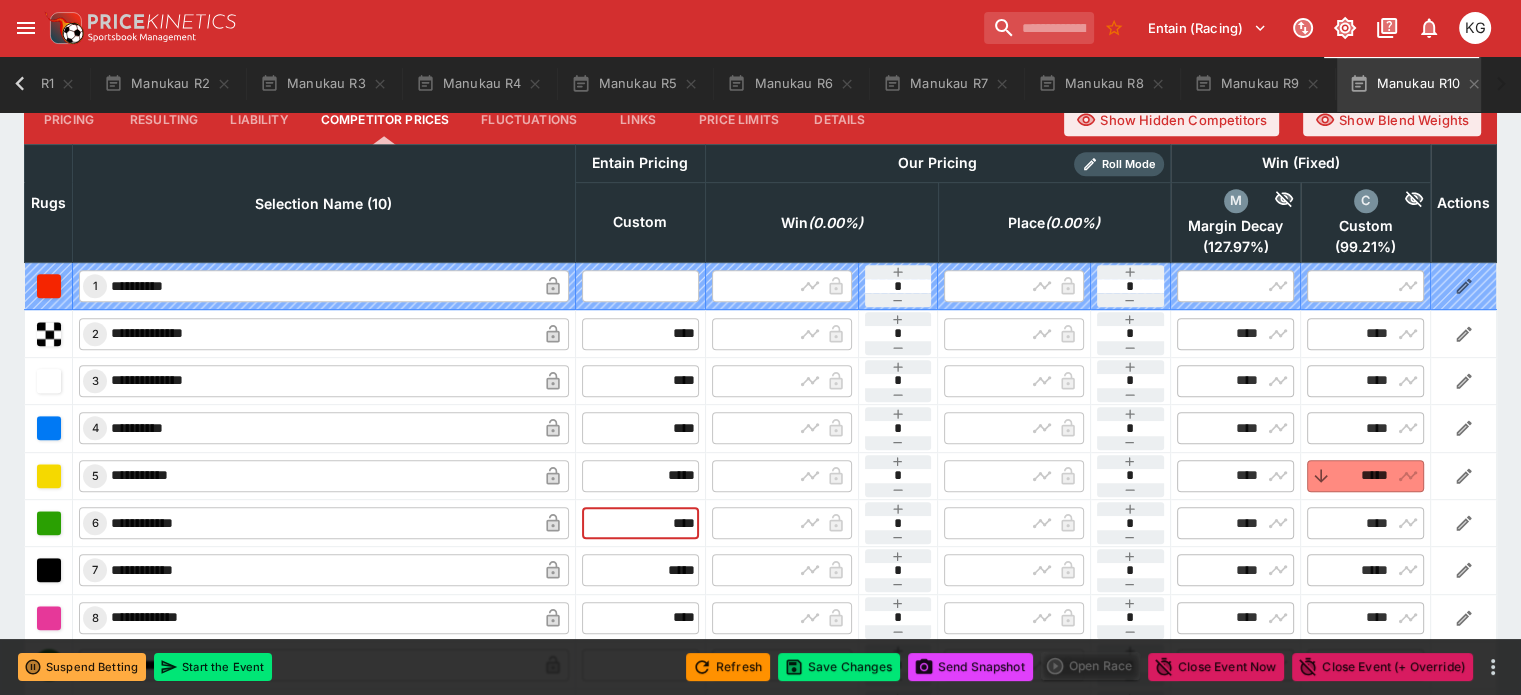 drag, startPoint x: 626, startPoint y: 473, endPoint x: 701, endPoint y: 471, distance: 75.026665 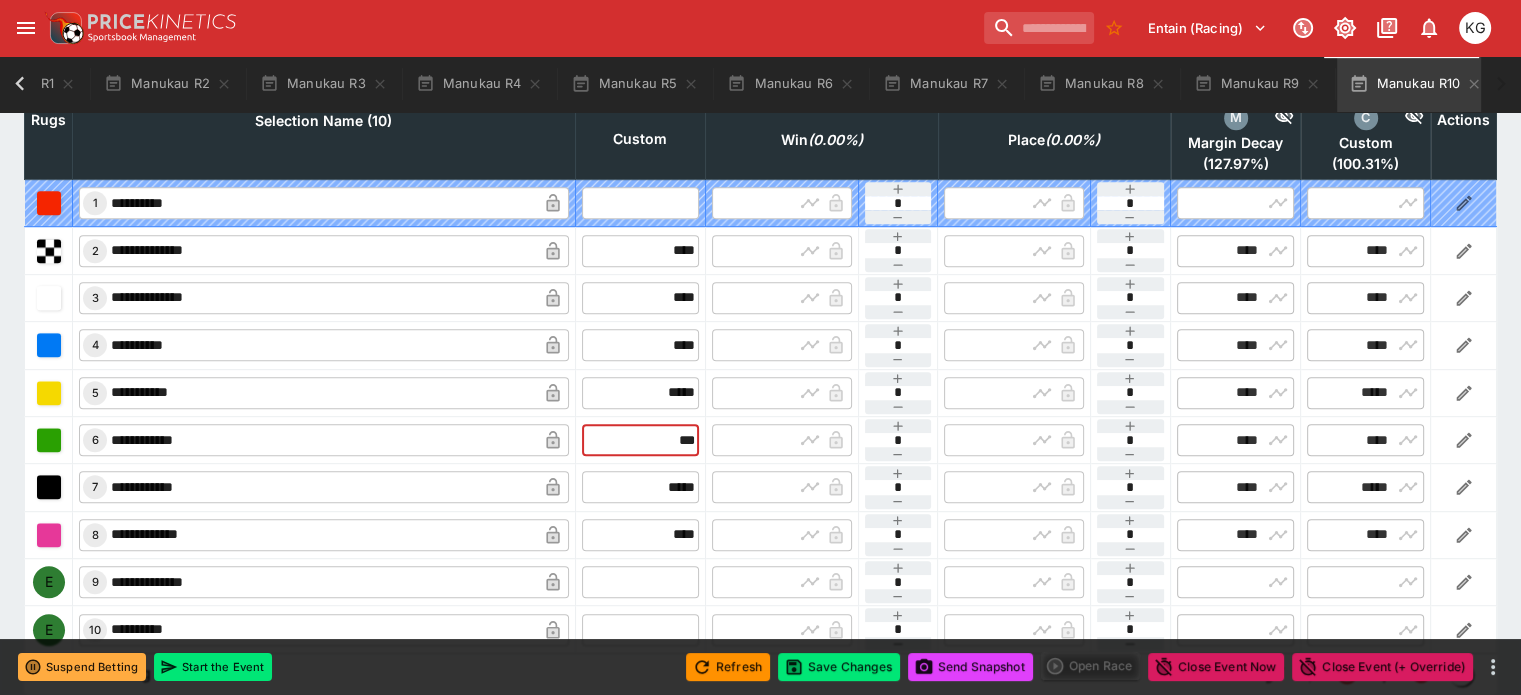 scroll, scrollTop: 1012, scrollLeft: 0, axis: vertical 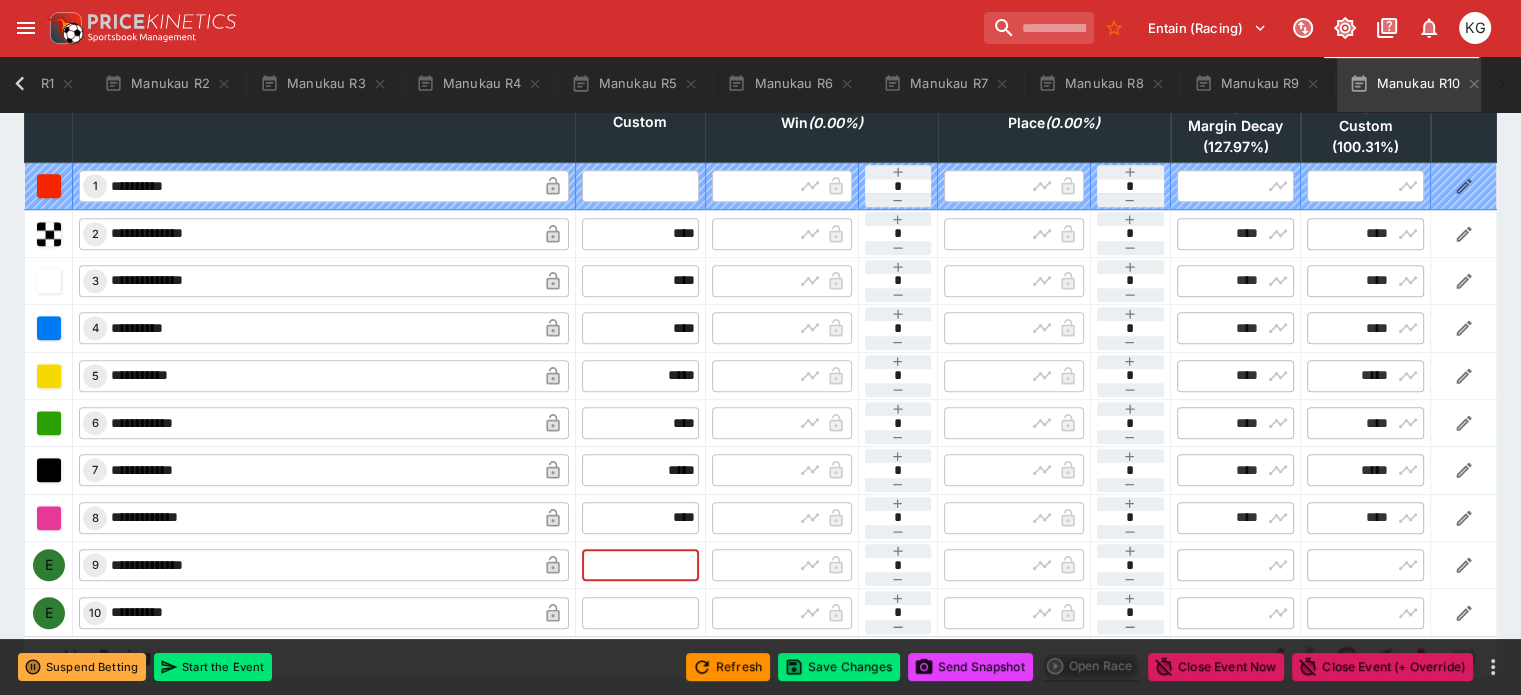 click at bounding box center (640, 565) 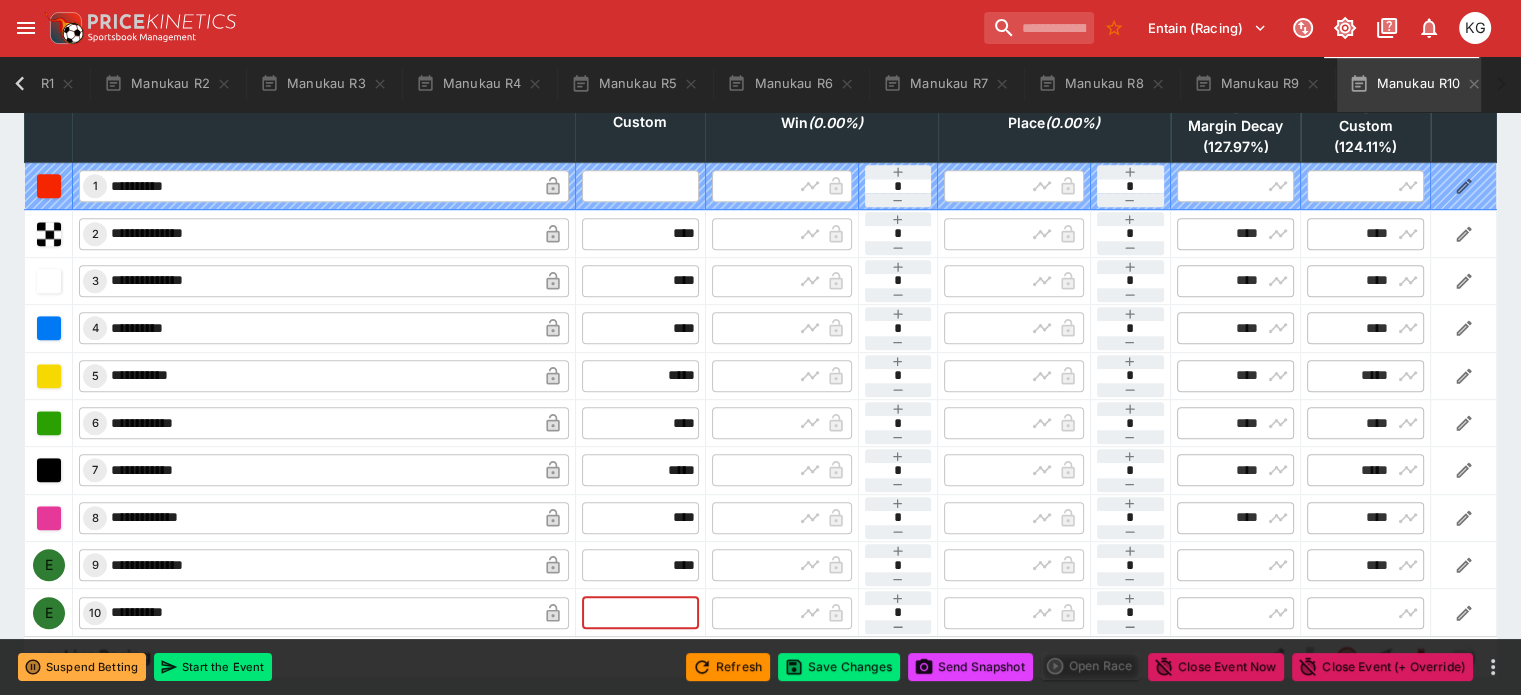 click at bounding box center [640, 613] 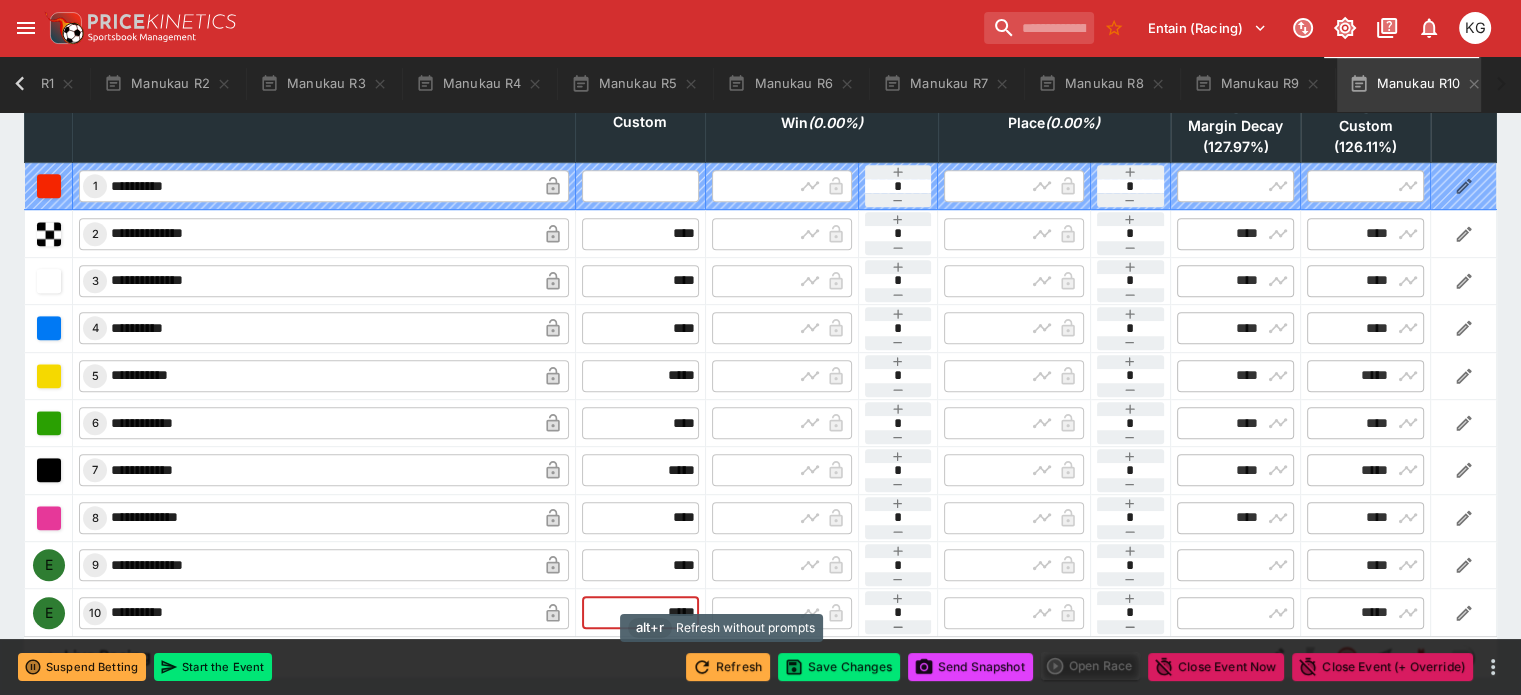click on "Refresh" at bounding box center (728, 667) 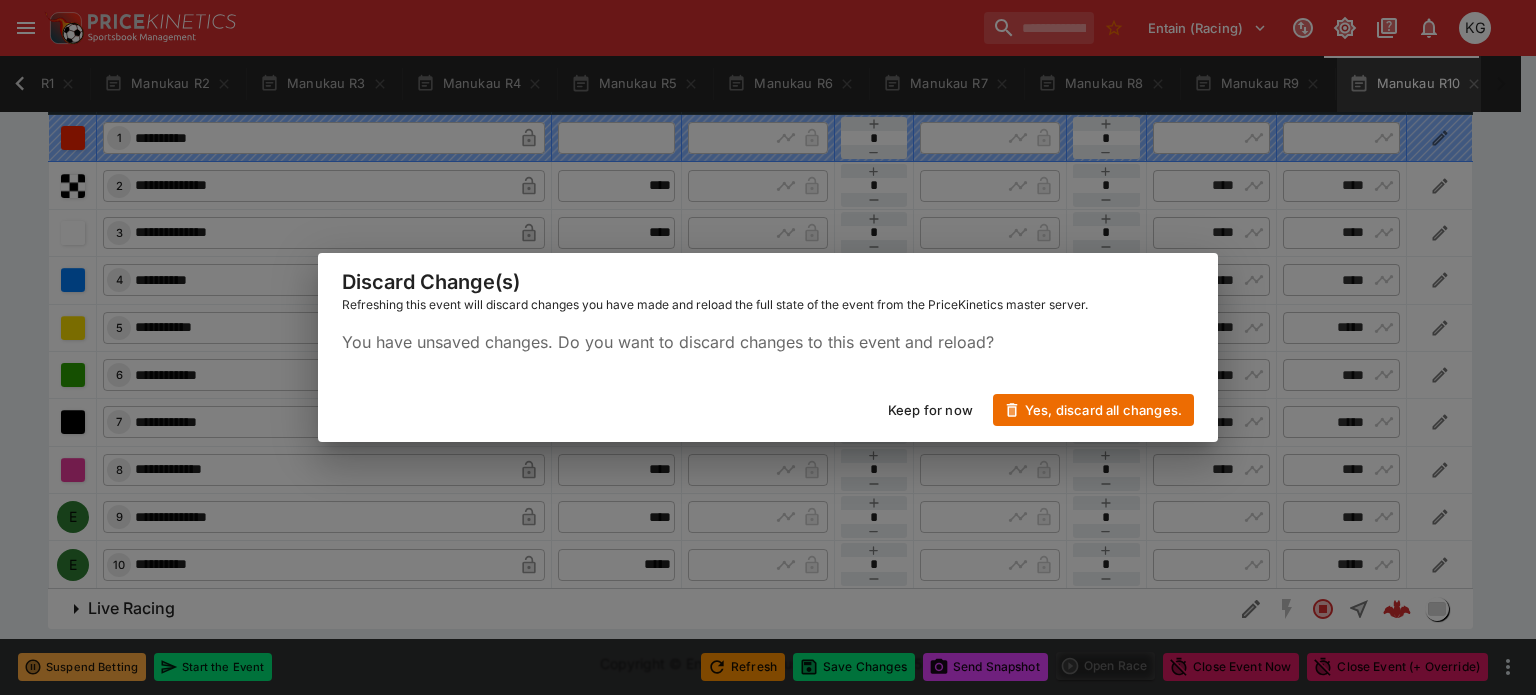 click on "Keep for now" at bounding box center (930, 410) 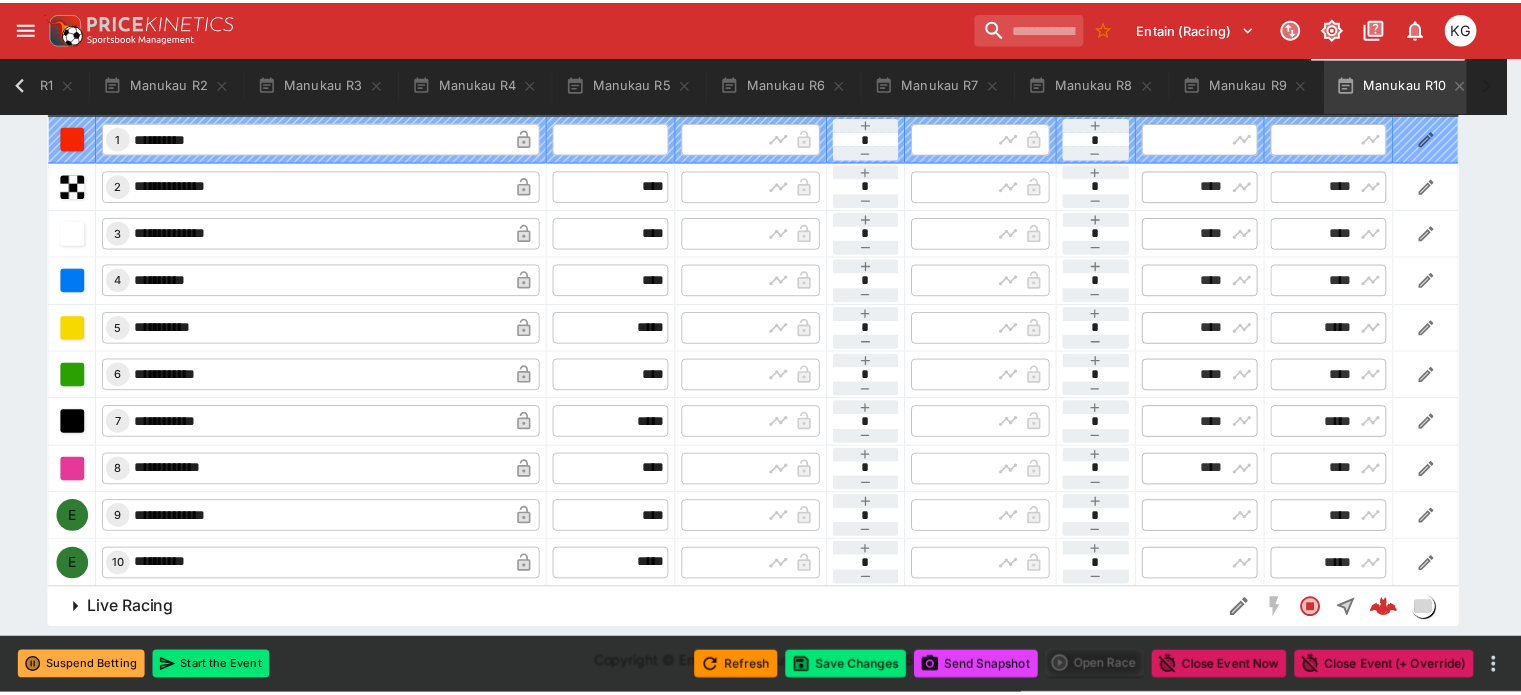 scroll, scrollTop: 0, scrollLeft: 233, axis: horizontal 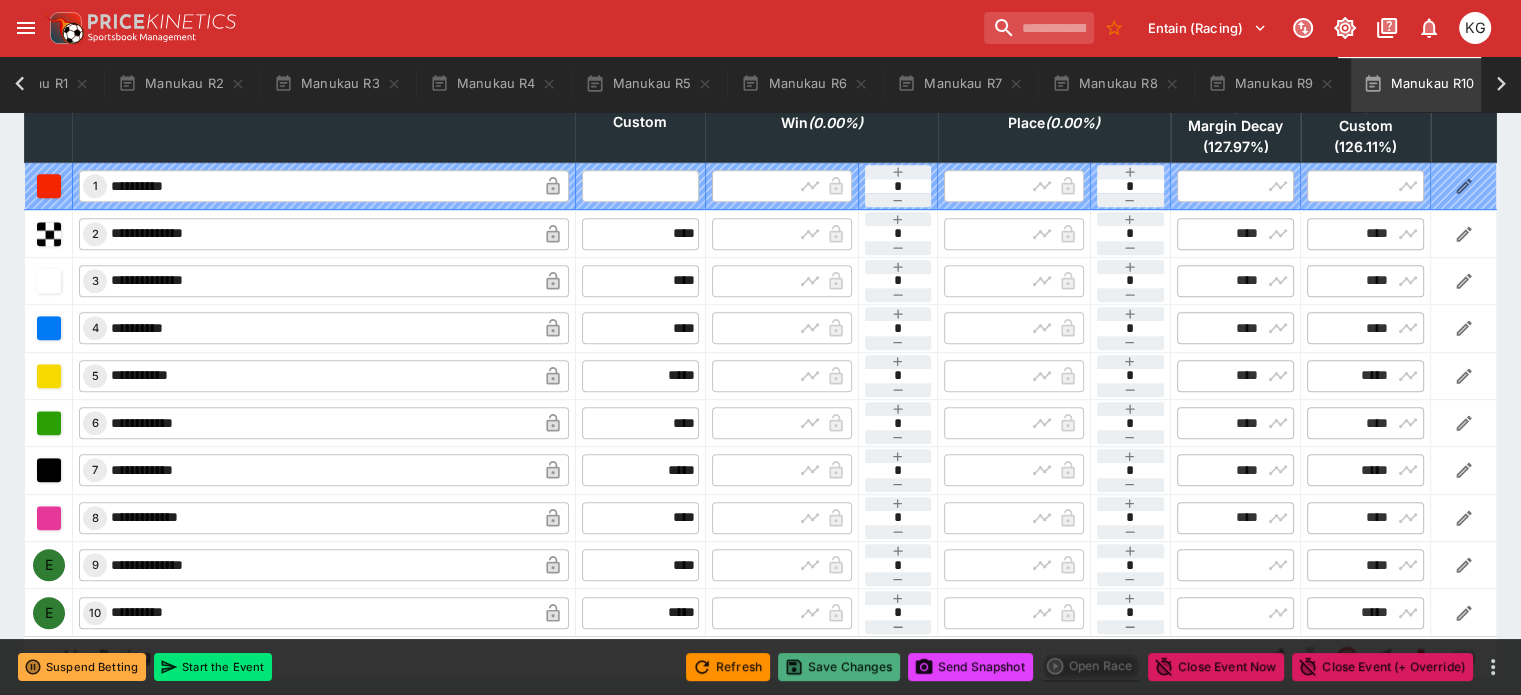 click on "Save Changes" at bounding box center (839, 667) 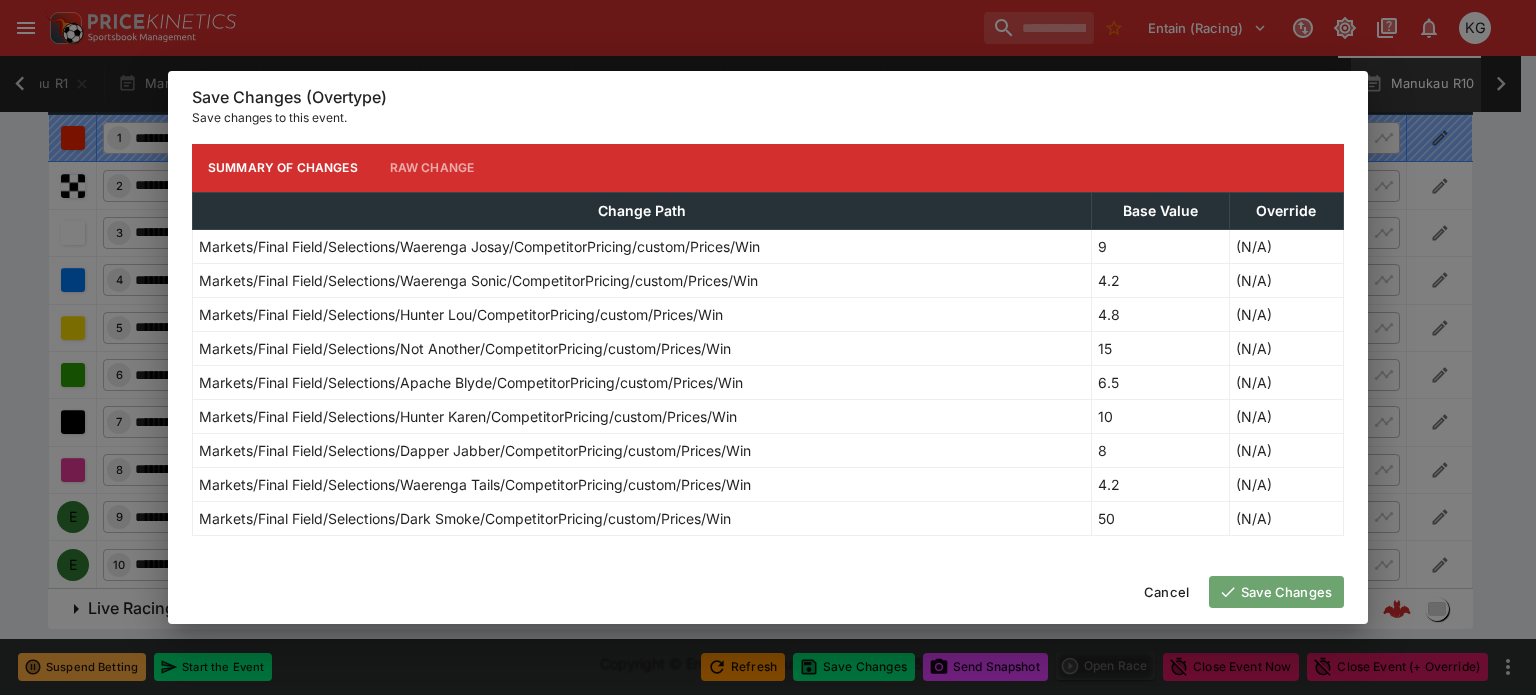 click on "Save Changes" at bounding box center [1276, 592] 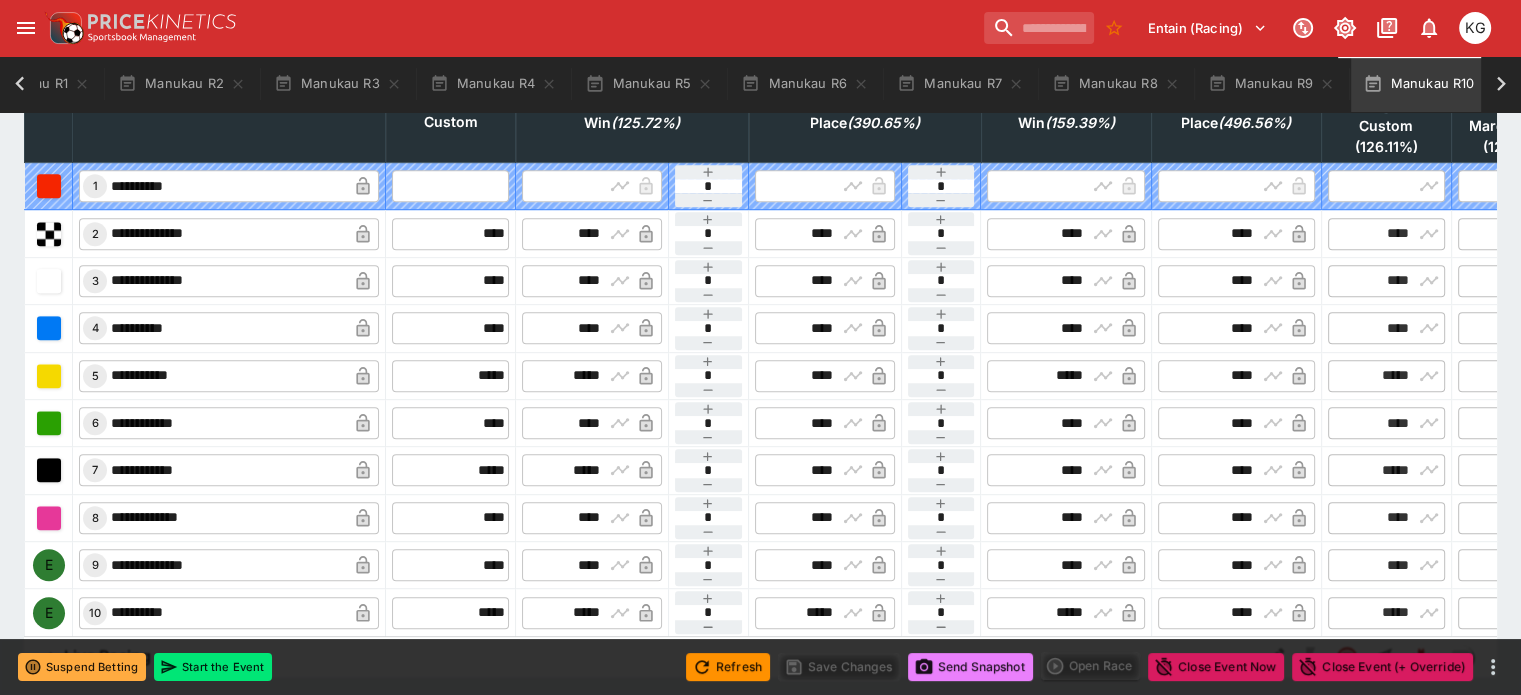 click on "Send Snapshot" at bounding box center (970, 667) 